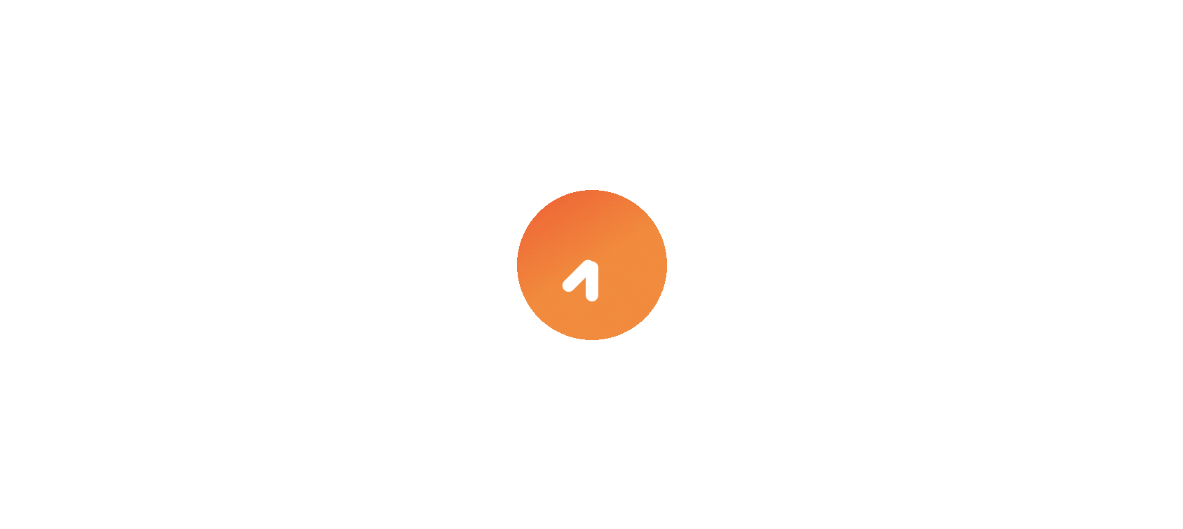 scroll, scrollTop: 0, scrollLeft: 0, axis: both 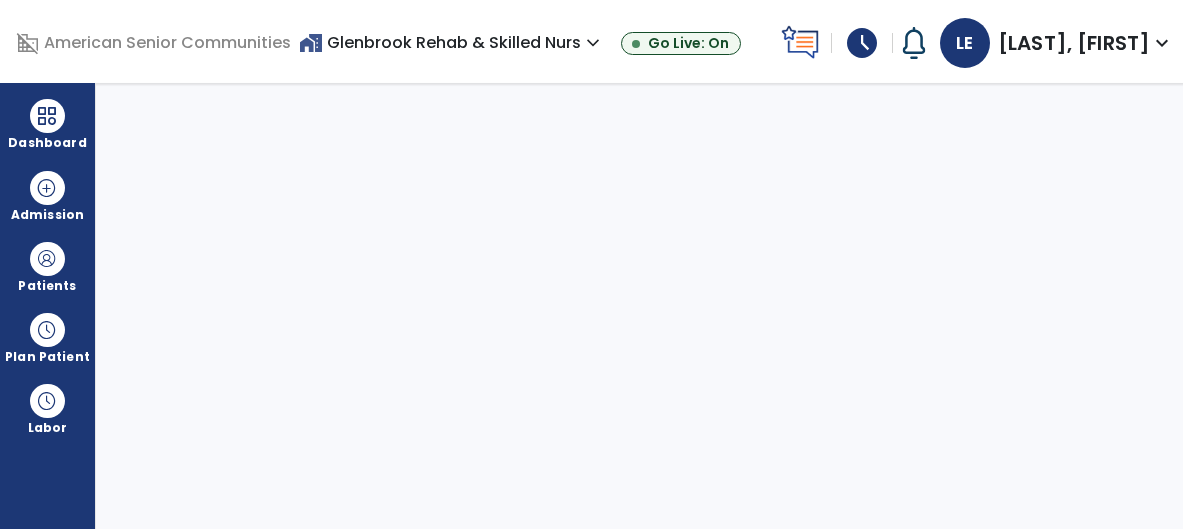 select on "****" 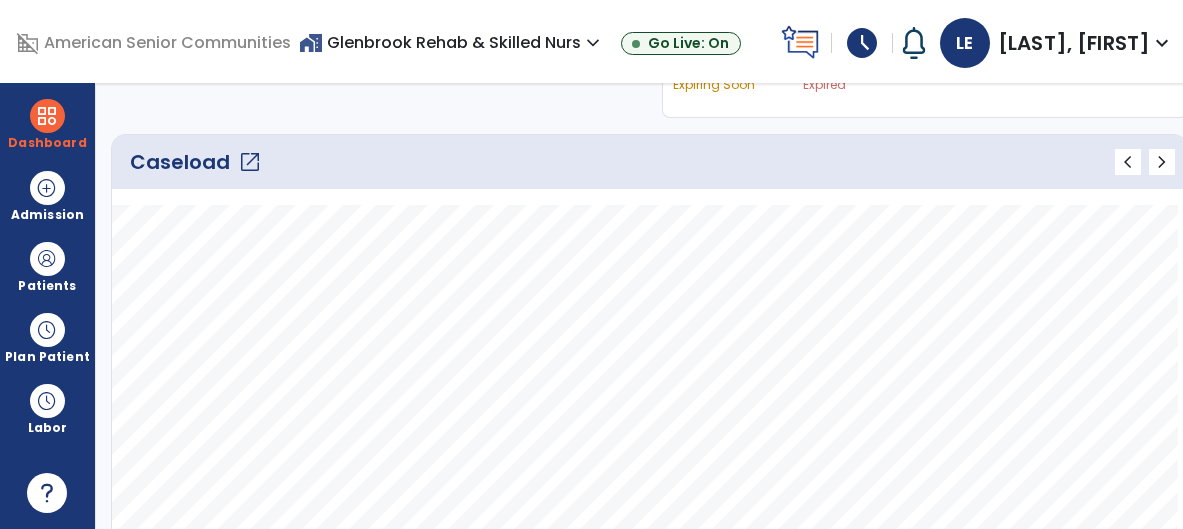 scroll, scrollTop: 290, scrollLeft: 0, axis: vertical 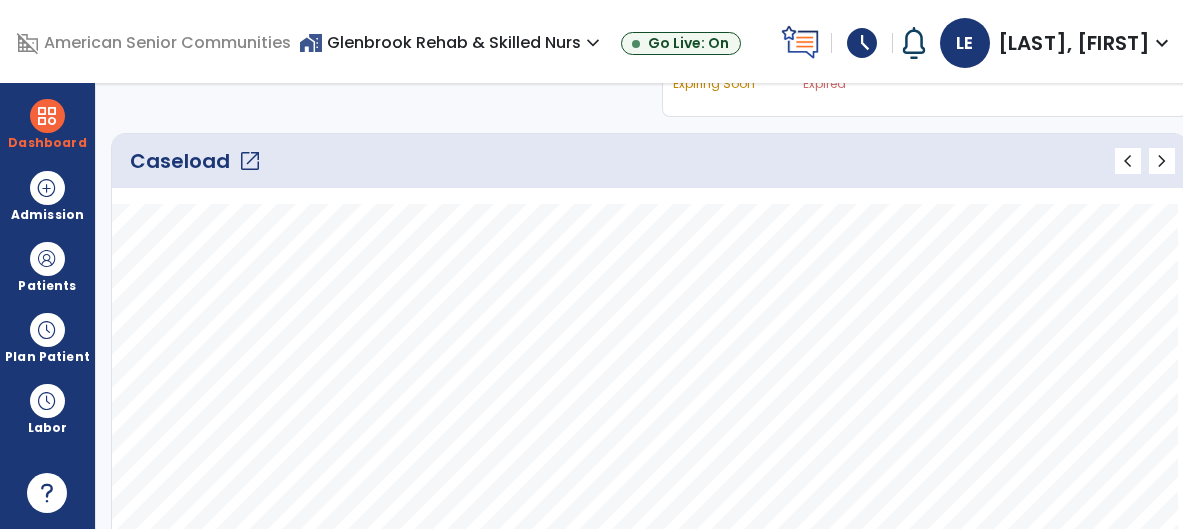 click on "expand_more" at bounding box center [1162, 43] 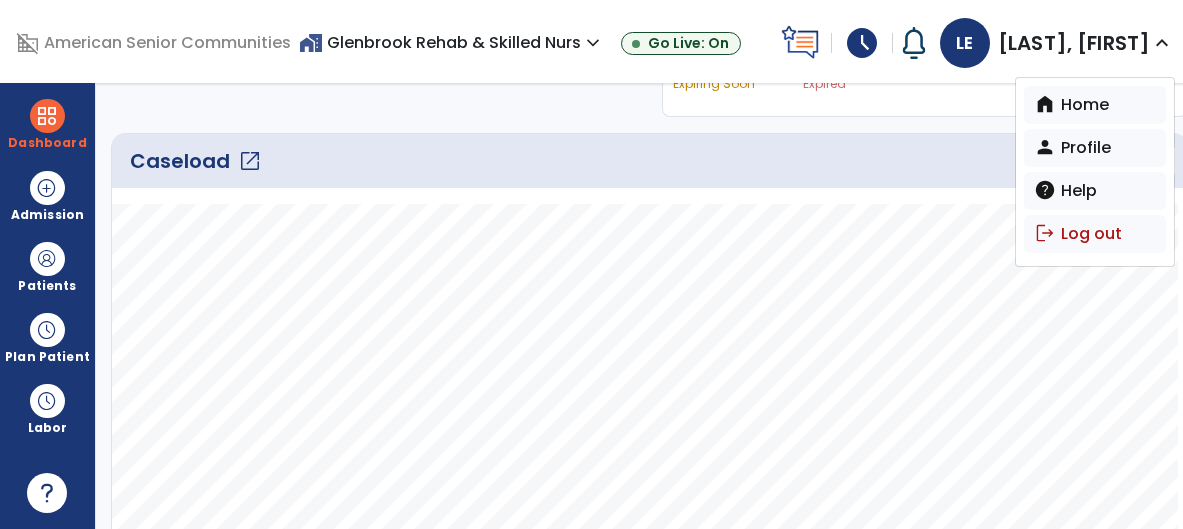 click on "Caseload   open_in_new   chevron_left   chevron_right" 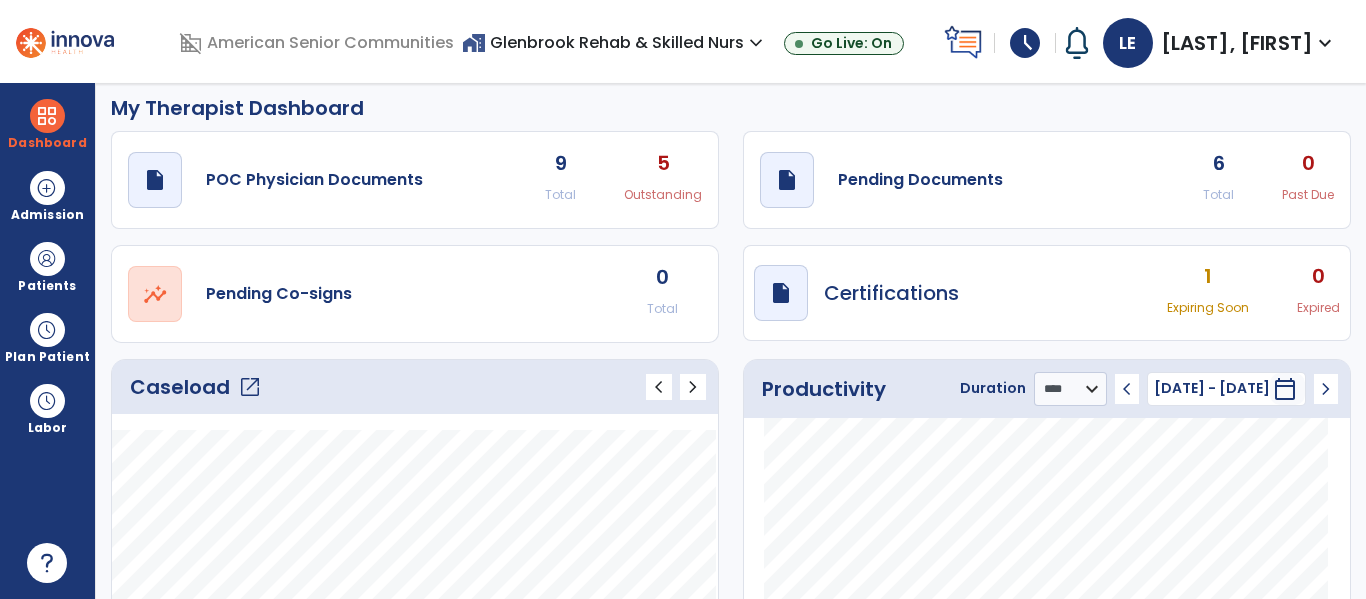 scroll, scrollTop: 13, scrollLeft: 0, axis: vertical 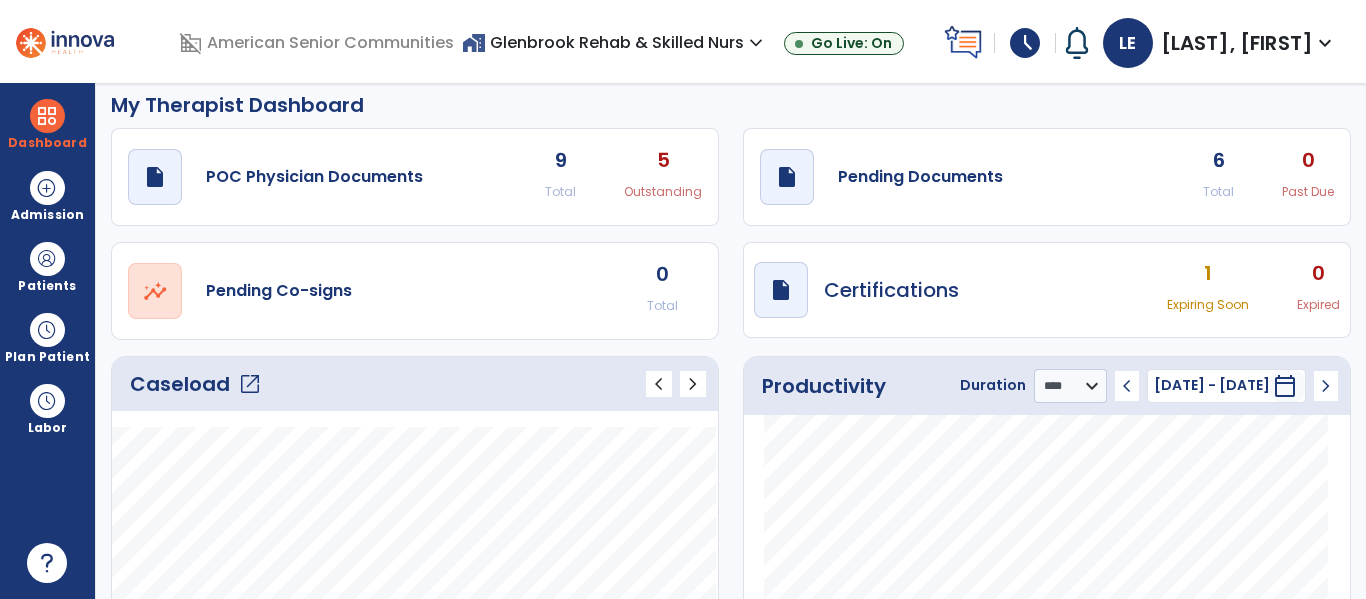 click on "open_in_new" 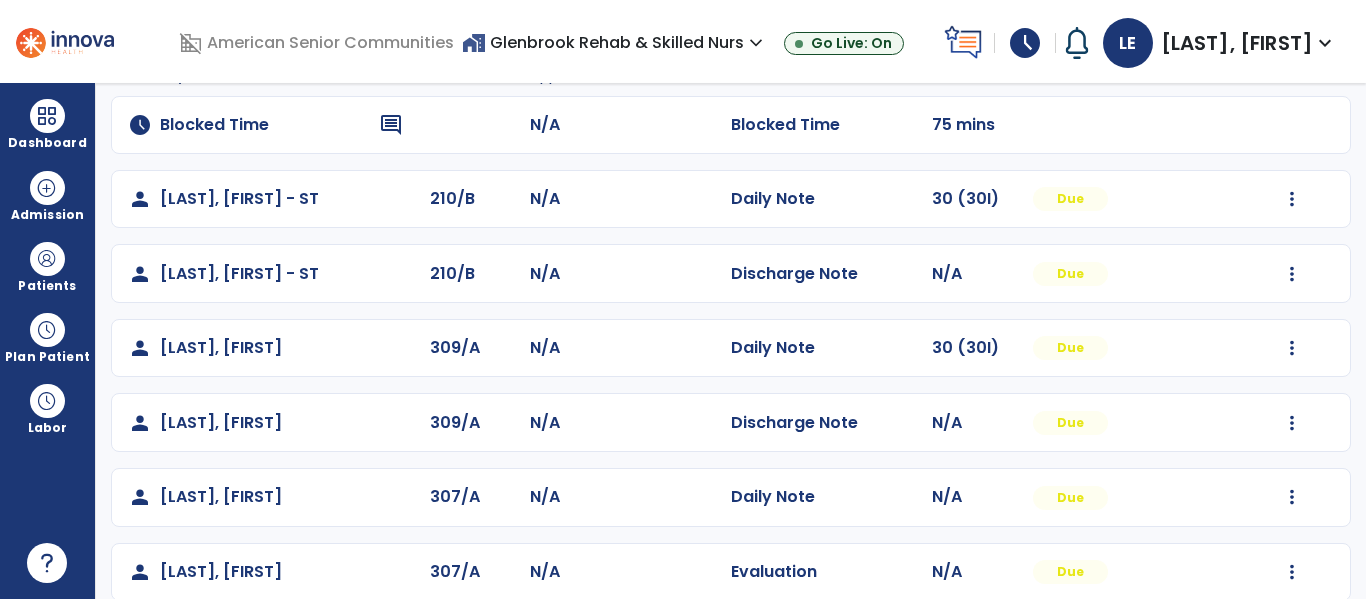 scroll, scrollTop: 189, scrollLeft: 0, axis: vertical 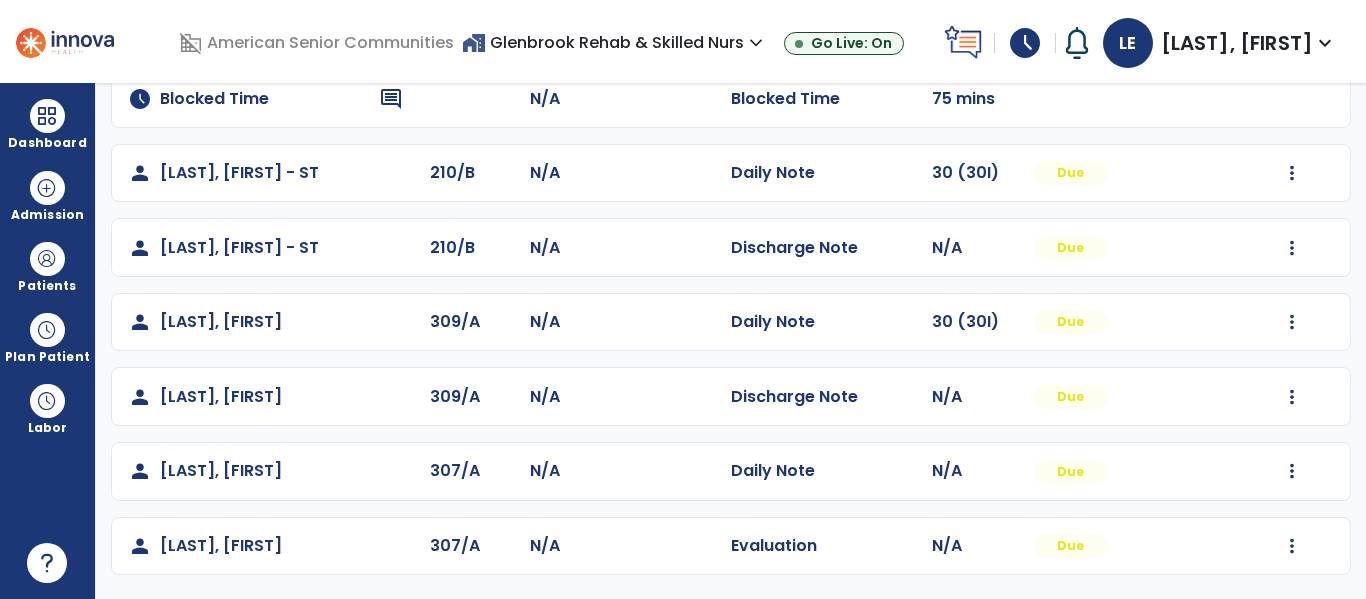 click on "Mark Visit As Complete   Reset Note   Open Document   G + C Mins" 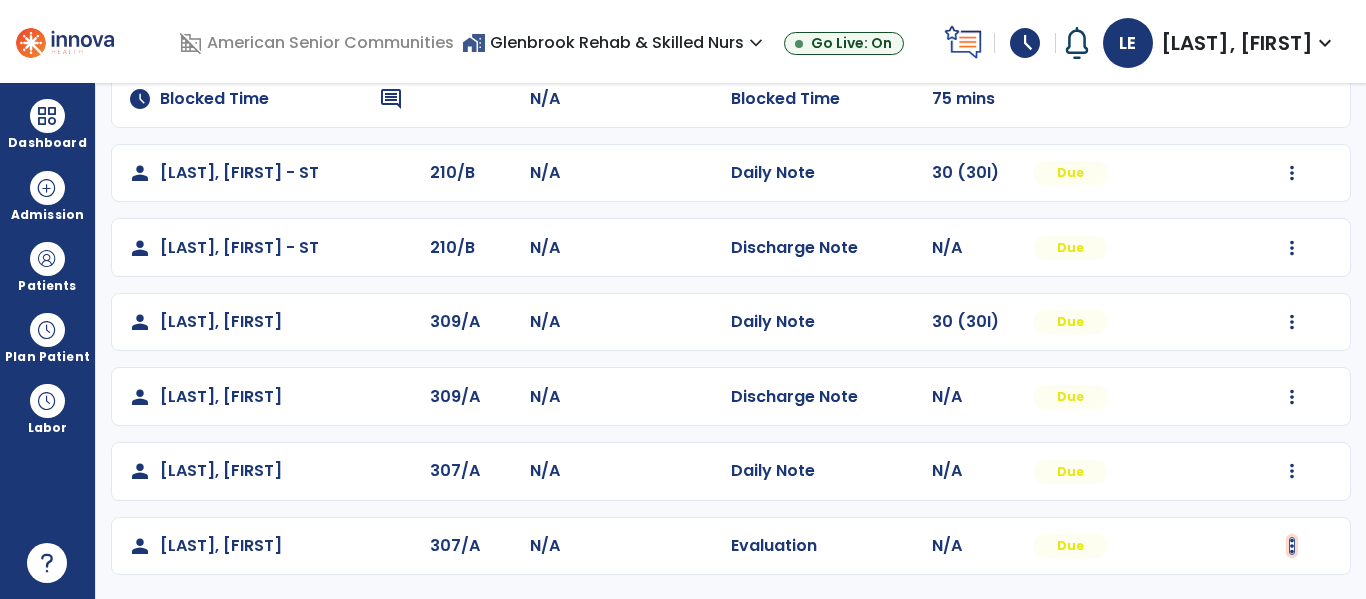 click at bounding box center [1292, 173] 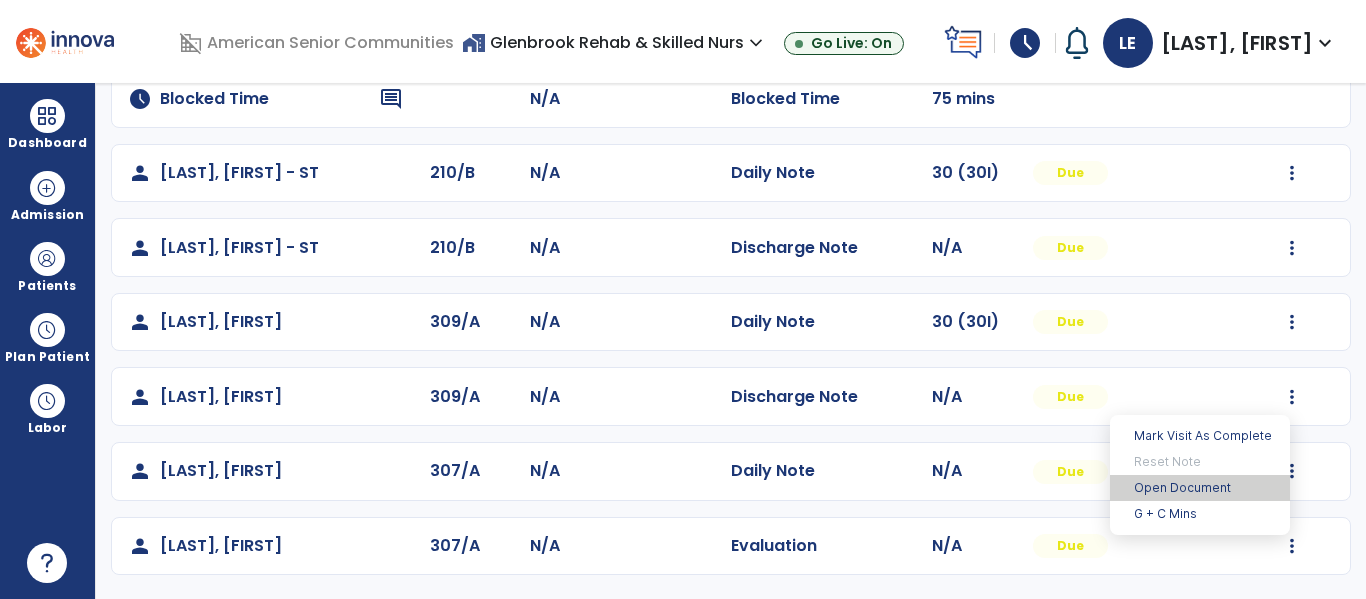 click on "Open Document" at bounding box center (1200, 488) 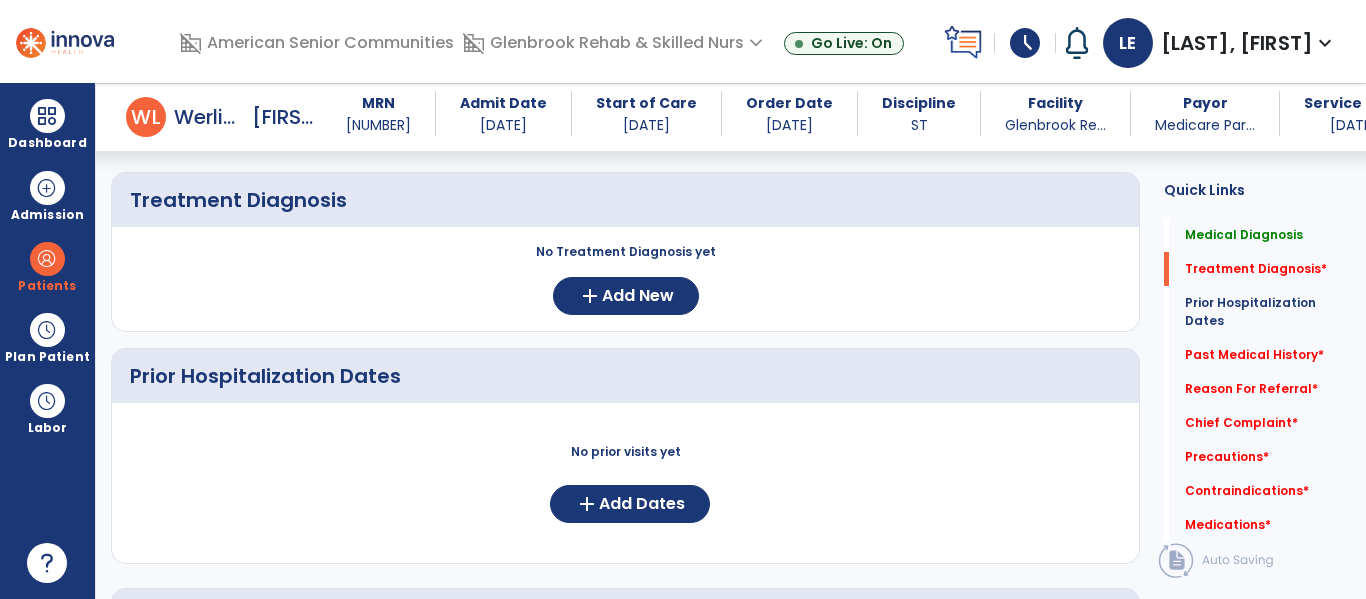 scroll, scrollTop: 437, scrollLeft: 0, axis: vertical 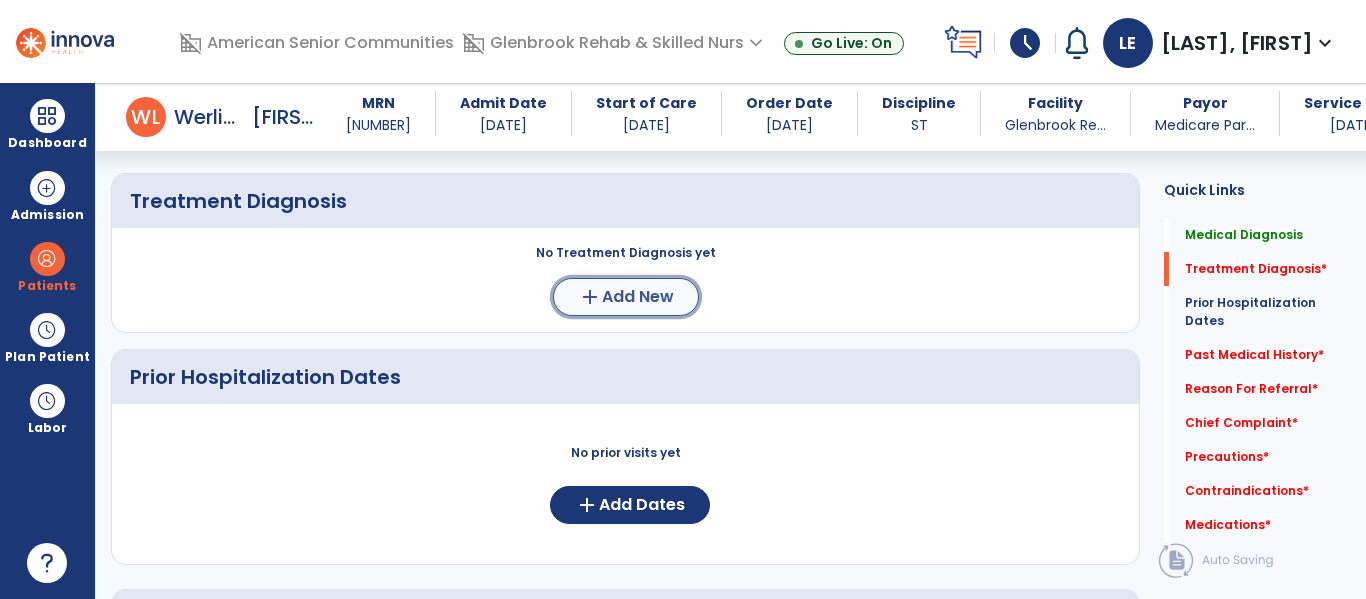 click on "add  Add New" 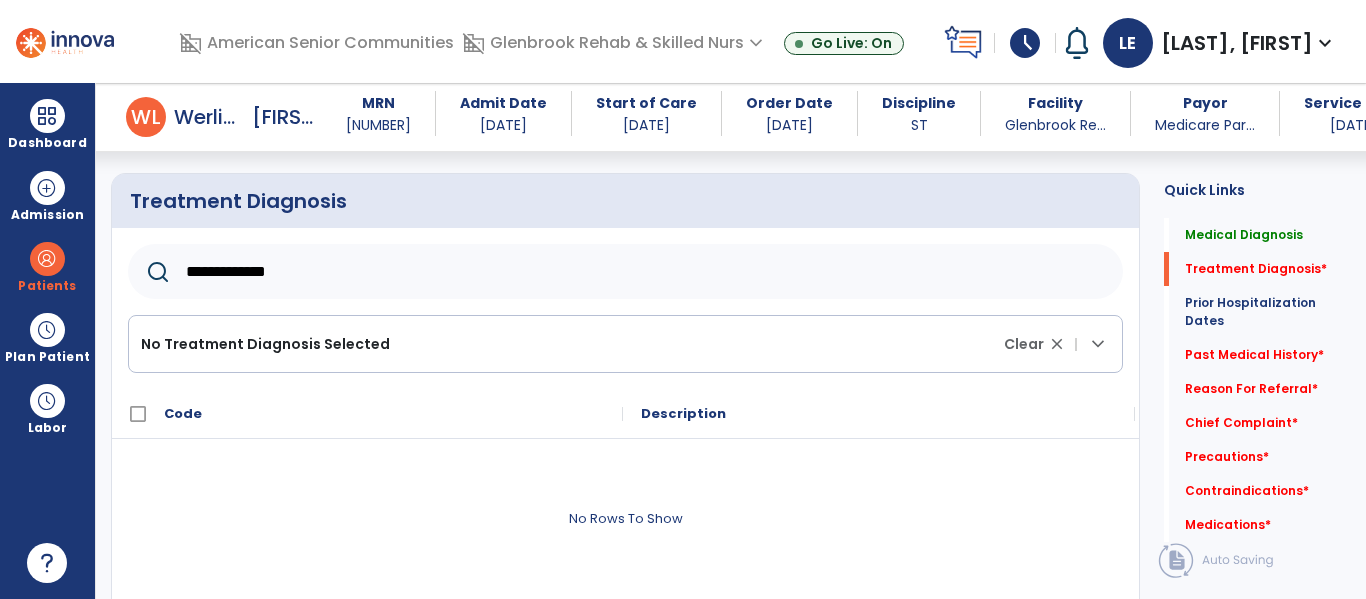 type on "**********" 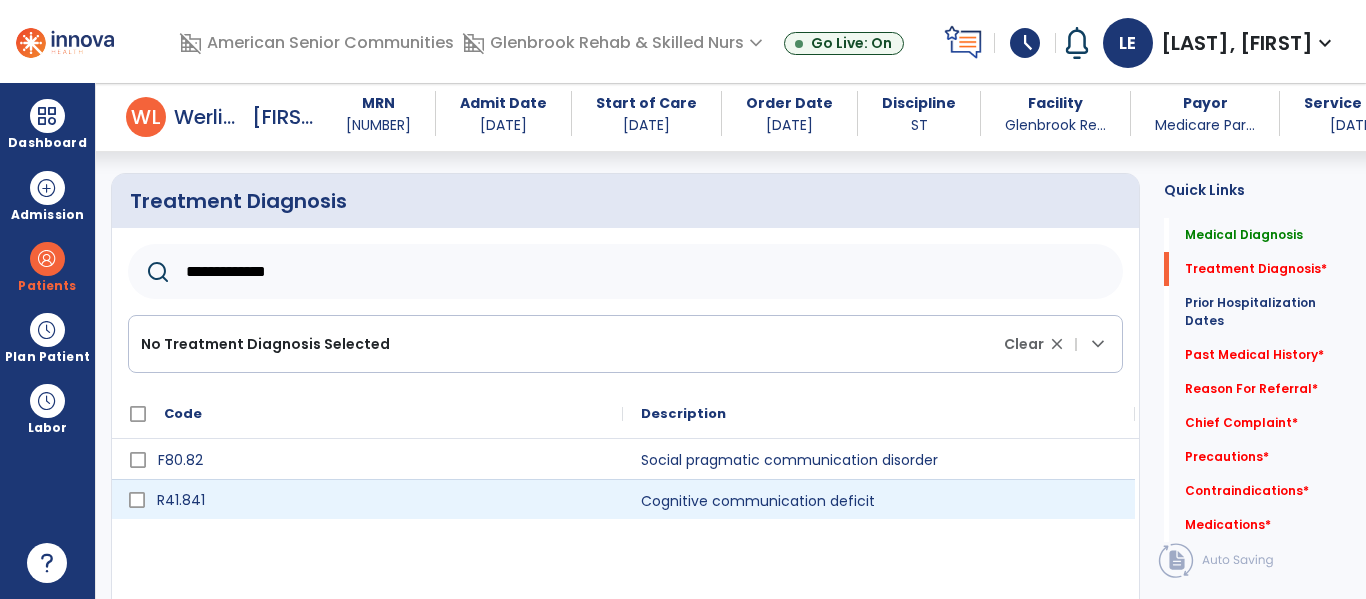 click on "R41.841" 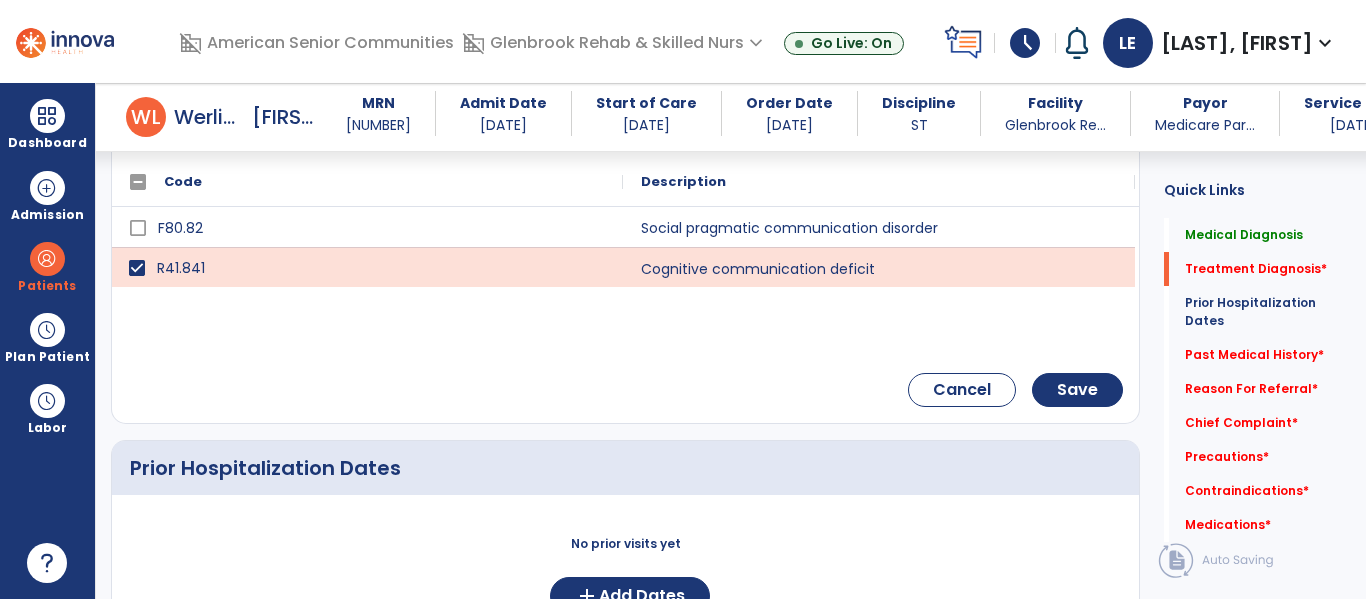 scroll, scrollTop: 679, scrollLeft: 0, axis: vertical 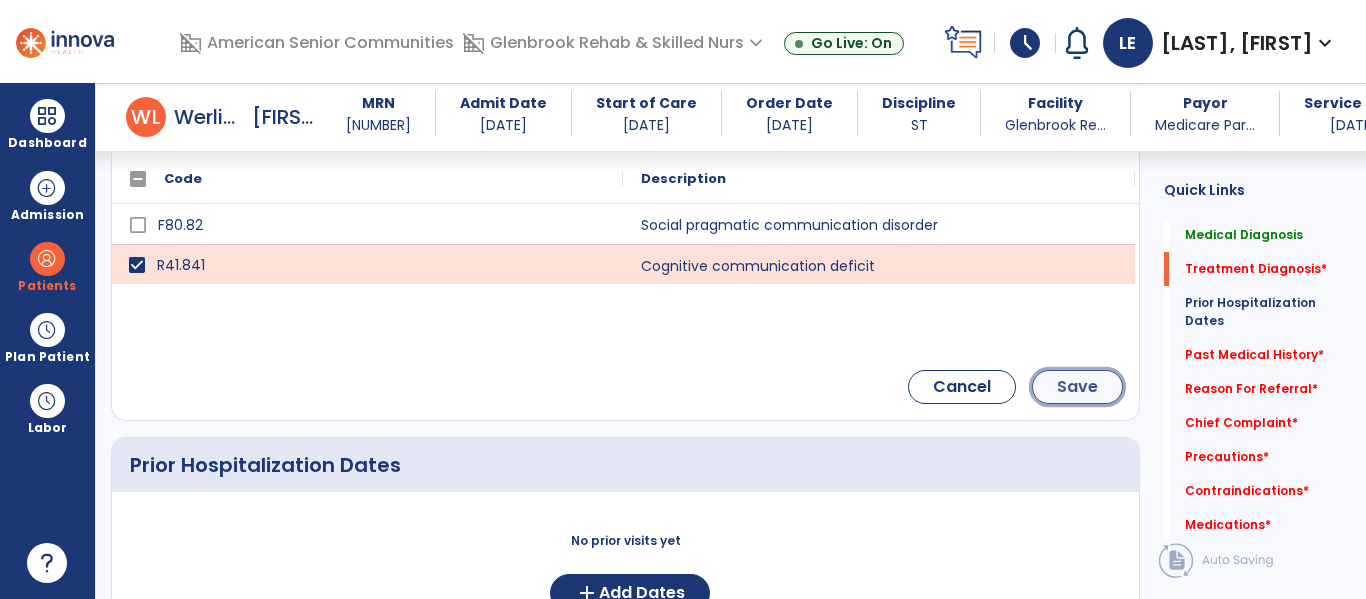 click on "Save" 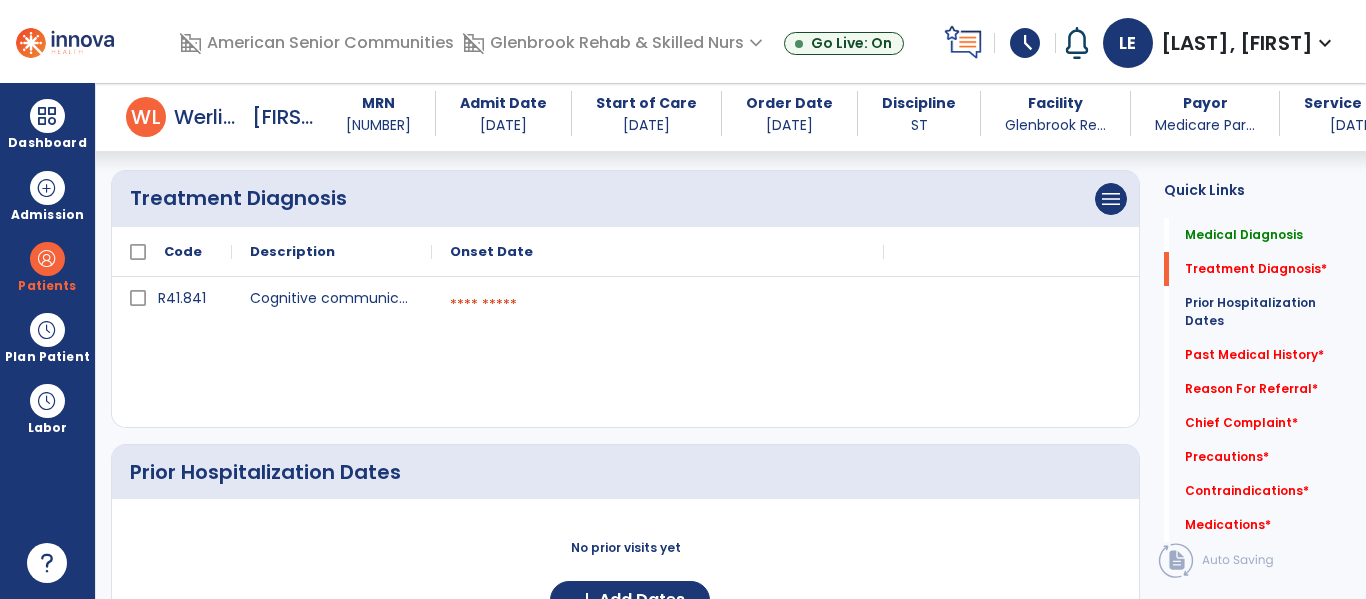 scroll, scrollTop: 438, scrollLeft: 0, axis: vertical 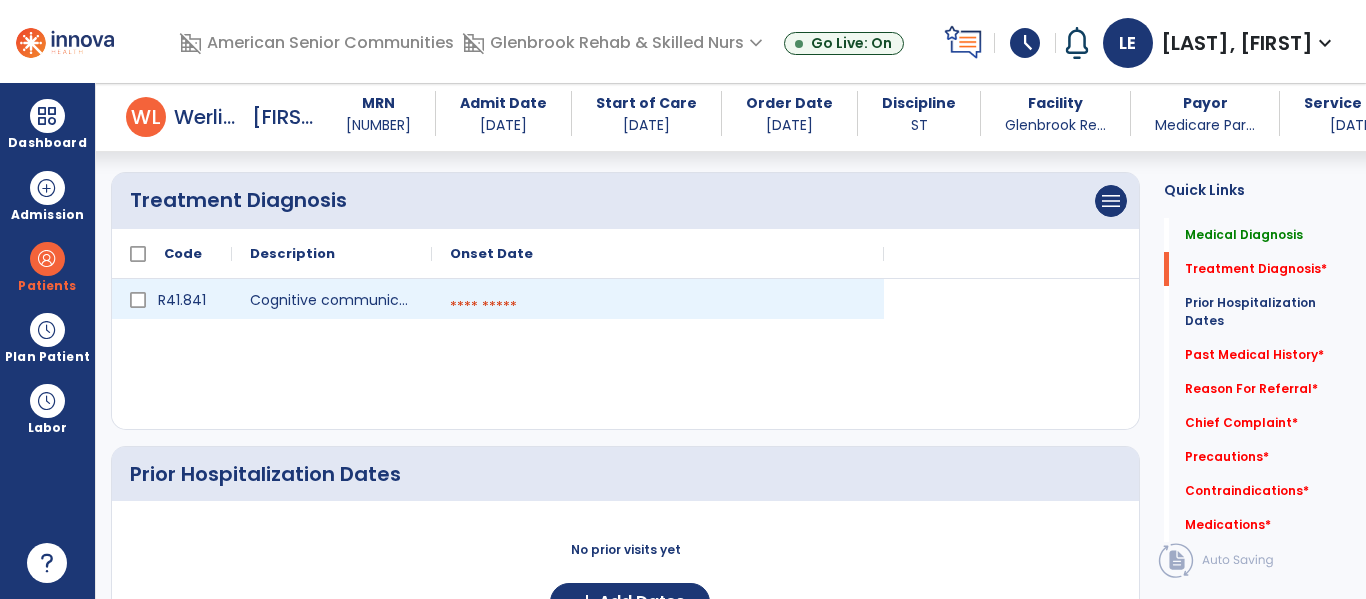click at bounding box center [658, 307] 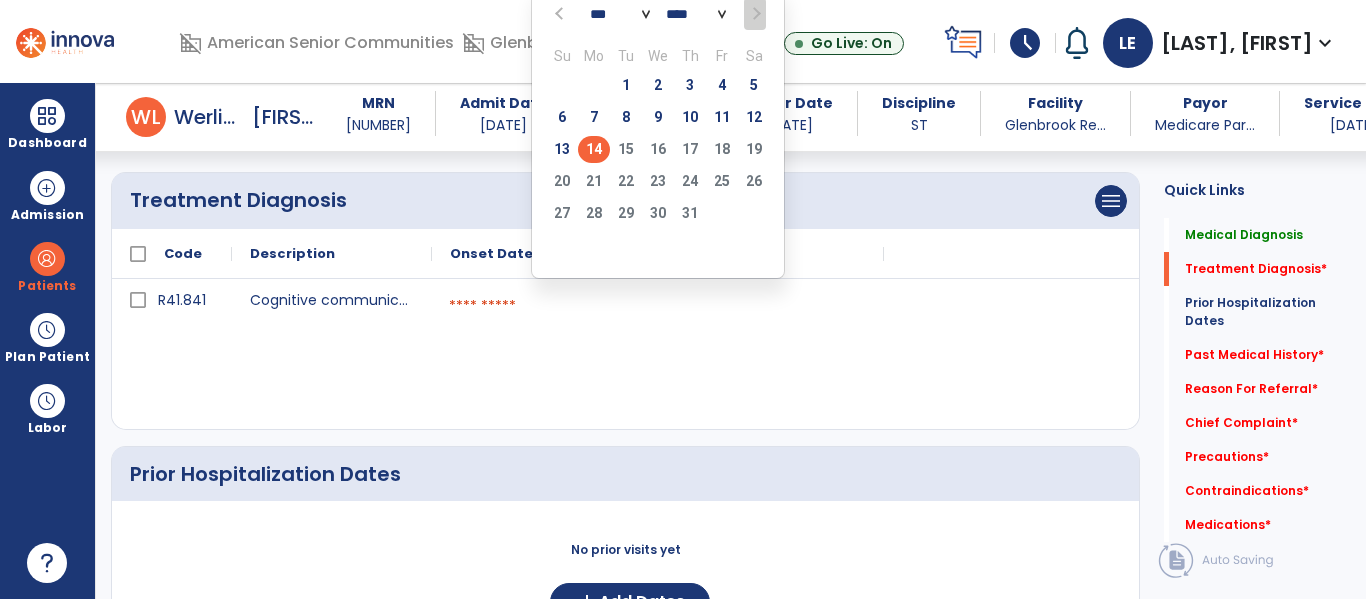 click on "14" 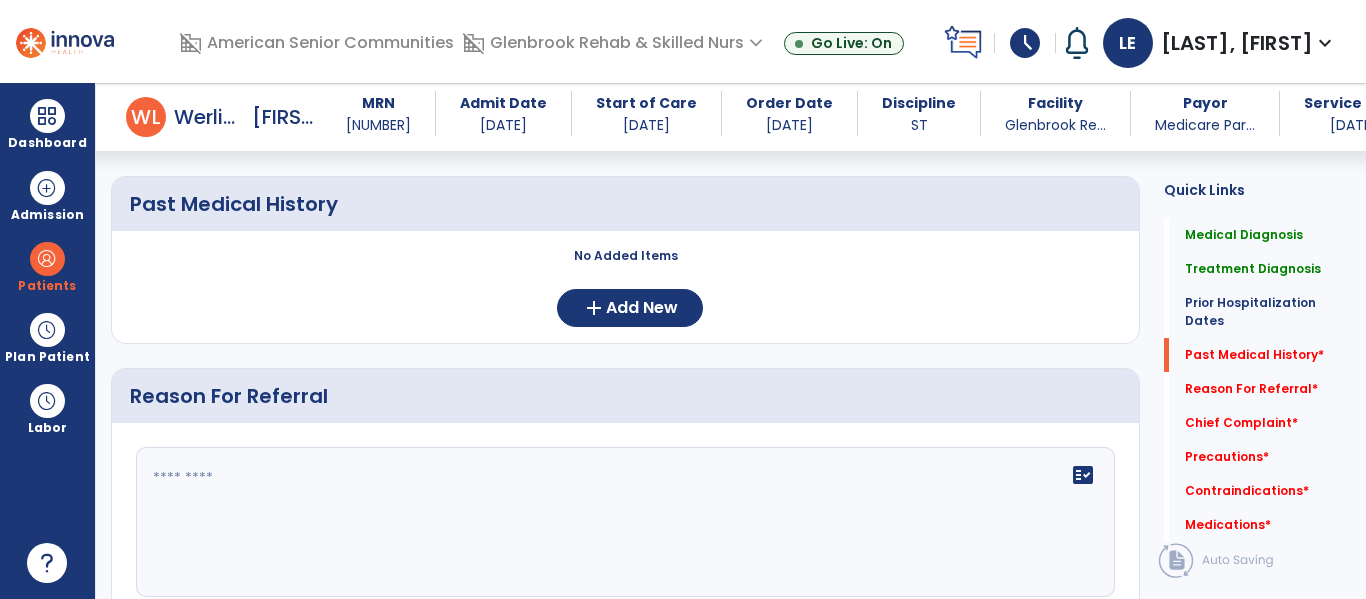 scroll, scrollTop: 955, scrollLeft: 0, axis: vertical 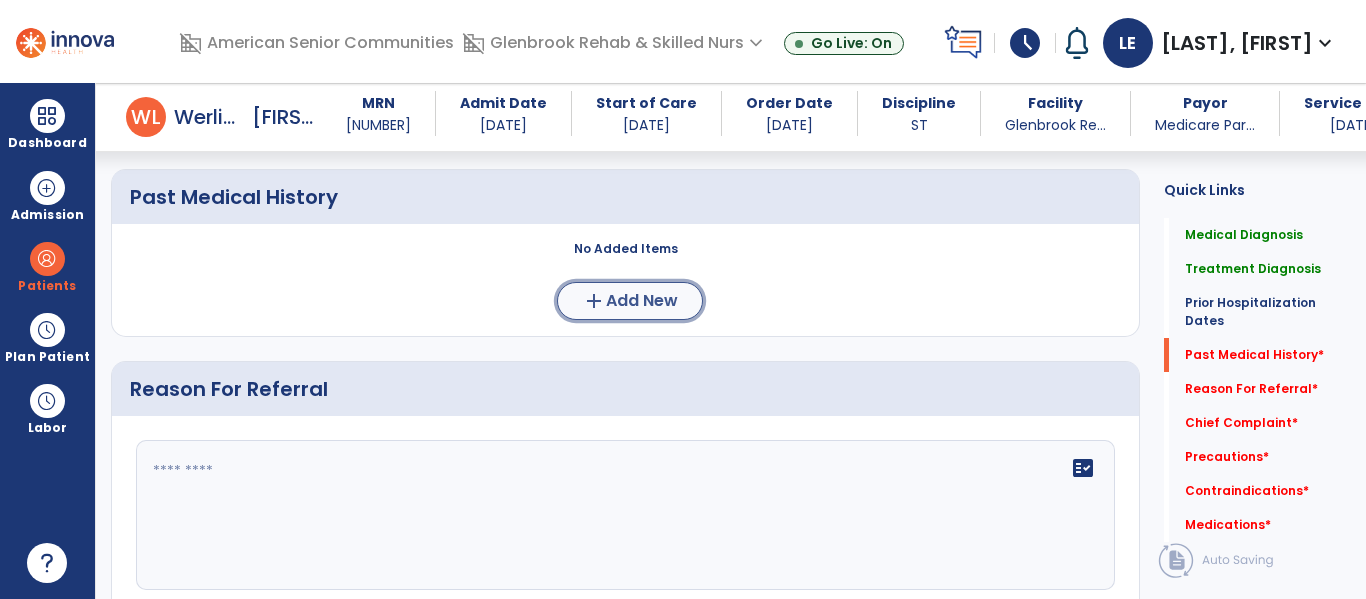 click on "Add New" 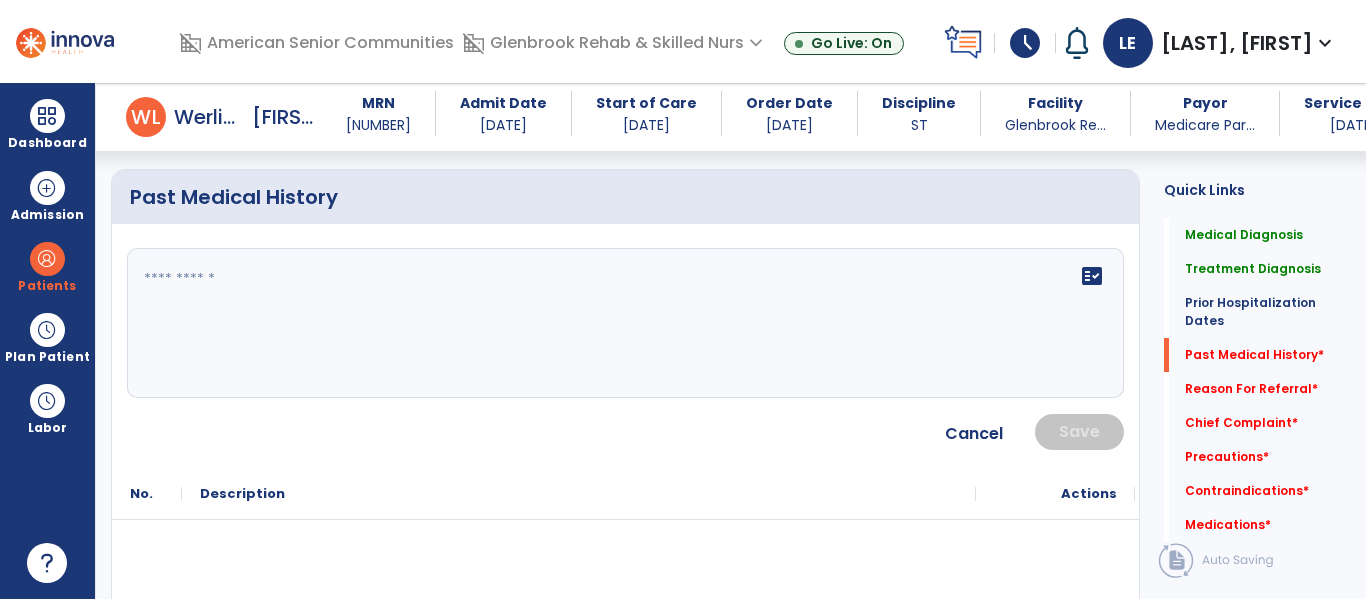 click 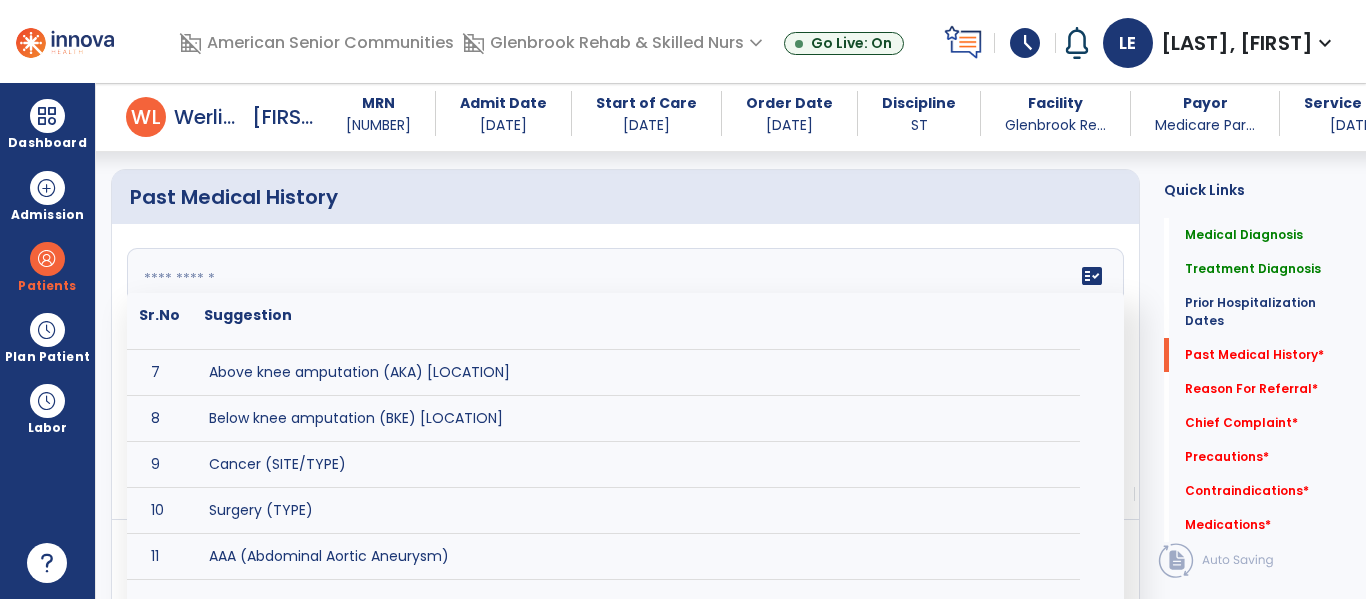 scroll, scrollTop: 0, scrollLeft: 0, axis: both 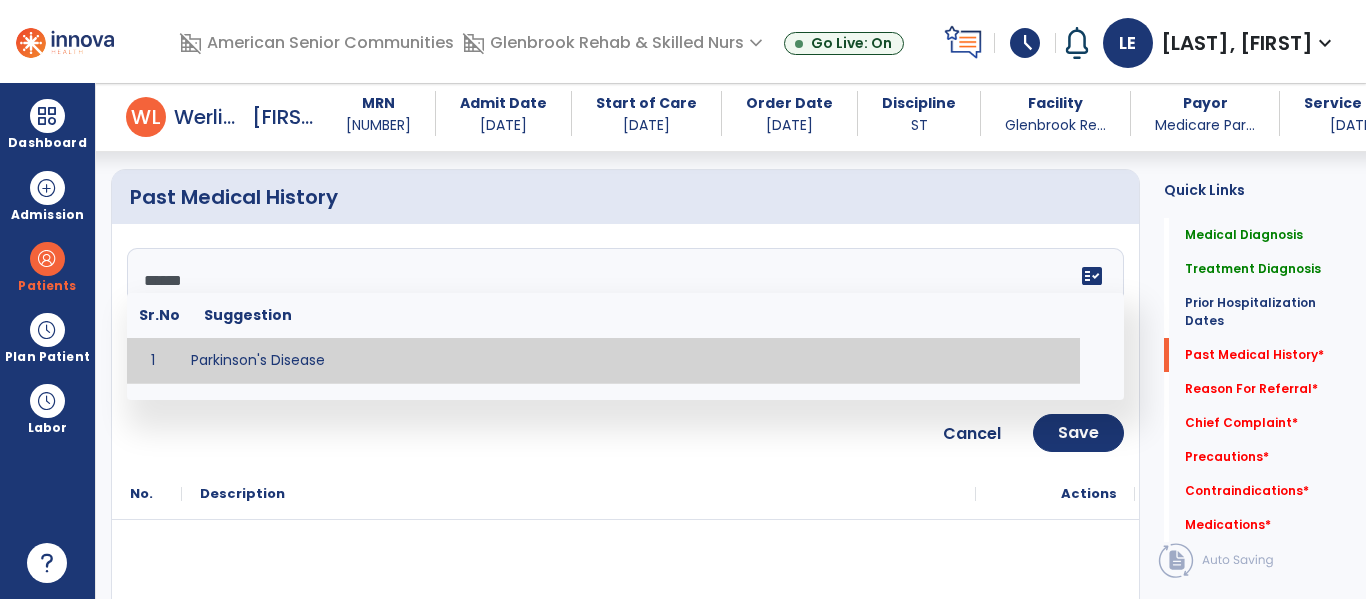 type on "**********" 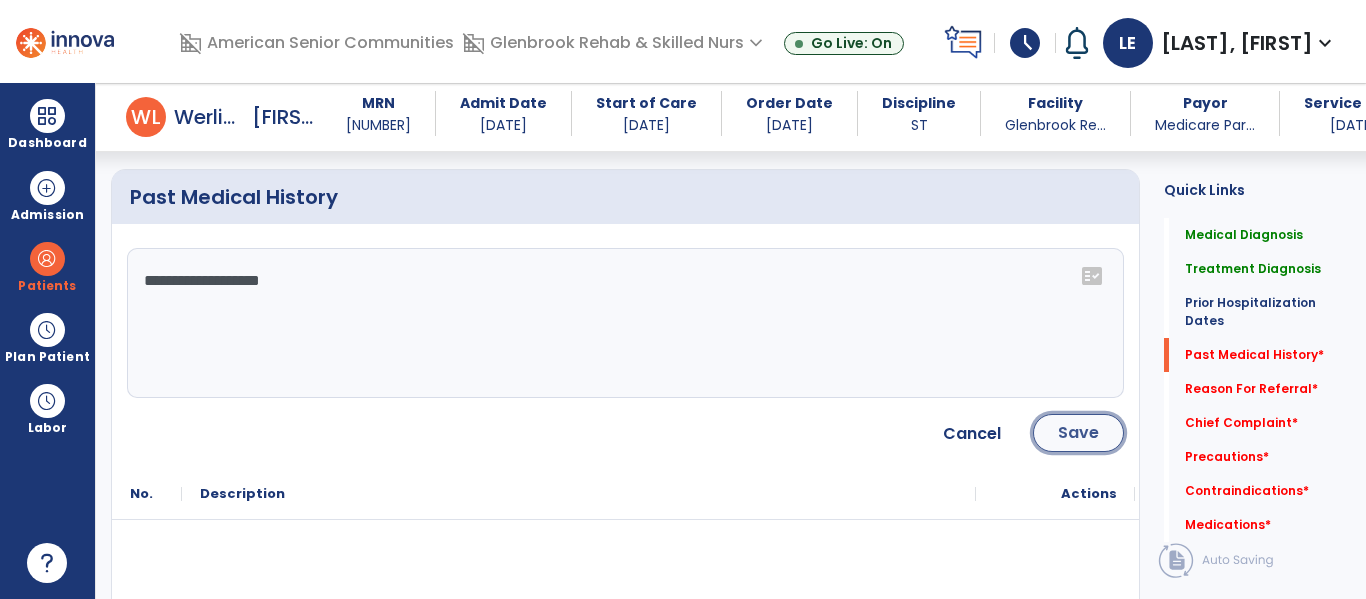 click on "Save" 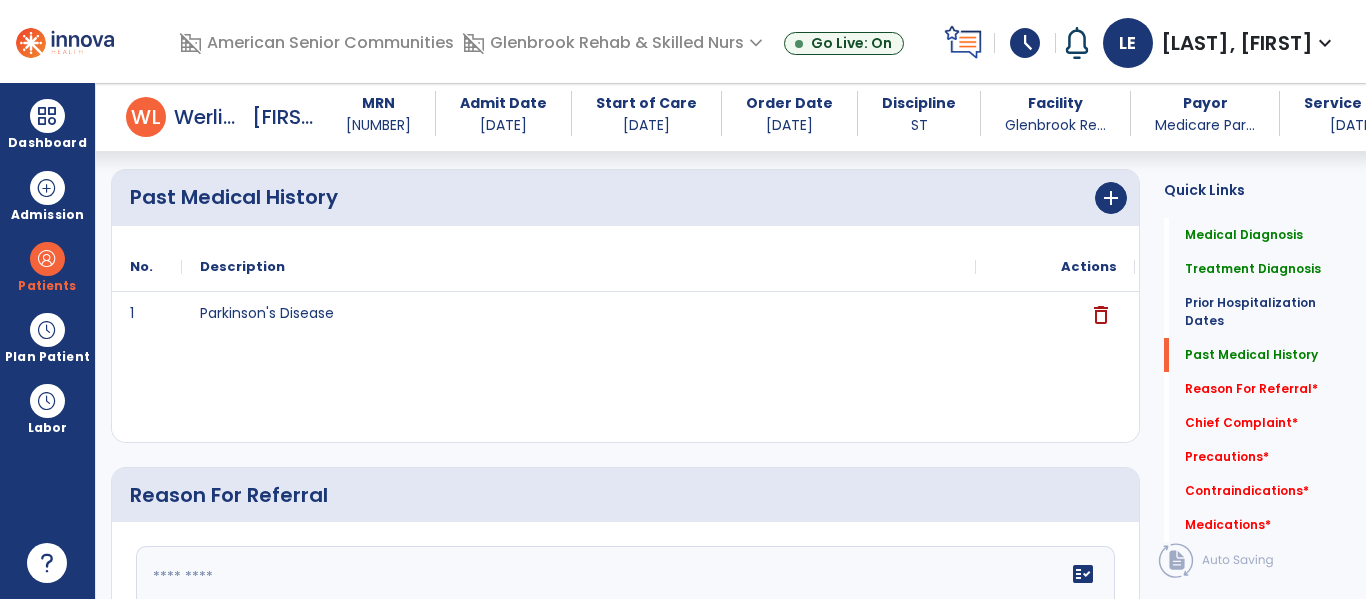 scroll, scrollTop: 1098, scrollLeft: 0, axis: vertical 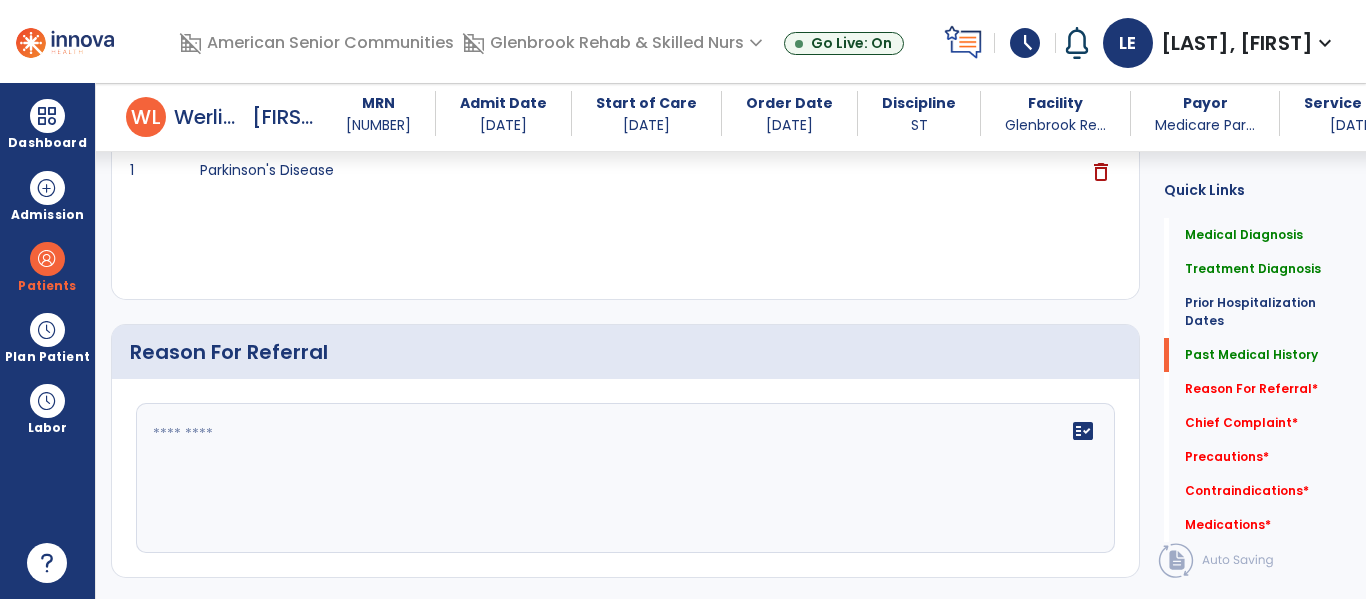 click on "fact_check" 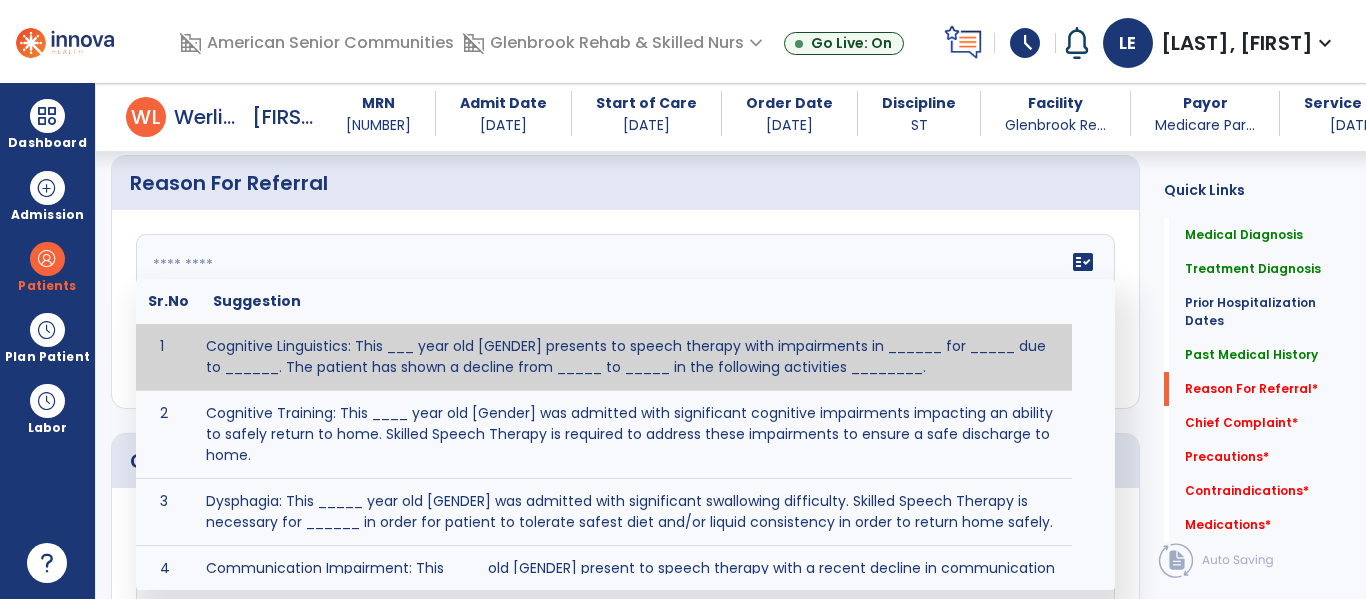 scroll, scrollTop: 1271, scrollLeft: 0, axis: vertical 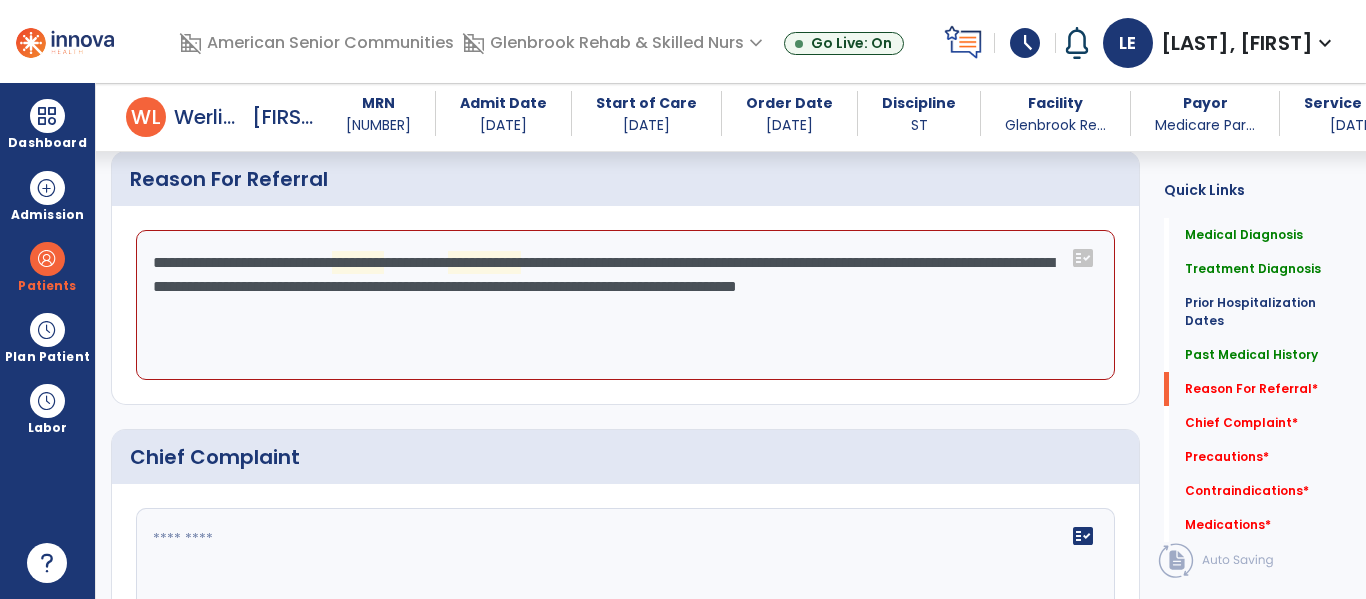 click on "**********" 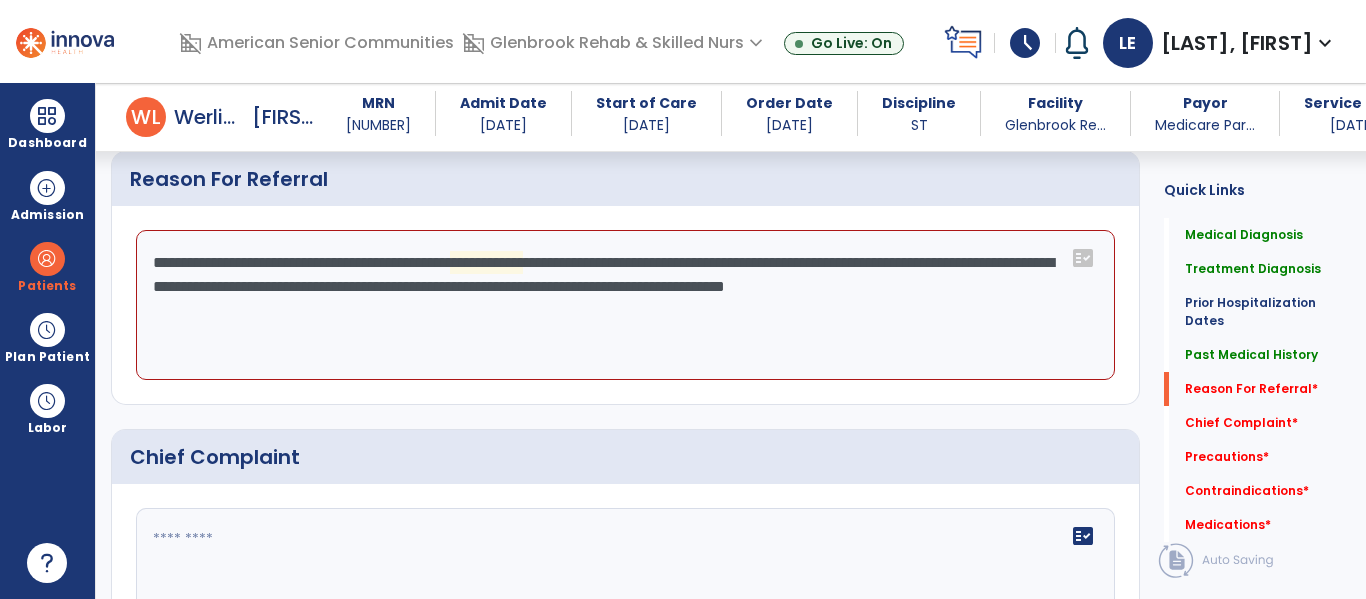 click on "**********" 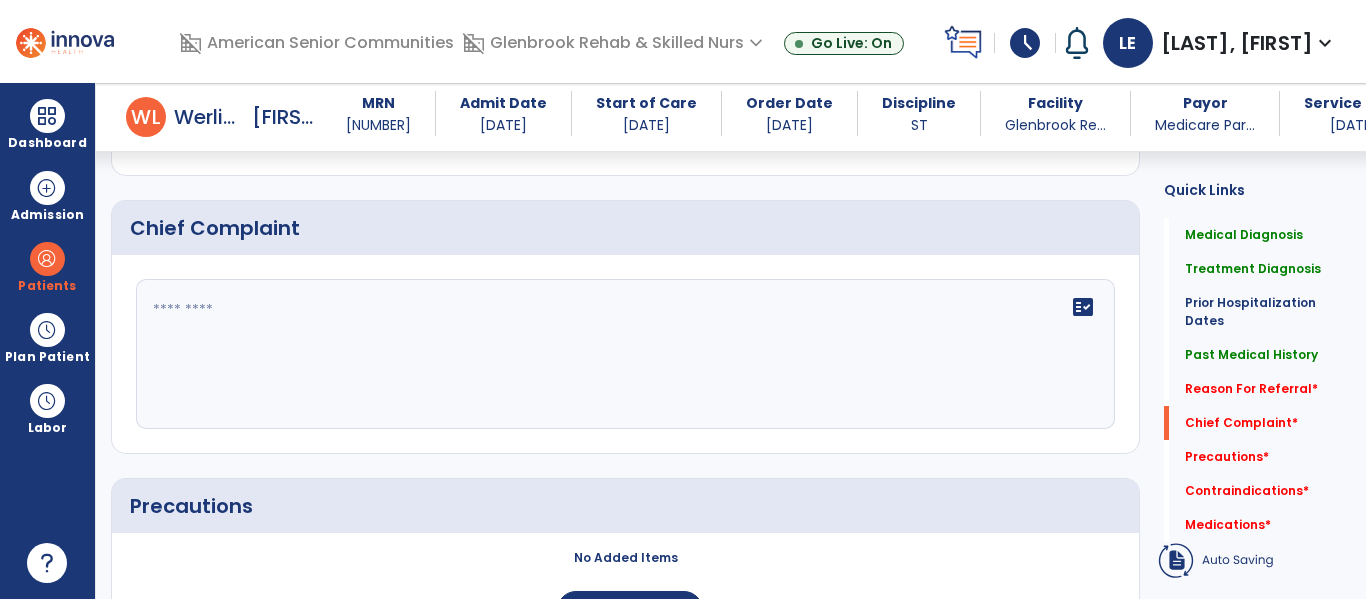 scroll, scrollTop: 1499, scrollLeft: 0, axis: vertical 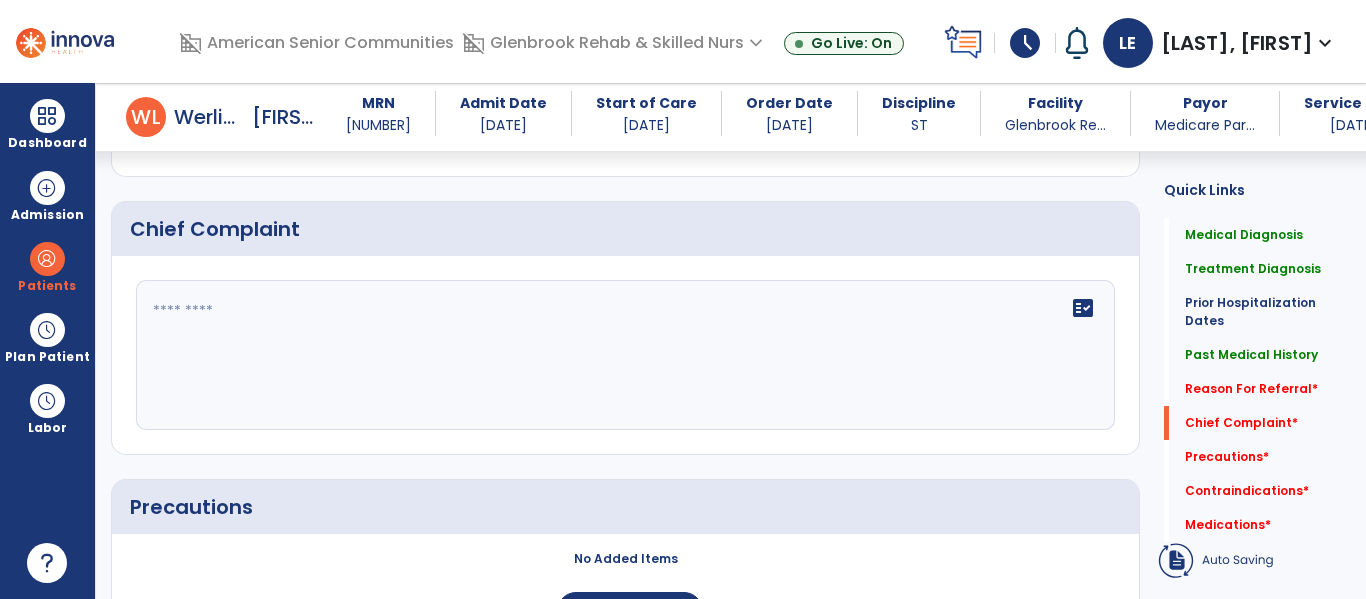 type on "**********" 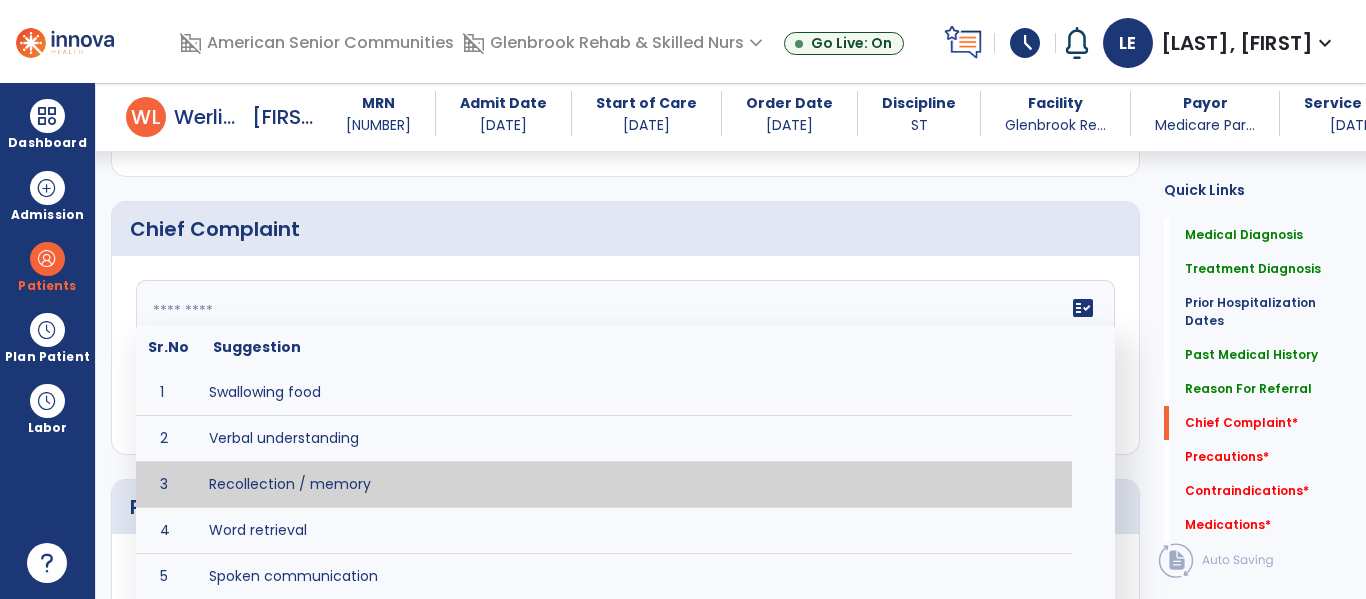 scroll, scrollTop: 22, scrollLeft: 0, axis: vertical 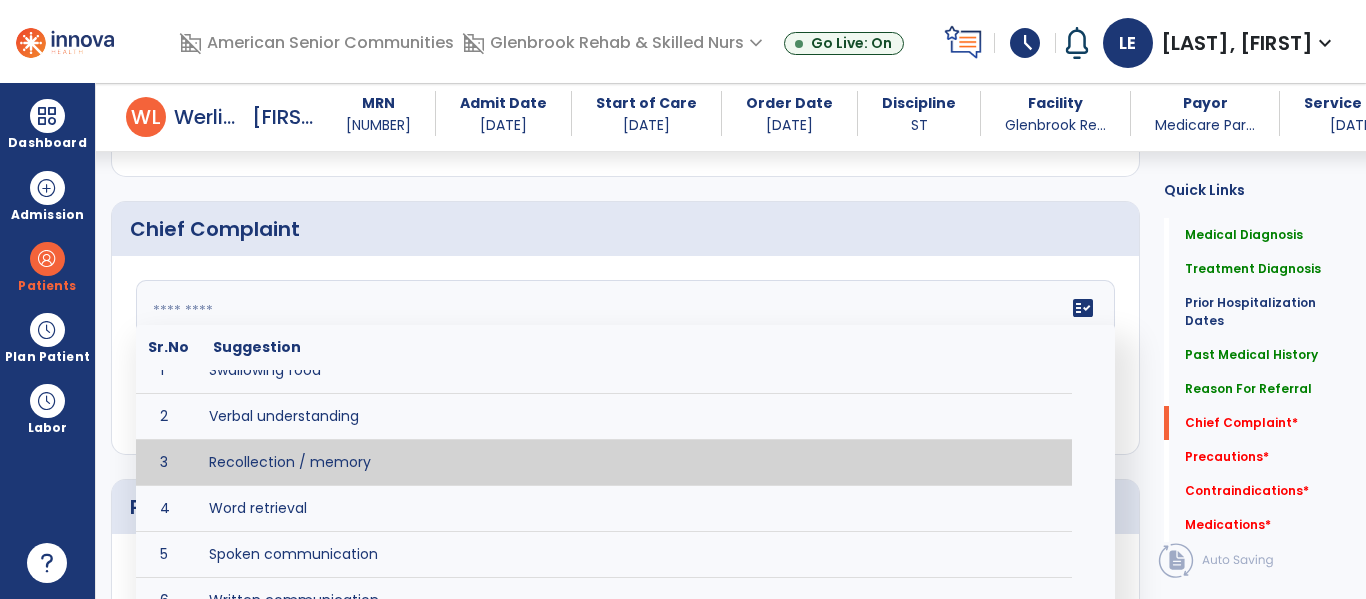 type on "**********" 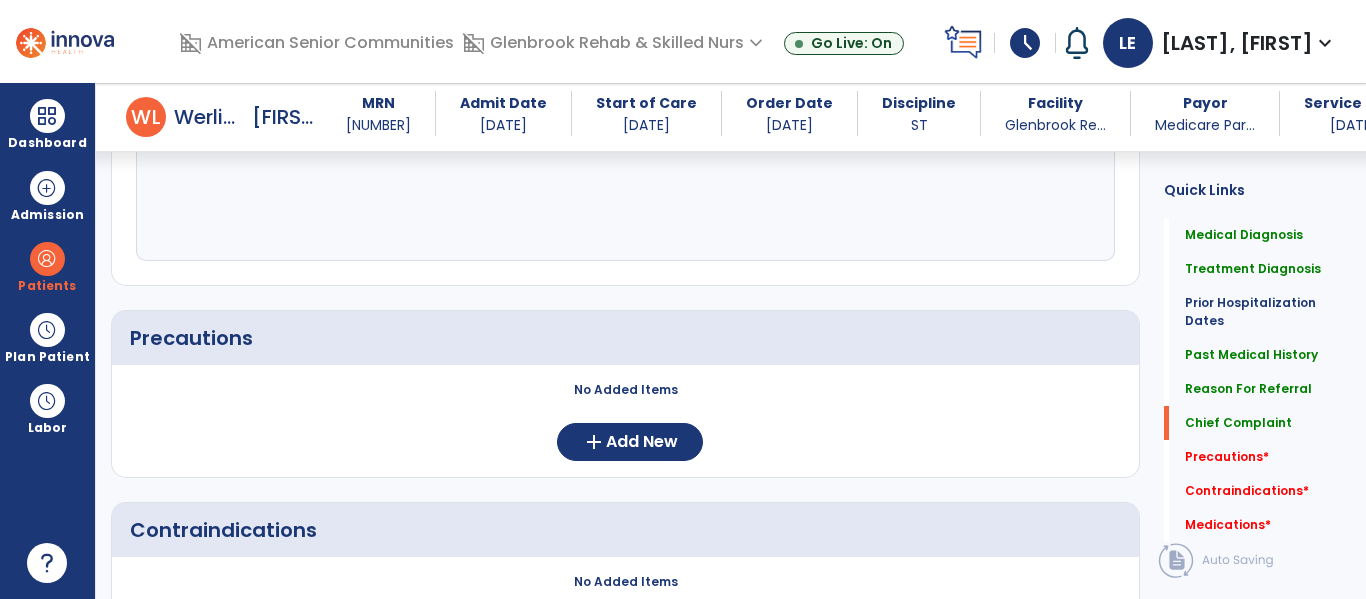 scroll, scrollTop: 1670, scrollLeft: 0, axis: vertical 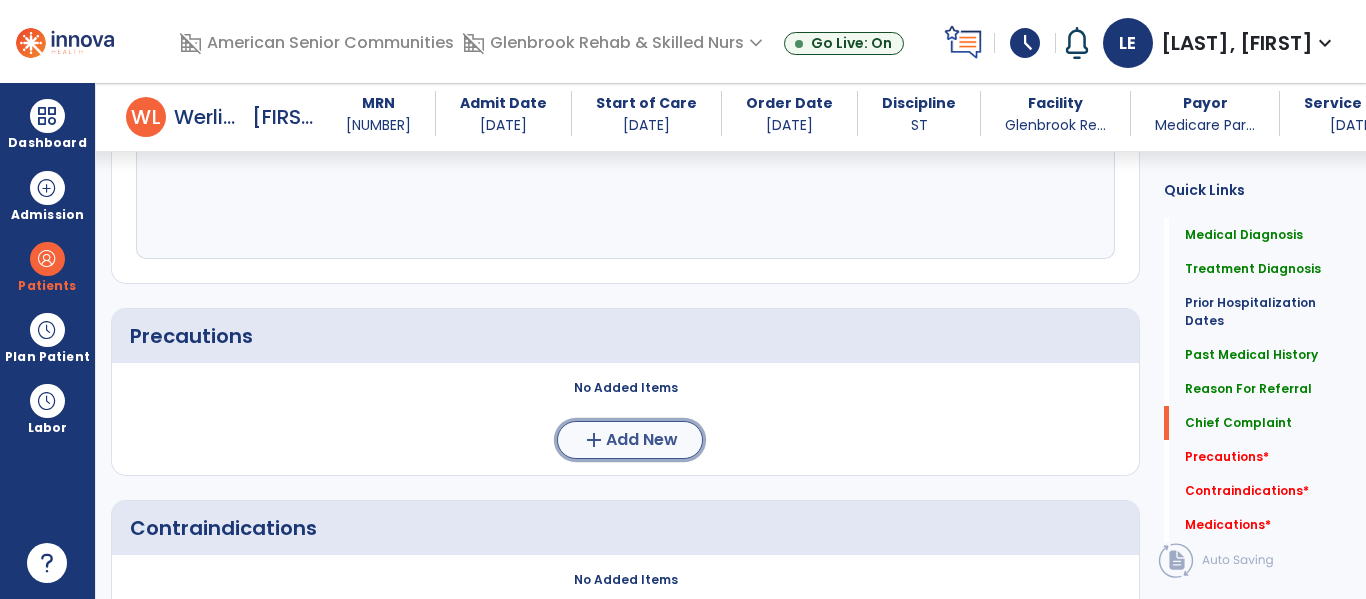click on "Add New" 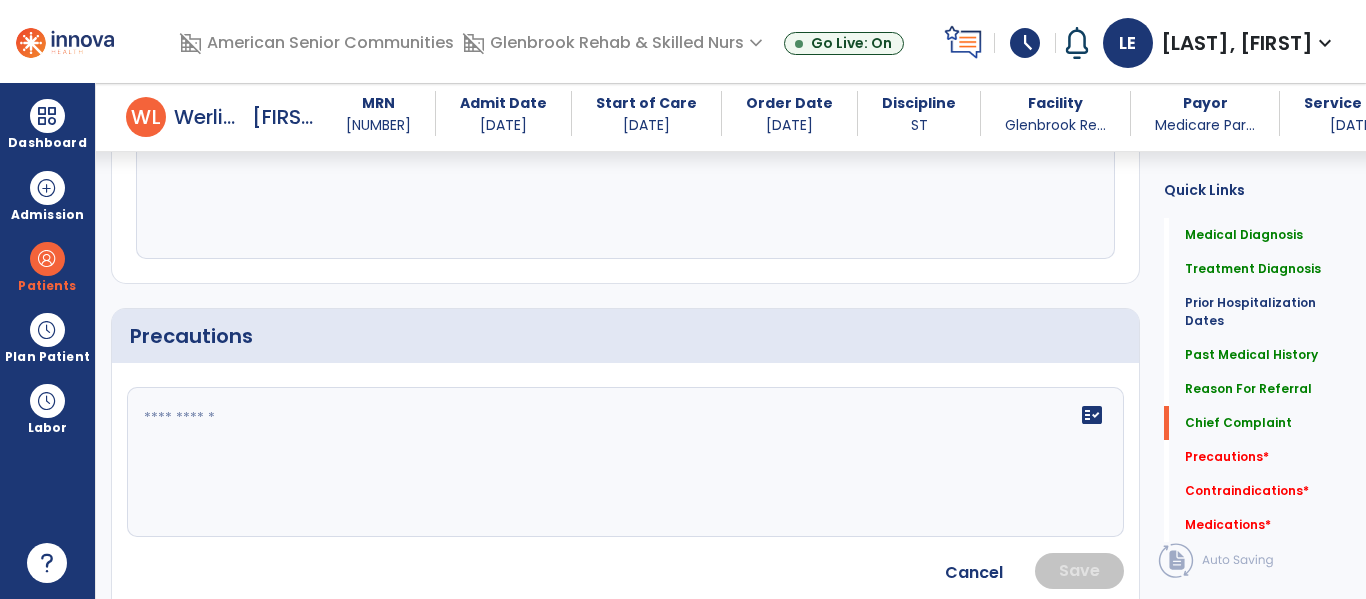 click 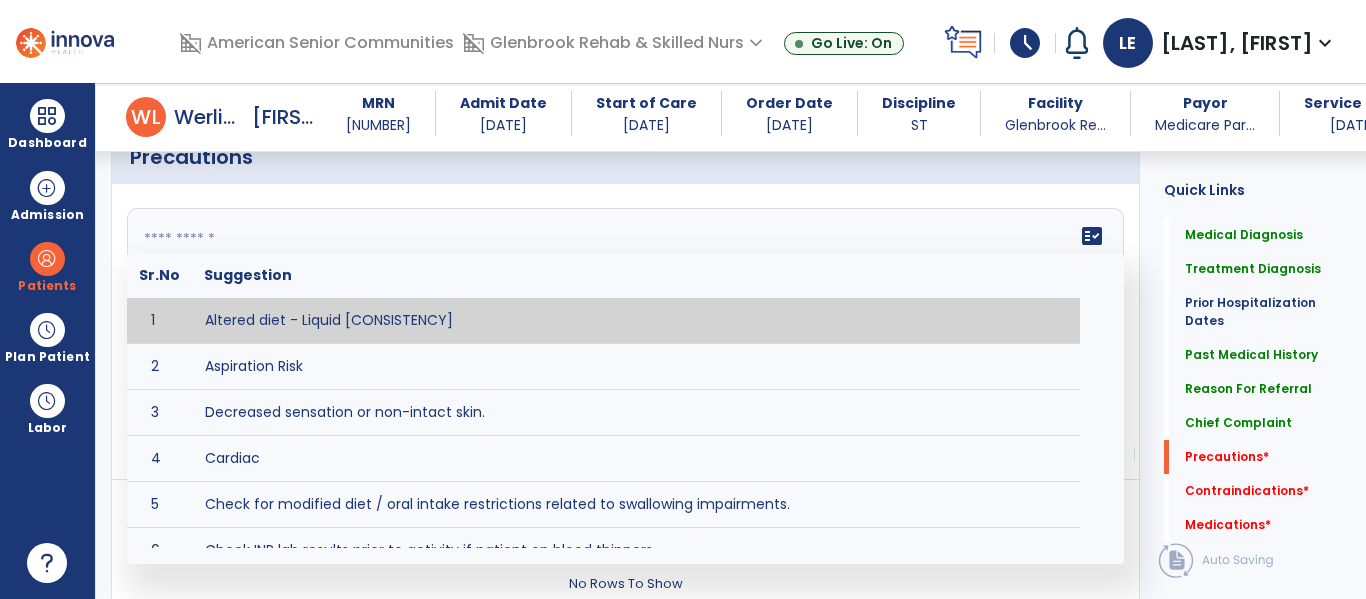 scroll, scrollTop: 1848, scrollLeft: 0, axis: vertical 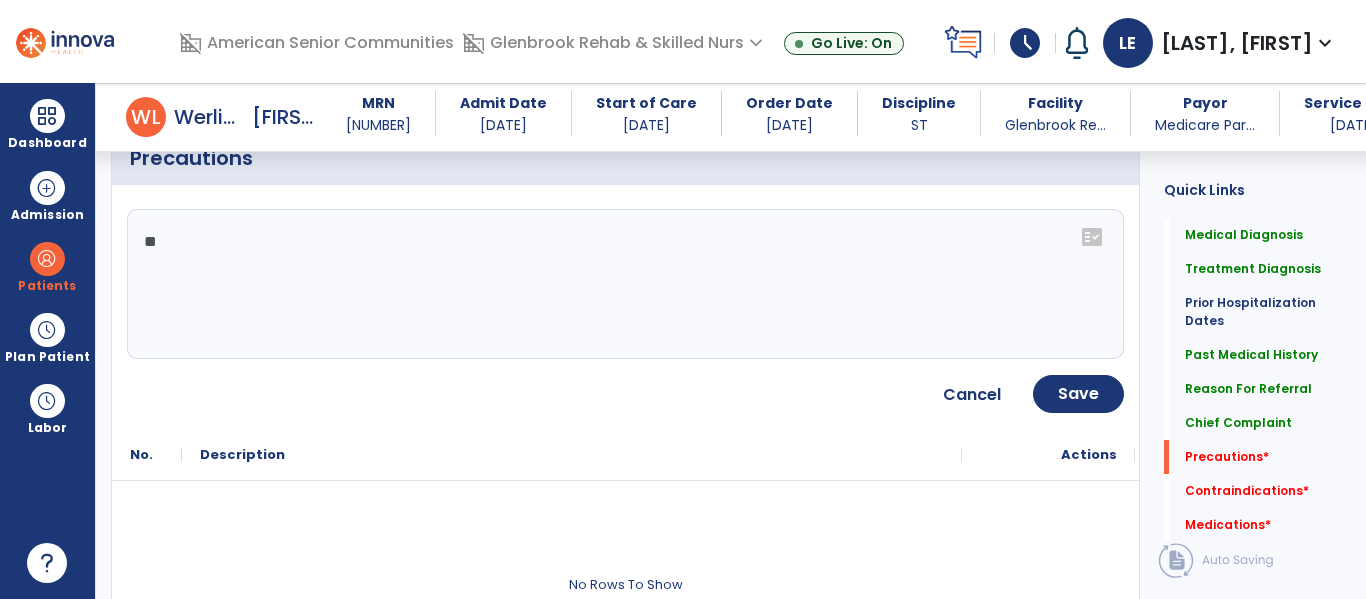 type on "*" 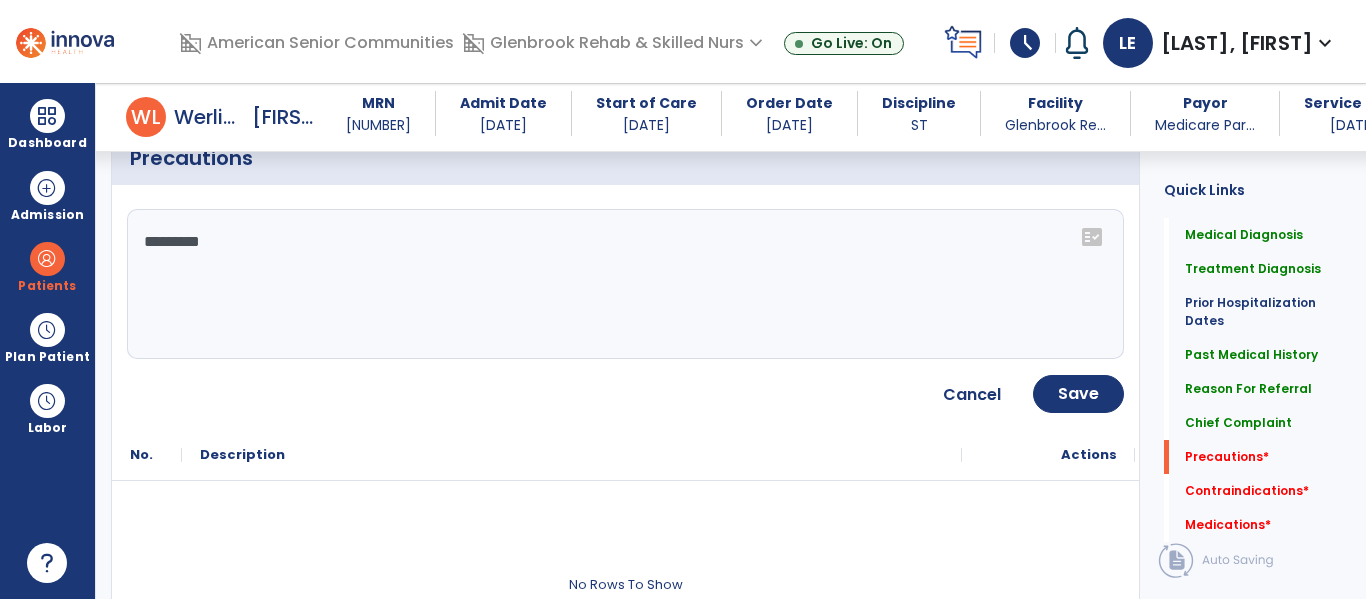 type on "*********" 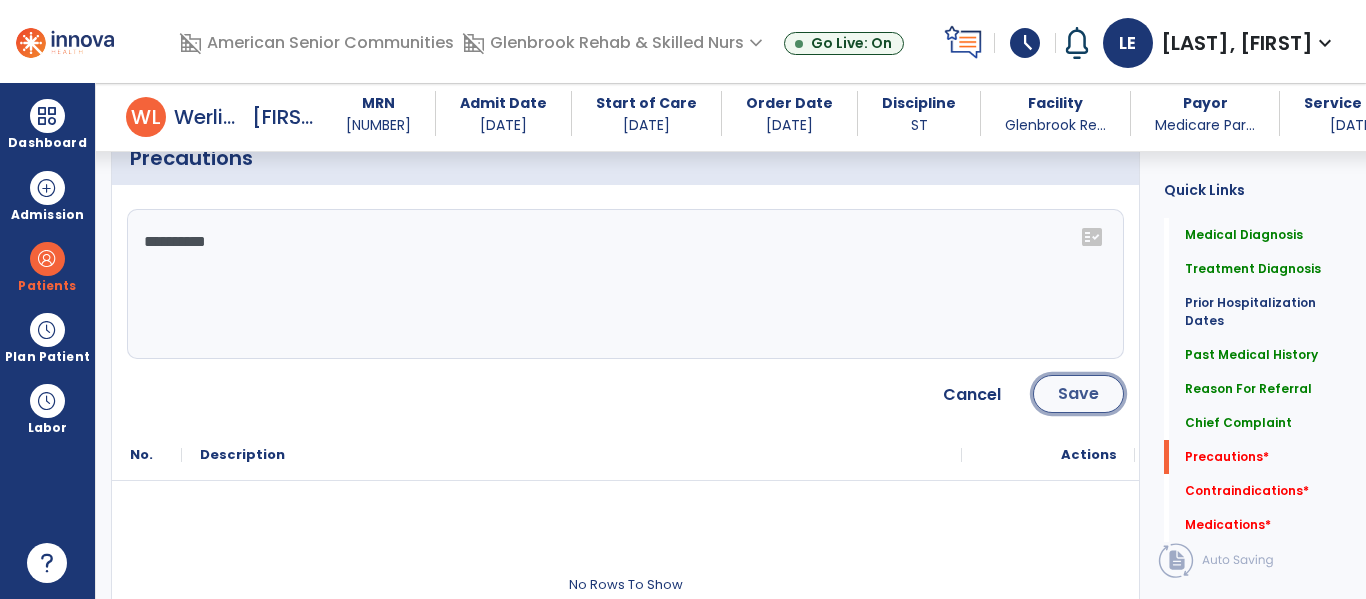 click on "Save" 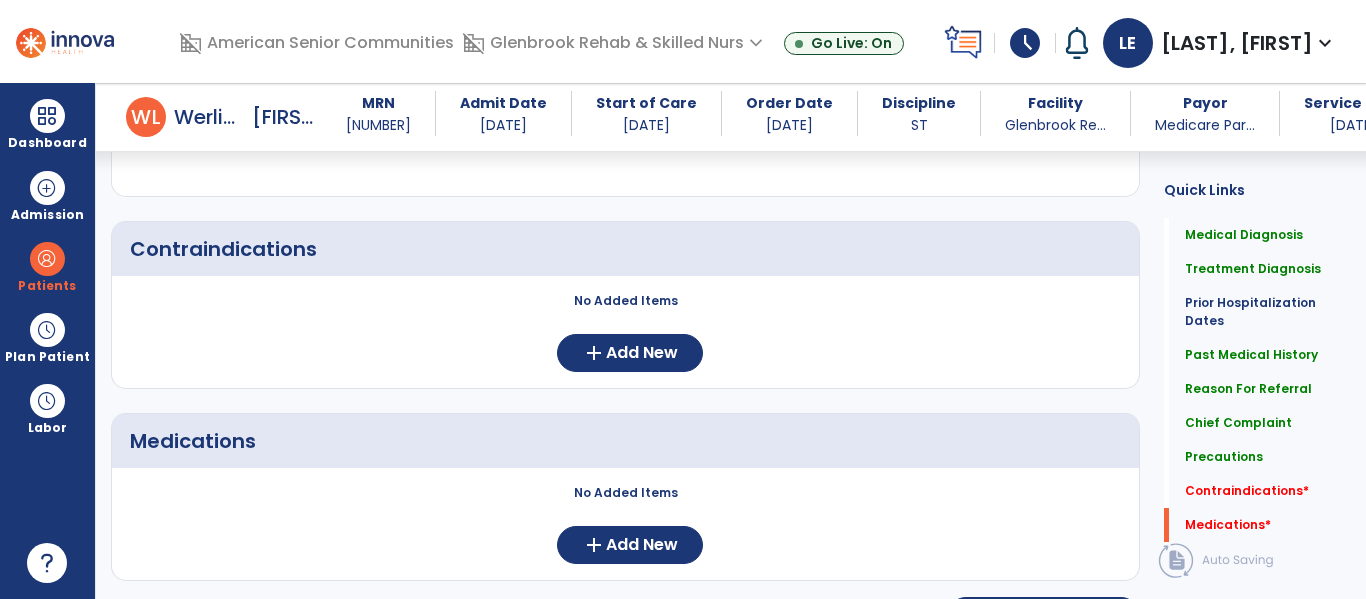scroll, scrollTop: 2107, scrollLeft: 0, axis: vertical 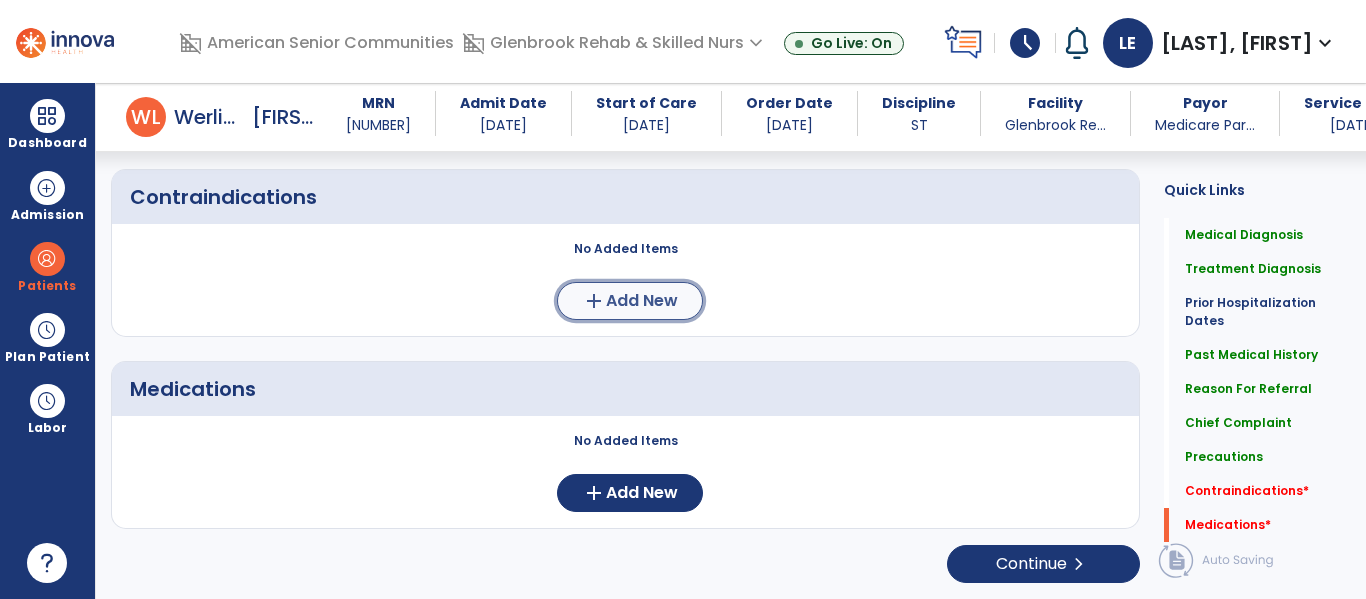 click on "add" 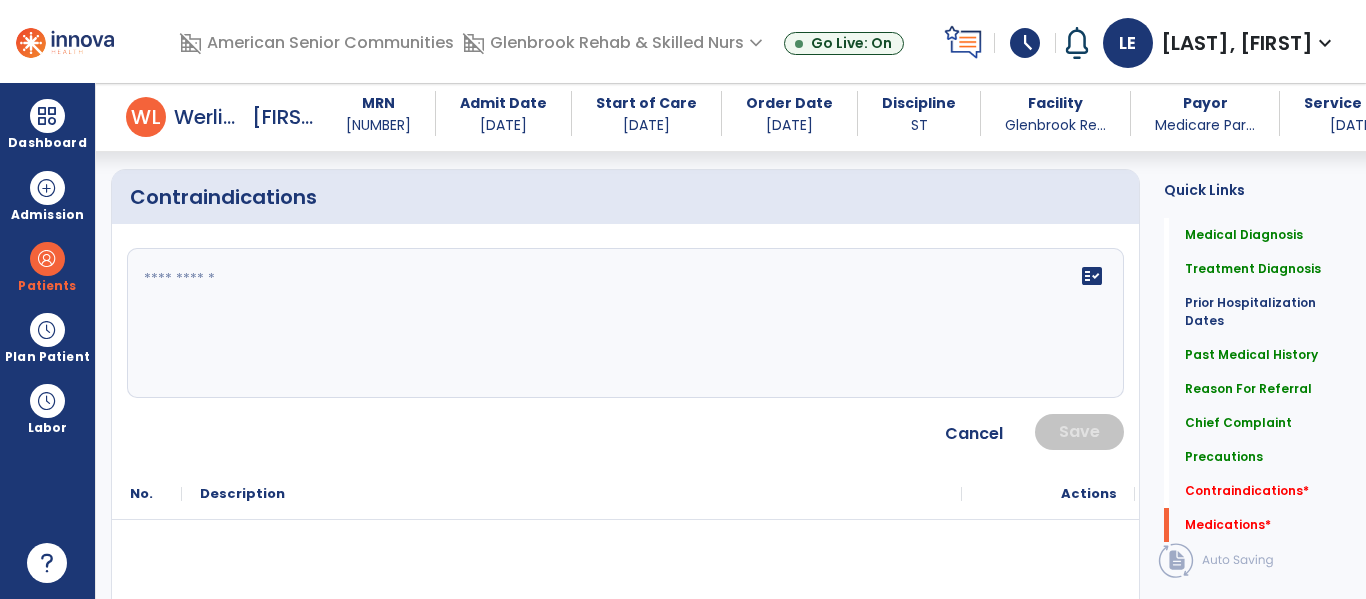 click on "fact_check" 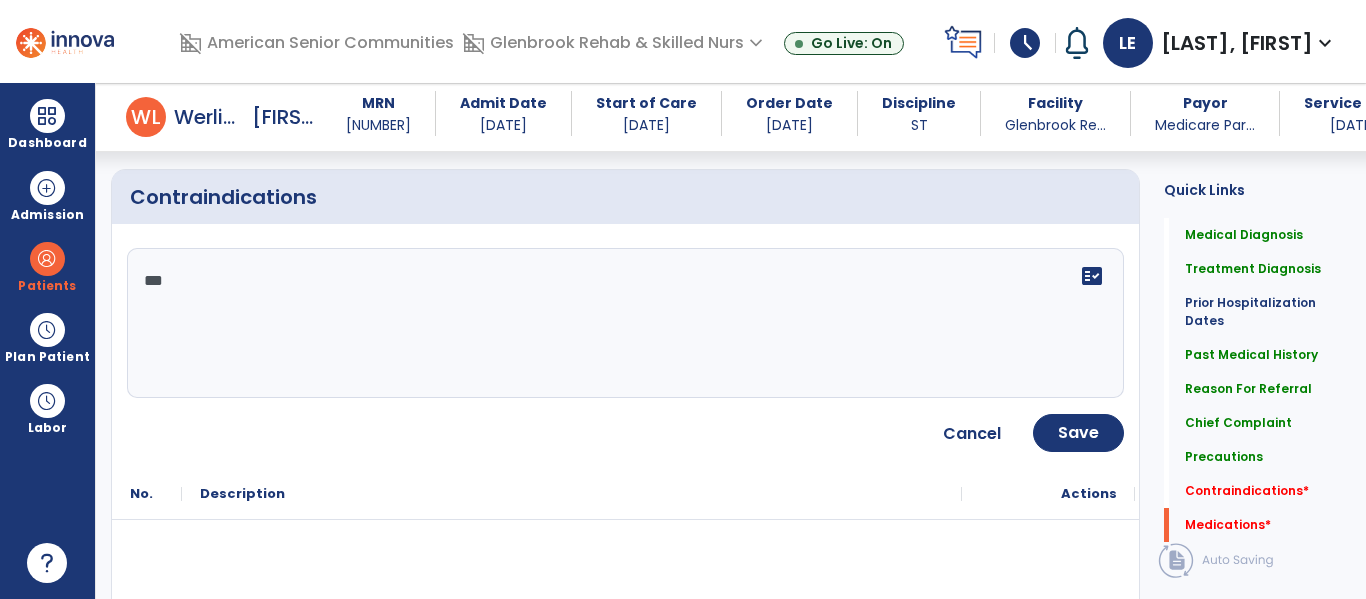 type on "***" 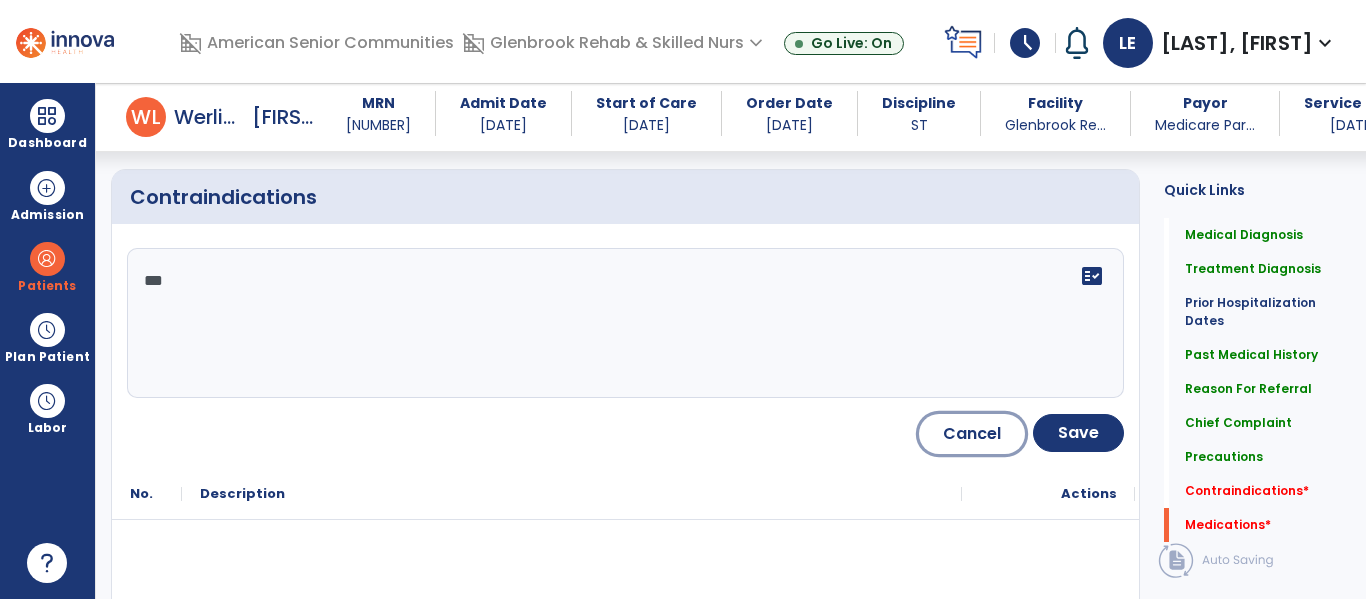 type 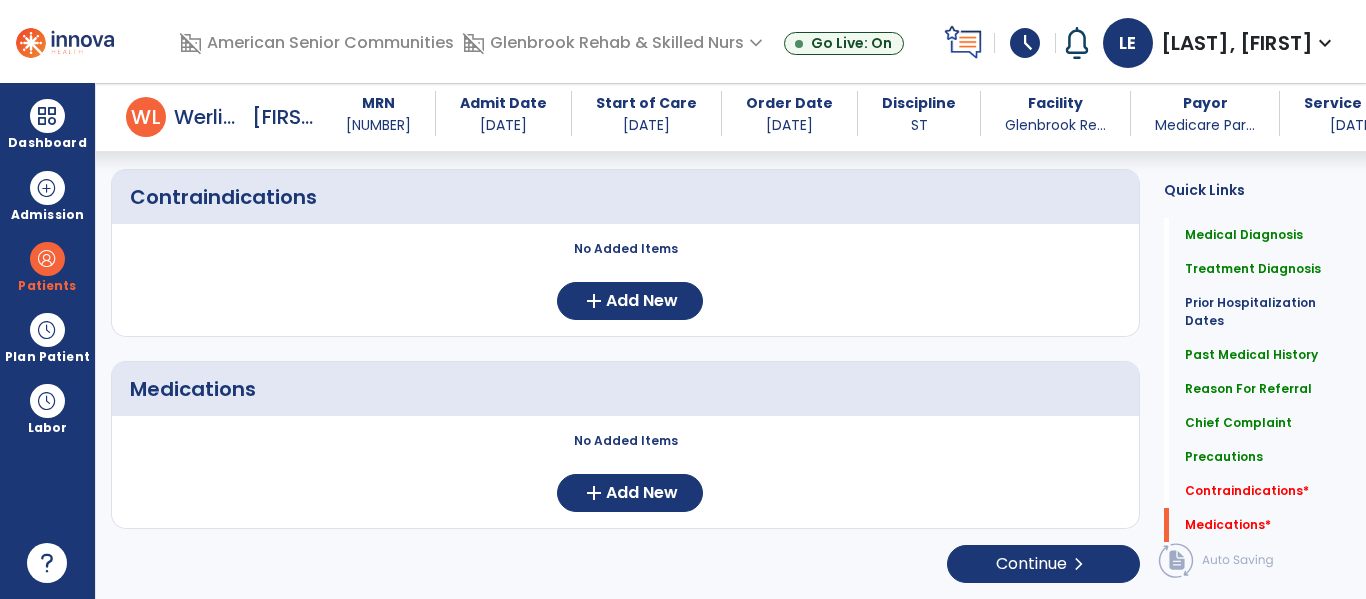 click on "No Added Items  add  Add New" 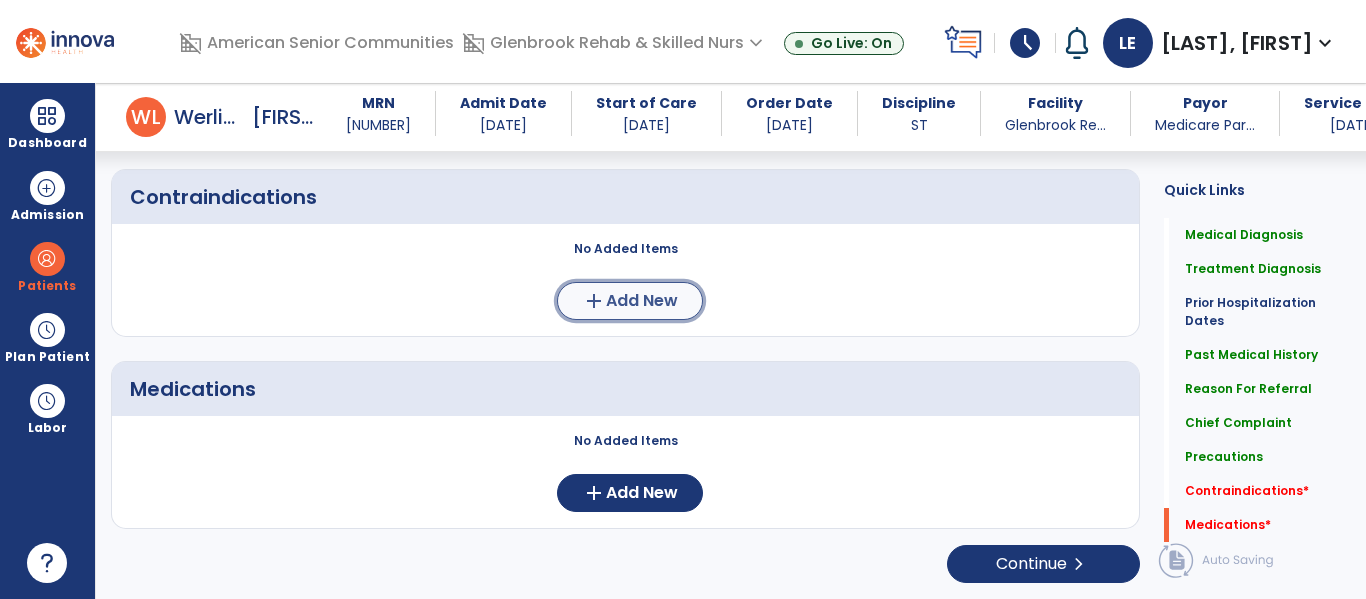 click on "Add New" 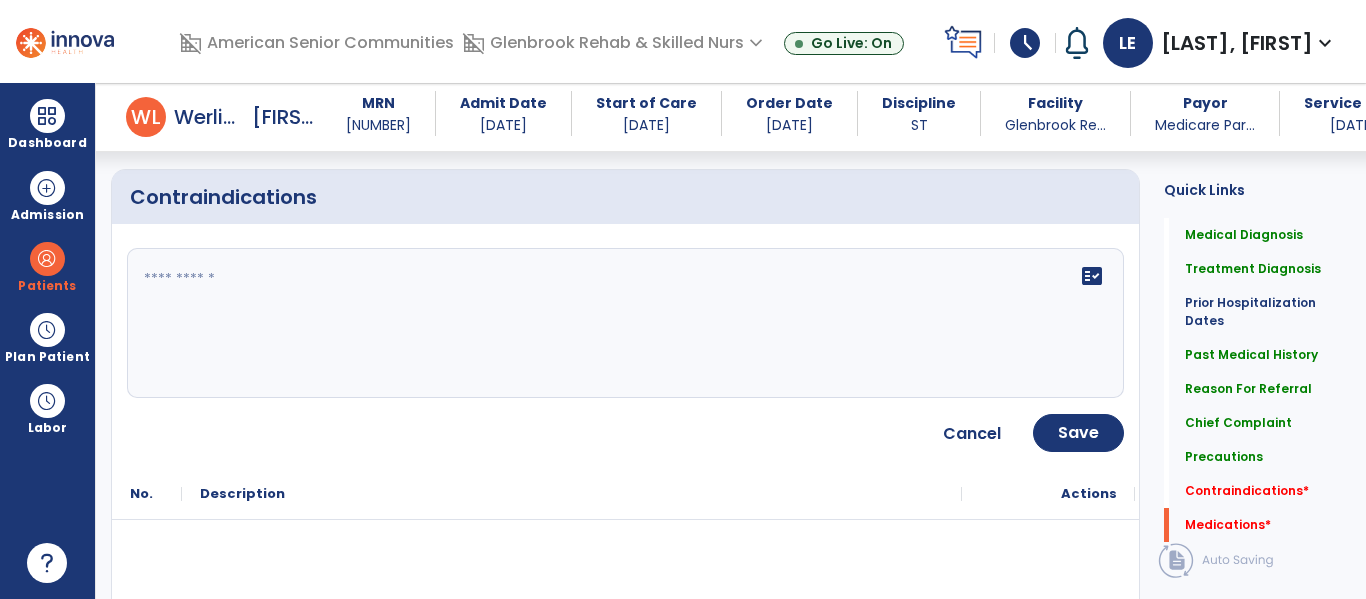 click on "fact_check" 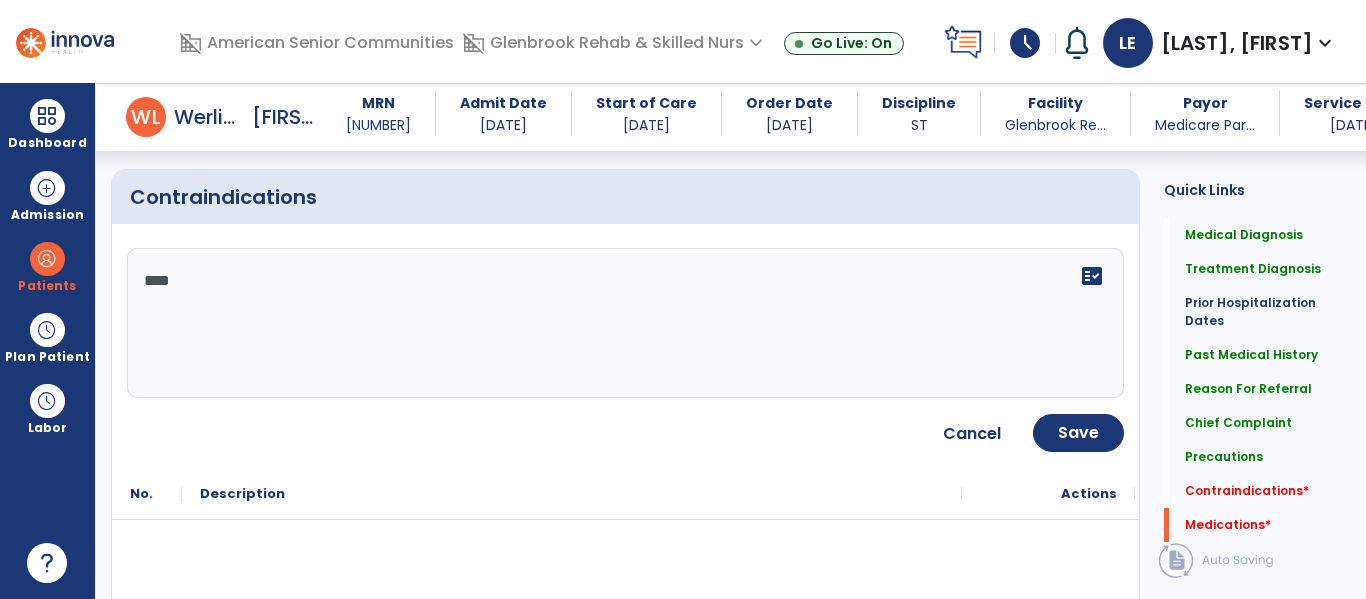 type on "***" 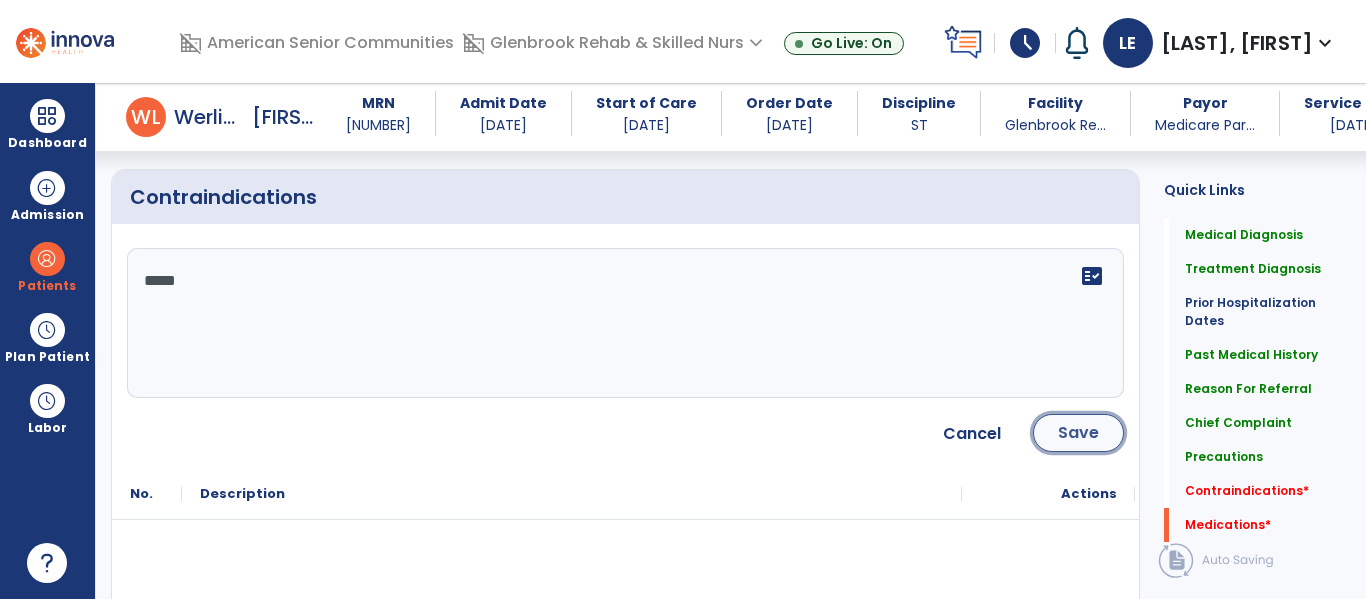 click on "Save" 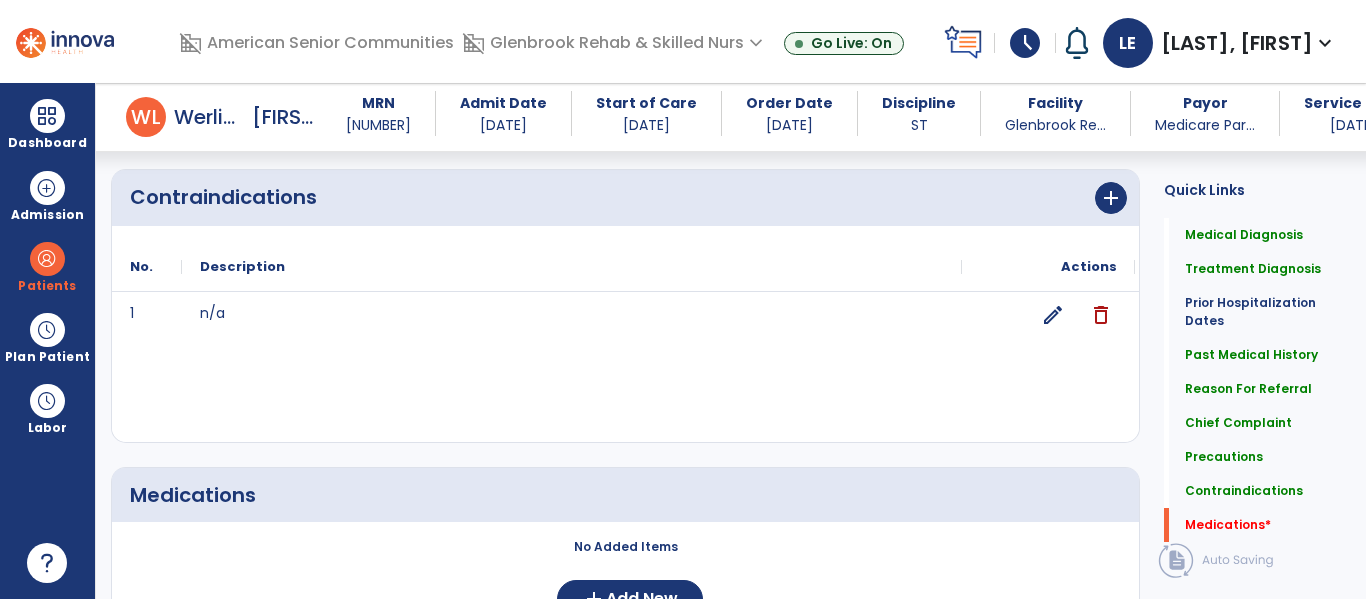 scroll, scrollTop: 2213, scrollLeft: 0, axis: vertical 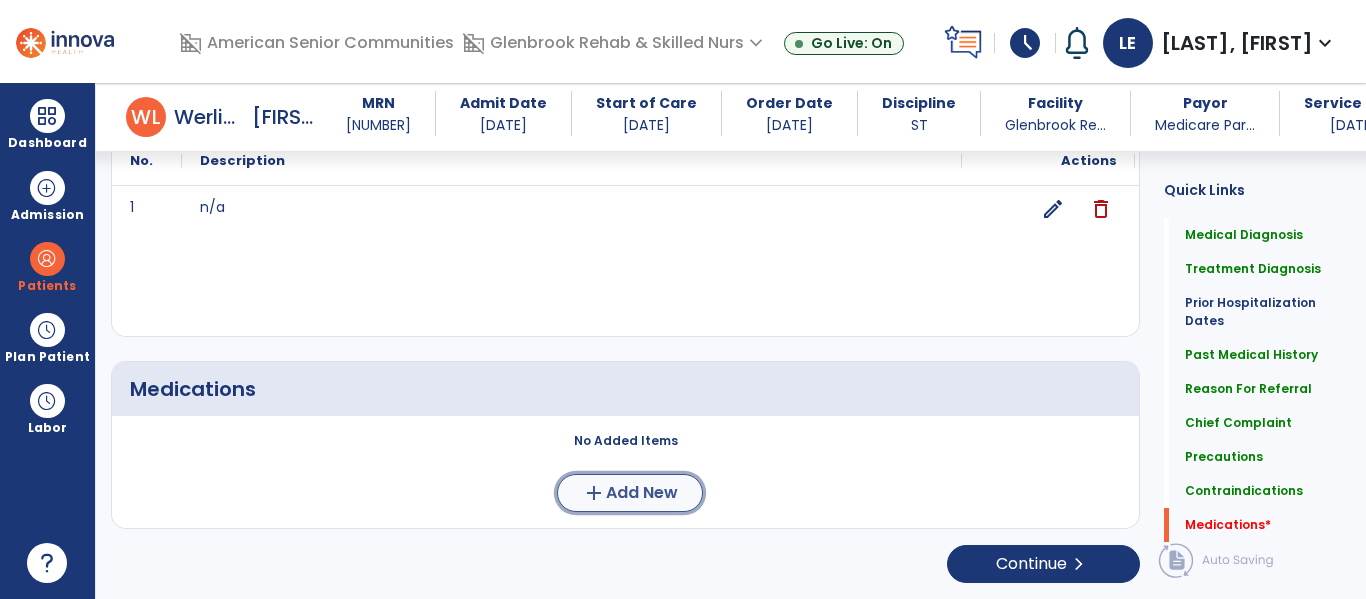 click on "Add New" 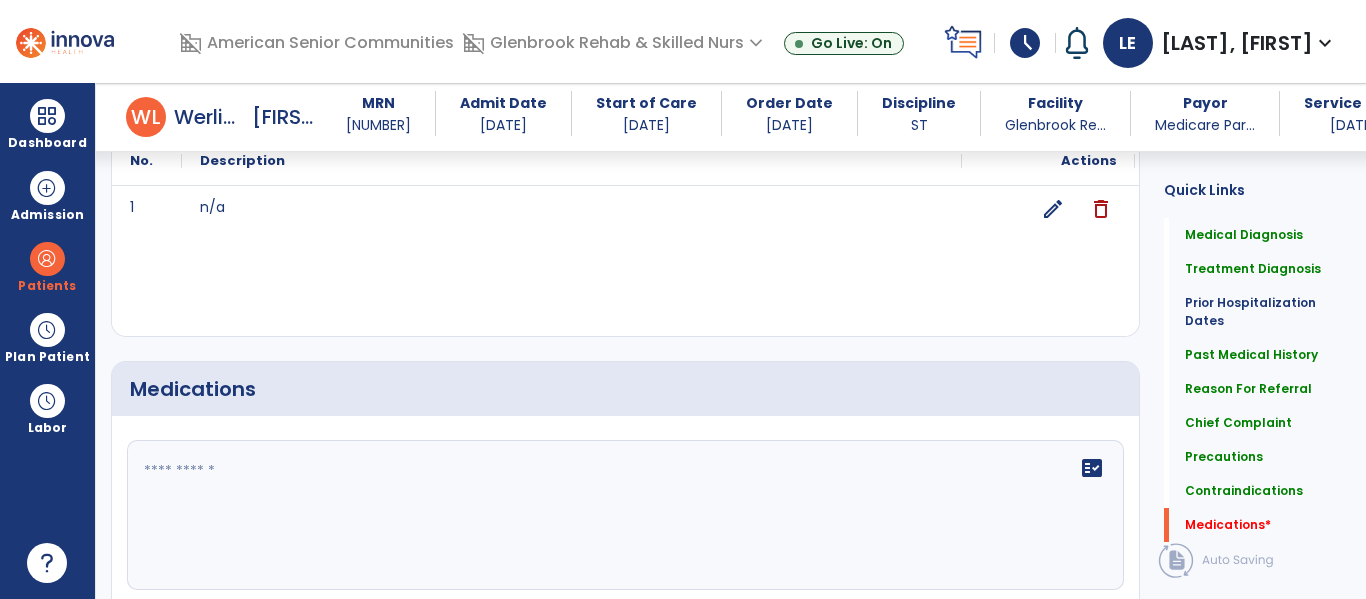 click on "fact_check" 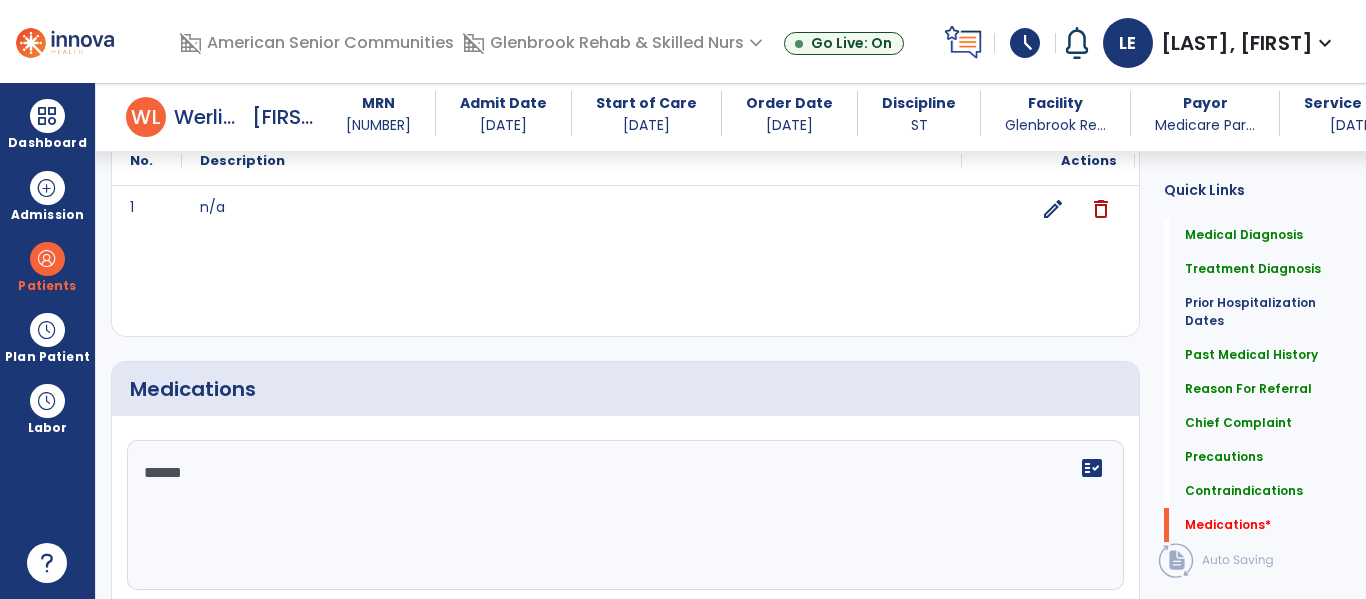 type on "*******" 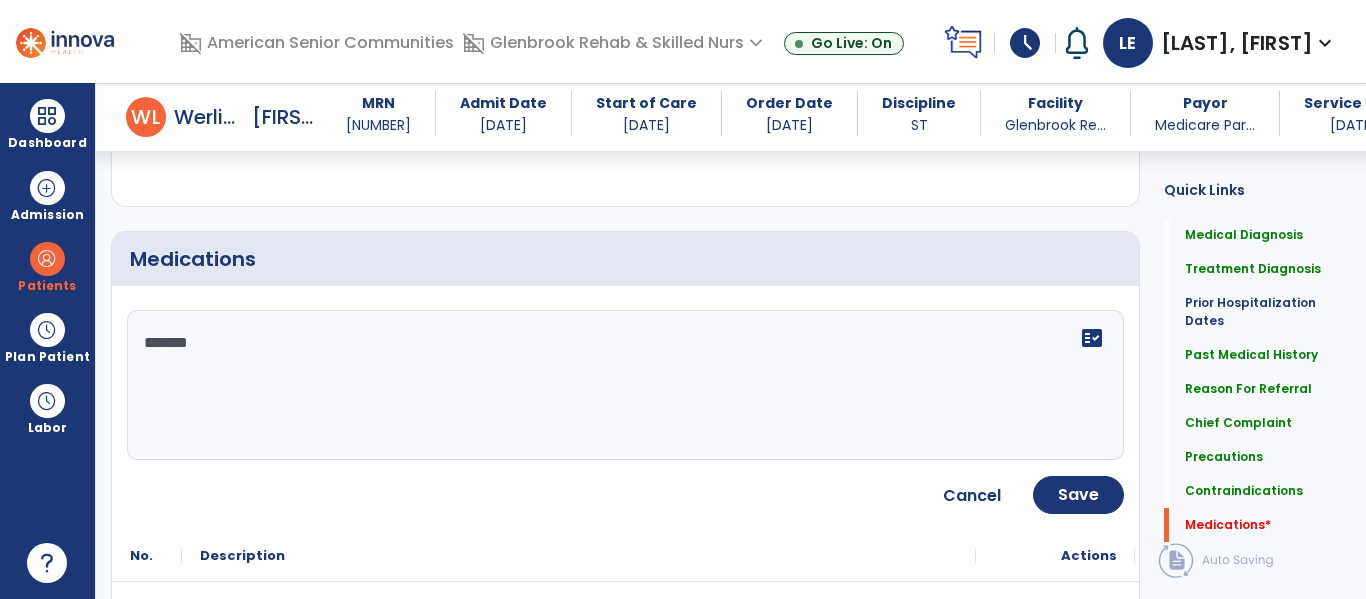 scroll, scrollTop: 2398, scrollLeft: 0, axis: vertical 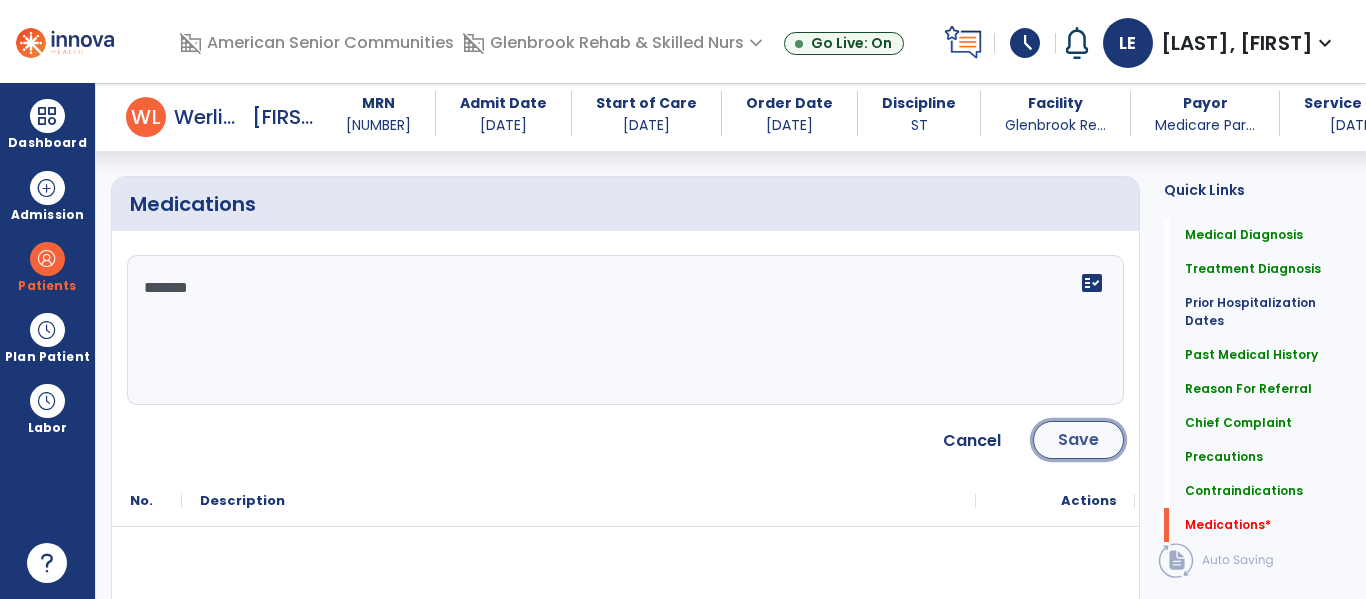 click on "Save" 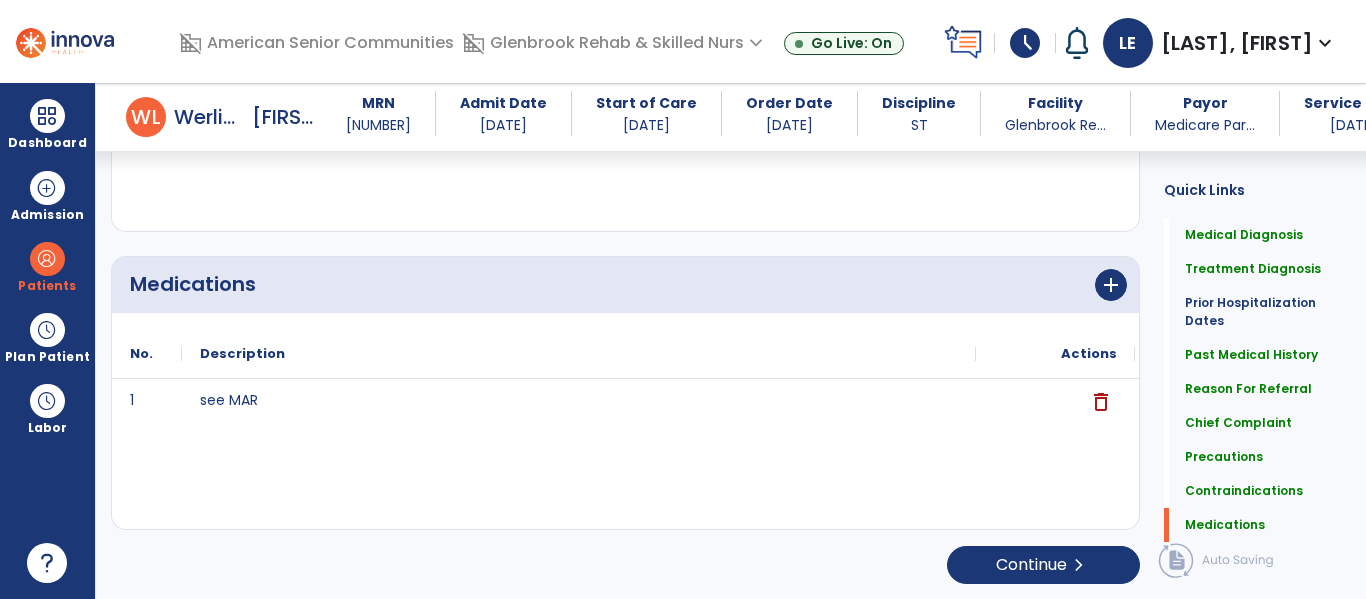 scroll, scrollTop: 2320, scrollLeft: 0, axis: vertical 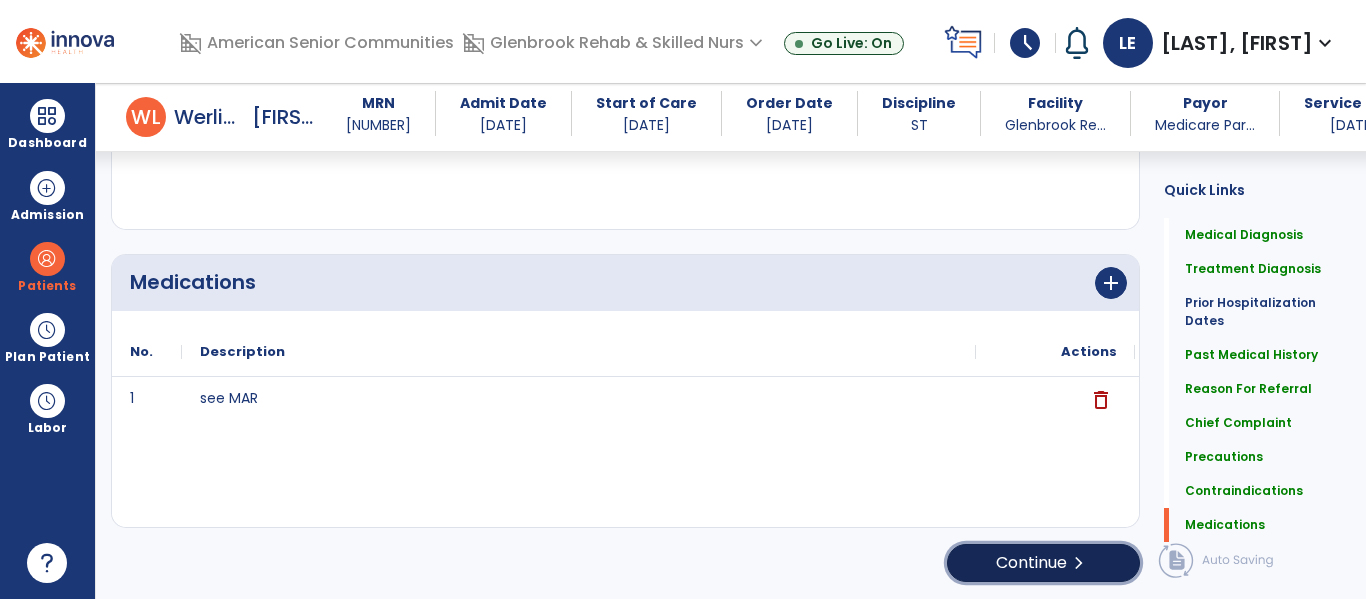 click on "Continue  chevron_right" 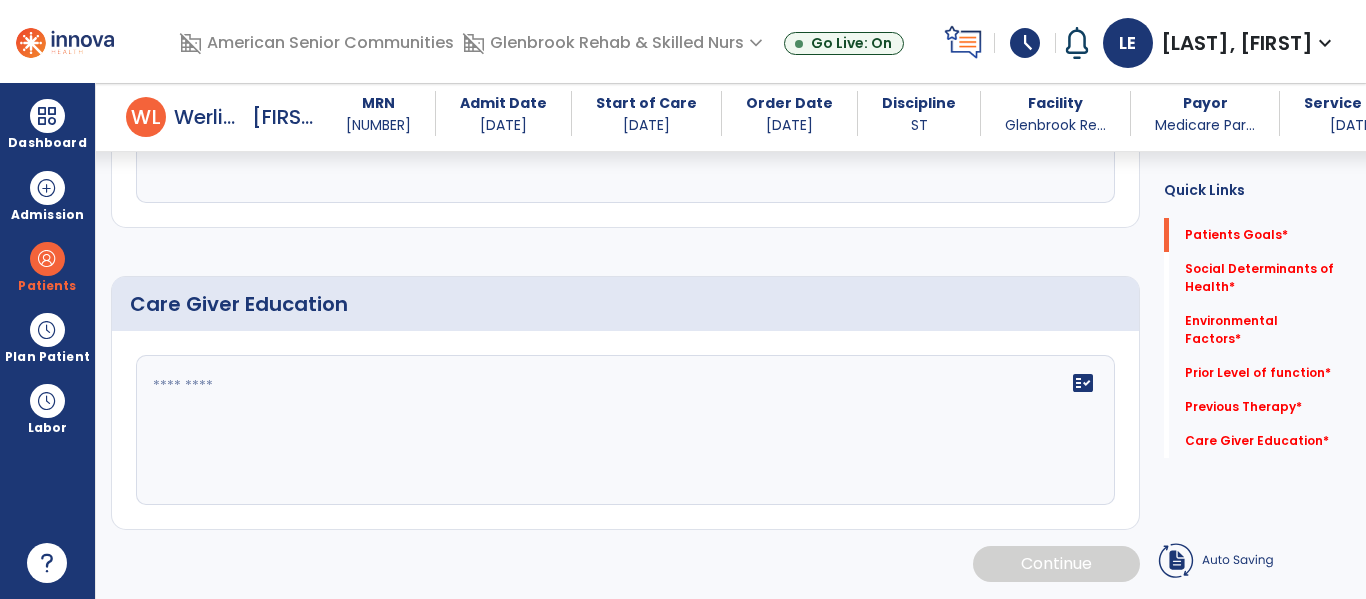 scroll, scrollTop: 106, scrollLeft: 0, axis: vertical 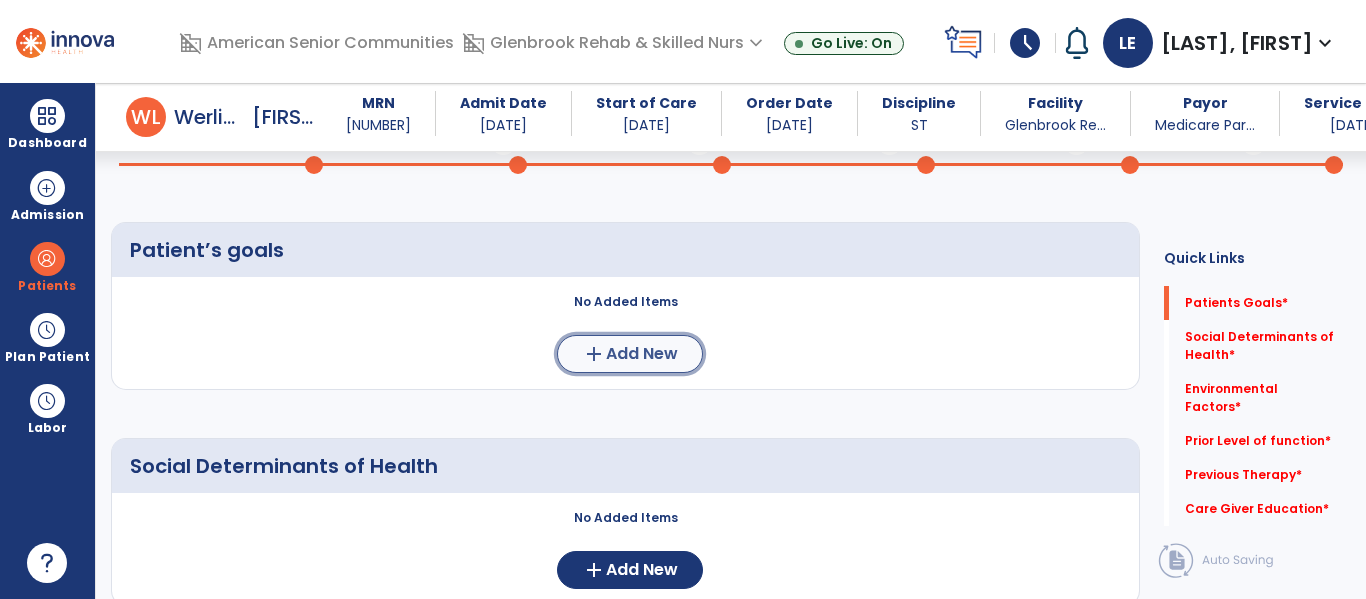 click on "Add New" 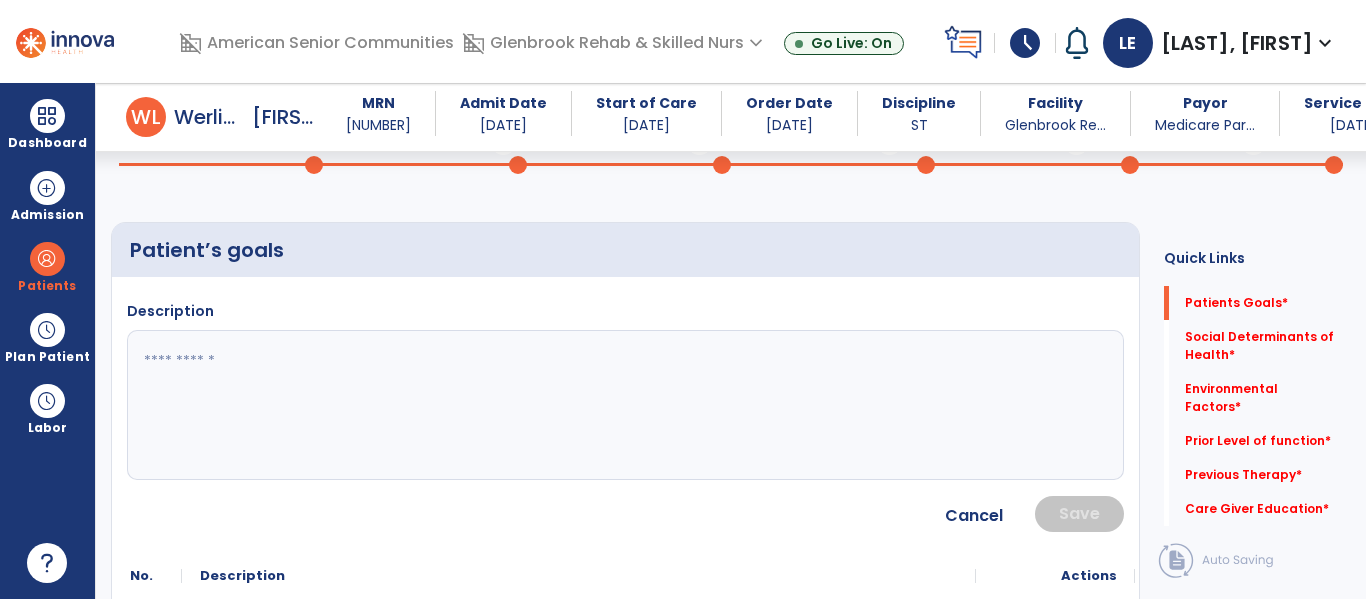 click 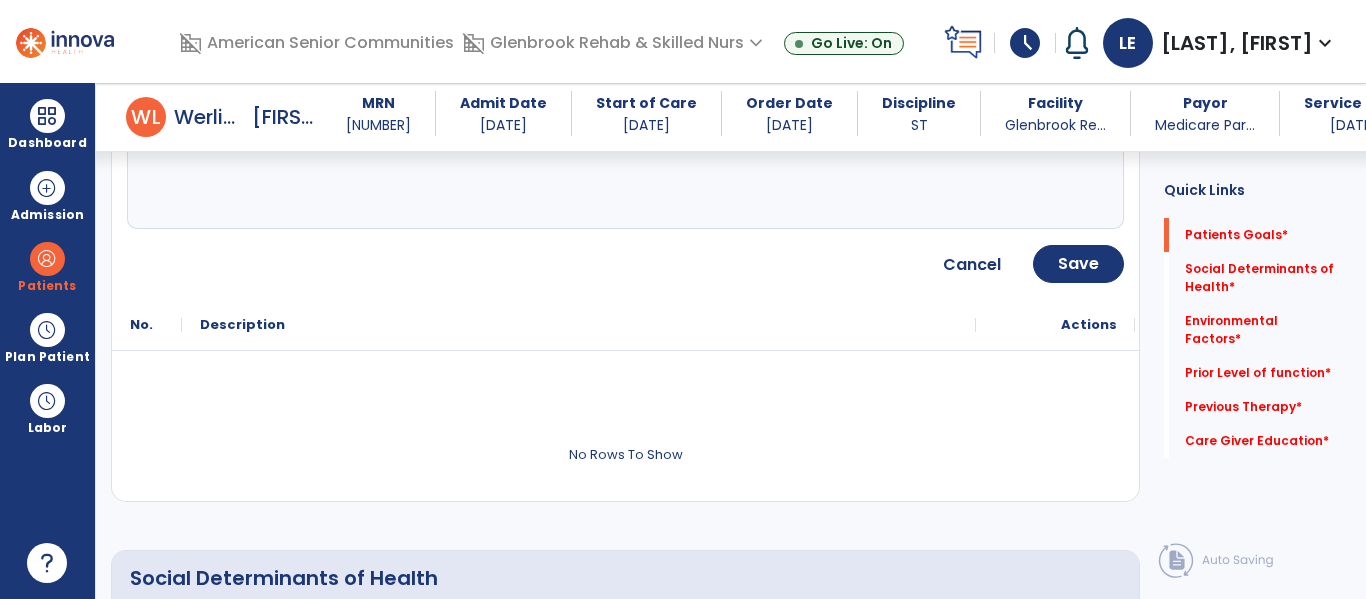 scroll, scrollTop: 360, scrollLeft: 0, axis: vertical 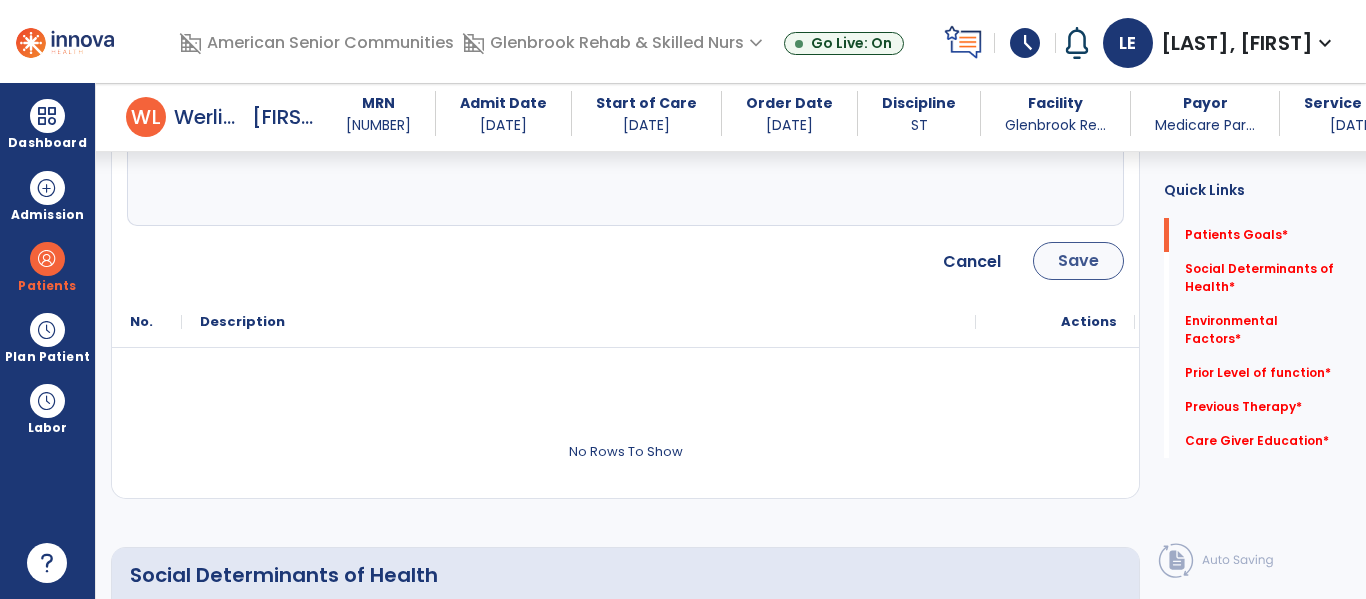 type on "**********" 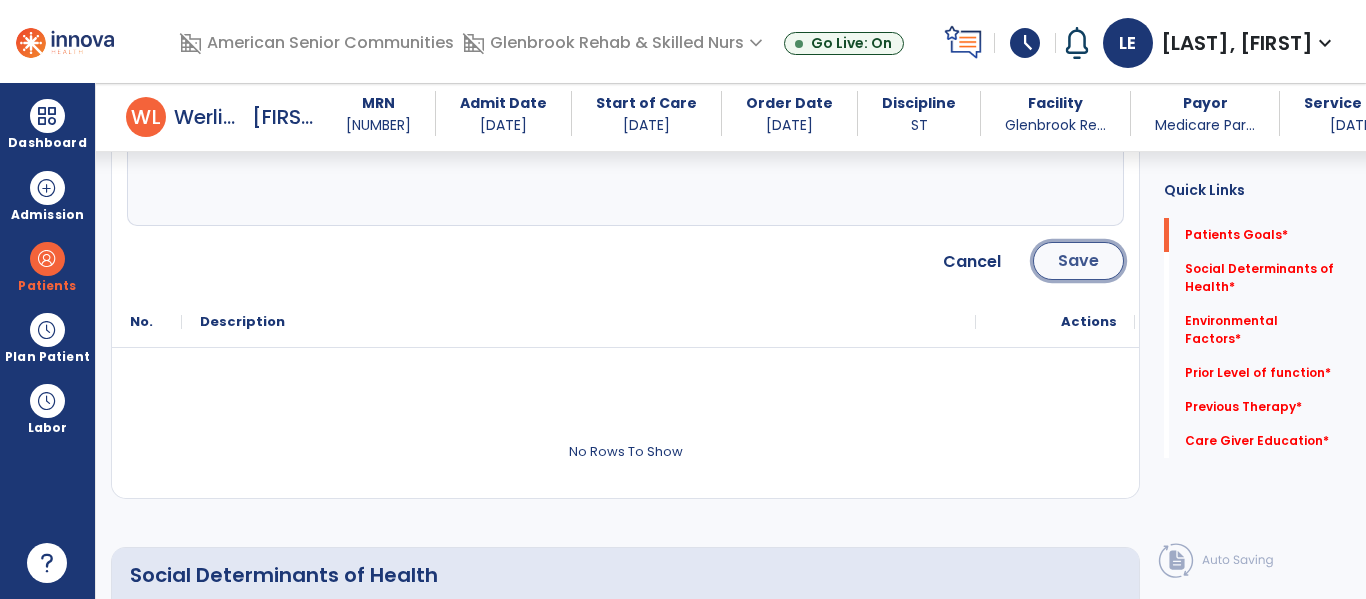 click on "Save" 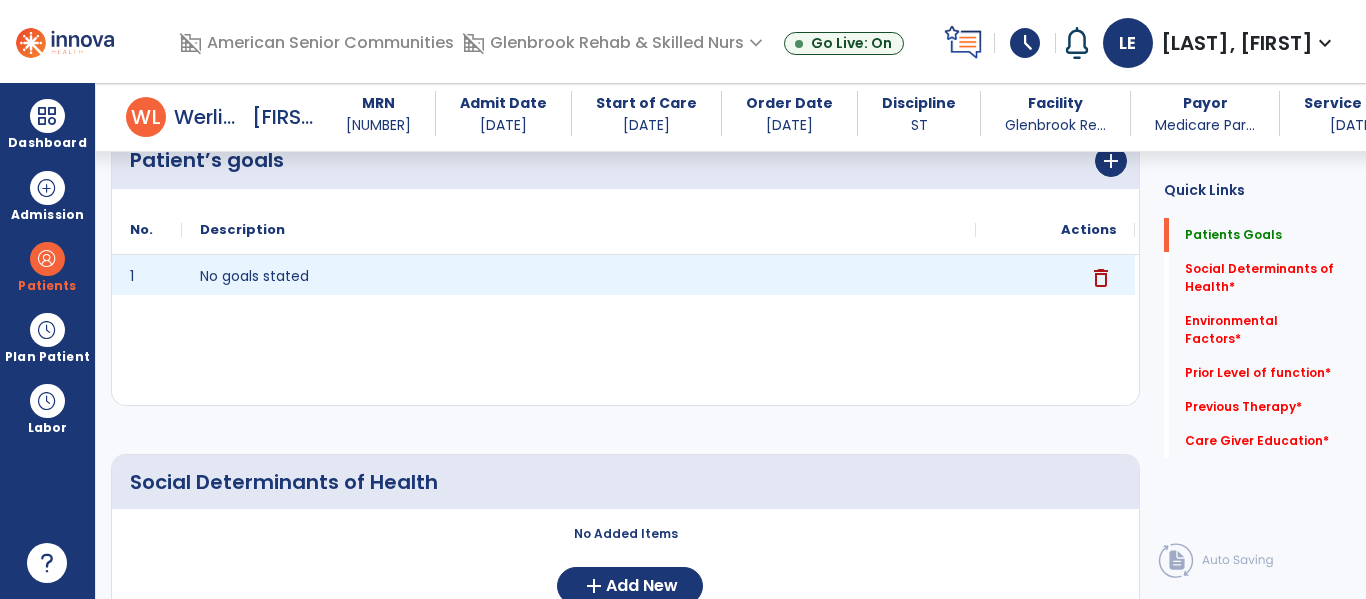 scroll, scrollTop: 481, scrollLeft: 0, axis: vertical 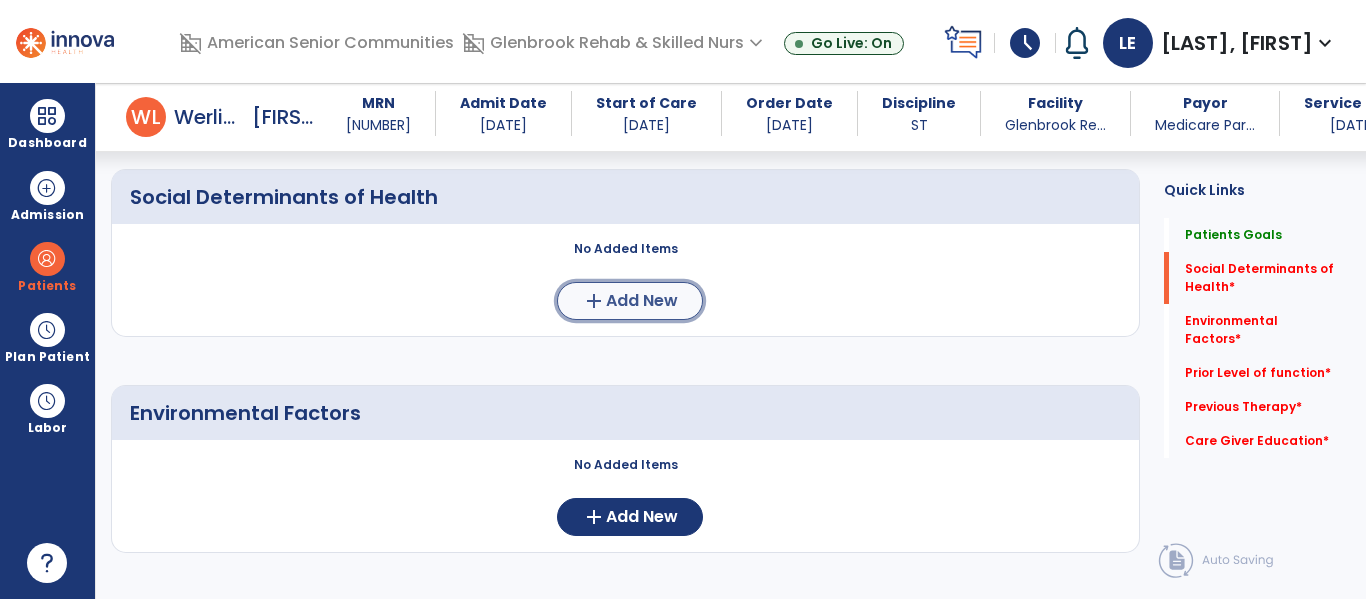 click on "add  Add New" 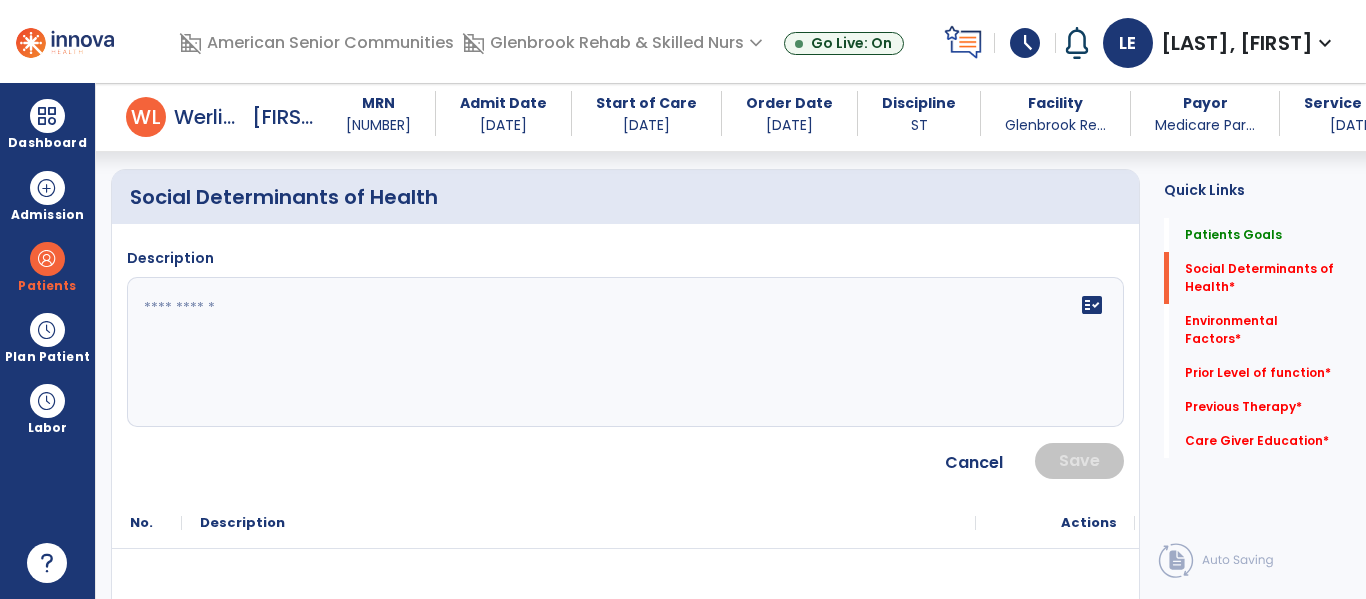 click on "fact_check" 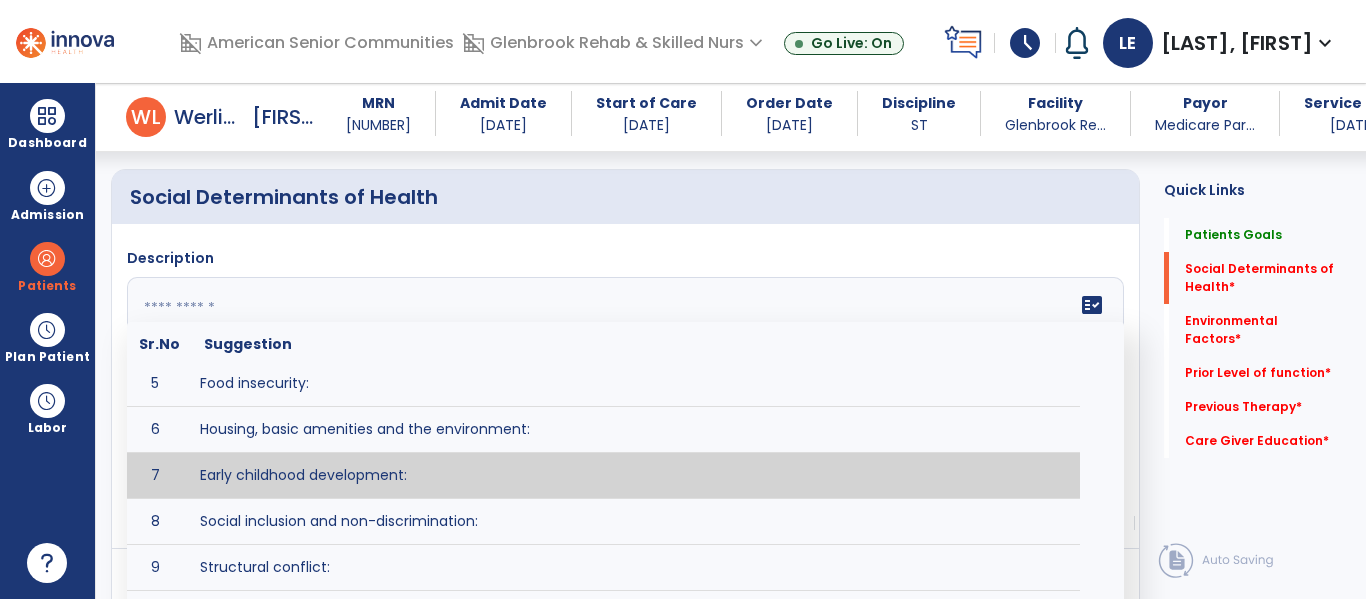 scroll, scrollTop: 210, scrollLeft: 0, axis: vertical 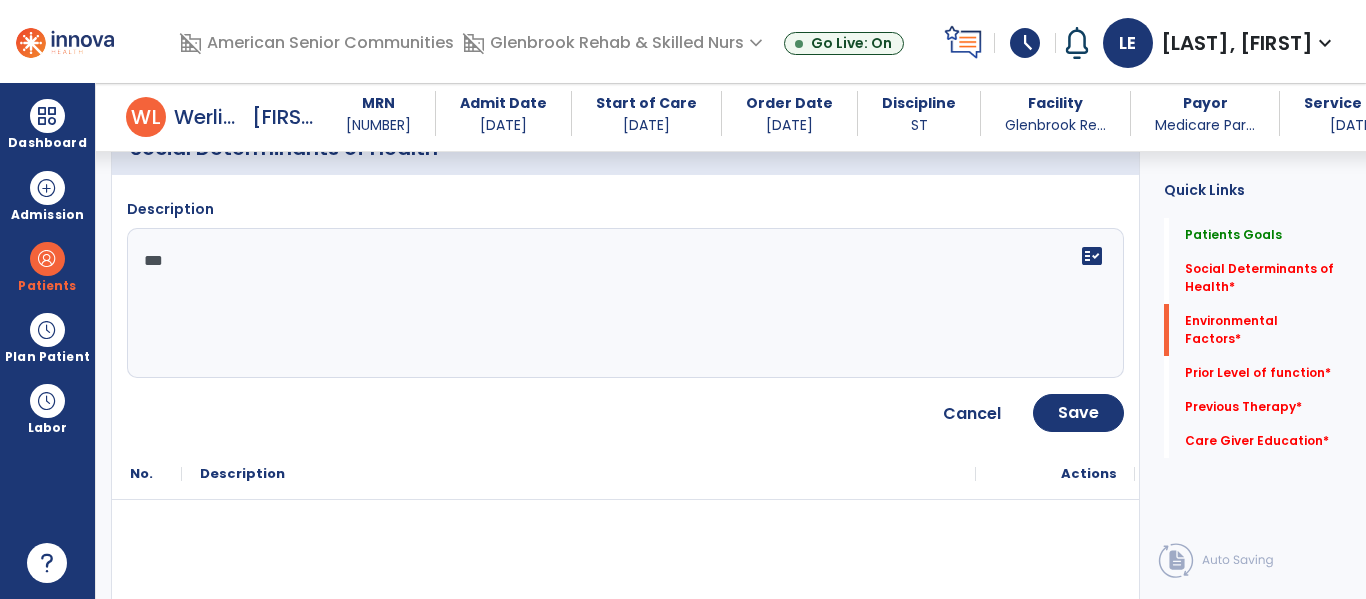 type on "***" 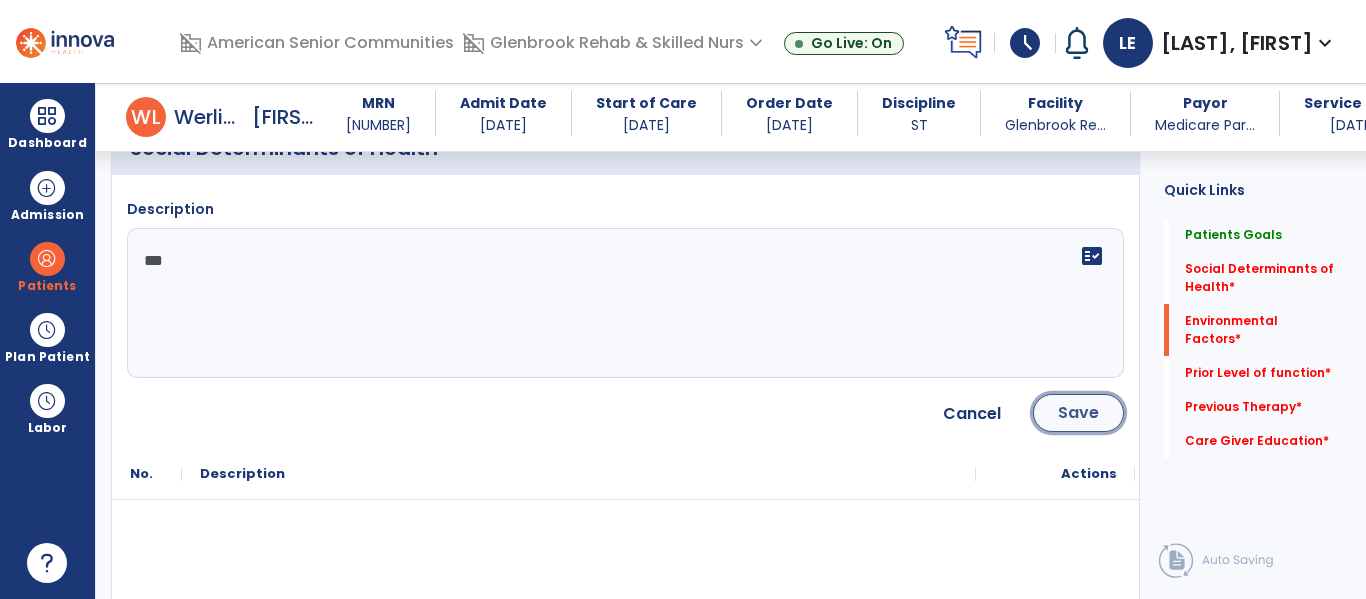 click on "Save" 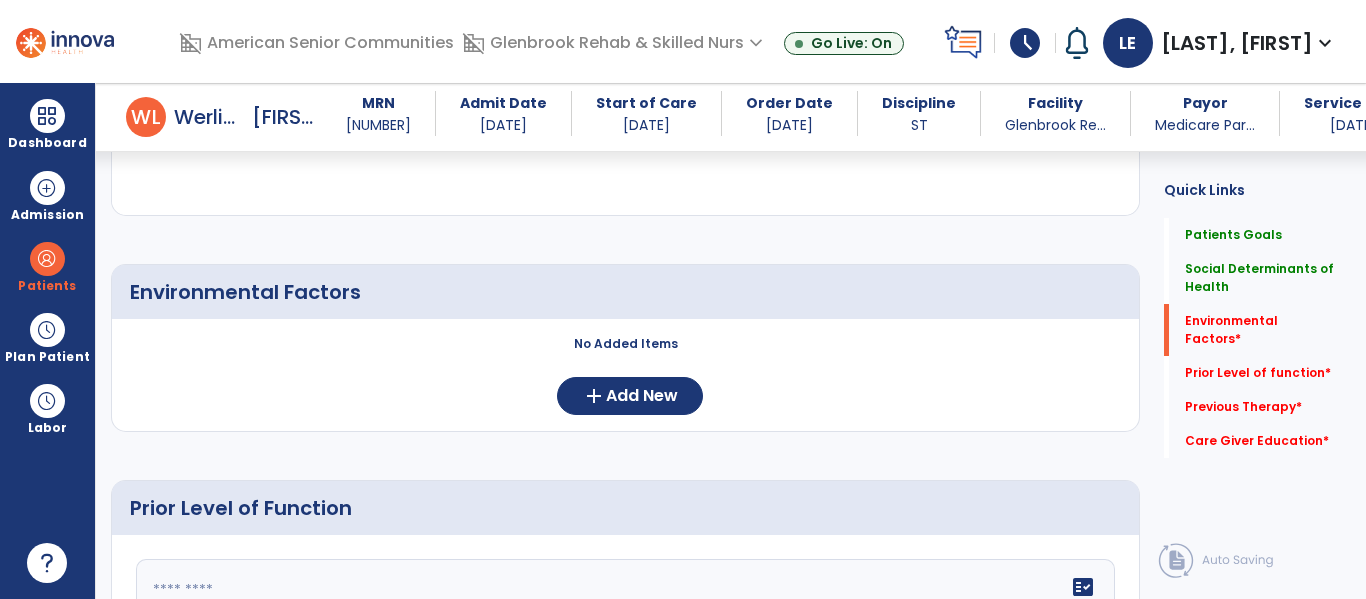 scroll, scrollTop: 712, scrollLeft: 0, axis: vertical 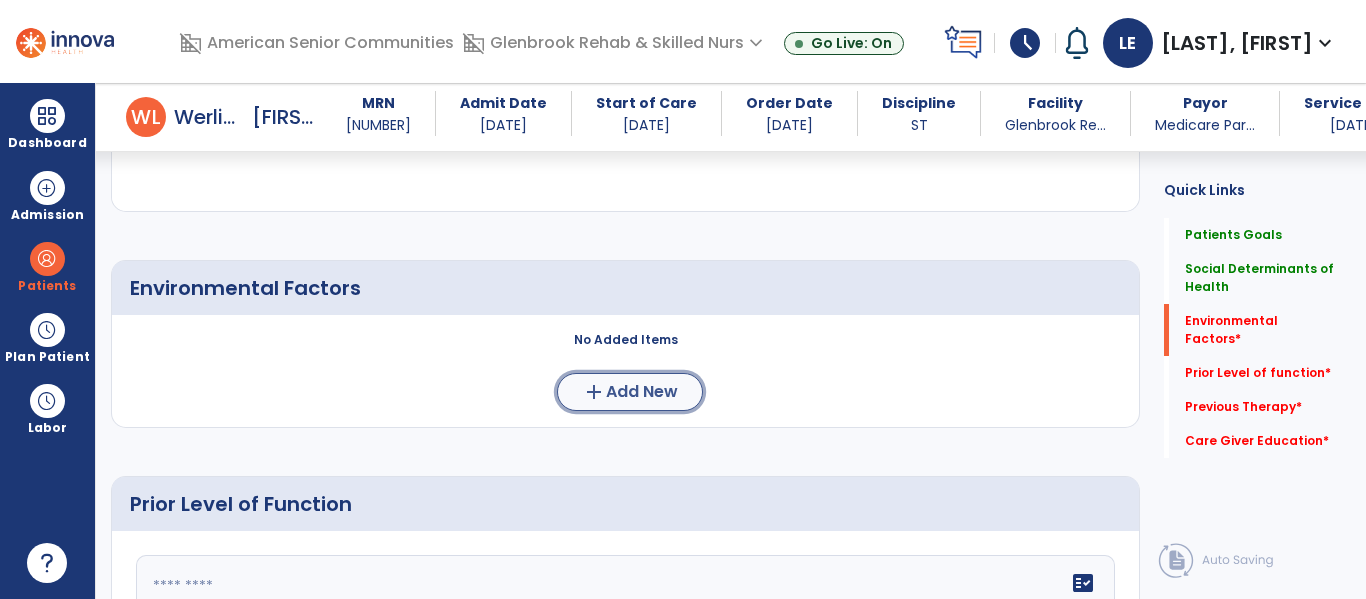 click on "Add New" 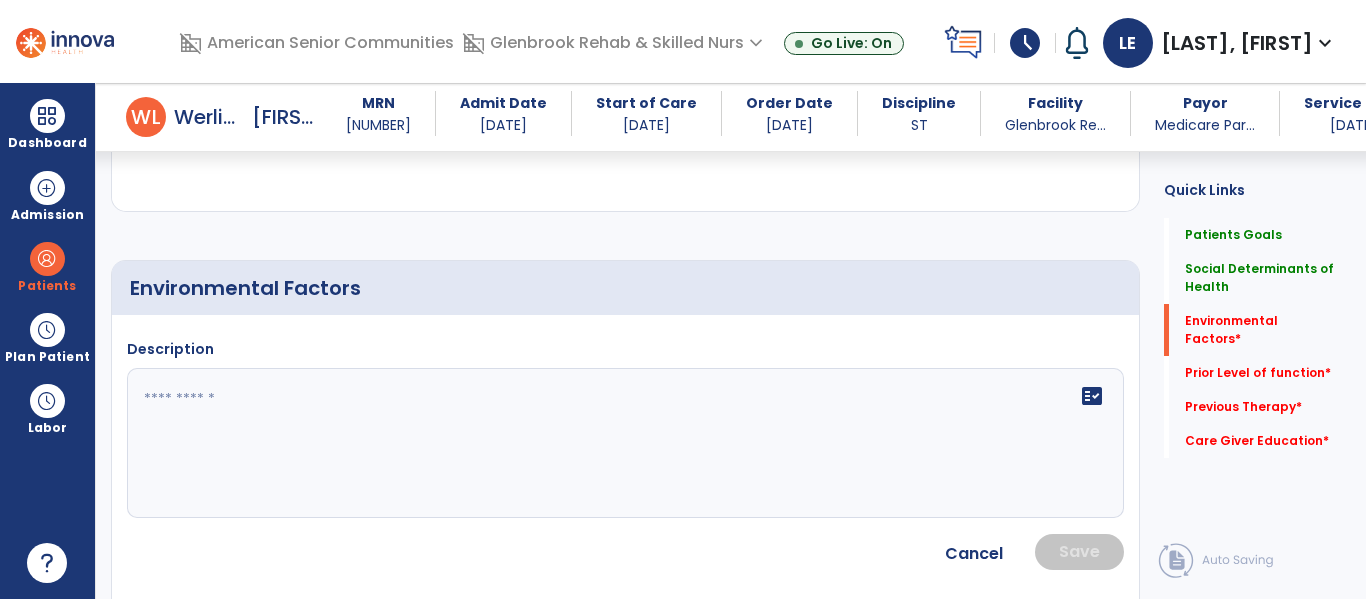 click 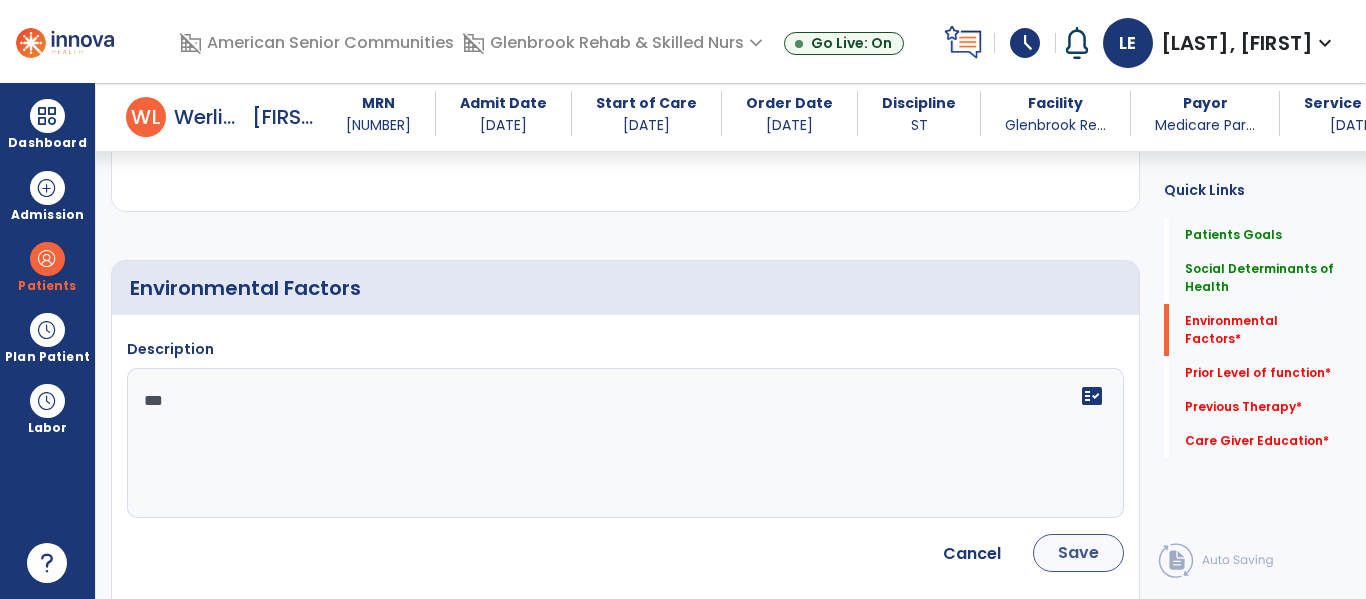 type on "***" 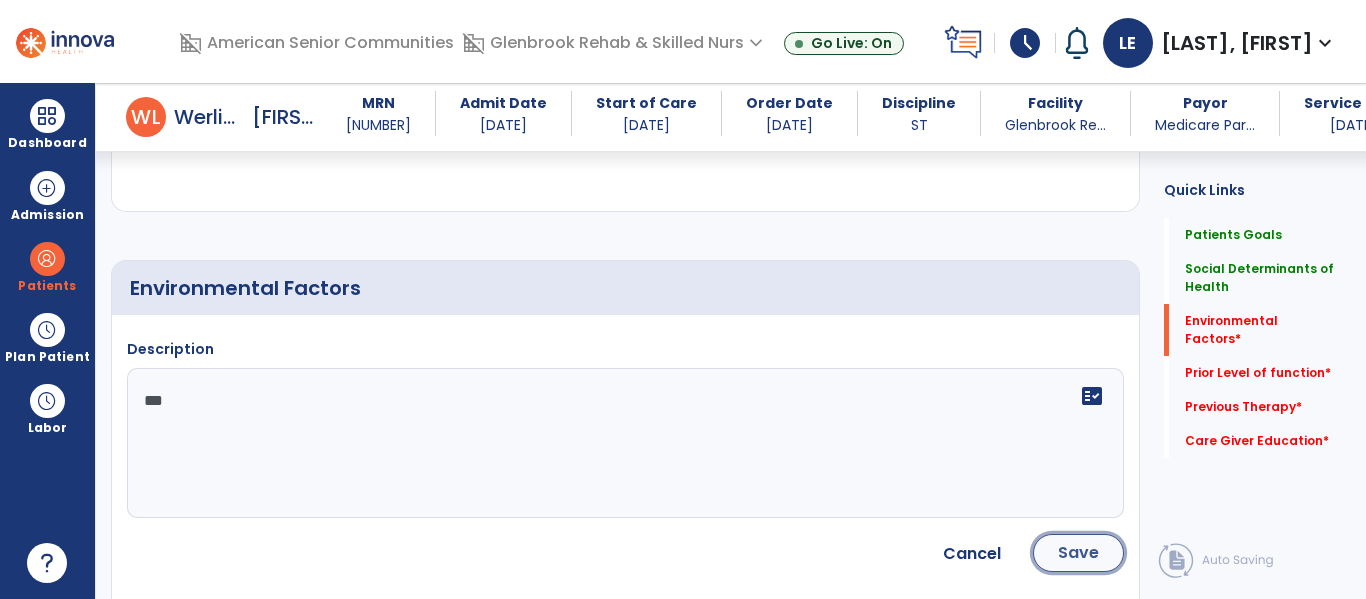 click on "Save" 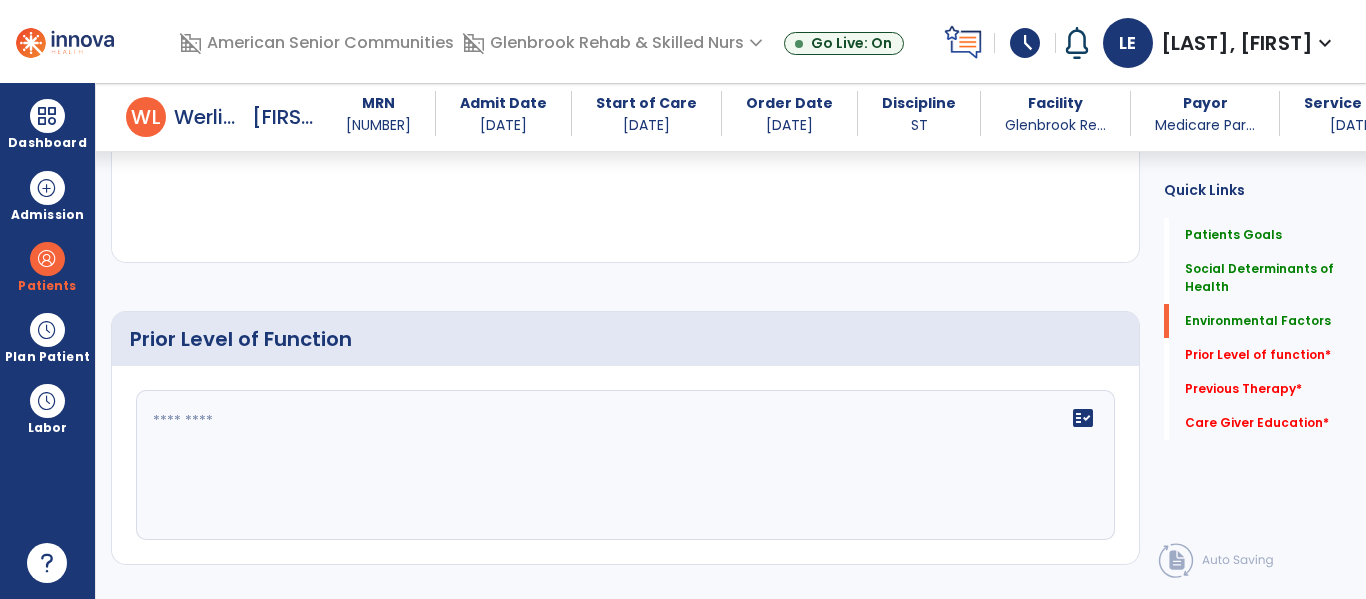 scroll, scrollTop: 1076, scrollLeft: 0, axis: vertical 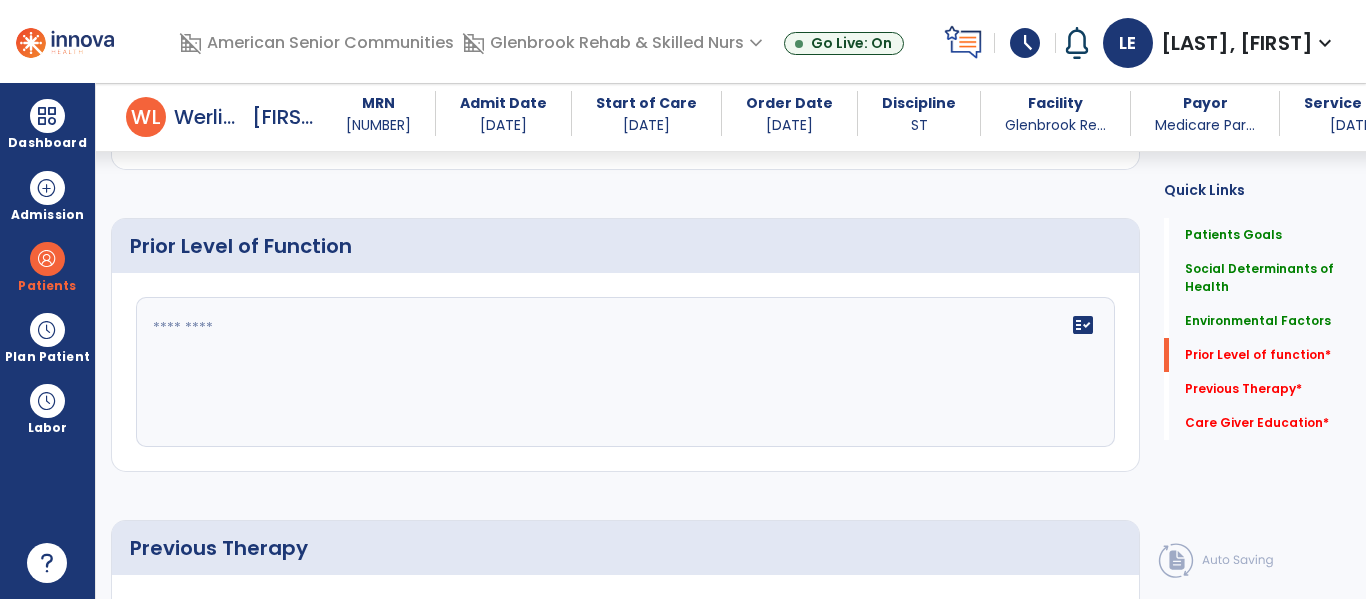 click on "fact_check" 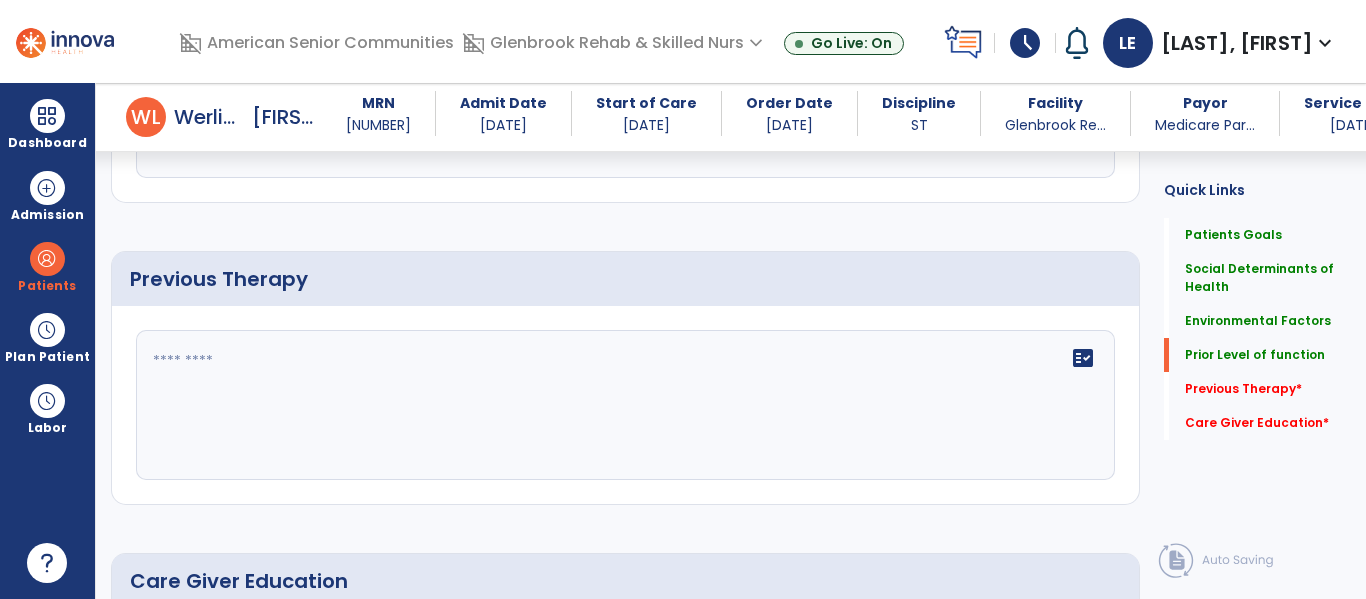 scroll, scrollTop: 1346, scrollLeft: 0, axis: vertical 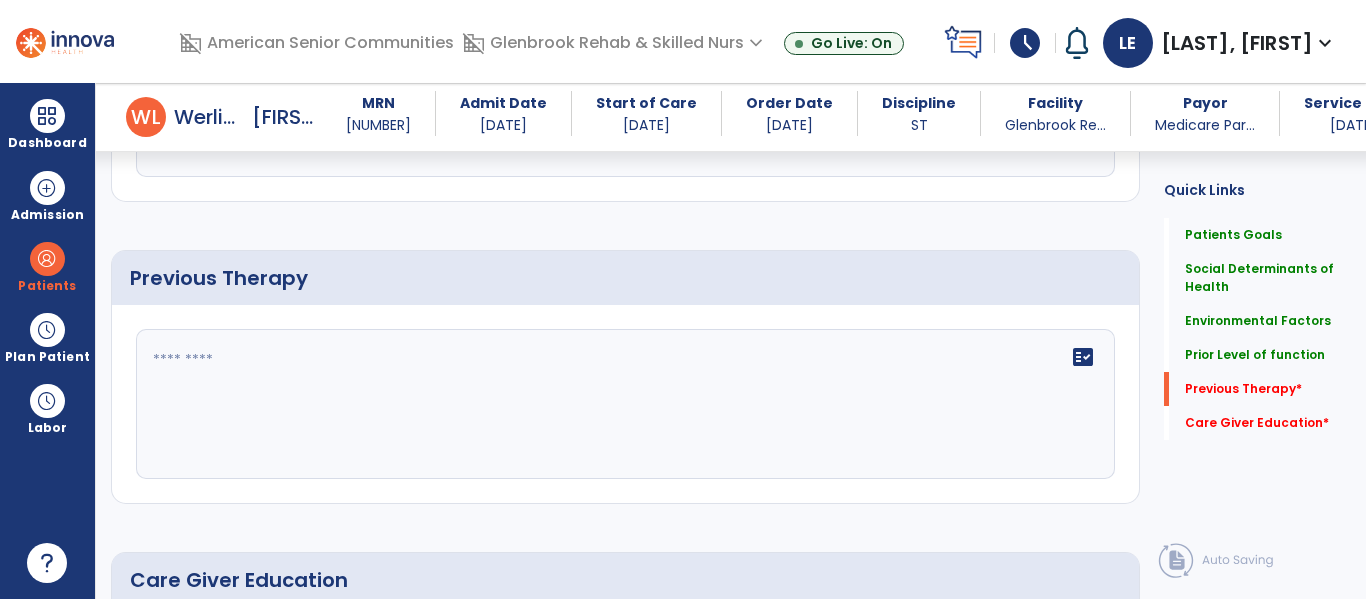 type on "**********" 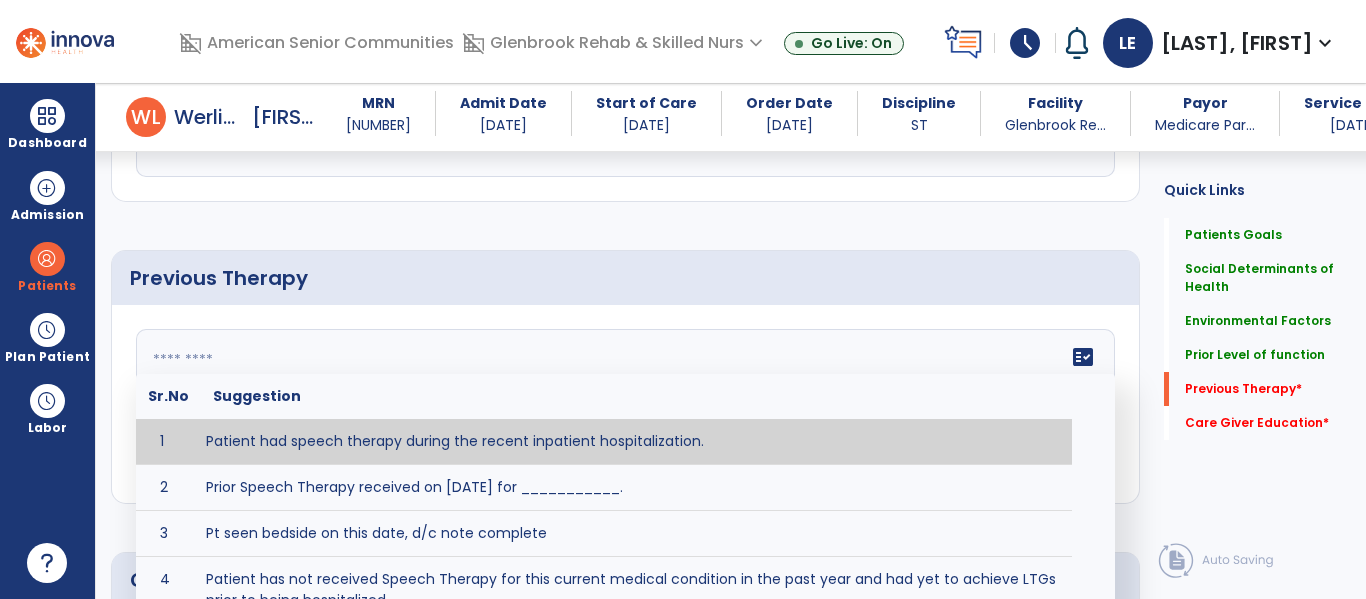 click on "fact_check Sr.No Suggestion 1 Patient had speech therapy during the recent inpatient hospitalization. 2 Prior Speech Therapy received on [DATE] for ________. 3 Prior Speech Therapy for [CONDITION] included [TYPE of THERAPY] in [MONTH/YEAR] with good results. 4 Patient has not received Speech Therapy for this current medical condition in the past year and had yet to achieve LTGs prior to being hospitalized. 5 Prior to this recent hospitalization, the patient had been on therapy case load for [TIME]and was still working to achieve LTGs before being hospitalized." 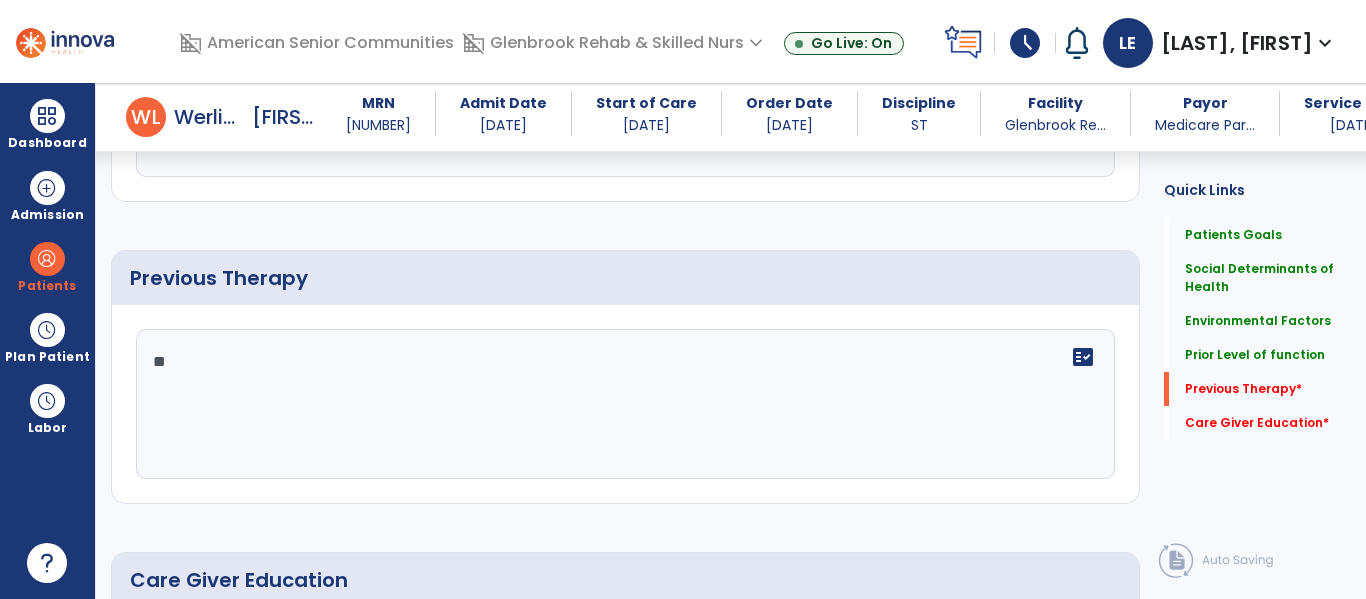 type on "*" 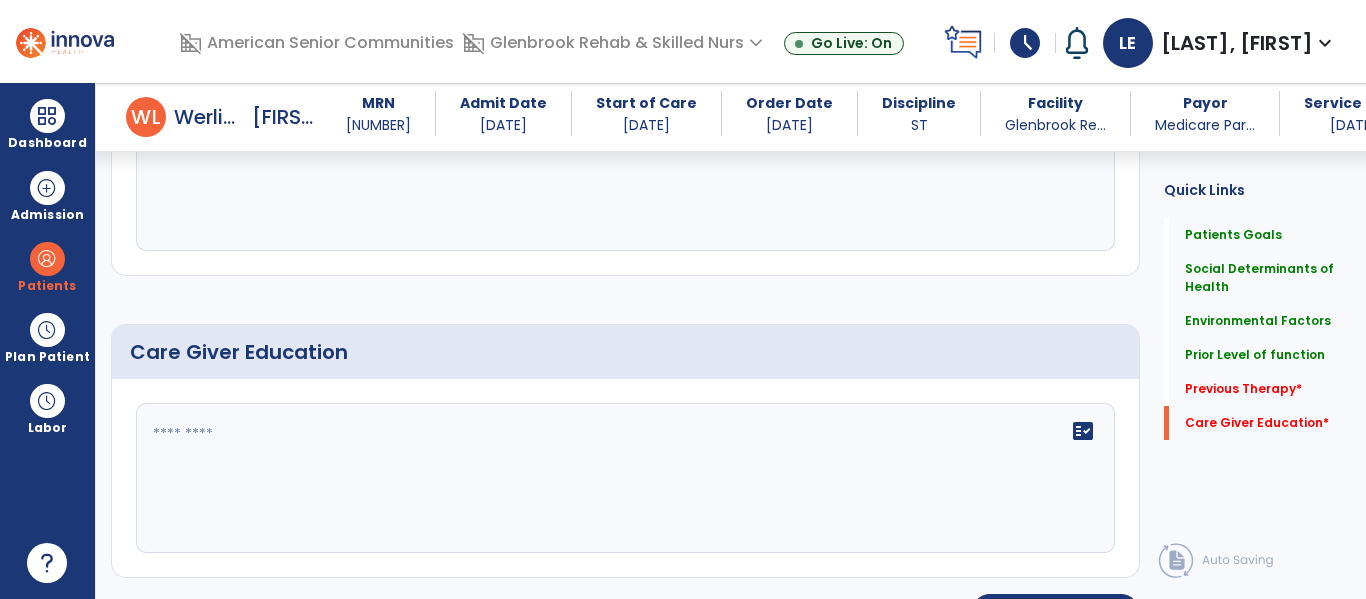 scroll, scrollTop: 1593, scrollLeft: 0, axis: vertical 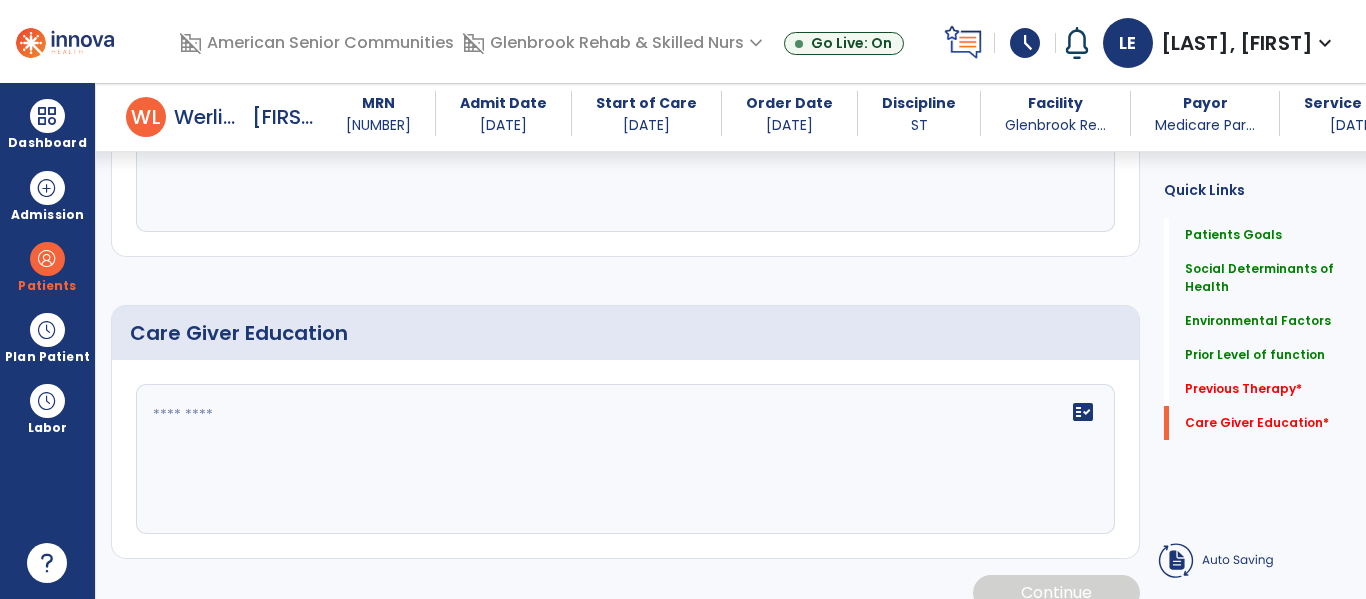 type on "**********" 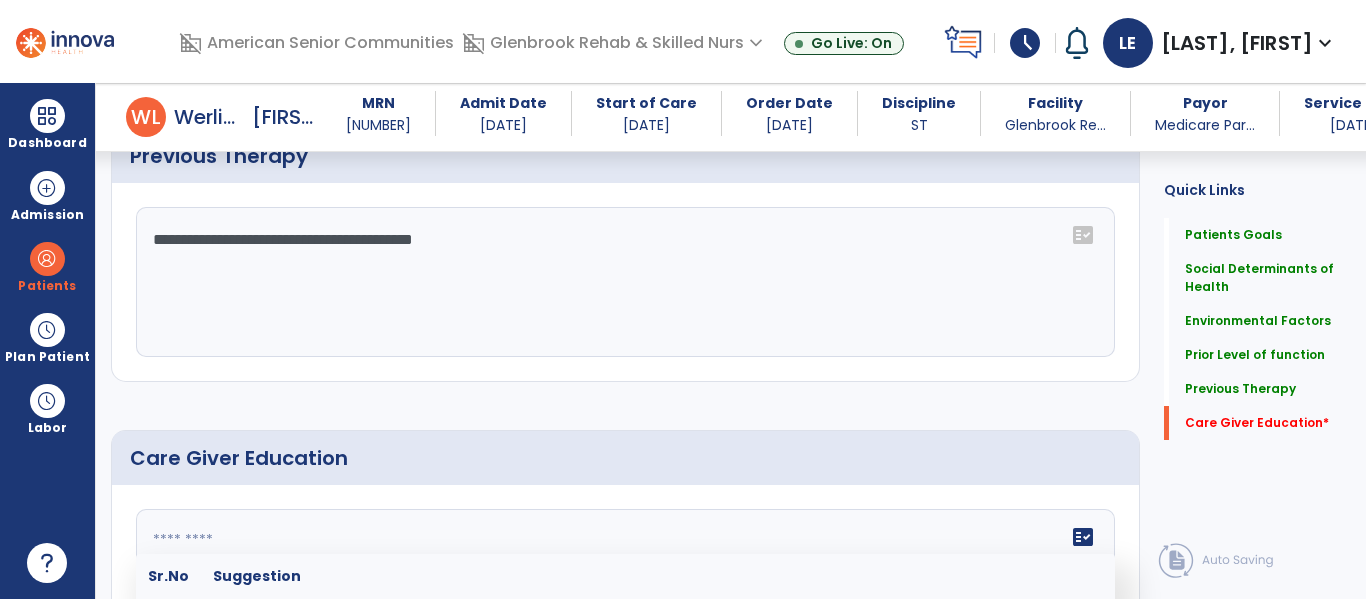 scroll, scrollTop: 1668, scrollLeft: 0, axis: vertical 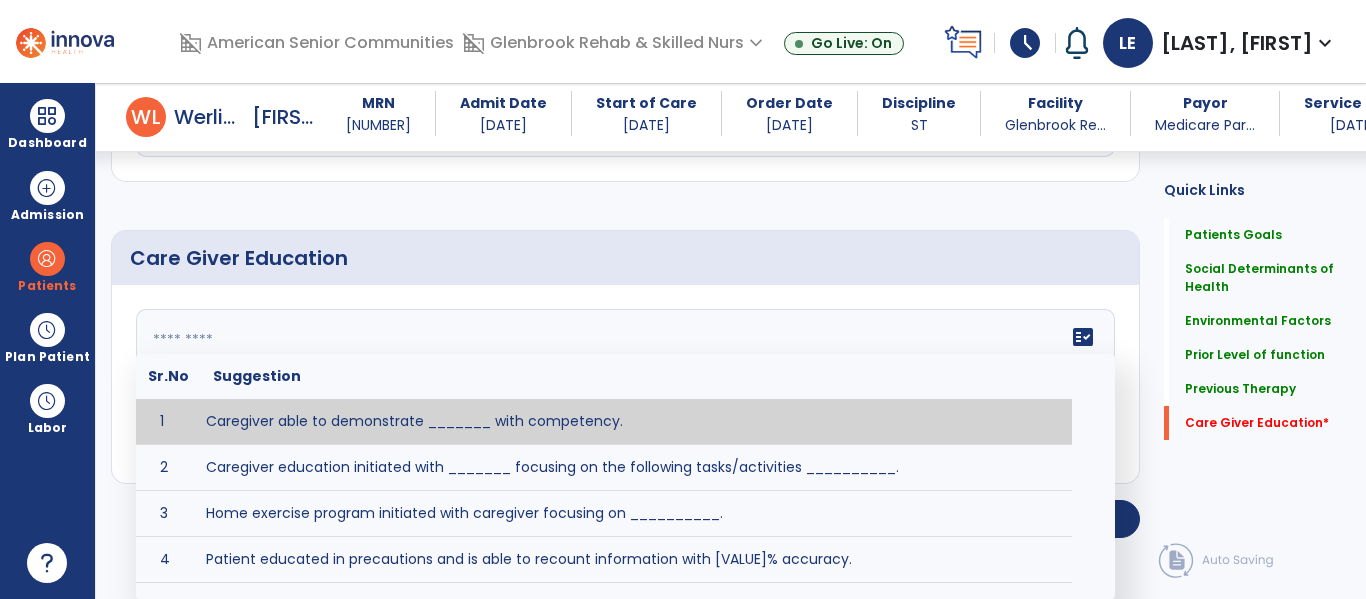 click 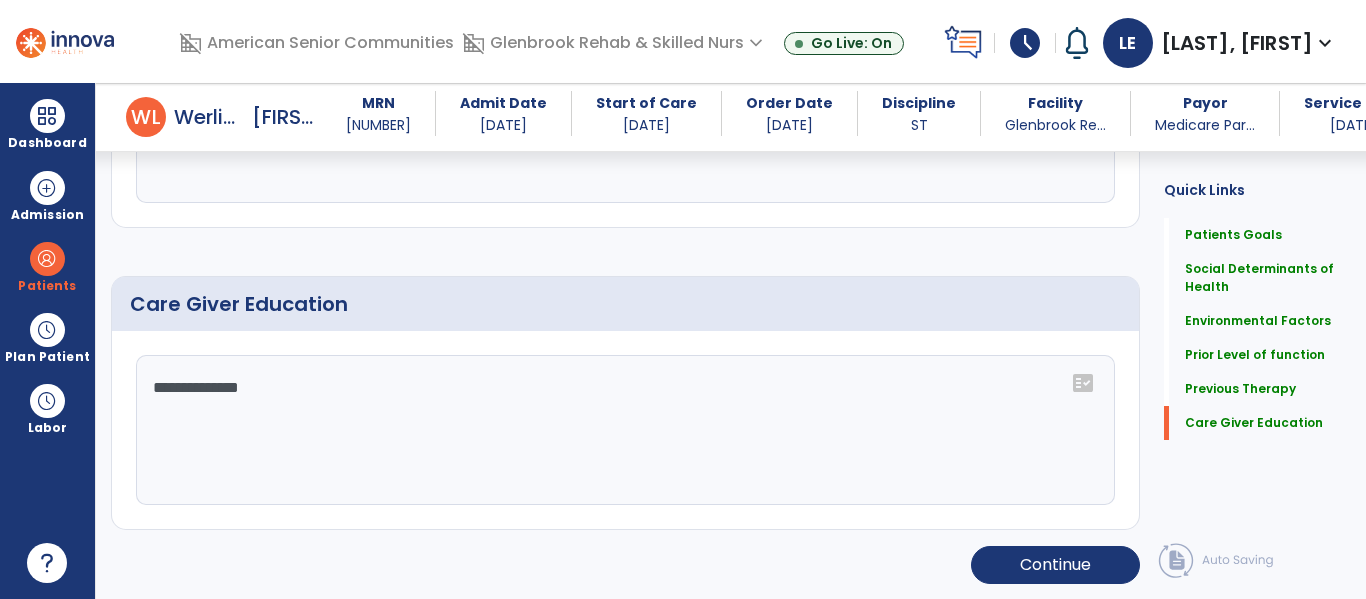scroll, scrollTop: 1624, scrollLeft: 0, axis: vertical 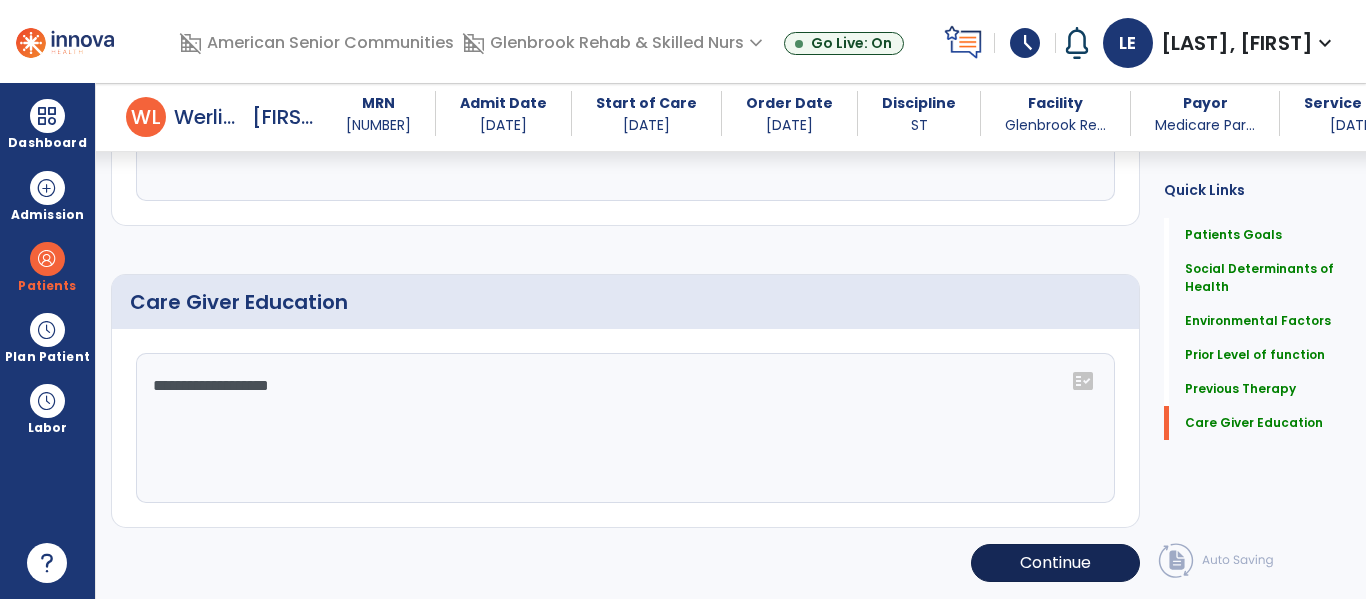 type on "**********" 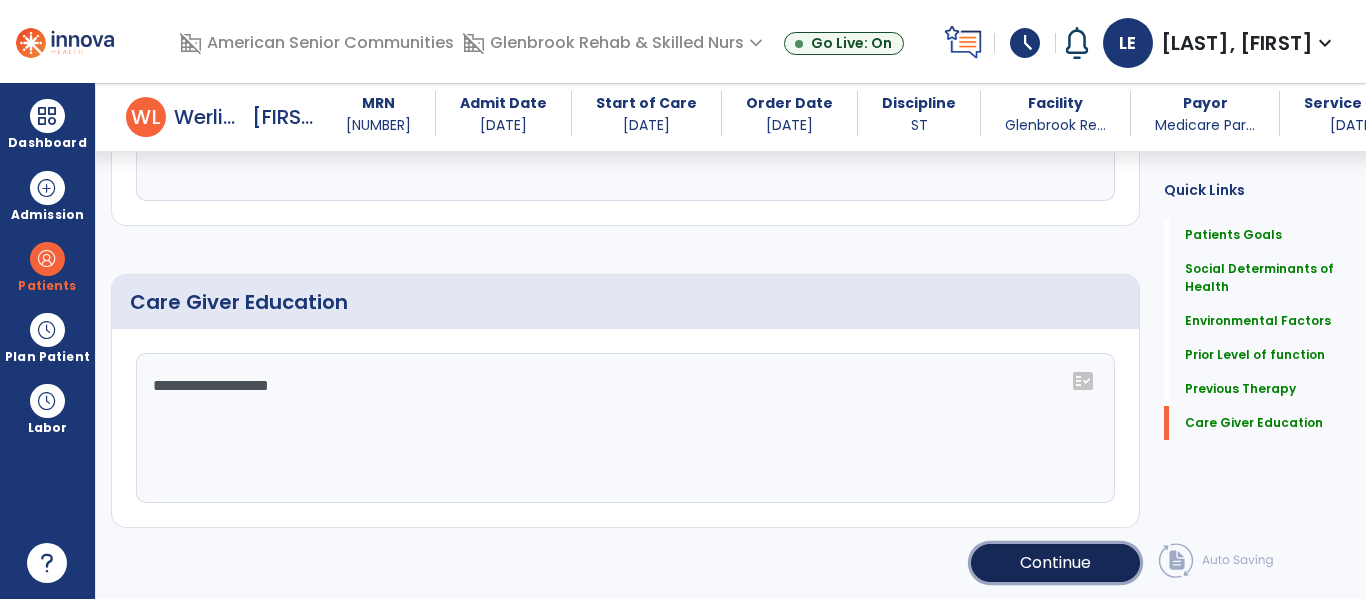 click on "Continue" 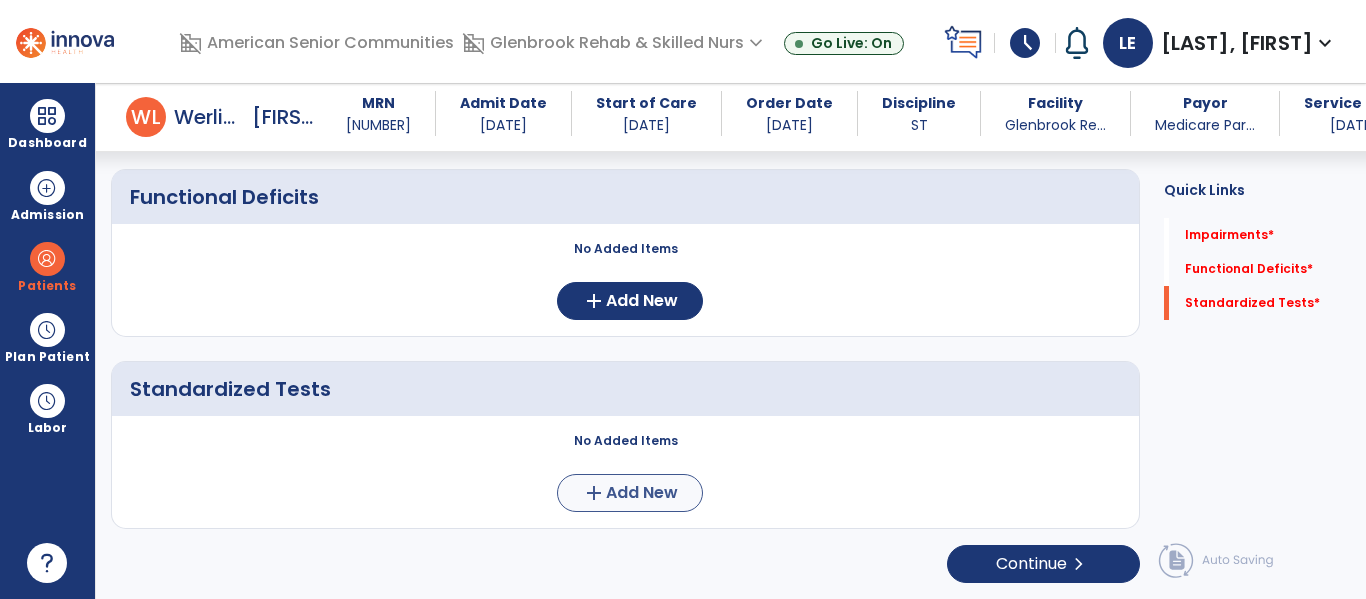 scroll, scrollTop: 110, scrollLeft: 0, axis: vertical 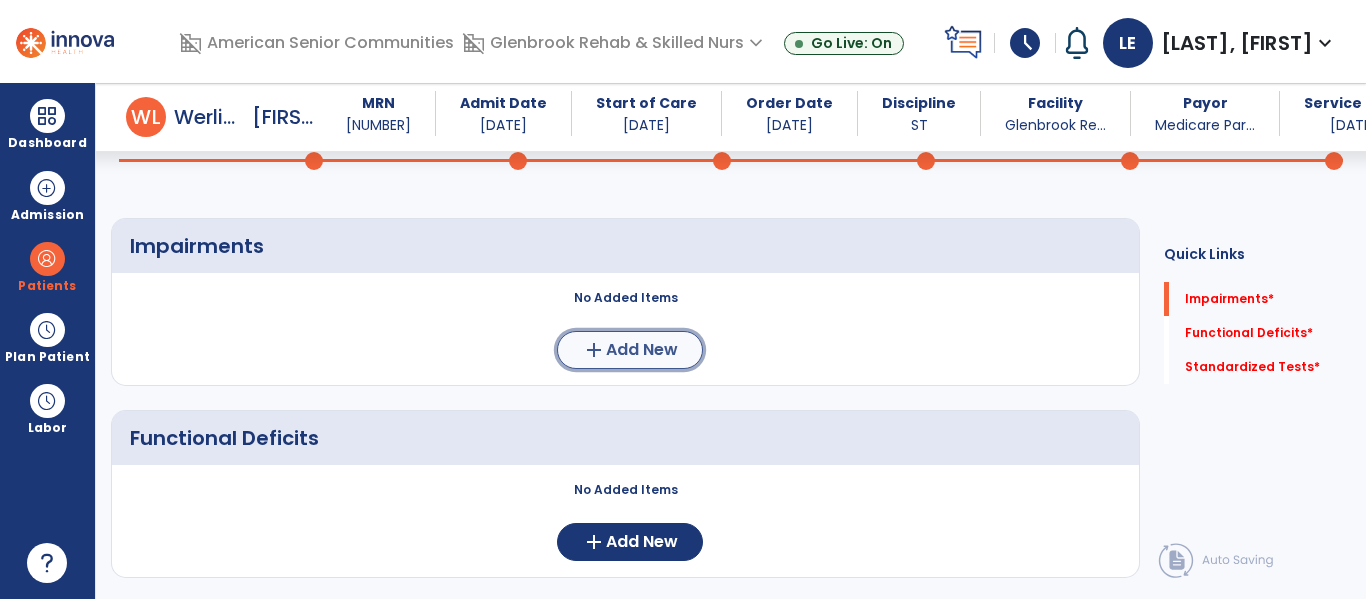 click on "add  Add New" 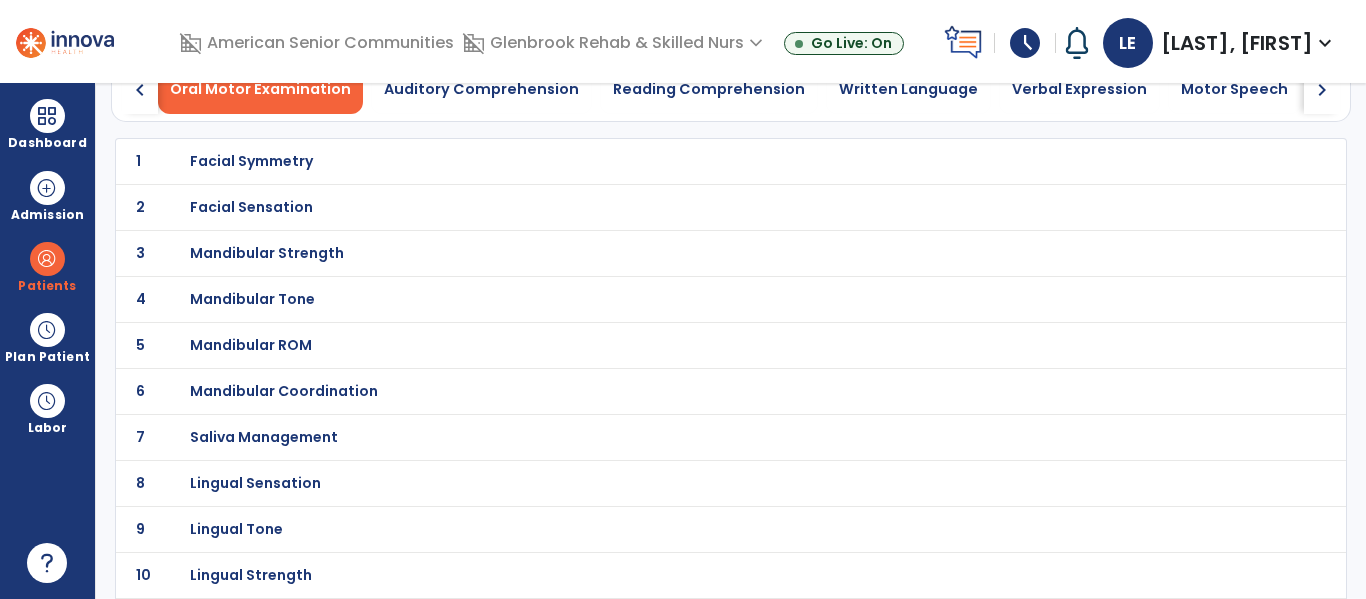 scroll, scrollTop: 0, scrollLeft: 0, axis: both 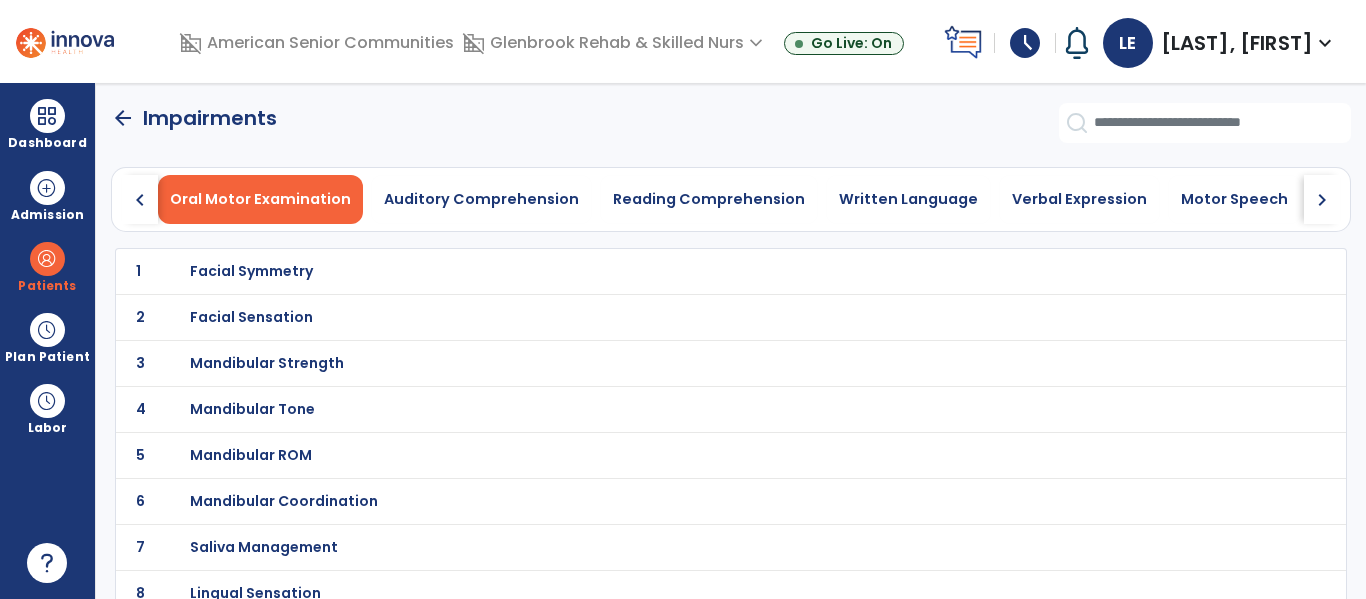 click on "chevron_right" 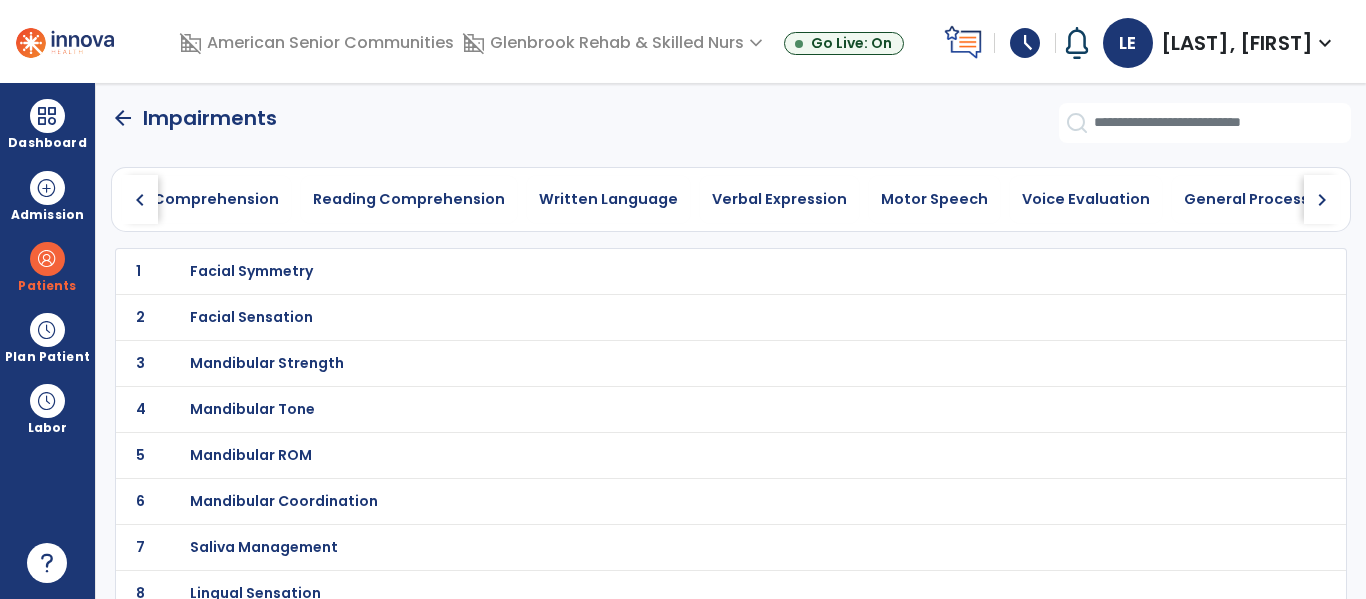click on "chevron_right" 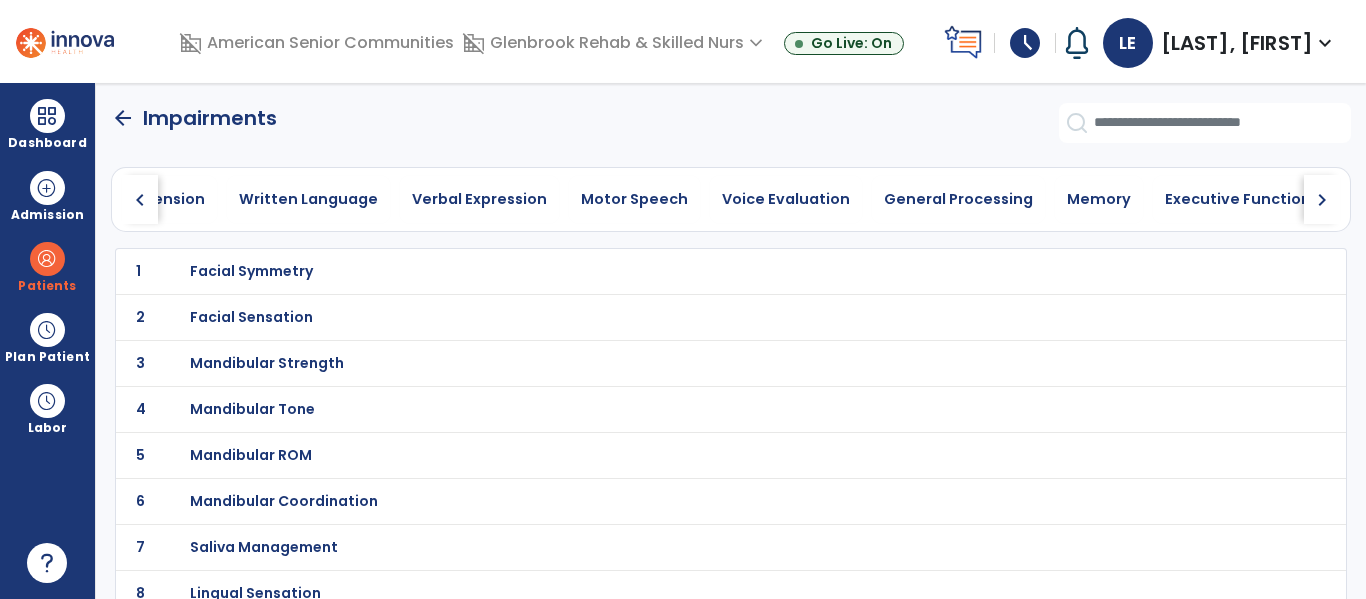 click on "chevron_right" 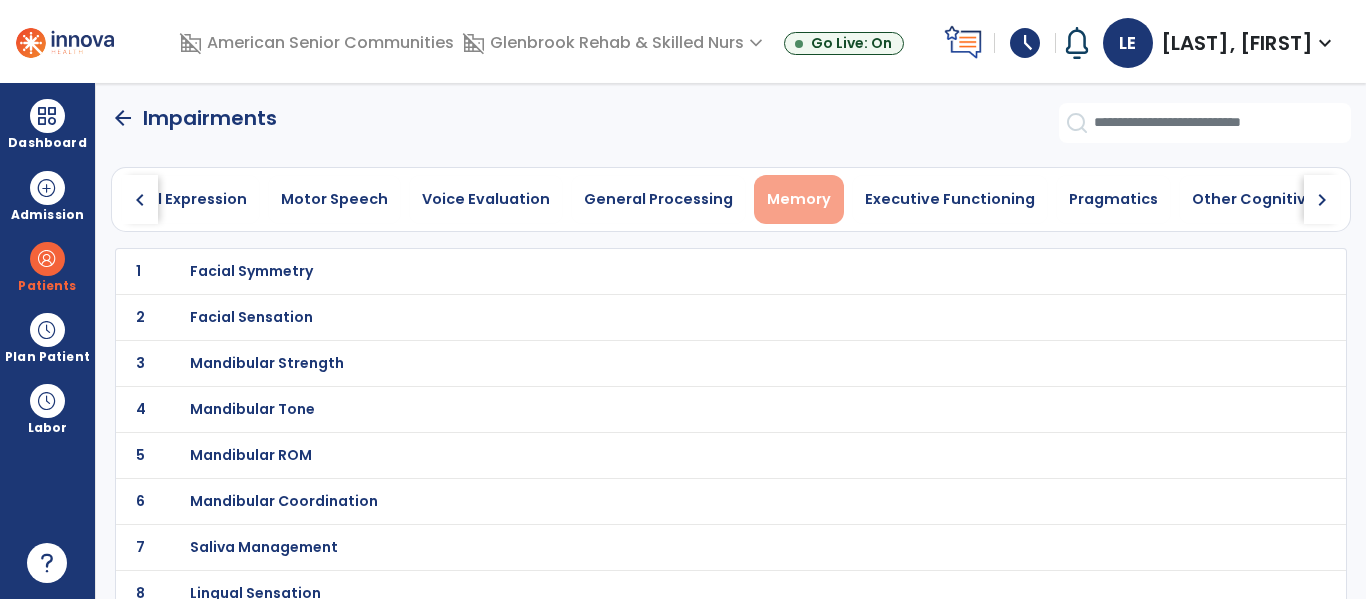 click on "Memory" at bounding box center [799, 199] 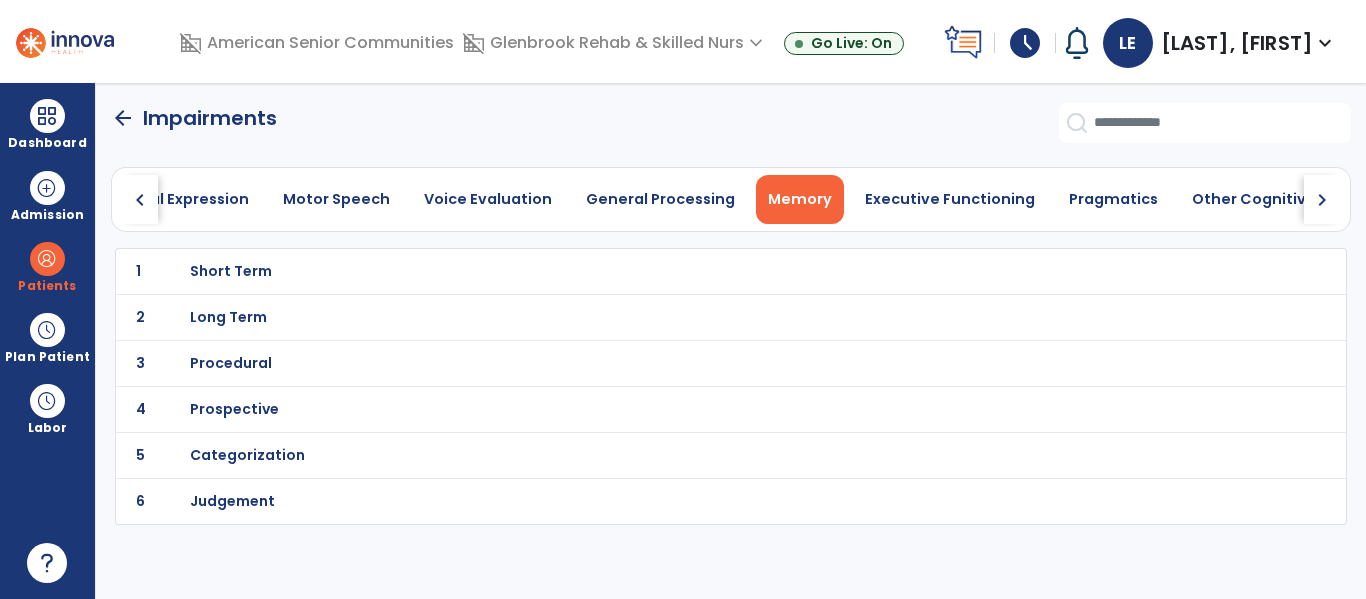 click on "Short Term" at bounding box center (687, 271) 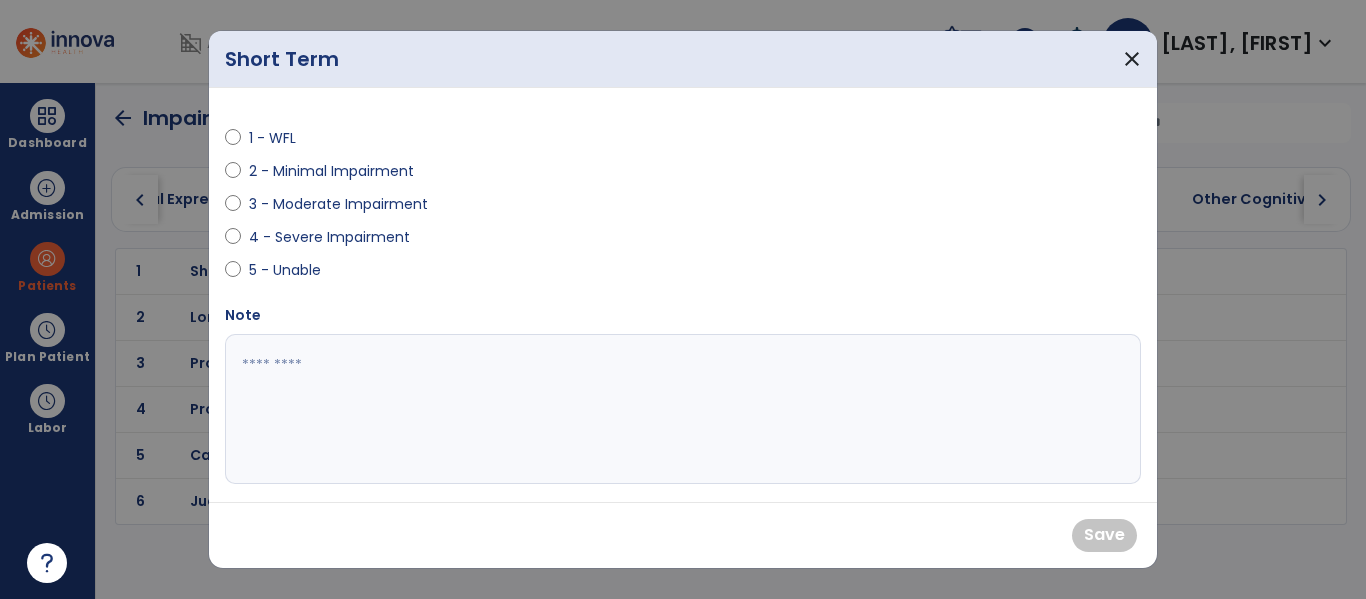click on "3 - Moderate Impairment" at bounding box center (338, 204) 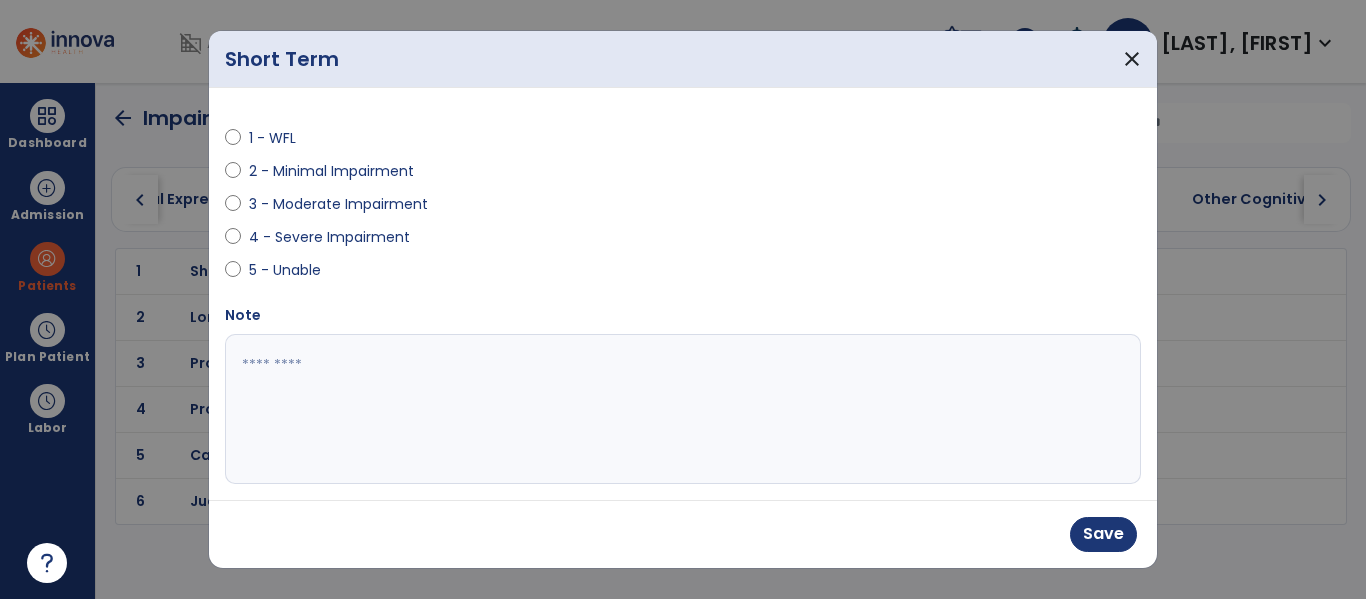 click on "Save" at bounding box center [683, 534] 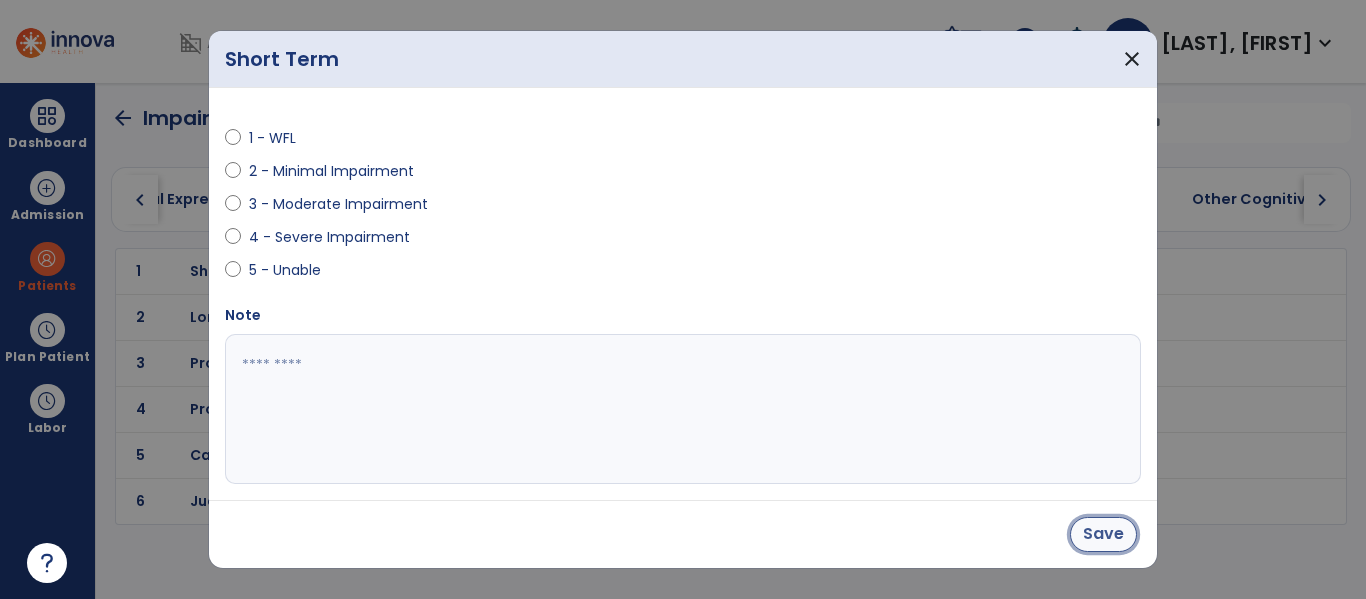 click on "Save" at bounding box center [1103, 534] 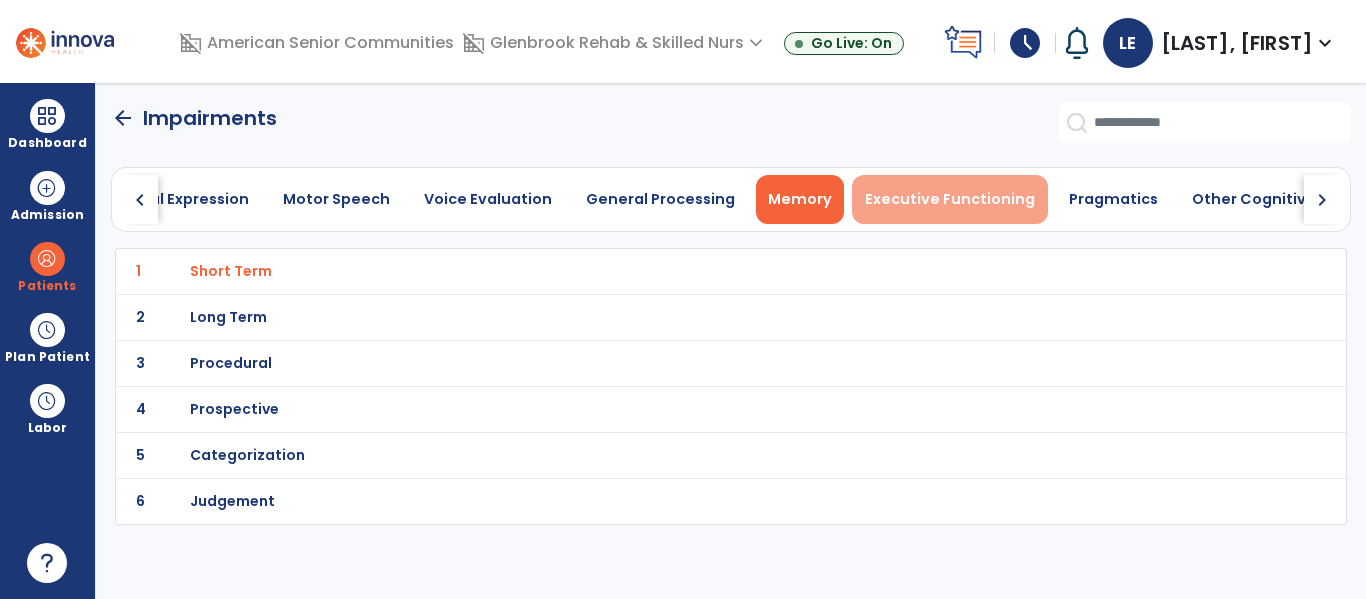 click on "Executive Functioning" at bounding box center (950, 199) 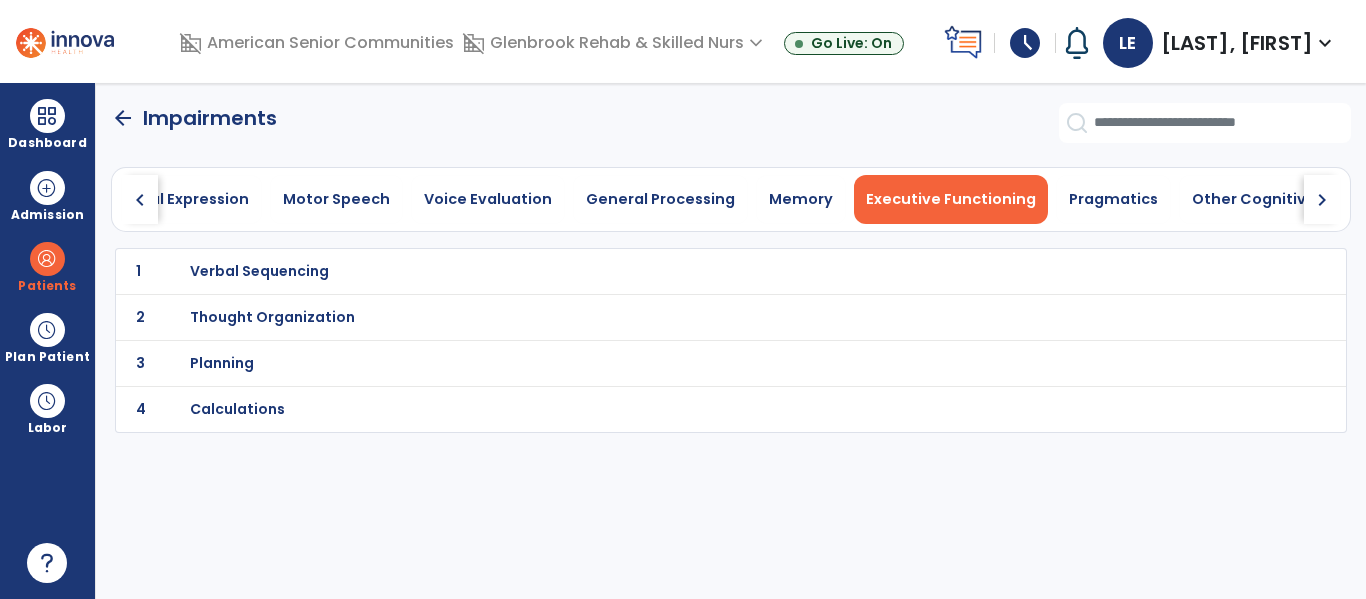 click on "Thought Organization" at bounding box center (687, 271) 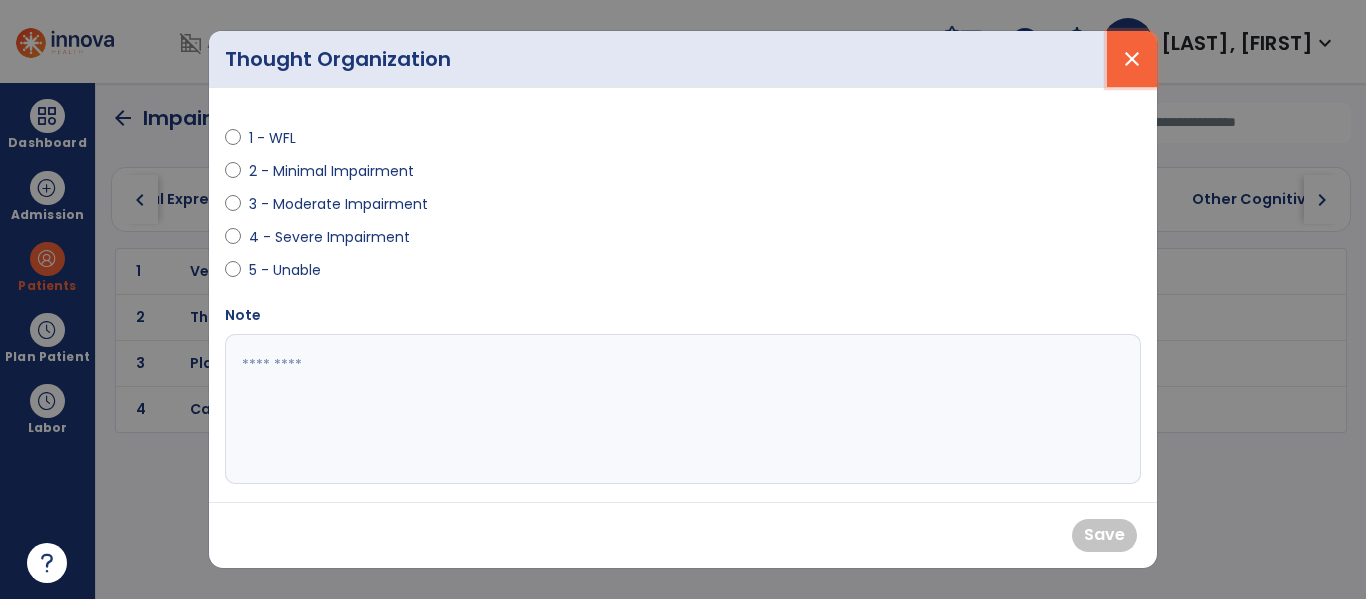 click on "close" at bounding box center [1132, 59] 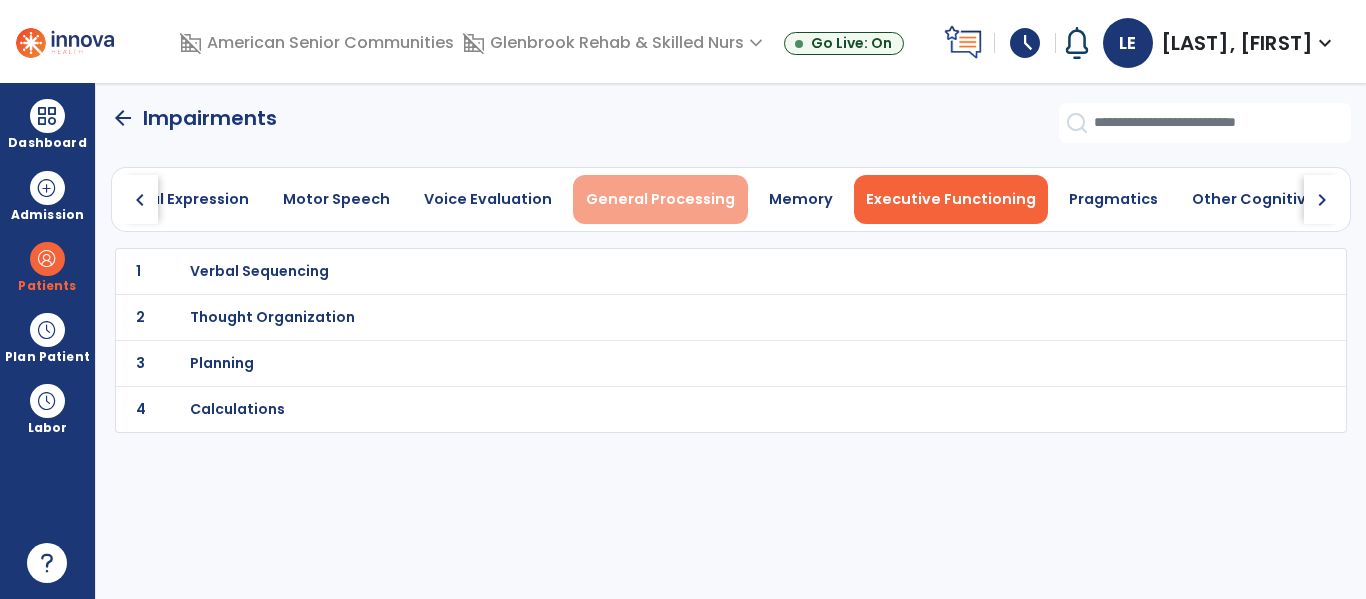 click on "General Processing" at bounding box center (660, 199) 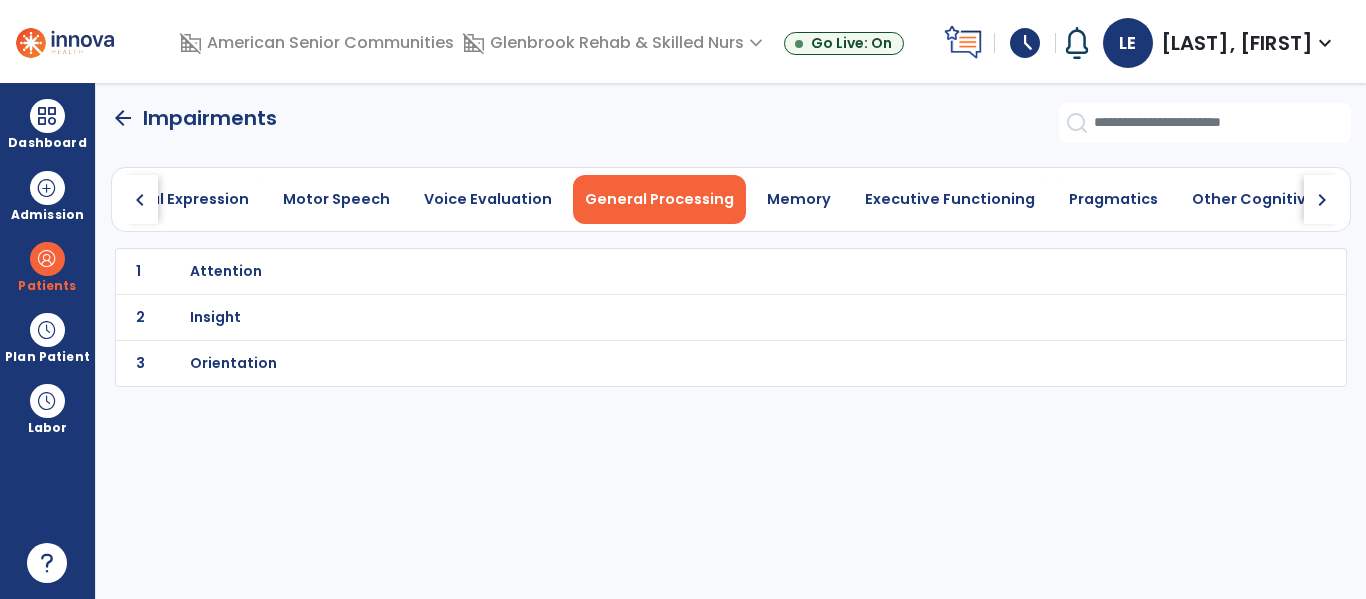 click on "Insight" at bounding box center [687, 271] 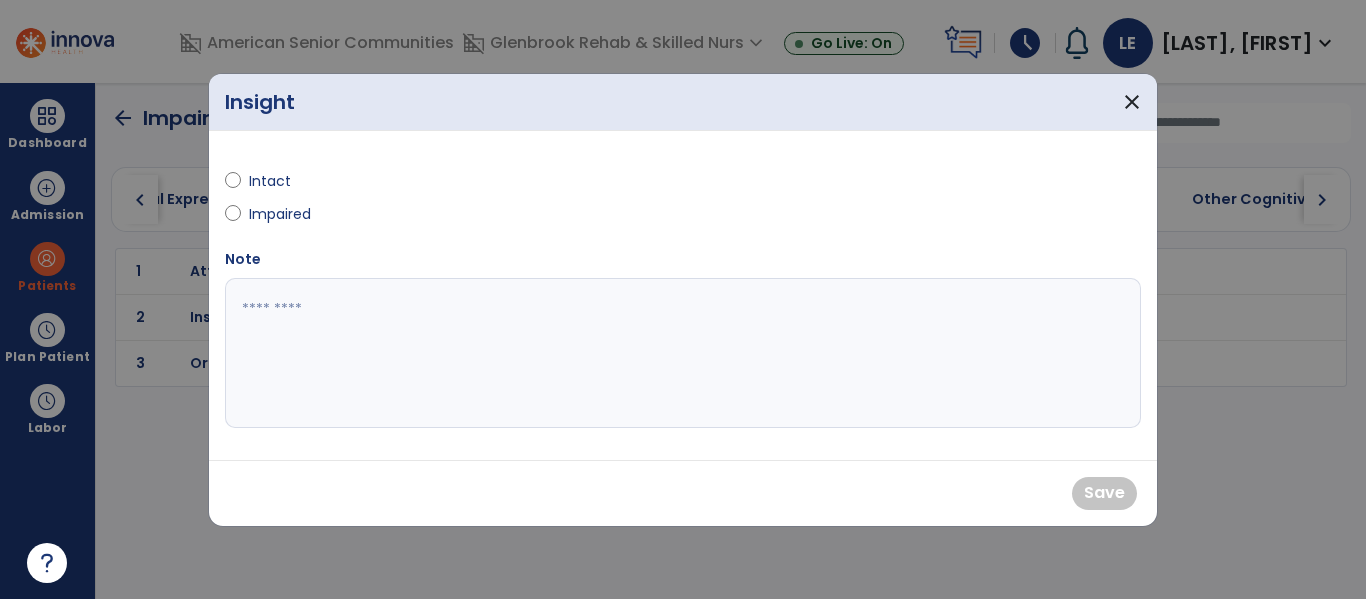 click on "Impaired" at bounding box center (284, 214) 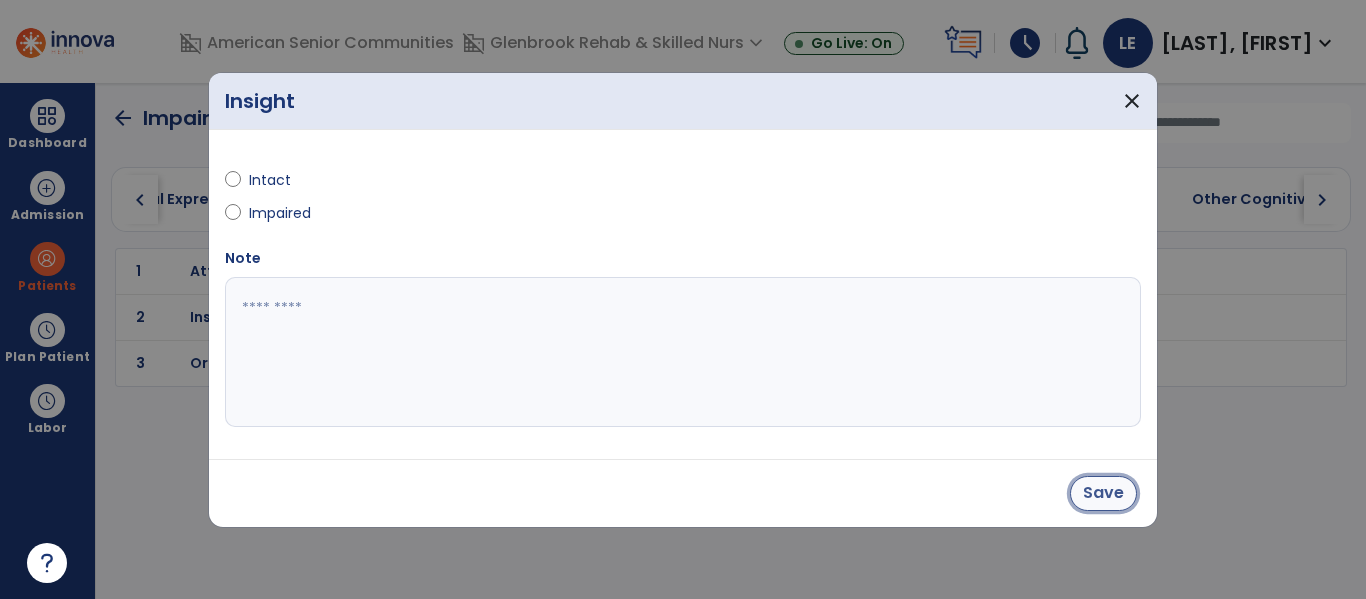 click on "Save" at bounding box center (1103, 493) 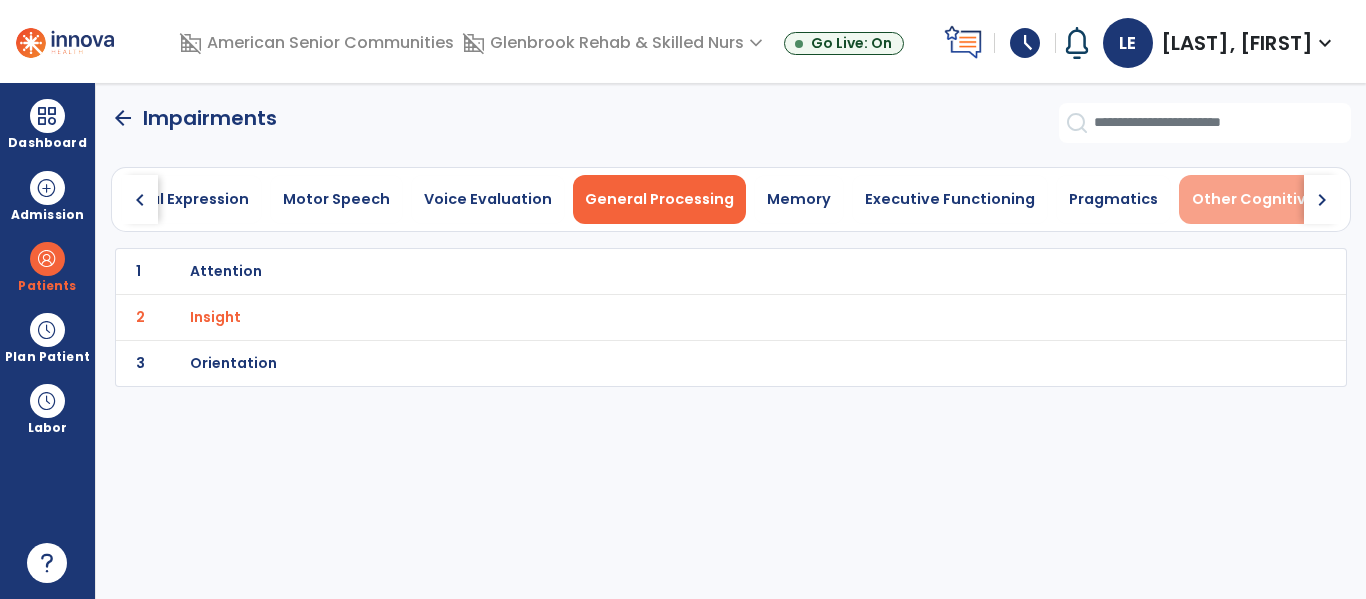 click on "Other Cognitive Skills" at bounding box center [1274, 199] 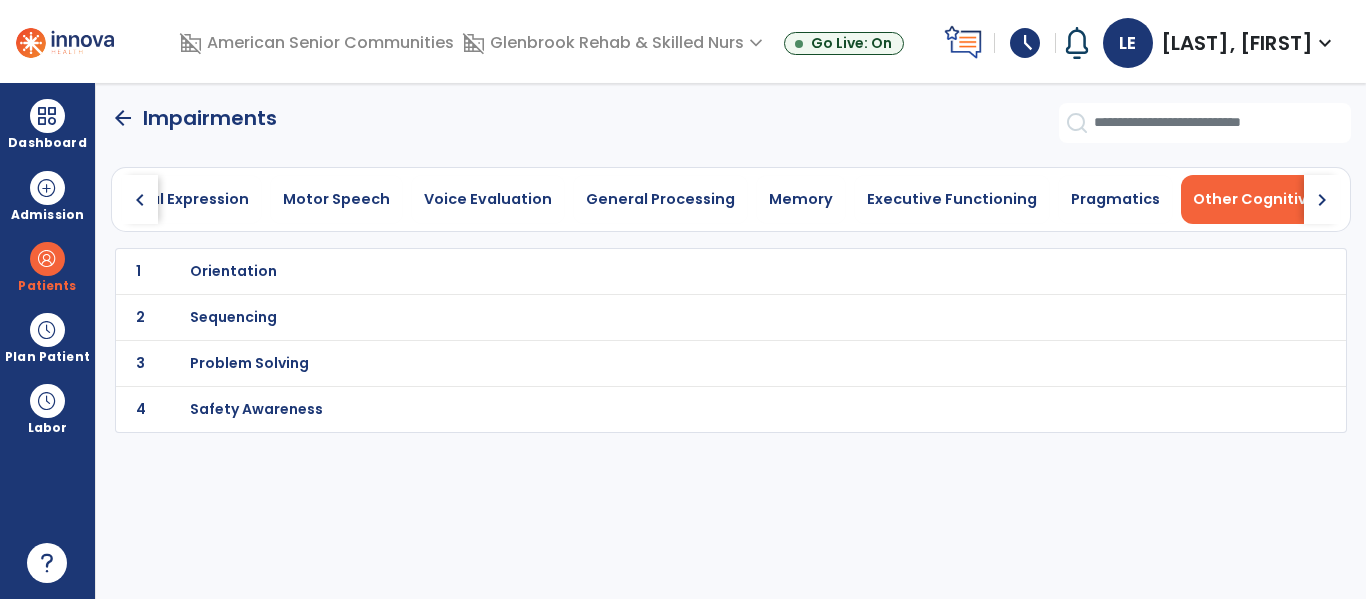 click on "3 Problem Solving" 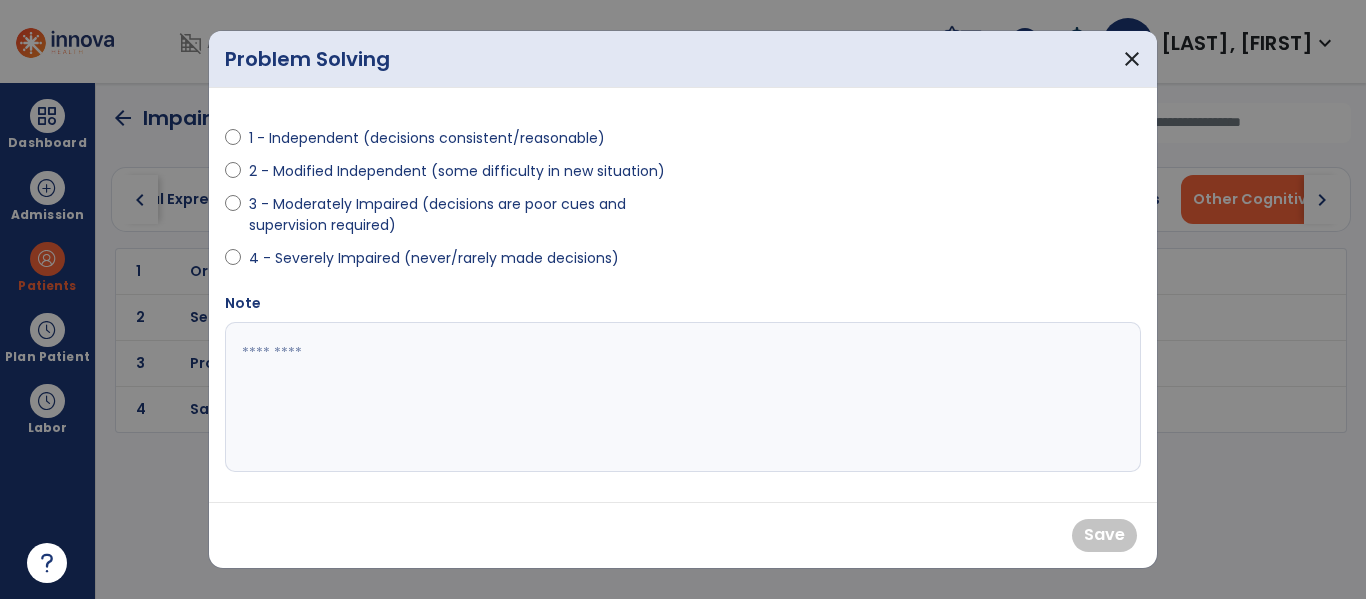 click on "3 - Moderately Impaired (decisions are poor cues and supervision required)" at bounding box center [460, 215] 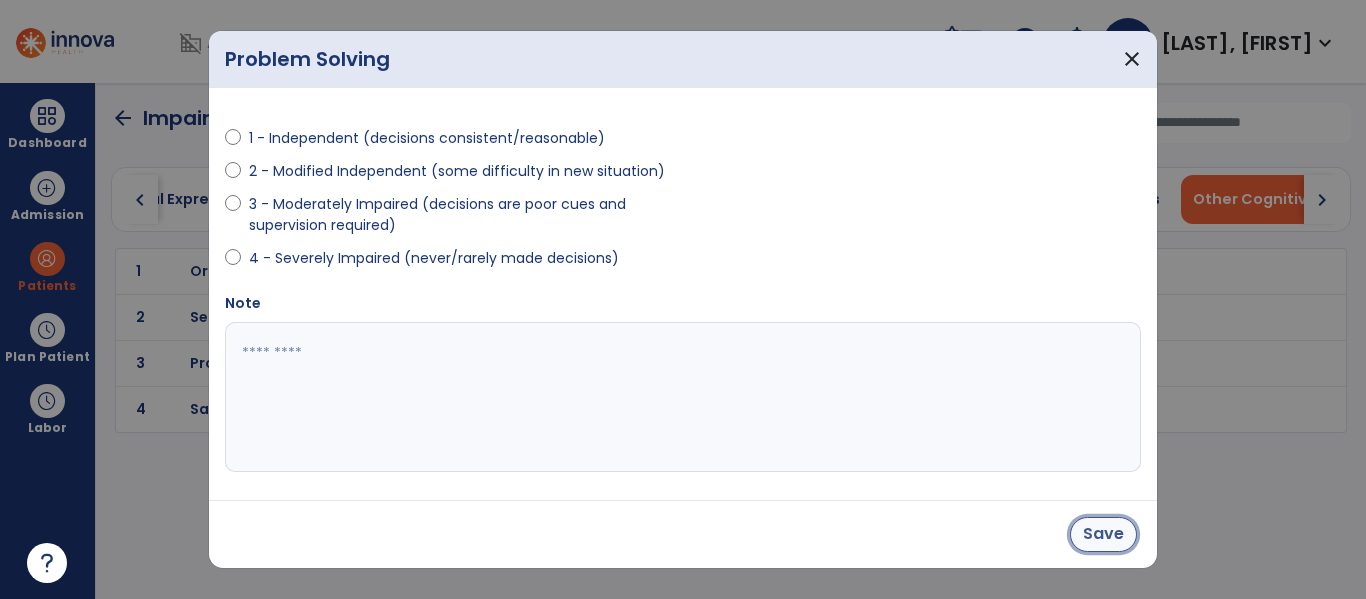 click on "Save" at bounding box center (1103, 534) 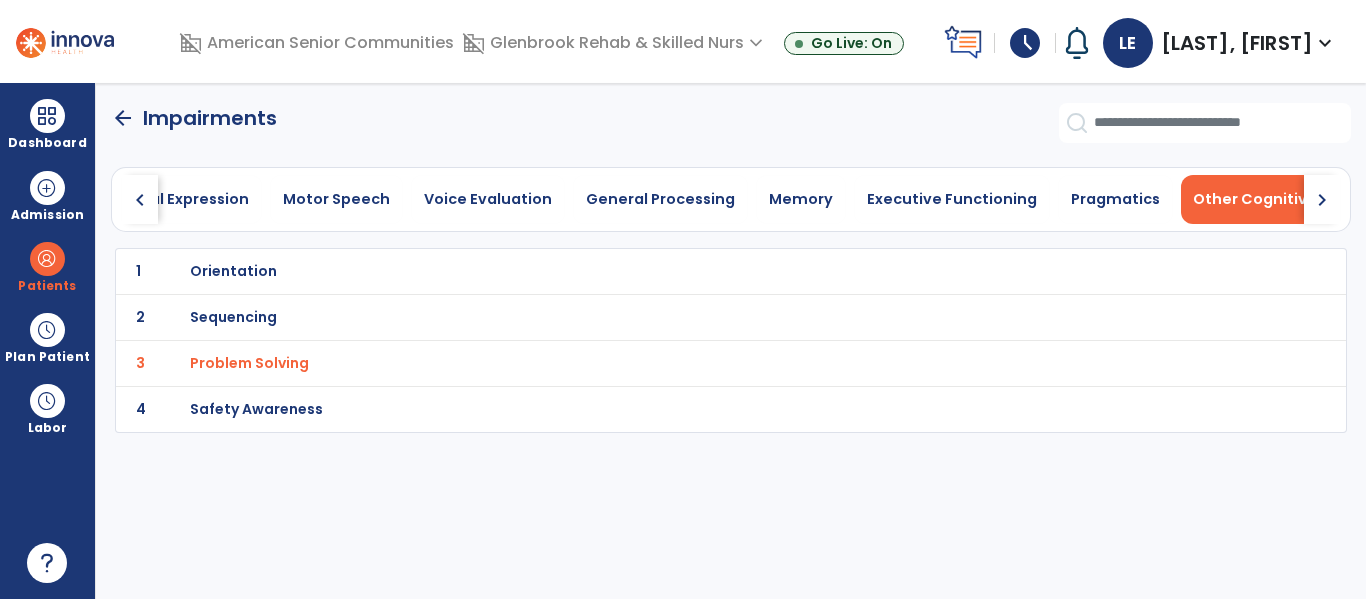 click on "Orientation" at bounding box center (687, 271) 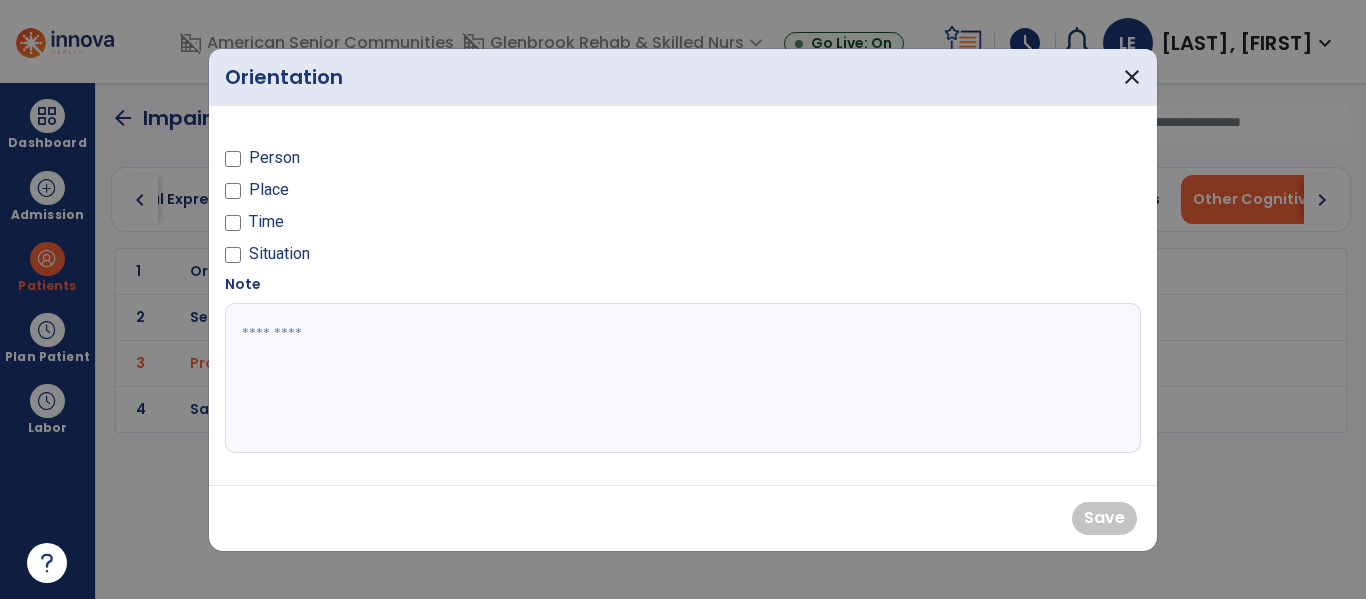 click at bounding box center [683, 378] 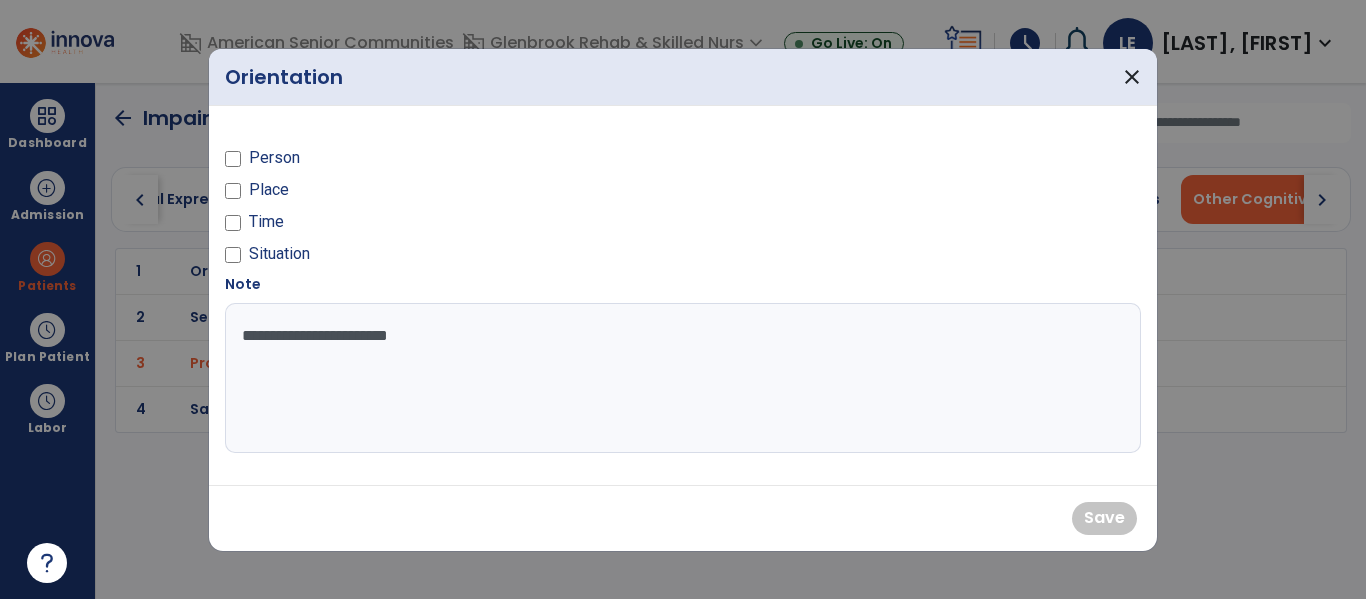 type on "**********" 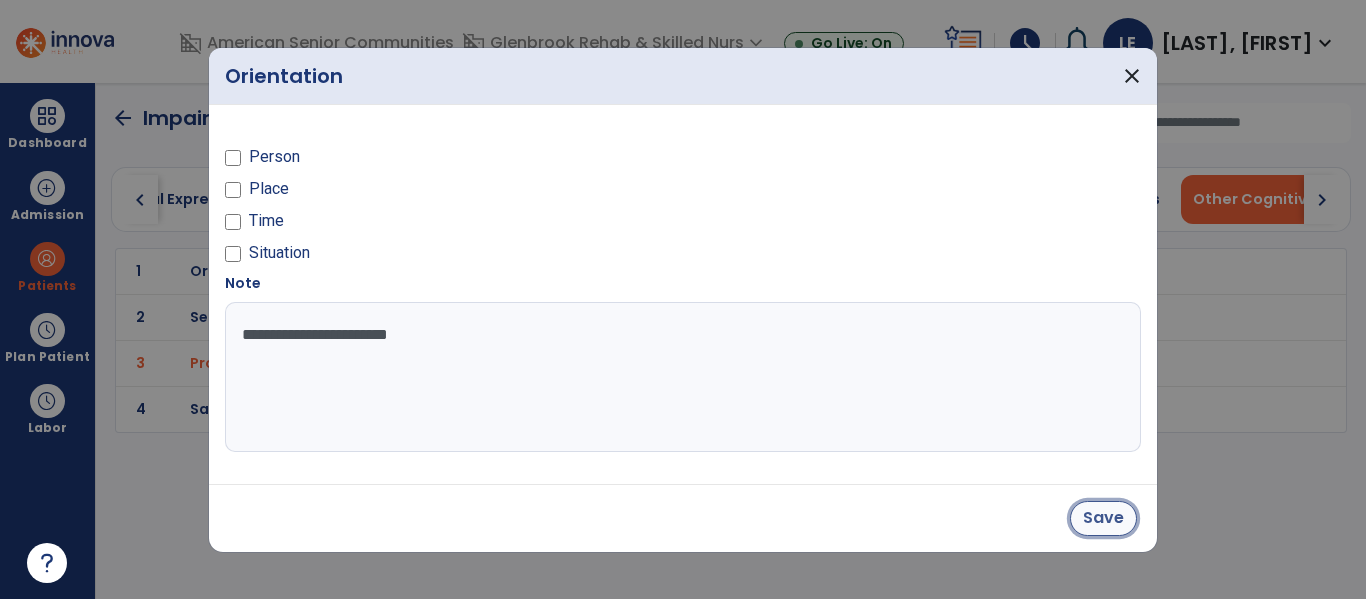 click on "Save" at bounding box center [1103, 518] 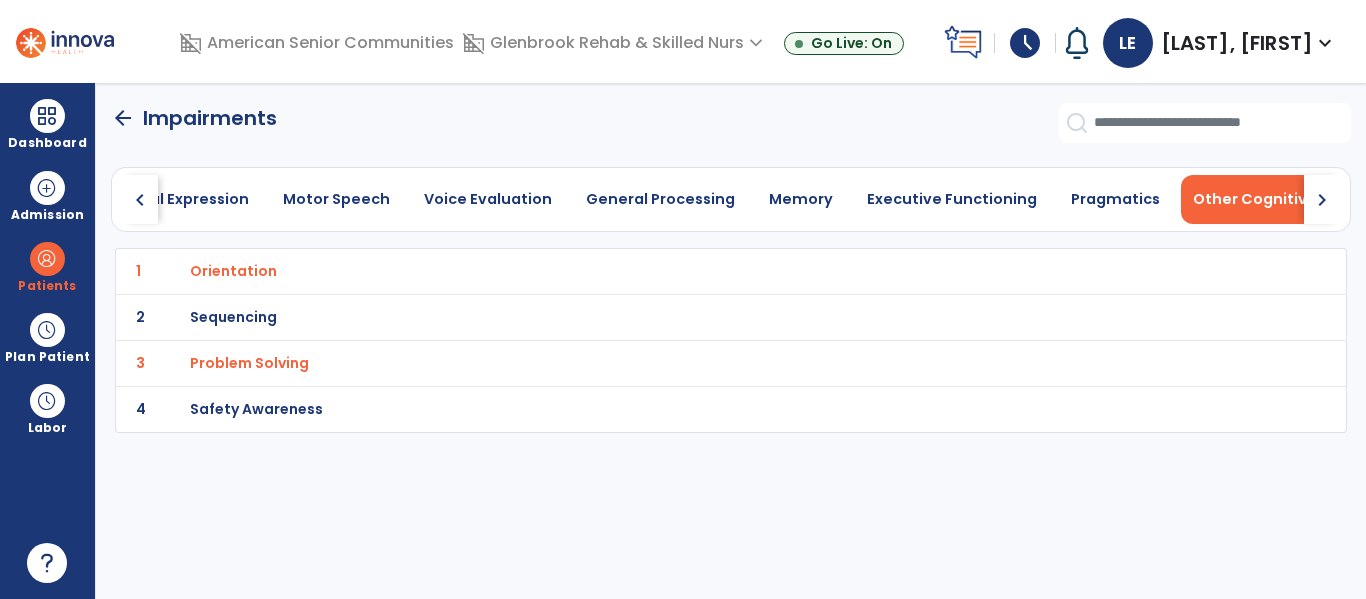 click on "arrow_back" 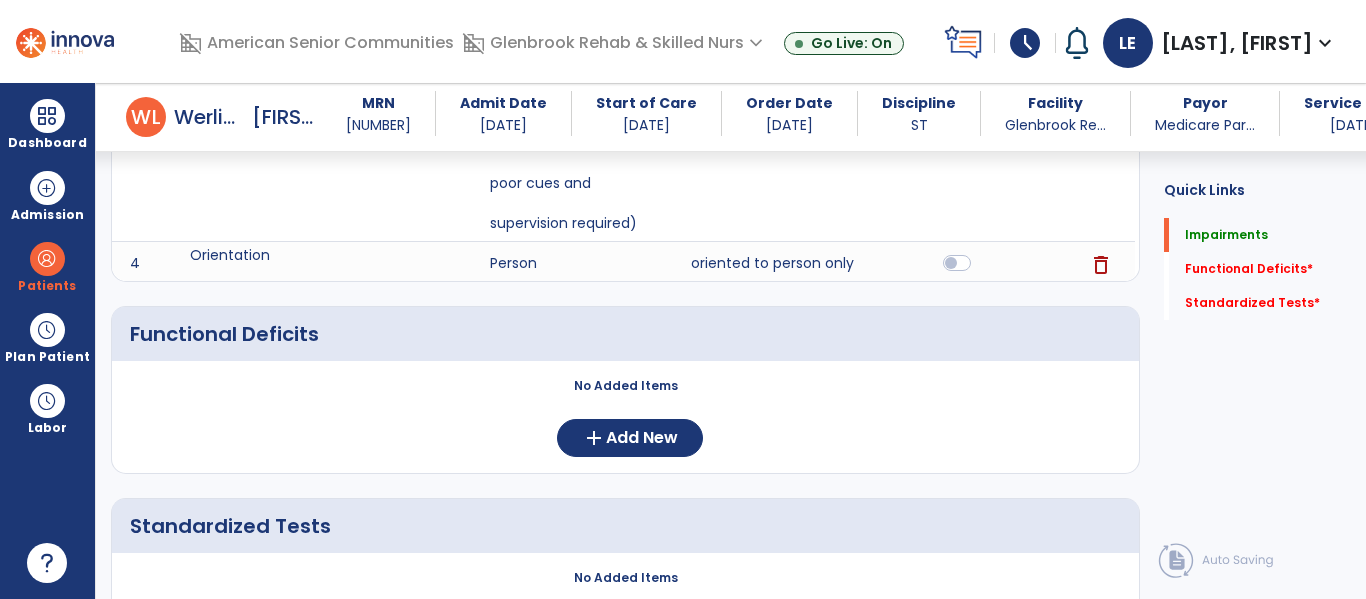 scroll, scrollTop: 493, scrollLeft: 0, axis: vertical 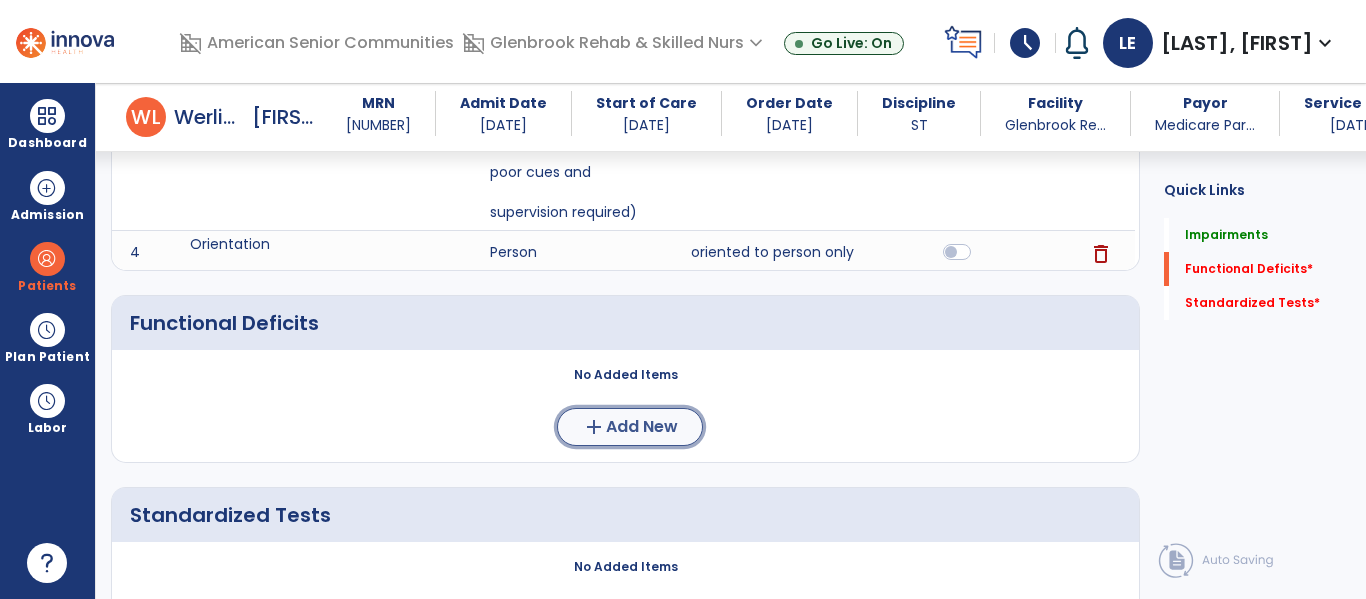 click on "Add New" 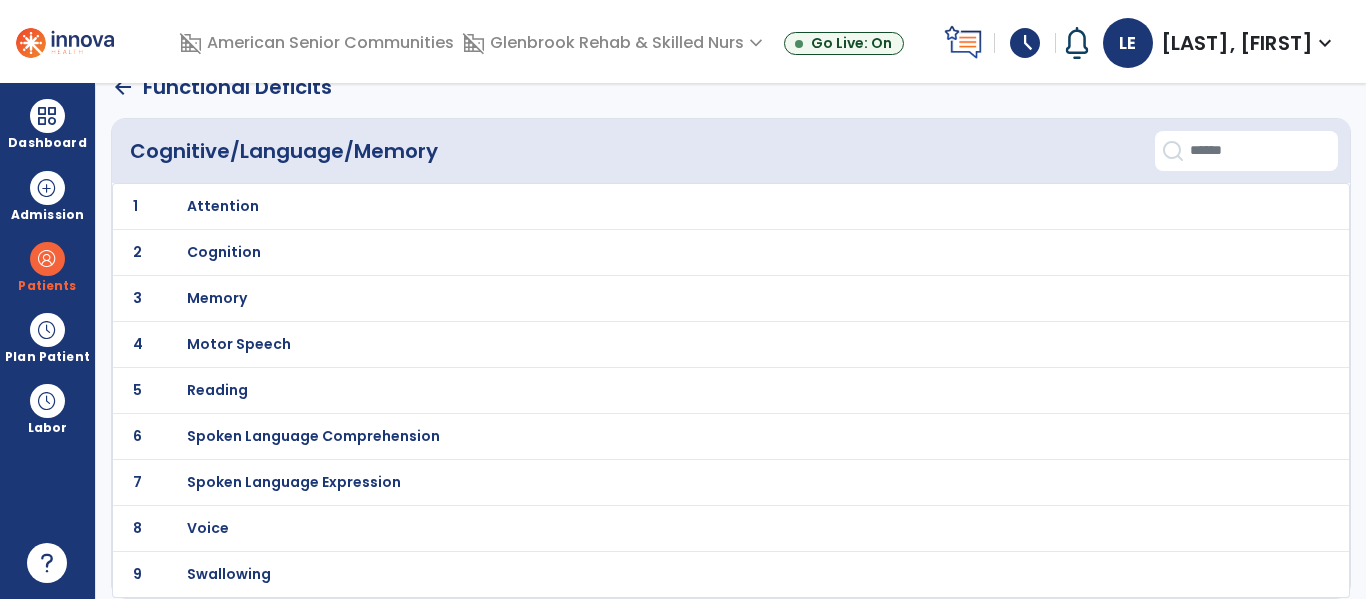 scroll, scrollTop: 0, scrollLeft: 0, axis: both 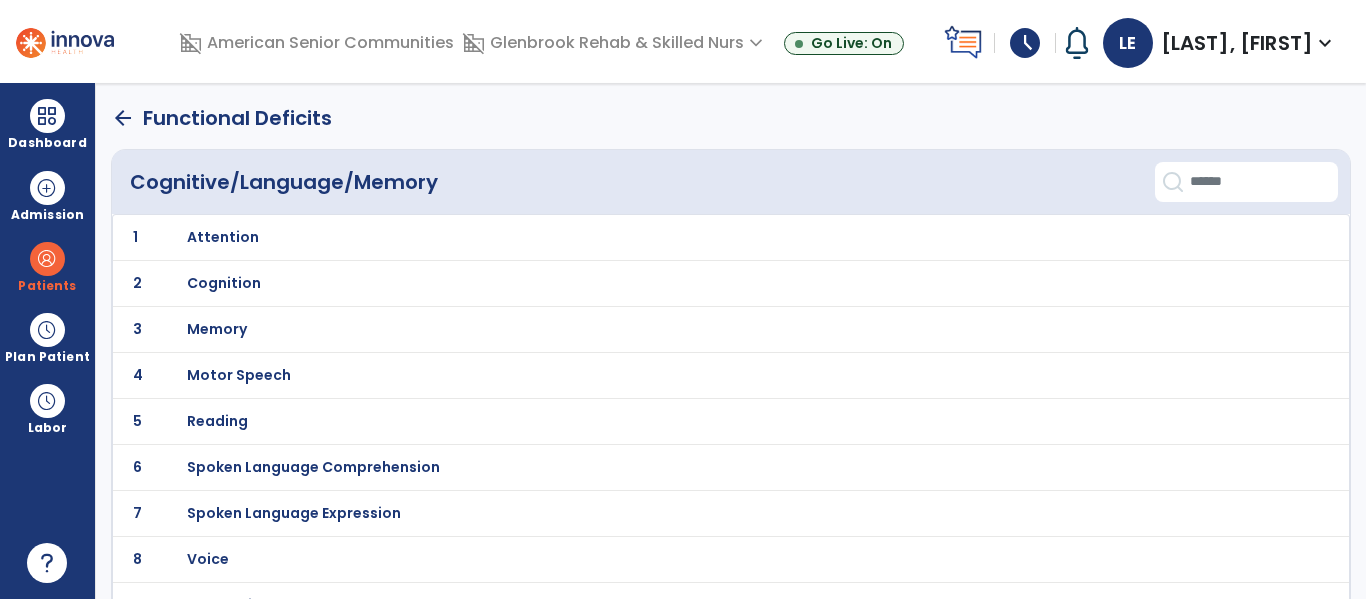 click on "Memory" at bounding box center [223, 237] 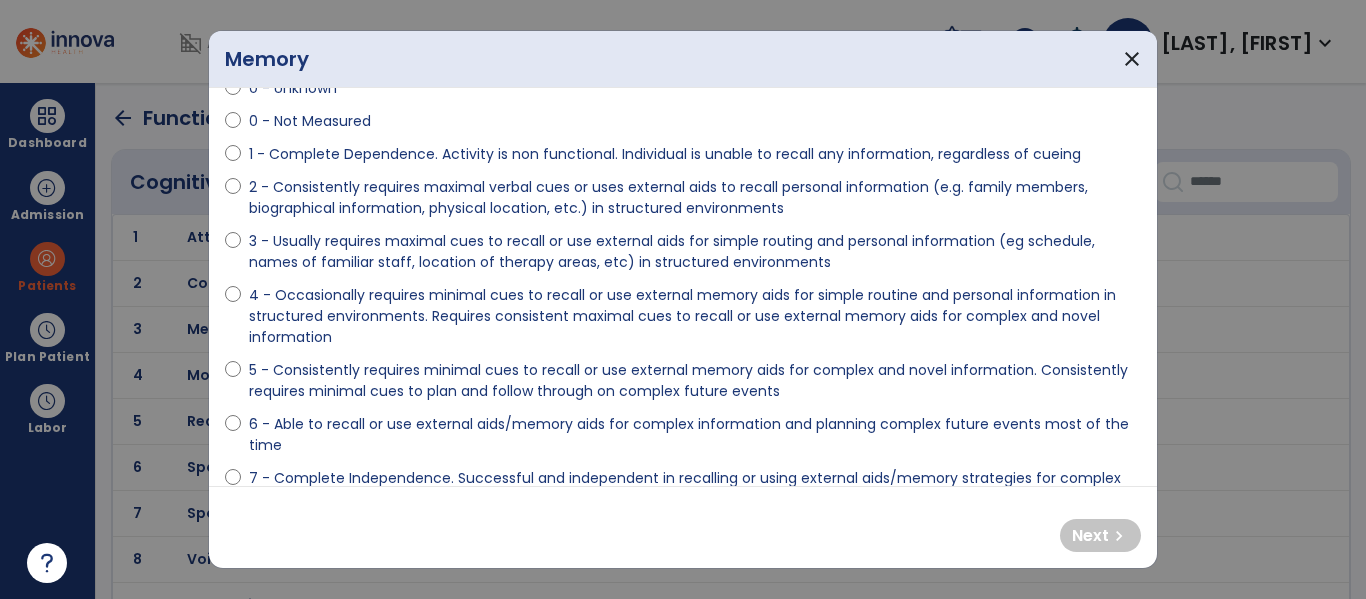 scroll, scrollTop: 91, scrollLeft: 0, axis: vertical 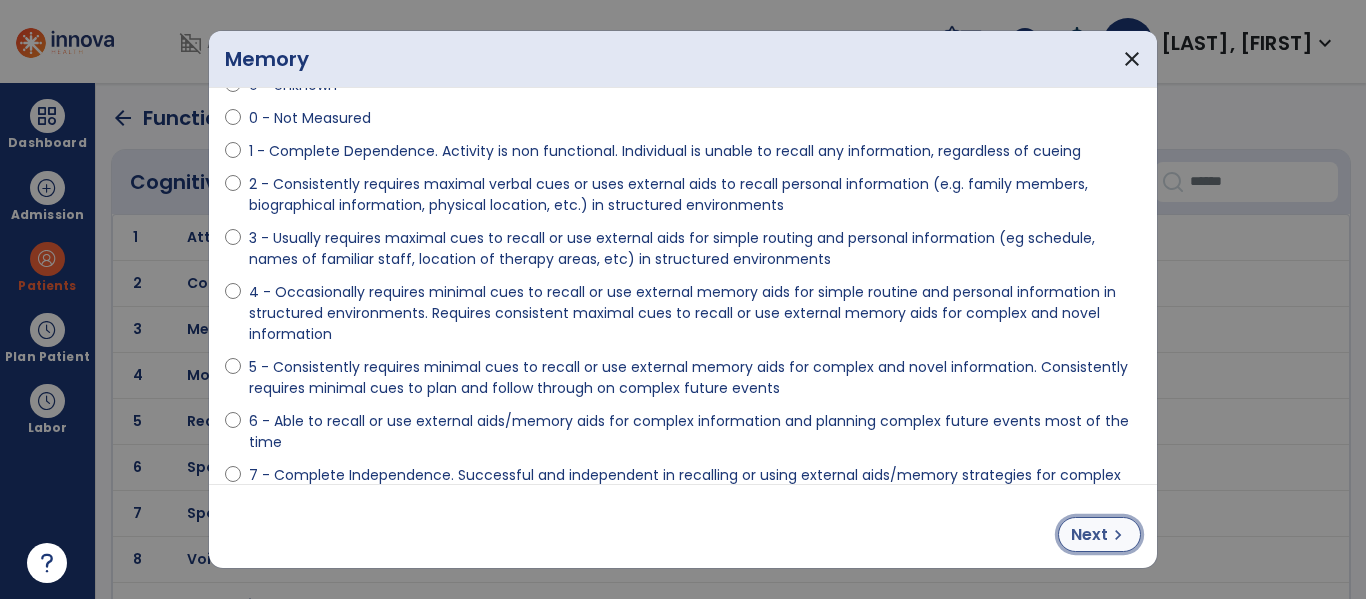 click on "chevron_right" at bounding box center [1118, 535] 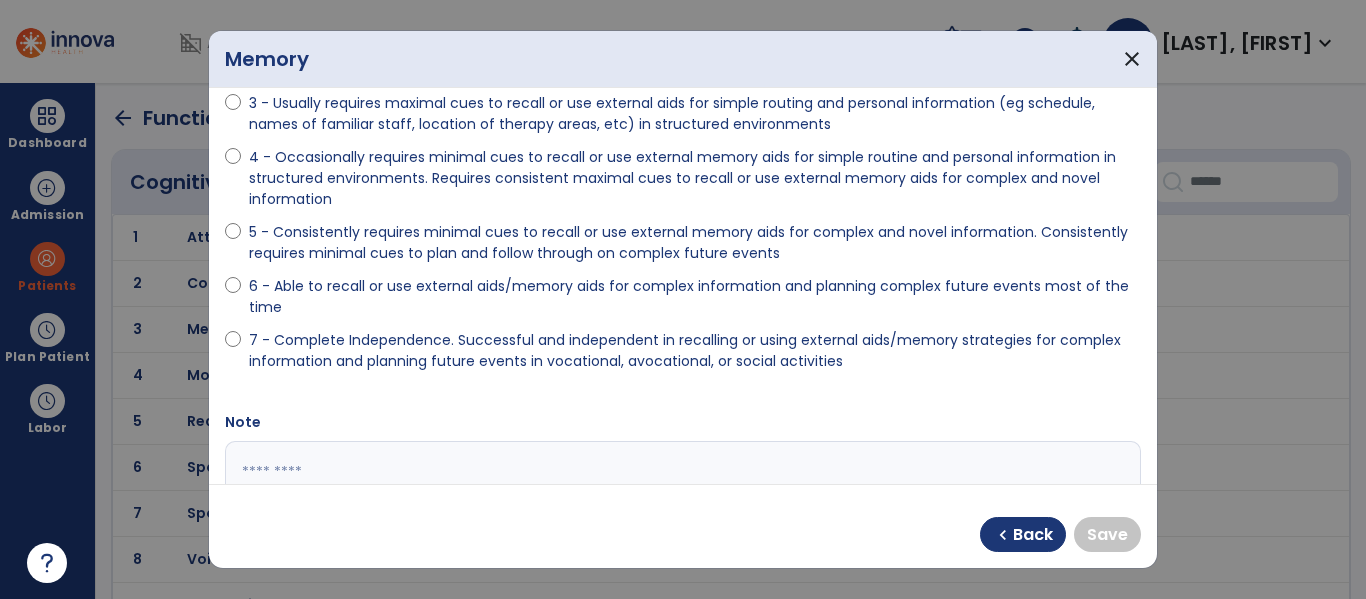 scroll, scrollTop: 227, scrollLeft: 0, axis: vertical 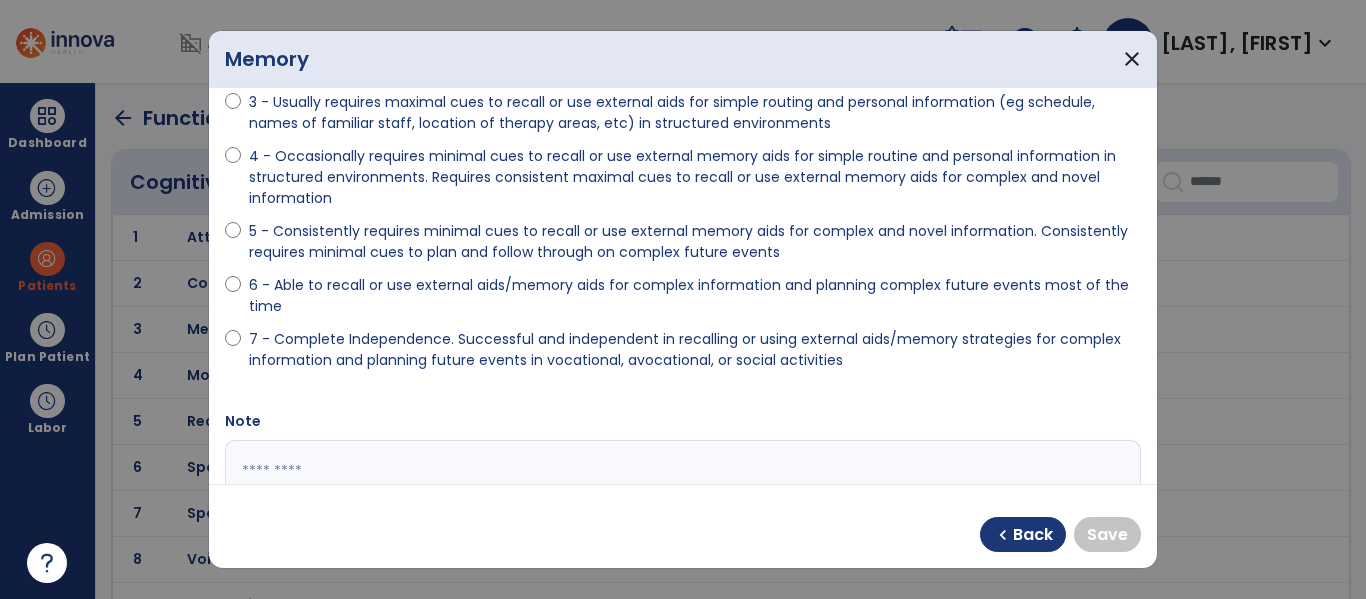 click on "5 - Consistently requires minimal cues to recall or use external memory aids for complex and novel information.  Consistently requires minimal cues to plan and follow through on complex future events" at bounding box center (695, 242) 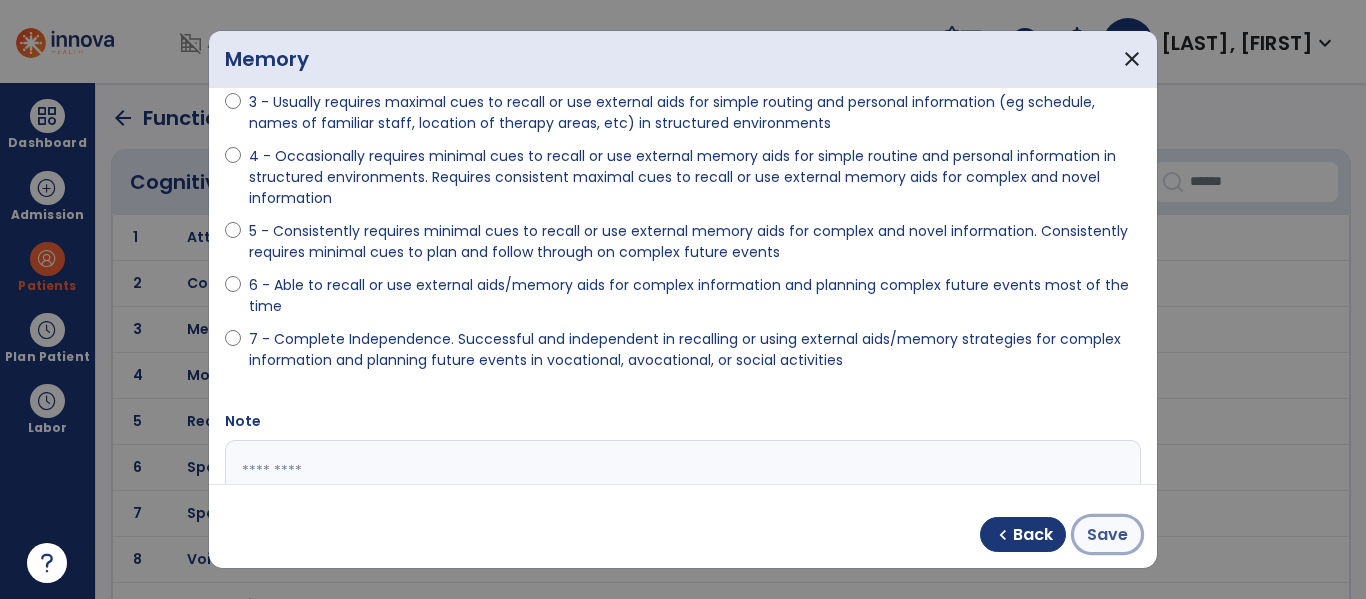 click on "Save" at bounding box center (1107, 534) 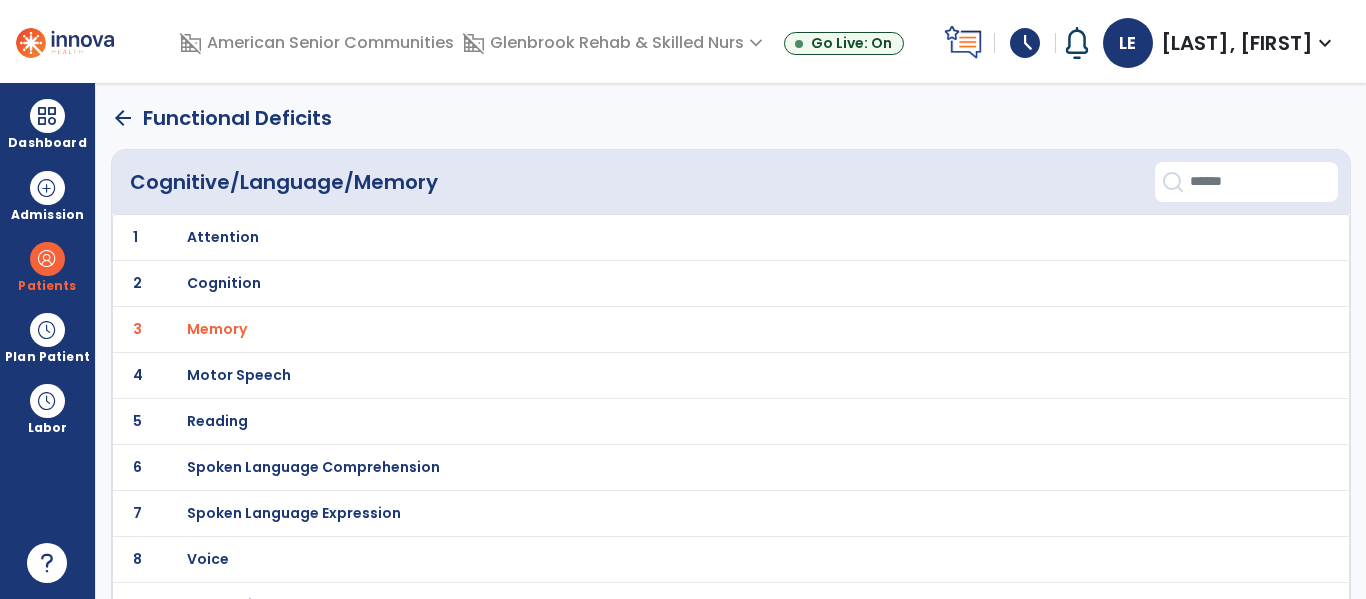 scroll, scrollTop: 31, scrollLeft: 0, axis: vertical 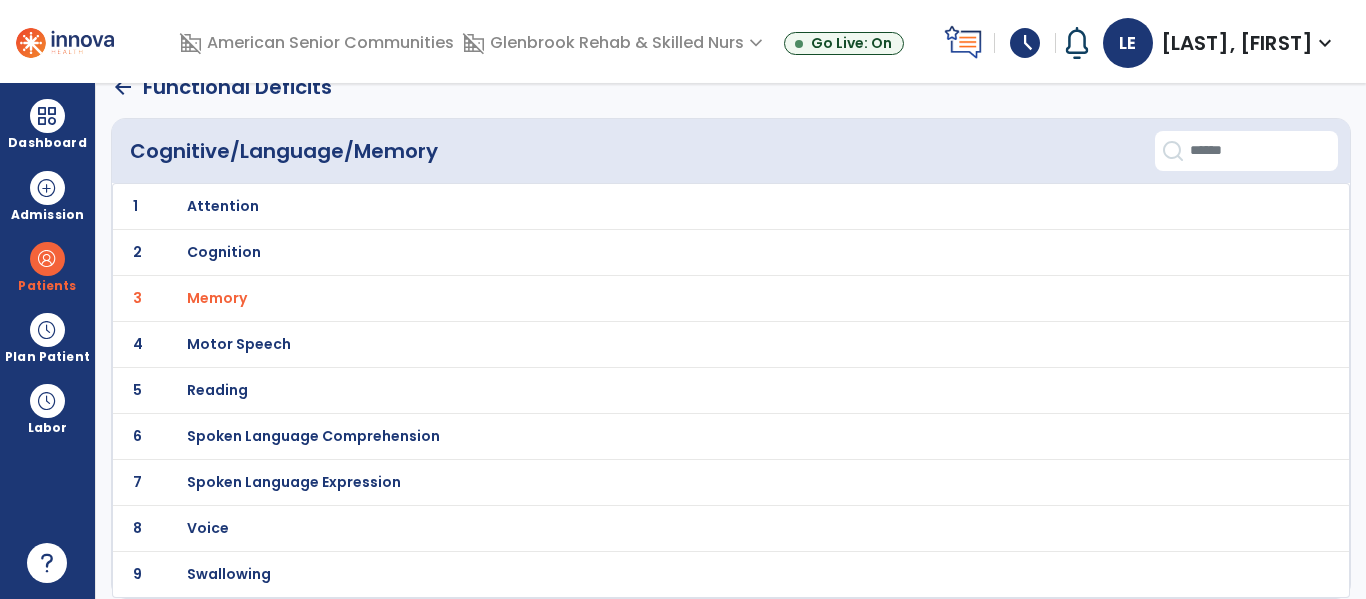 click on "Cognition" at bounding box center [223, 206] 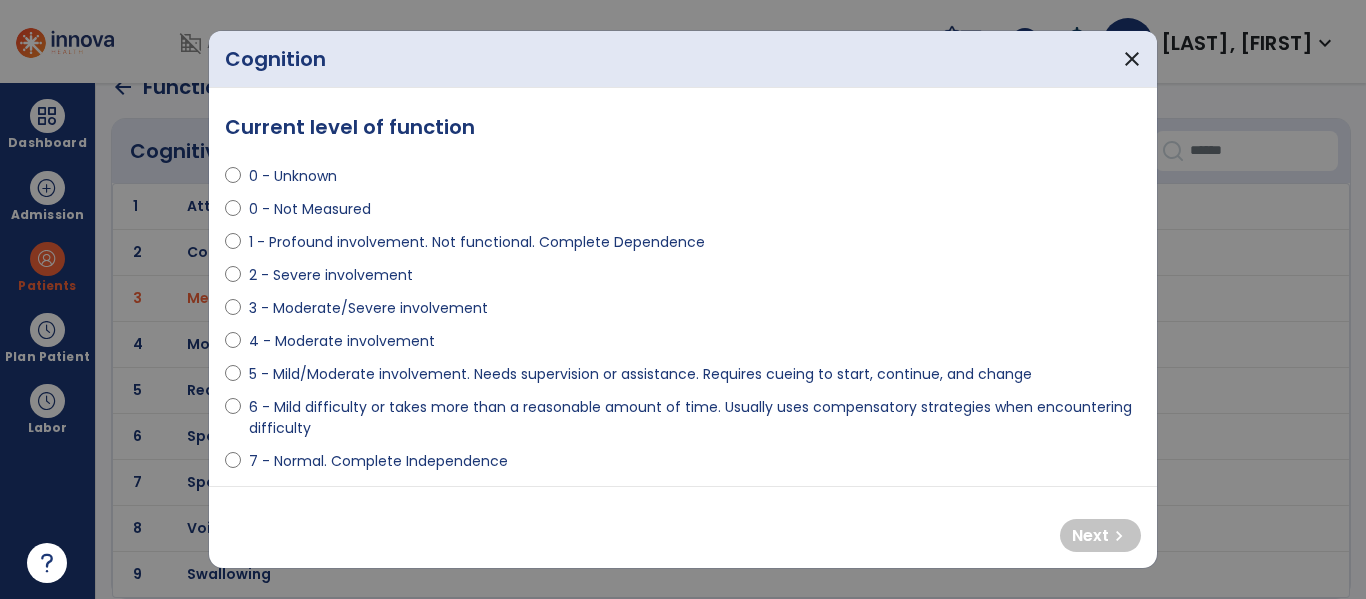 click on "4 - Moderate involvement" at bounding box center (342, 341) 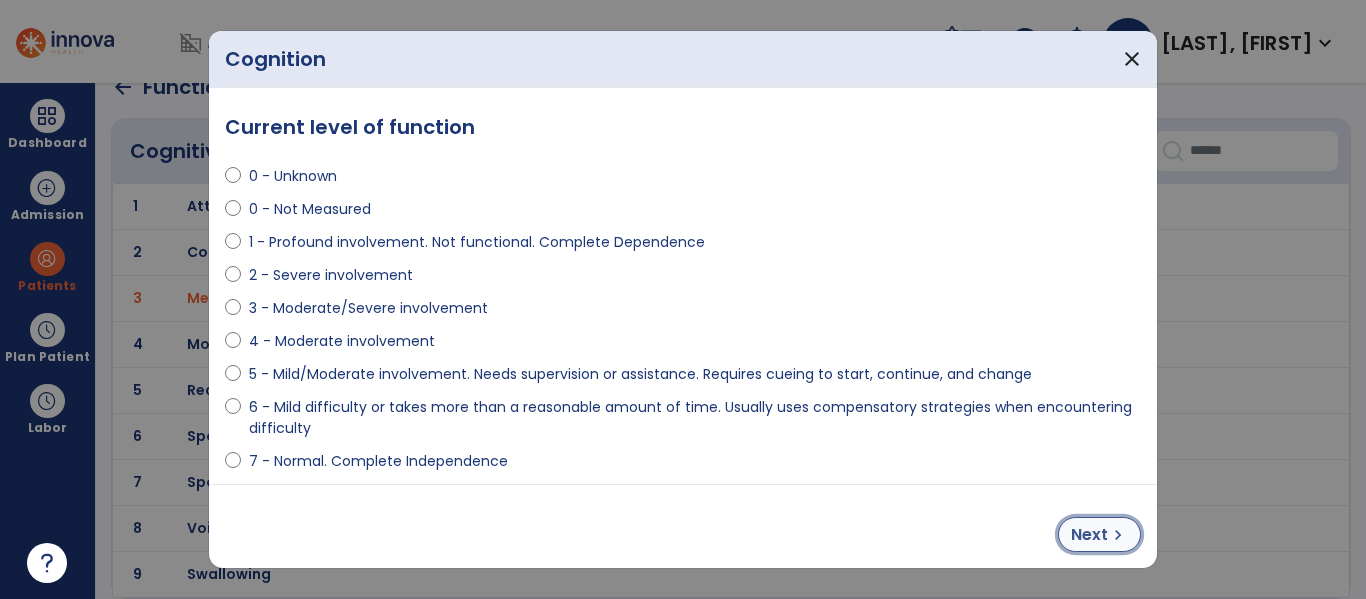 click on "Next  chevron_right" at bounding box center (1099, 534) 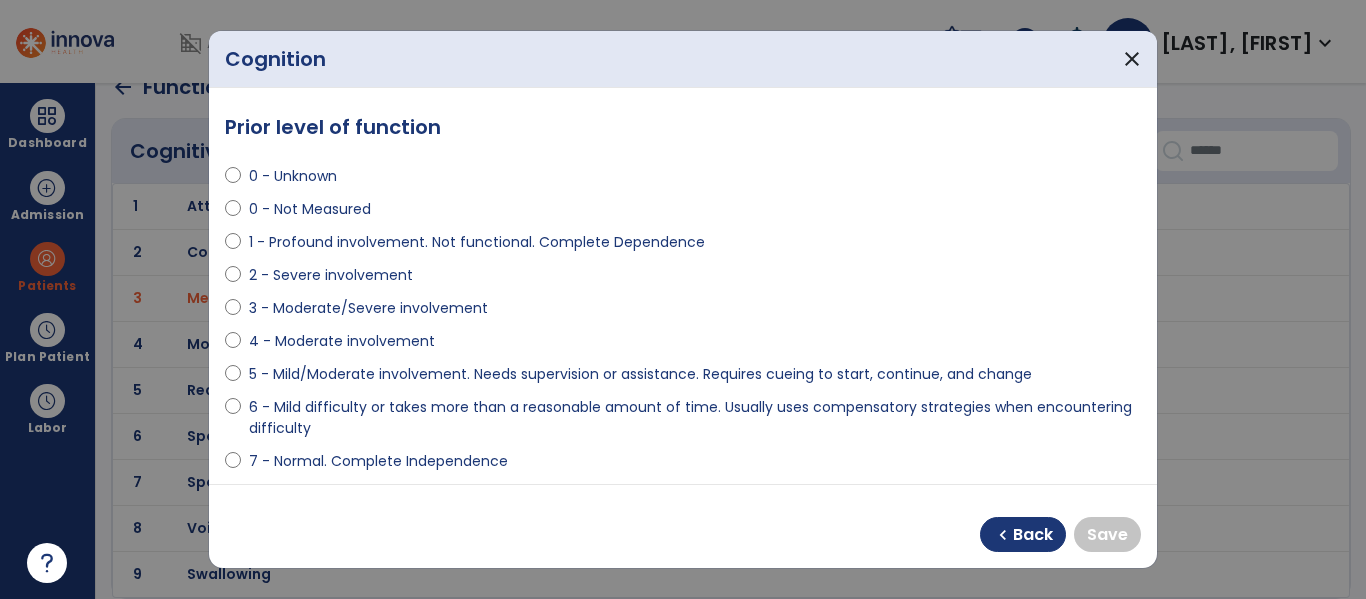 click on "5 - Mild/Moderate involvement. Needs supervision or assistance. Requires cueing to start, continue, and change" at bounding box center (640, 374) 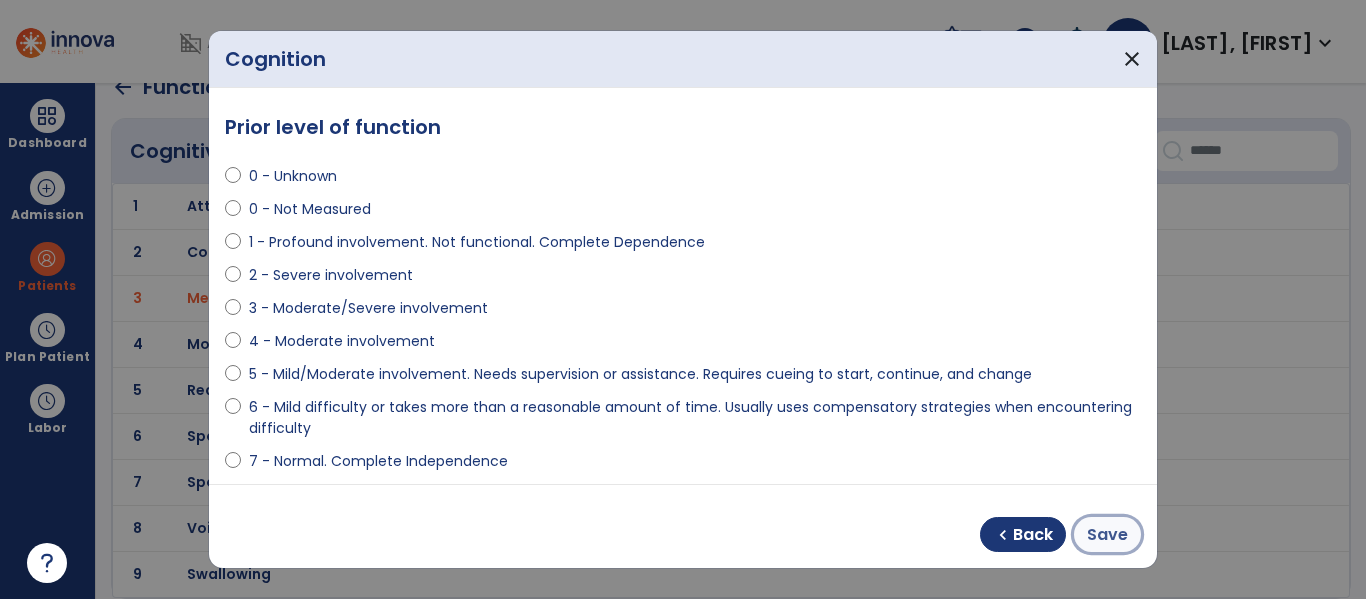 click on "Save" at bounding box center (1107, 535) 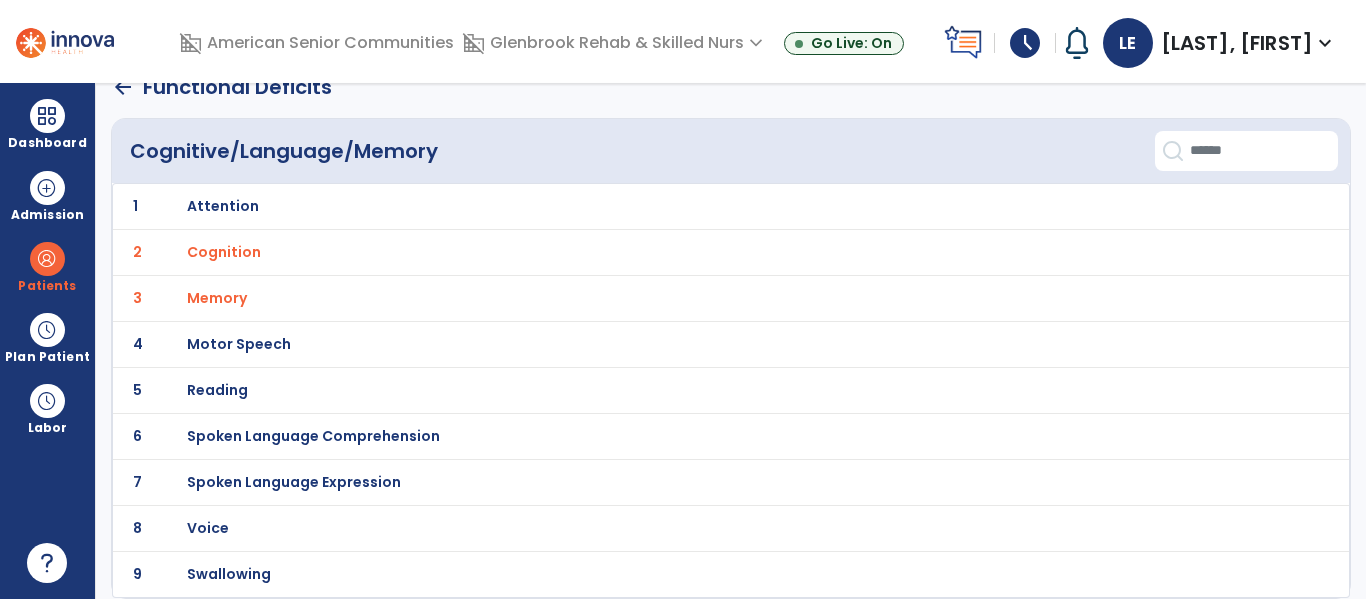 scroll, scrollTop: 0, scrollLeft: 0, axis: both 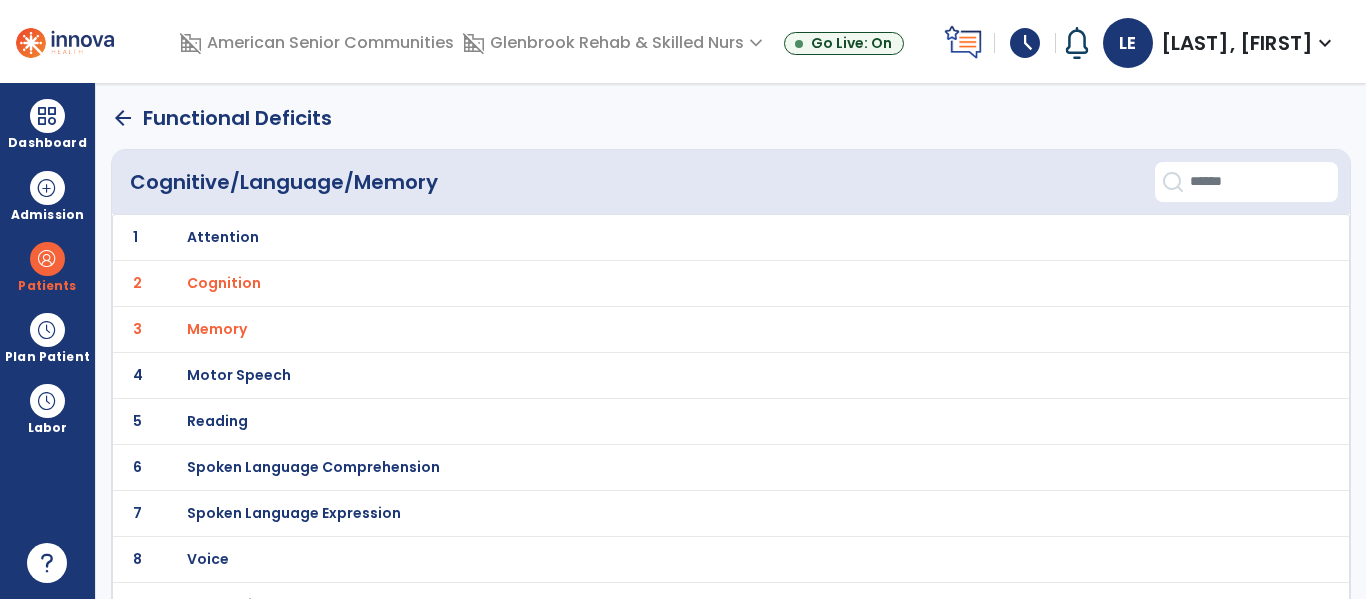 click on "arrow_back" 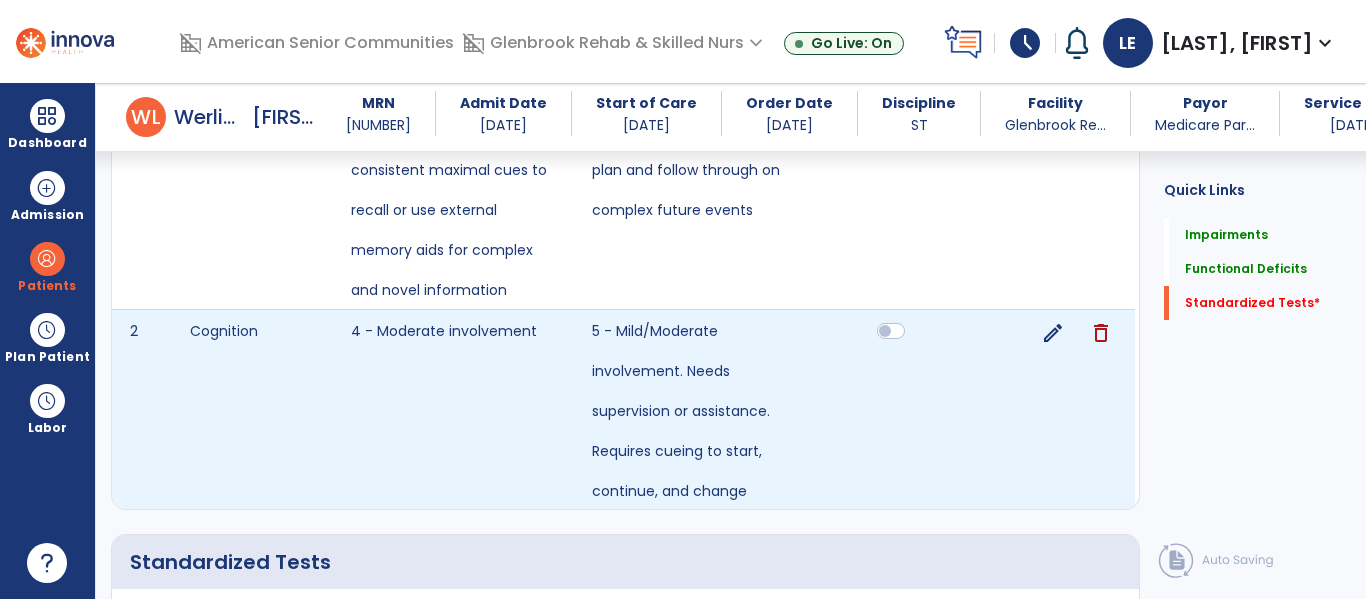 scroll, scrollTop: 1167, scrollLeft: 0, axis: vertical 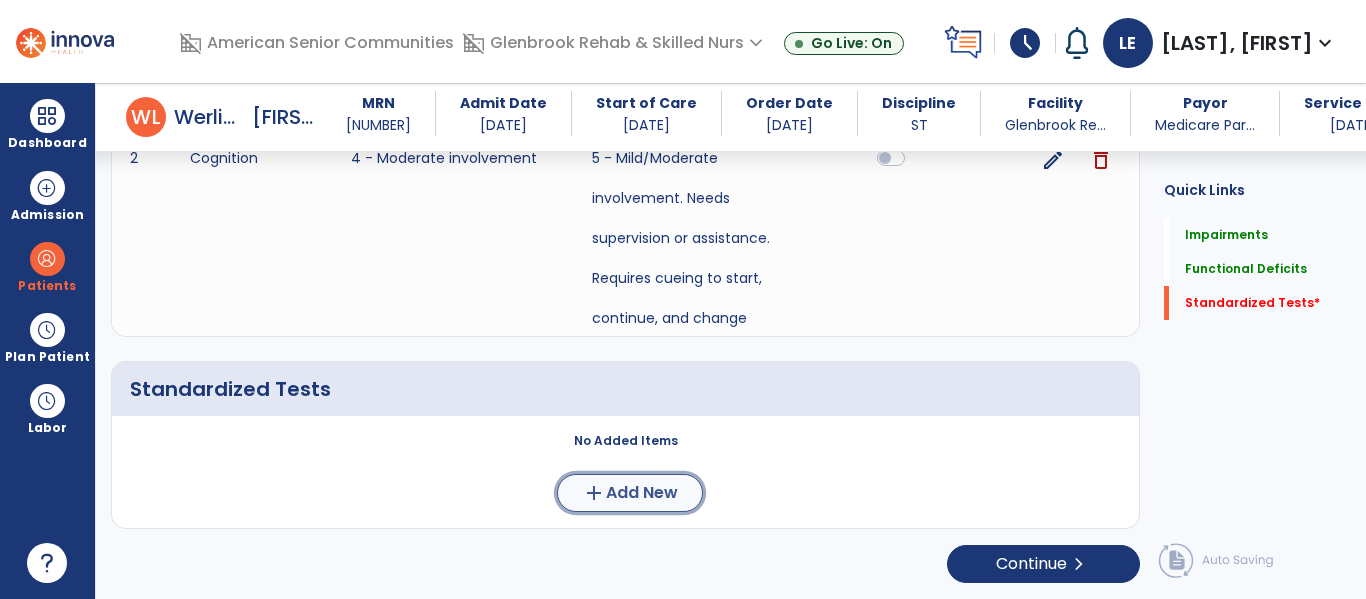 click on "Add New" 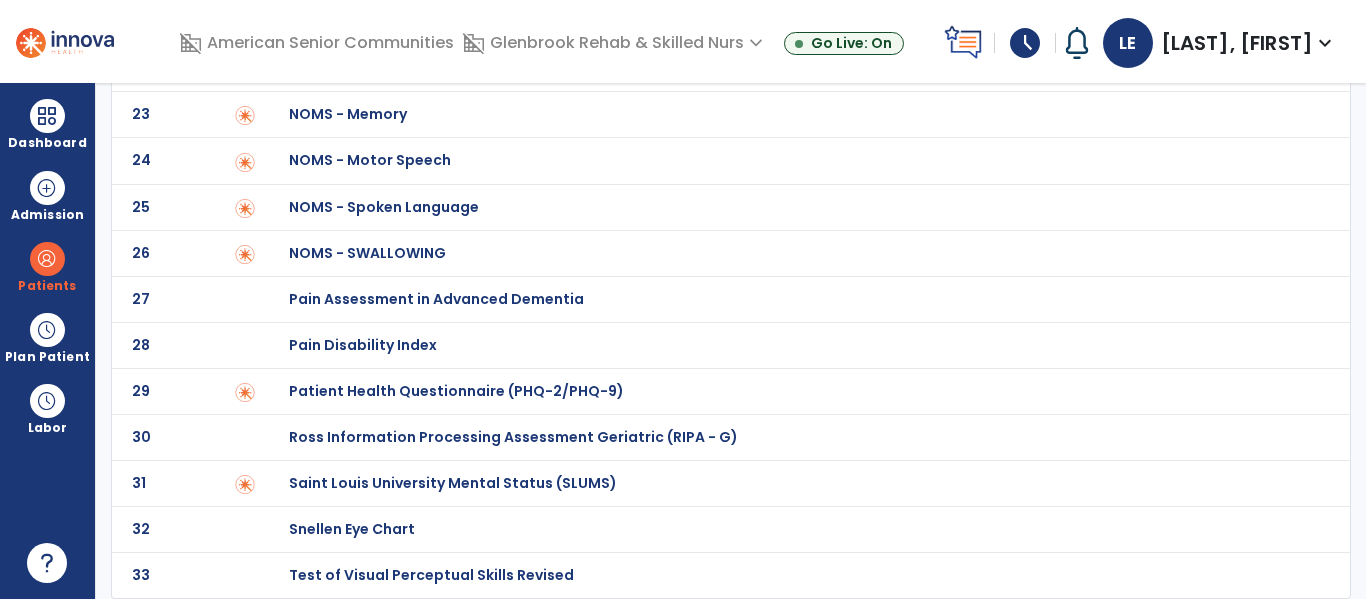 scroll, scrollTop: 0, scrollLeft: 0, axis: both 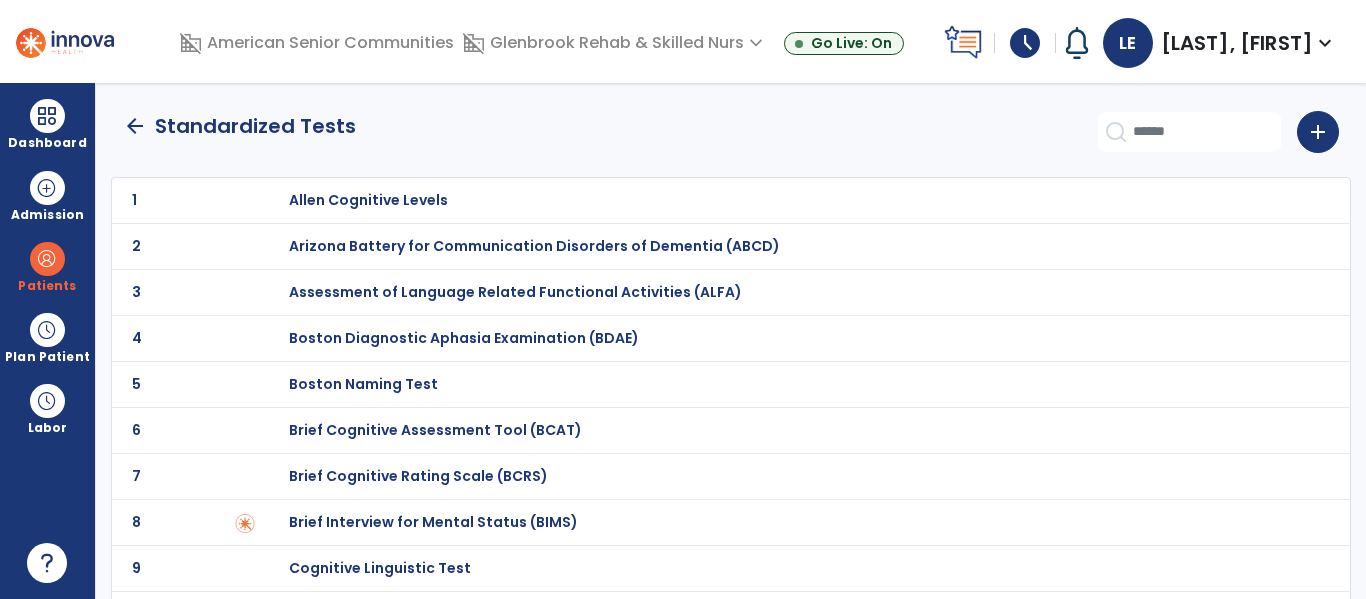 click 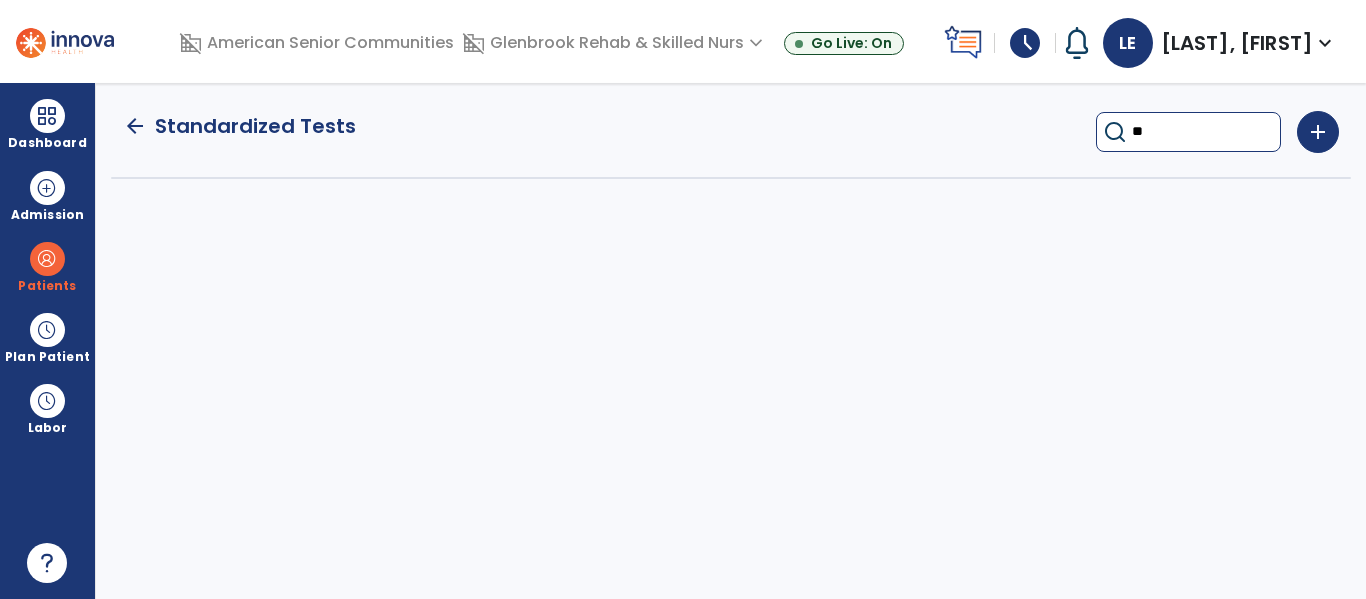 type on "*" 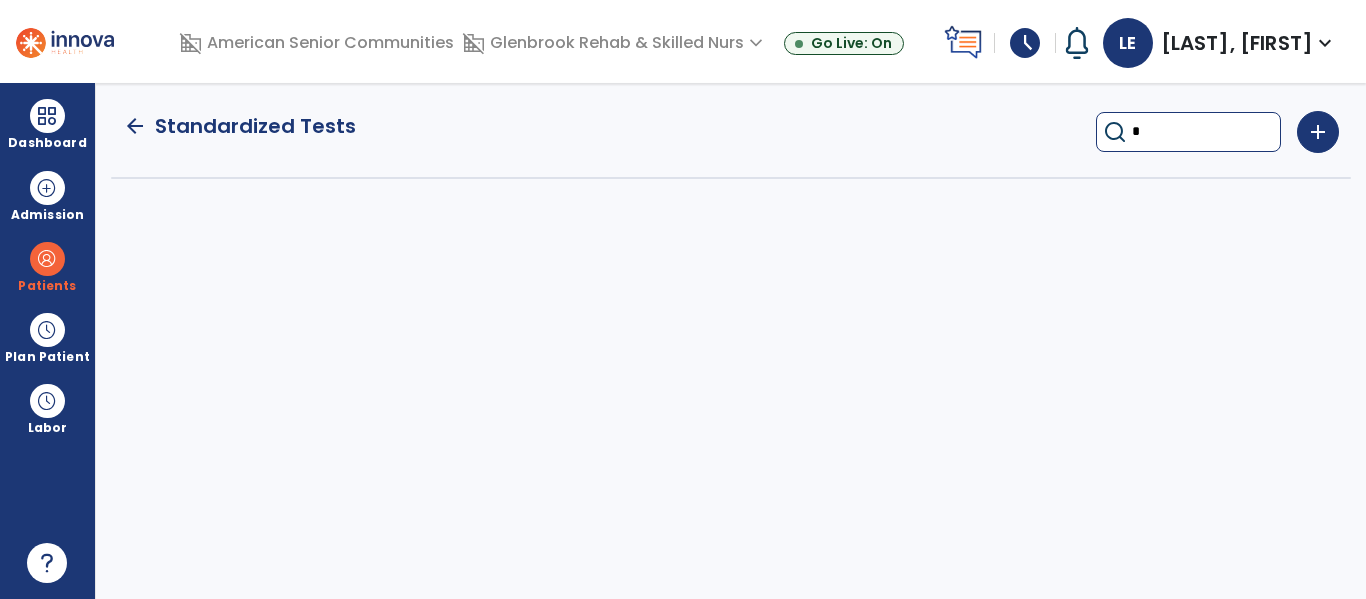 type 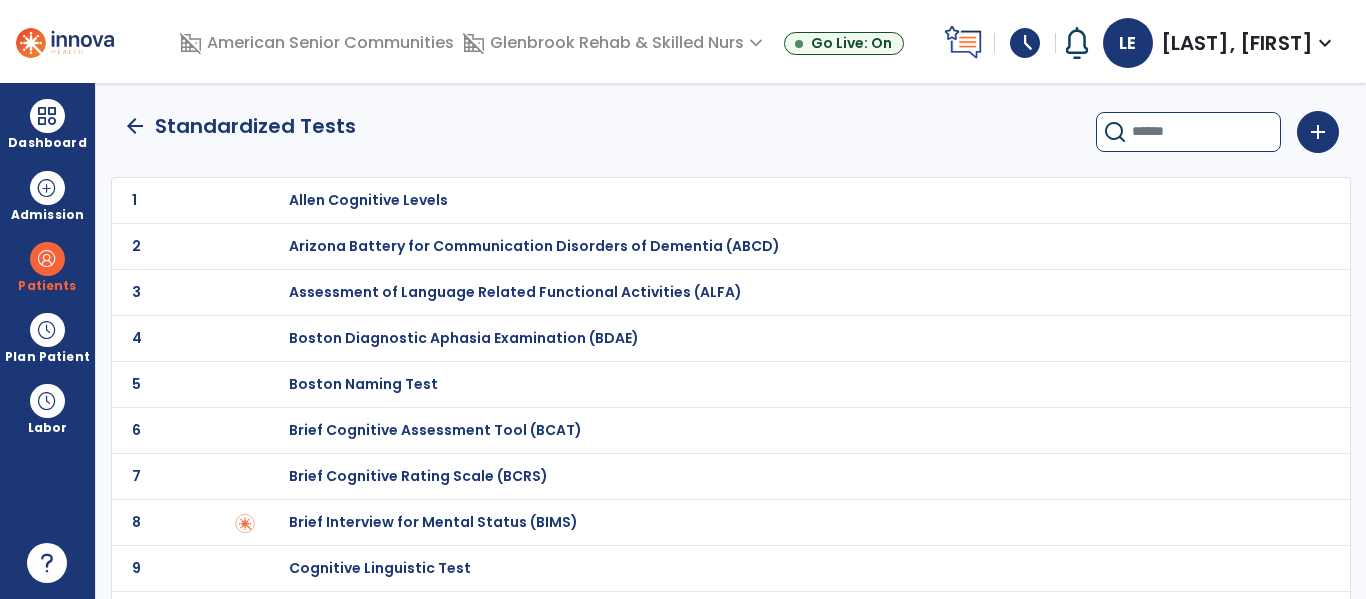 click on "arrow_back   Standardized Tests" 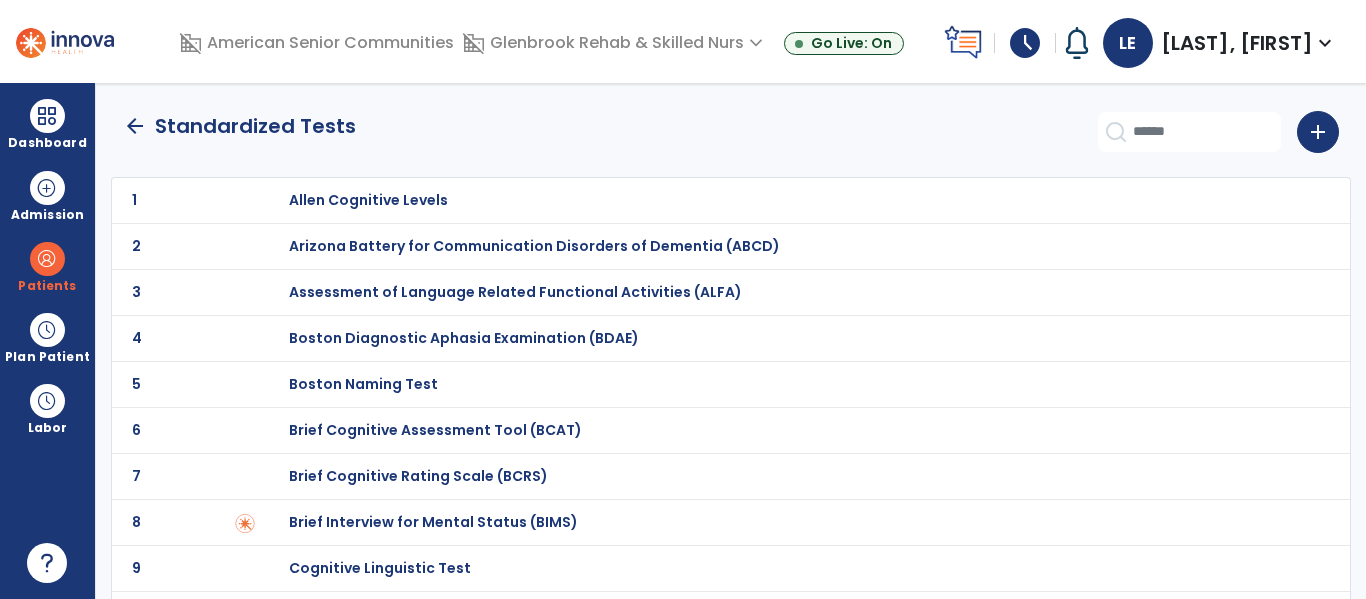 click on "arrow_back" 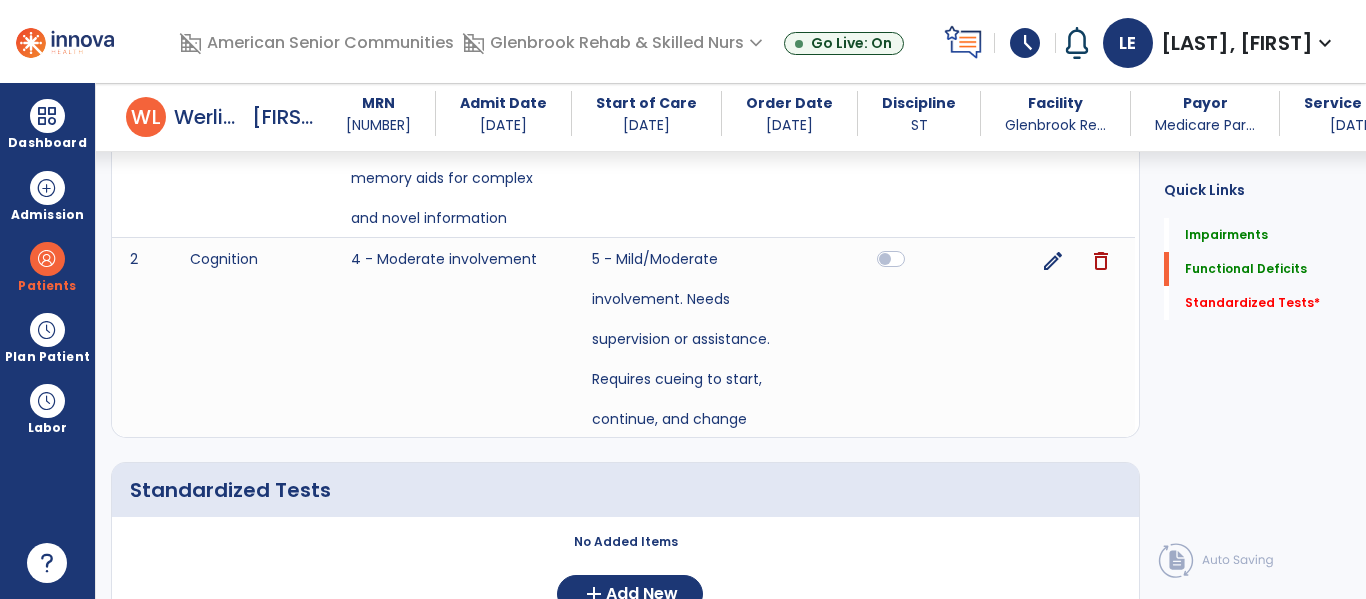 scroll, scrollTop: 1167, scrollLeft: 0, axis: vertical 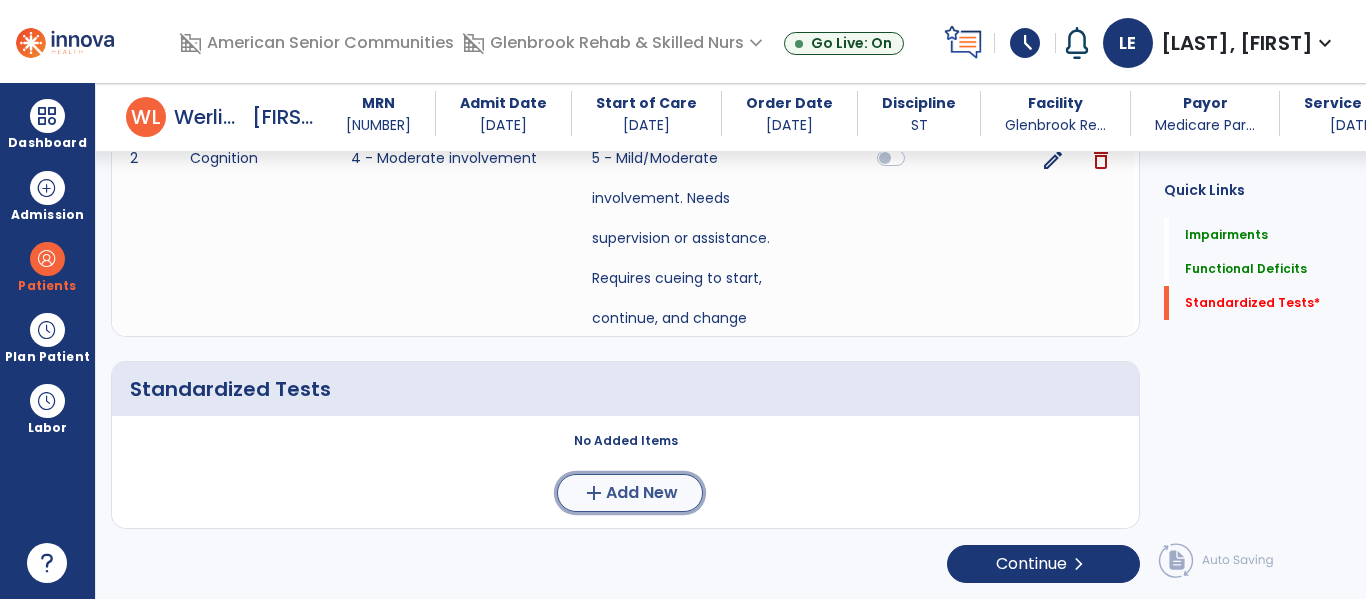 click on "Add New" 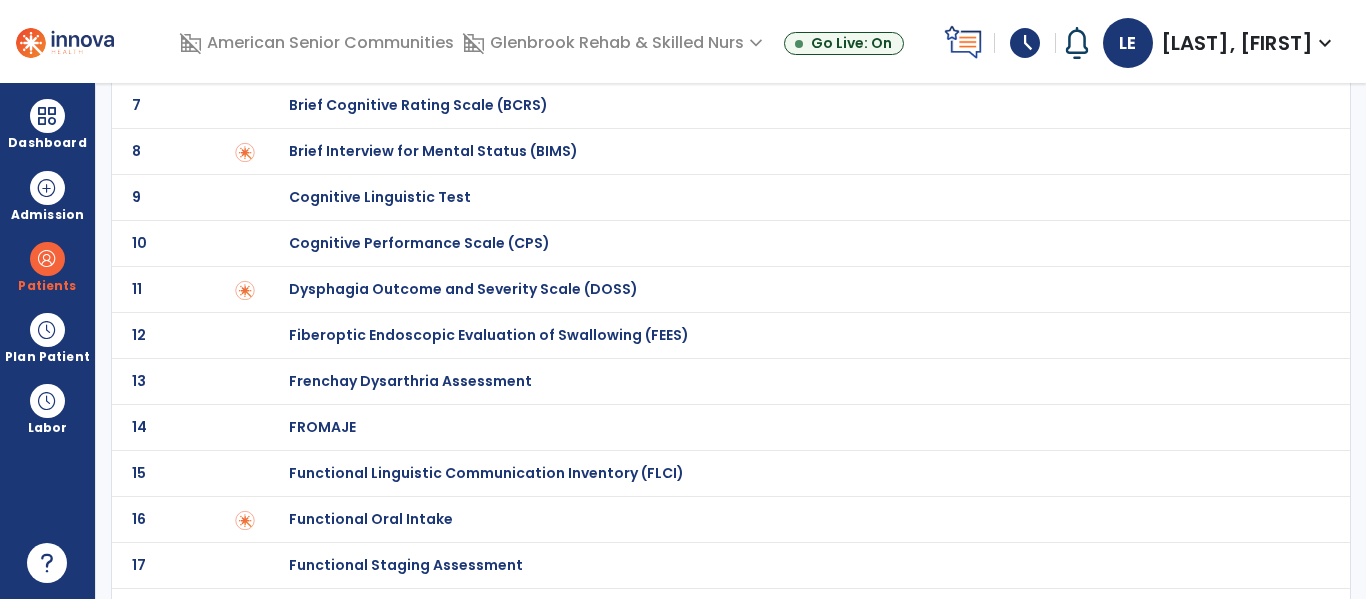 scroll, scrollTop: 327, scrollLeft: 0, axis: vertical 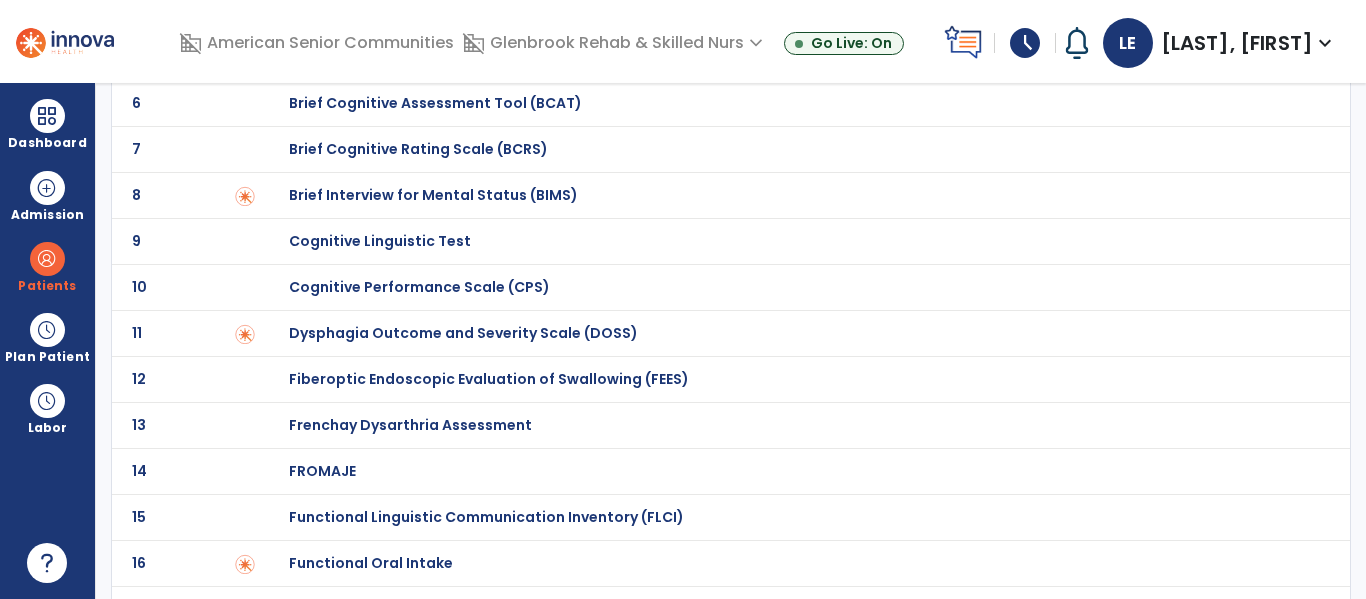 click on "Brief Interview for Mental Status (BIMS)" at bounding box center [368, -127] 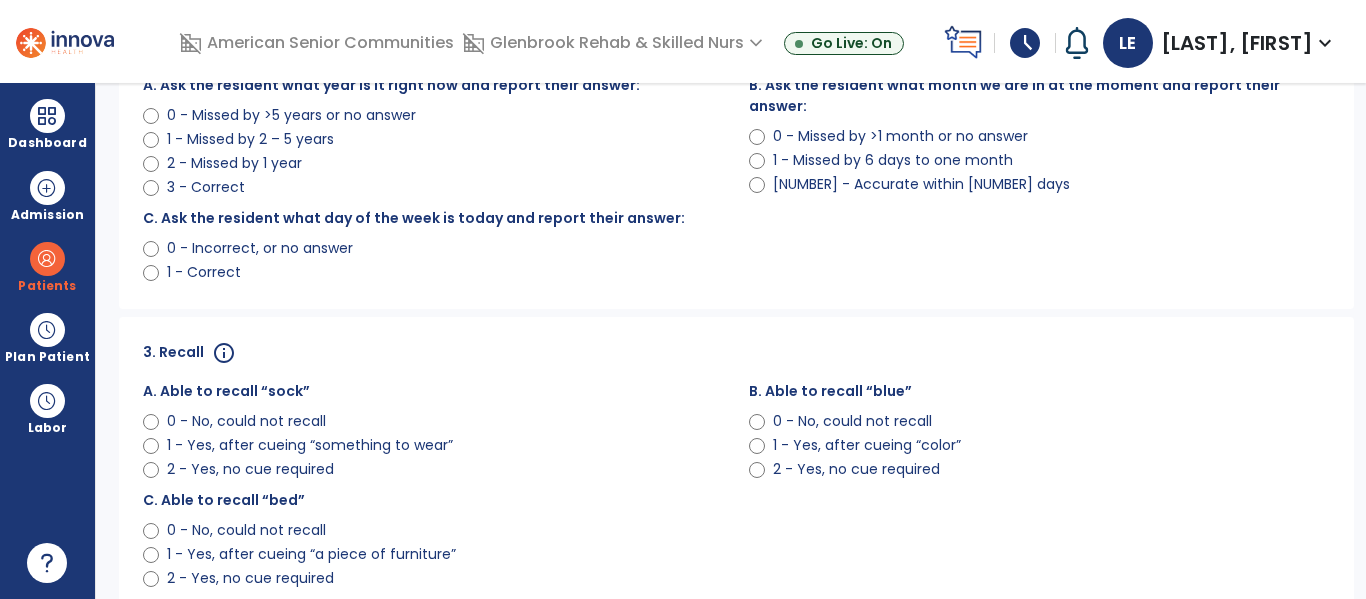 scroll, scrollTop: 0, scrollLeft: 0, axis: both 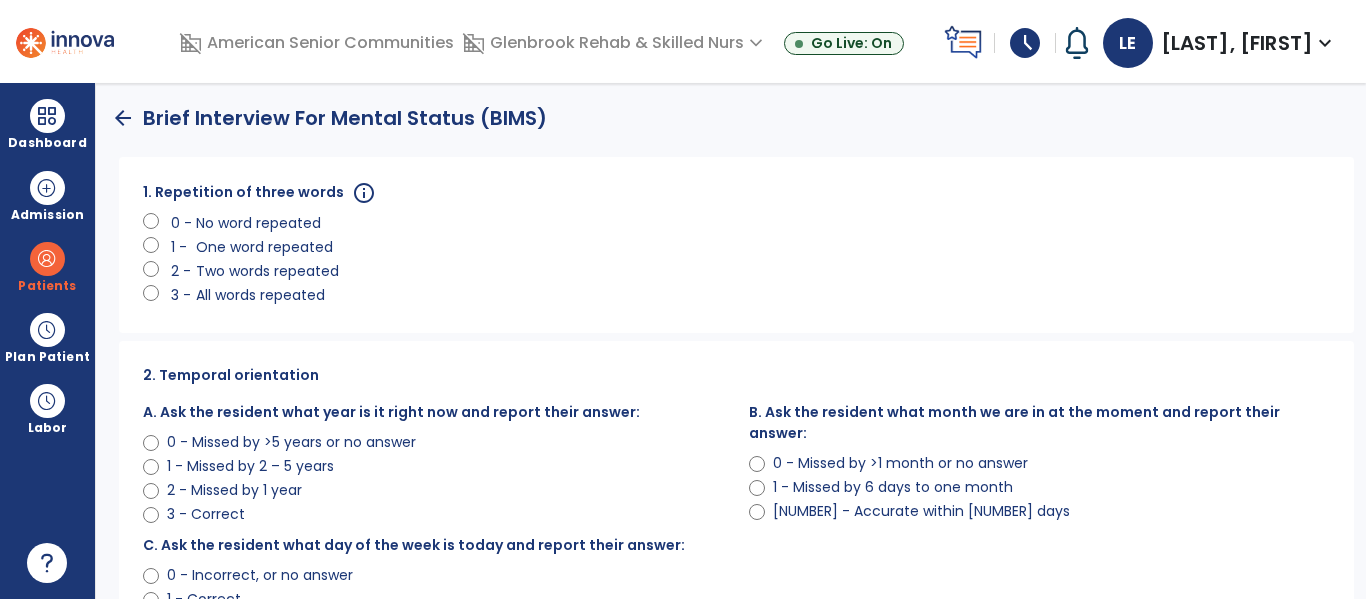 click on "All words repeated" 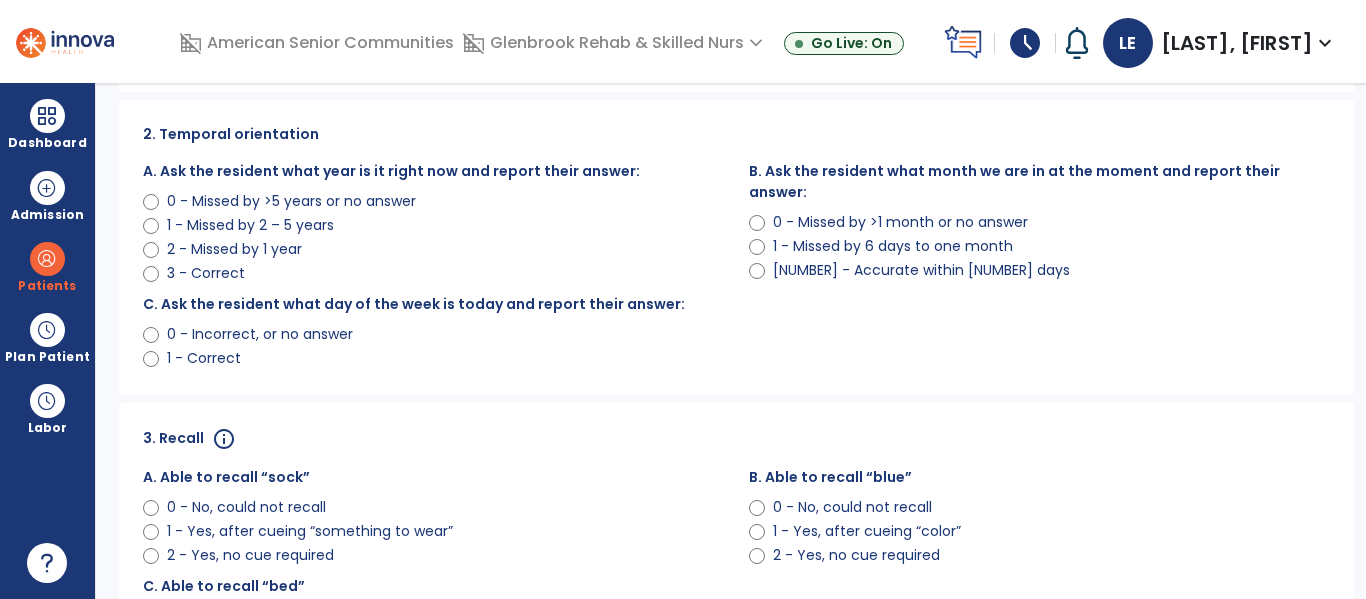 scroll, scrollTop: 242, scrollLeft: 0, axis: vertical 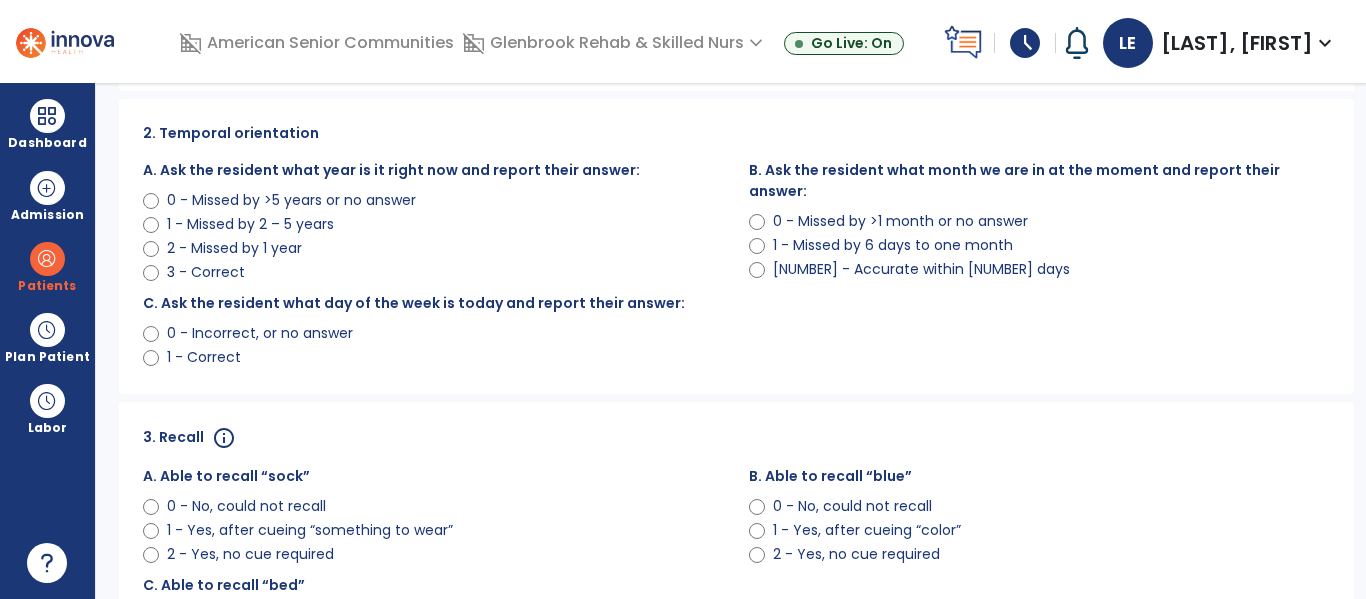 click on "0 - Missed by >5 years or no answer" 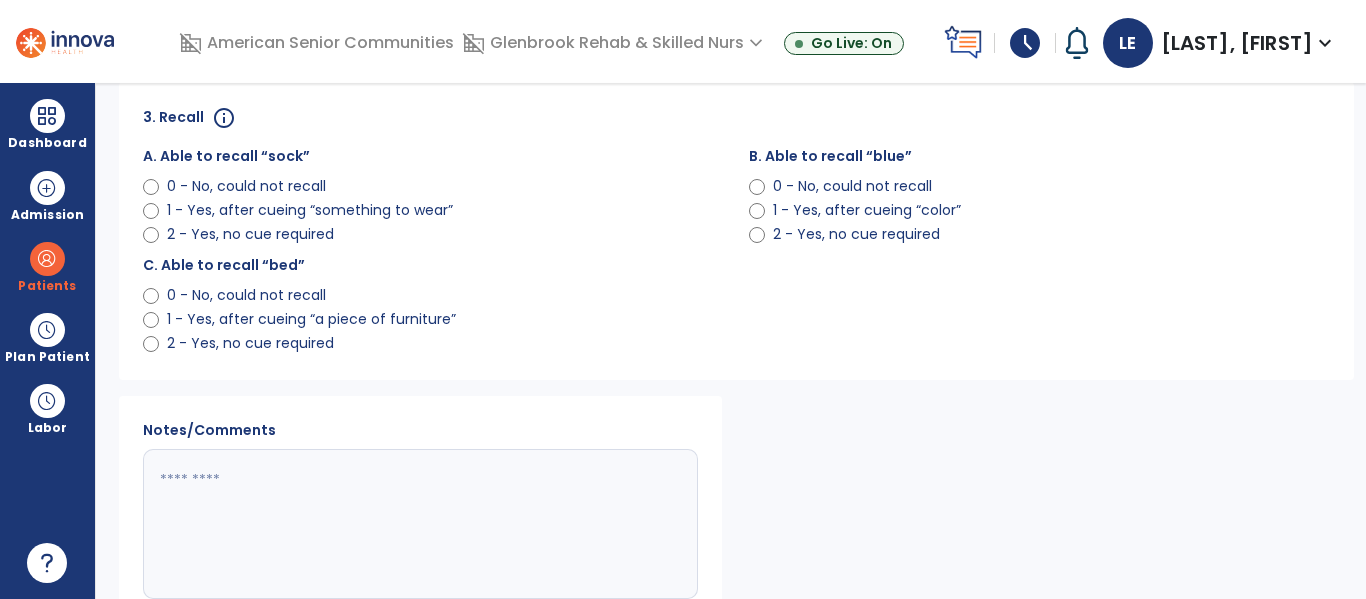 scroll, scrollTop: 565, scrollLeft: 0, axis: vertical 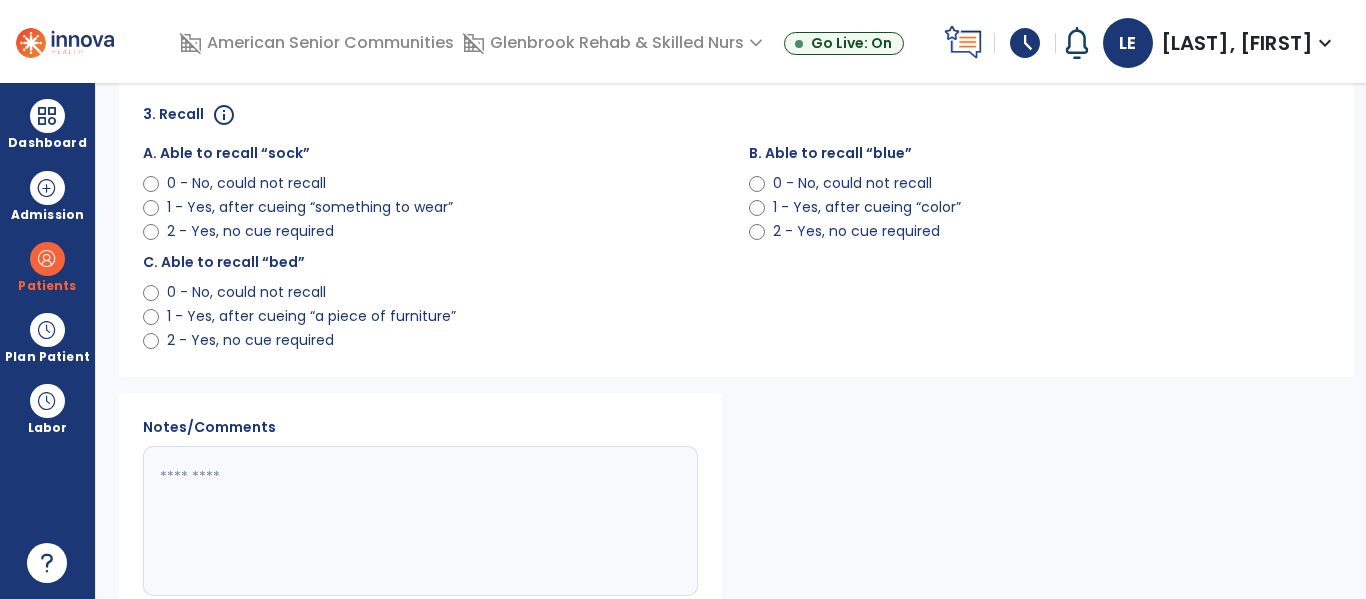 click on "2 - Yes, no cue required" 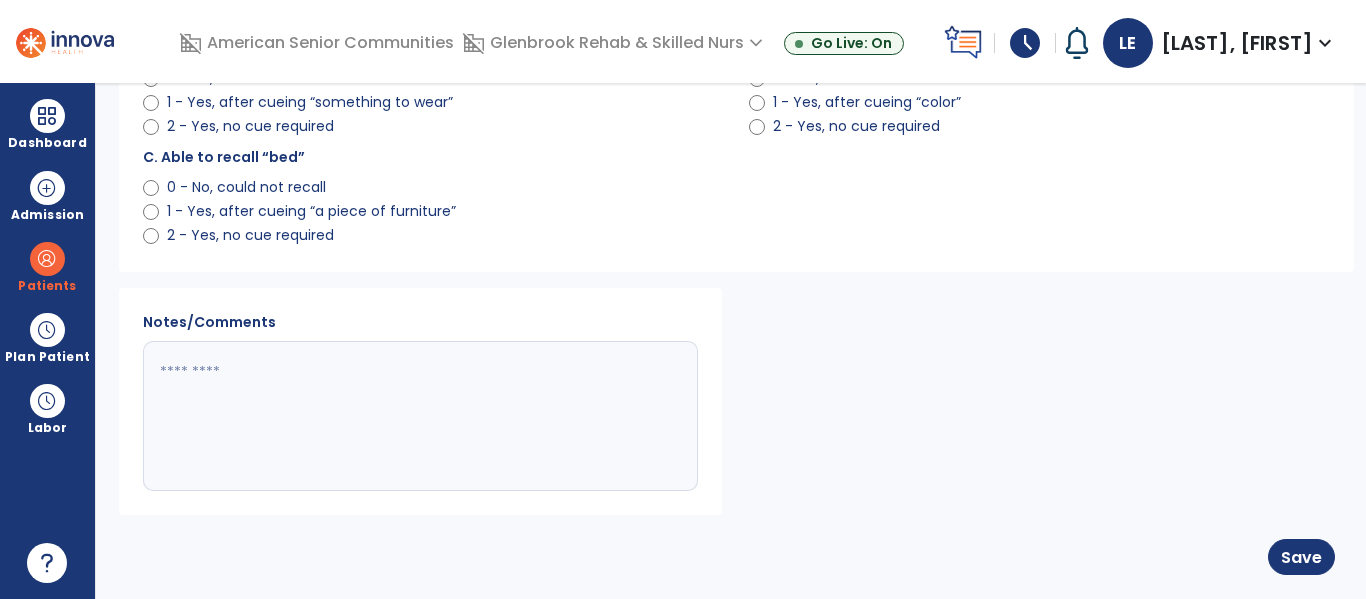 click 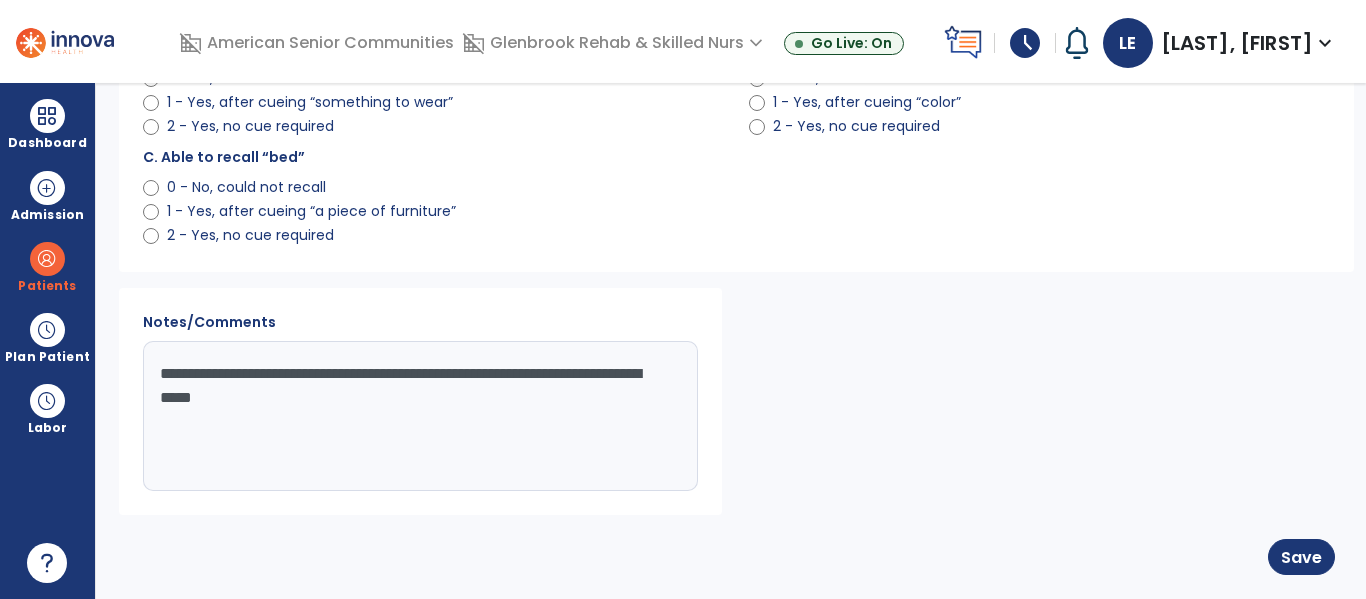 type on "**********" 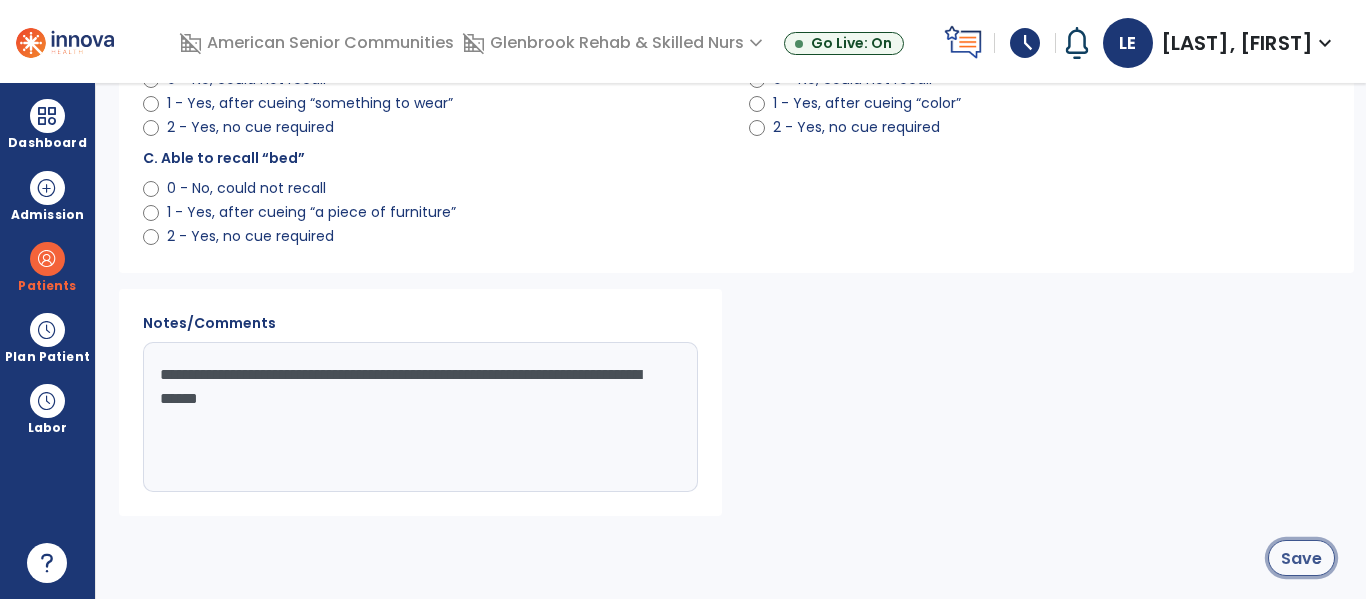 click on "Save" 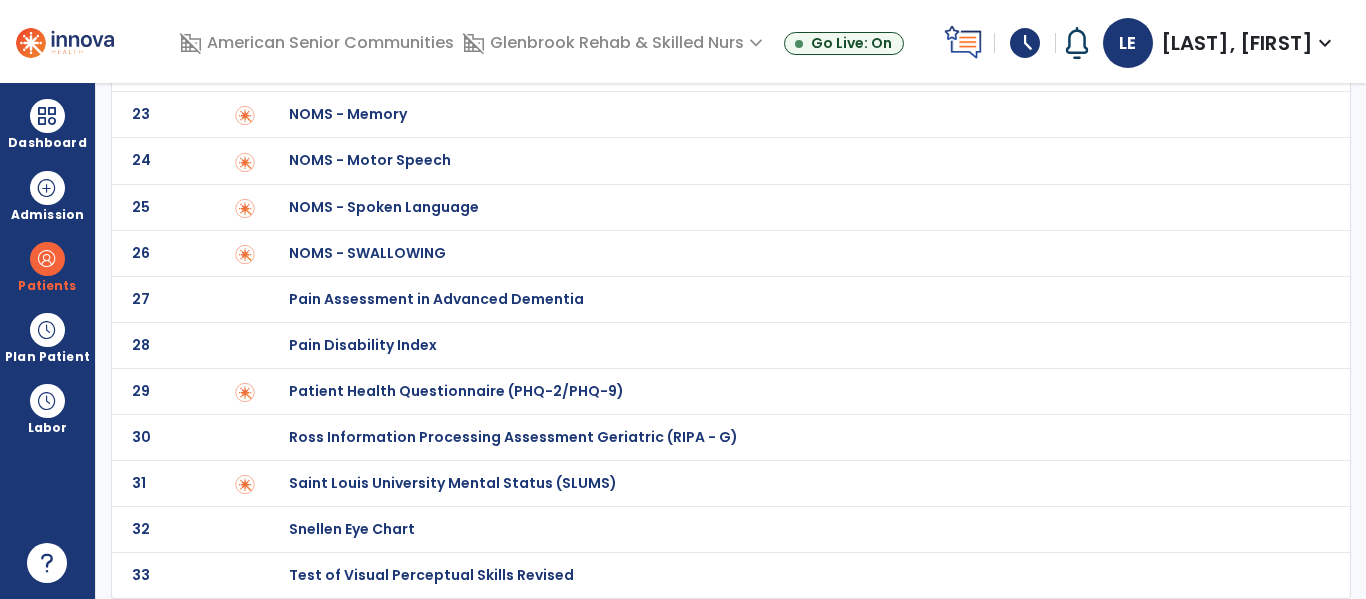 scroll, scrollTop: 0, scrollLeft: 0, axis: both 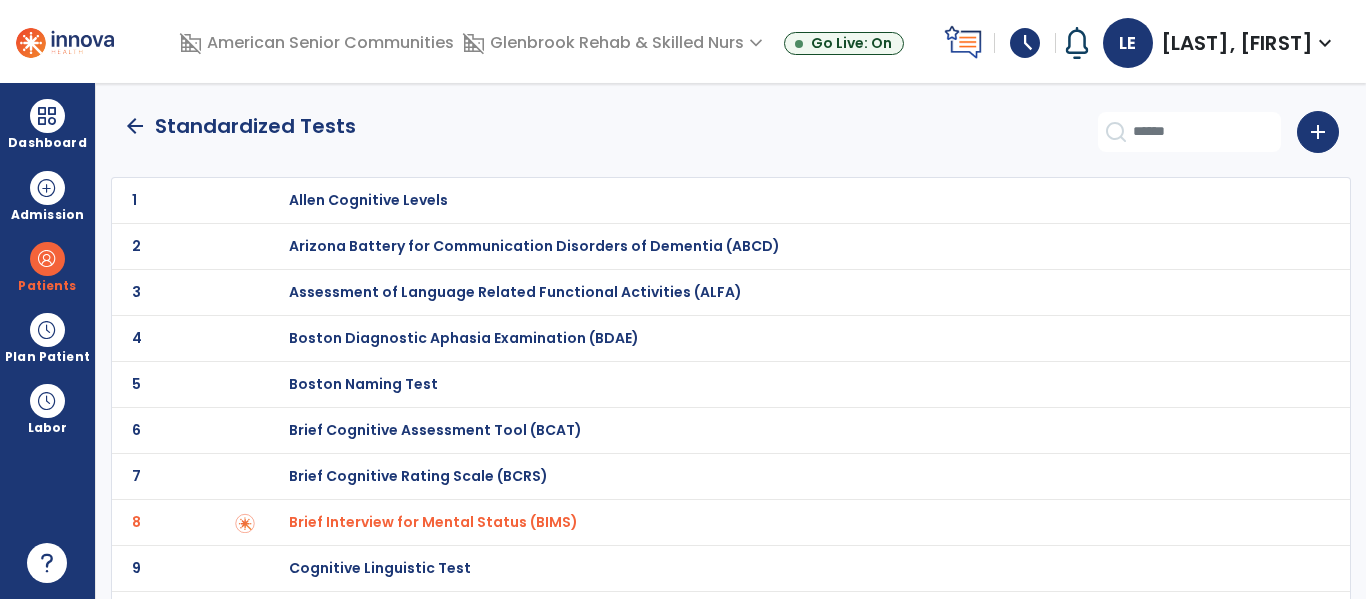 click on "arrow_back" 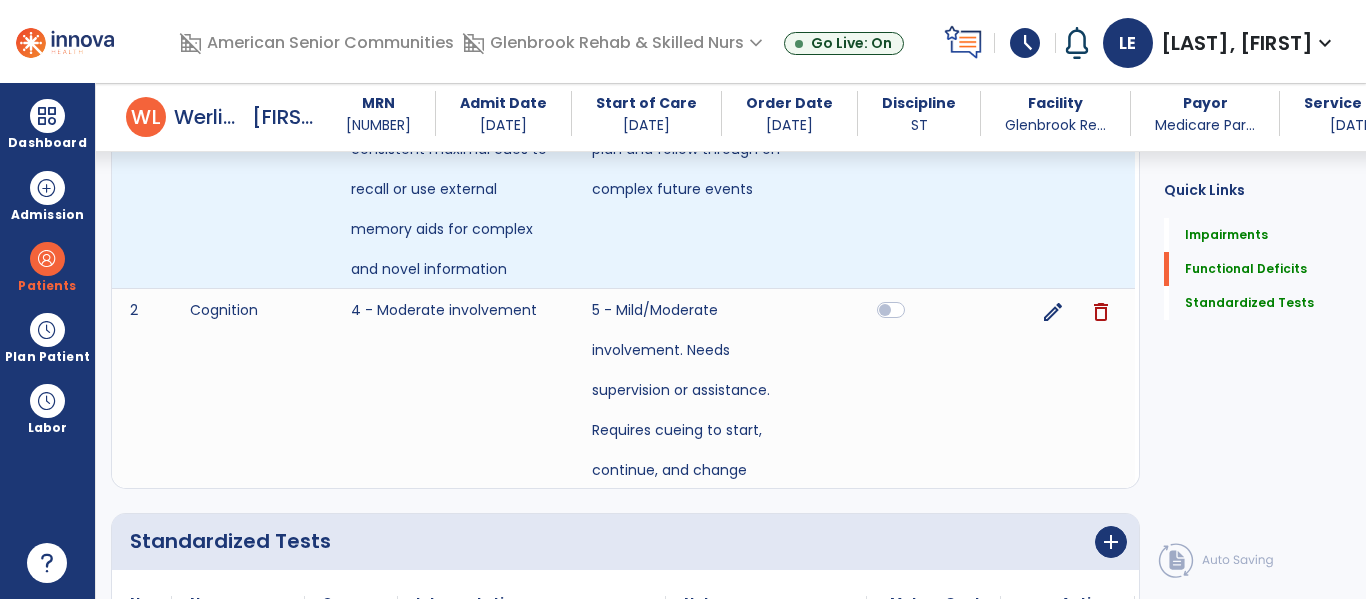 scroll, scrollTop: 1275, scrollLeft: 0, axis: vertical 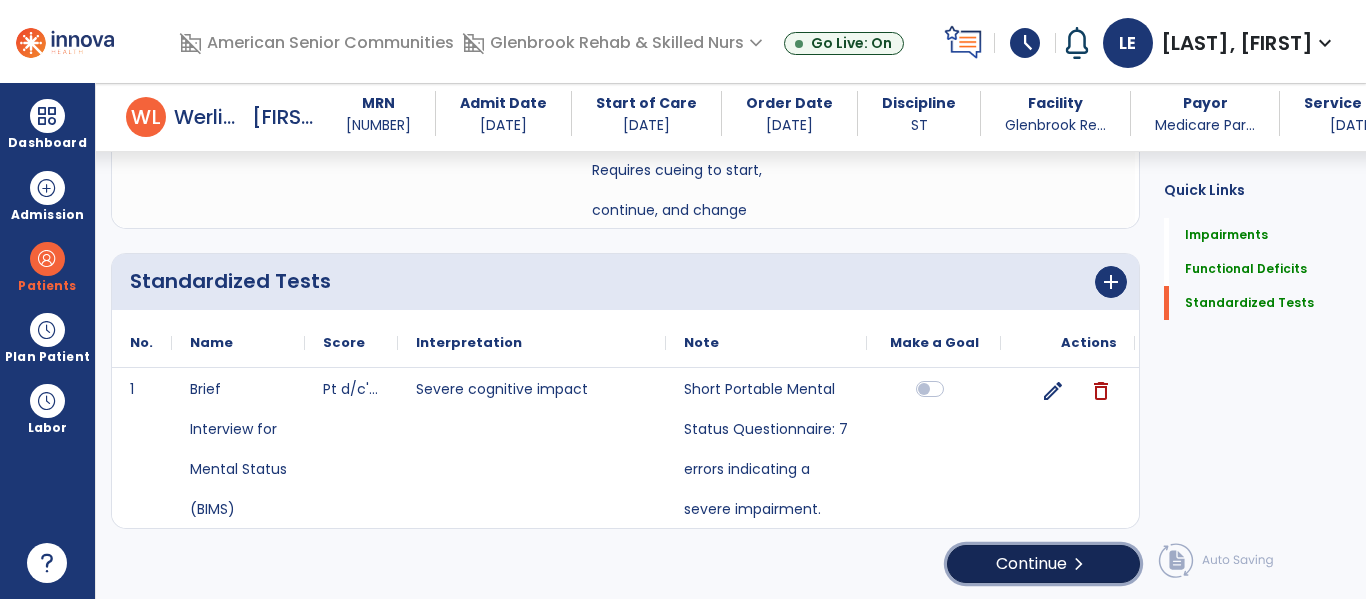 click on "Continue  chevron_right" 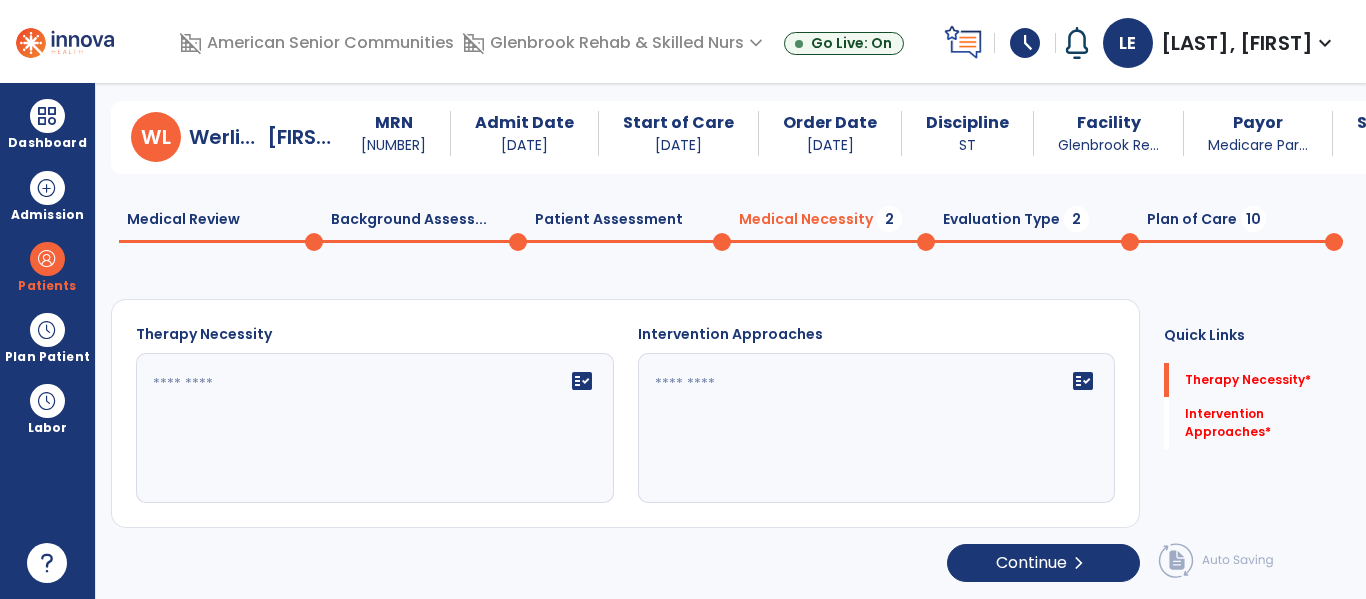scroll, scrollTop: 29, scrollLeft: 0, axis: vertical 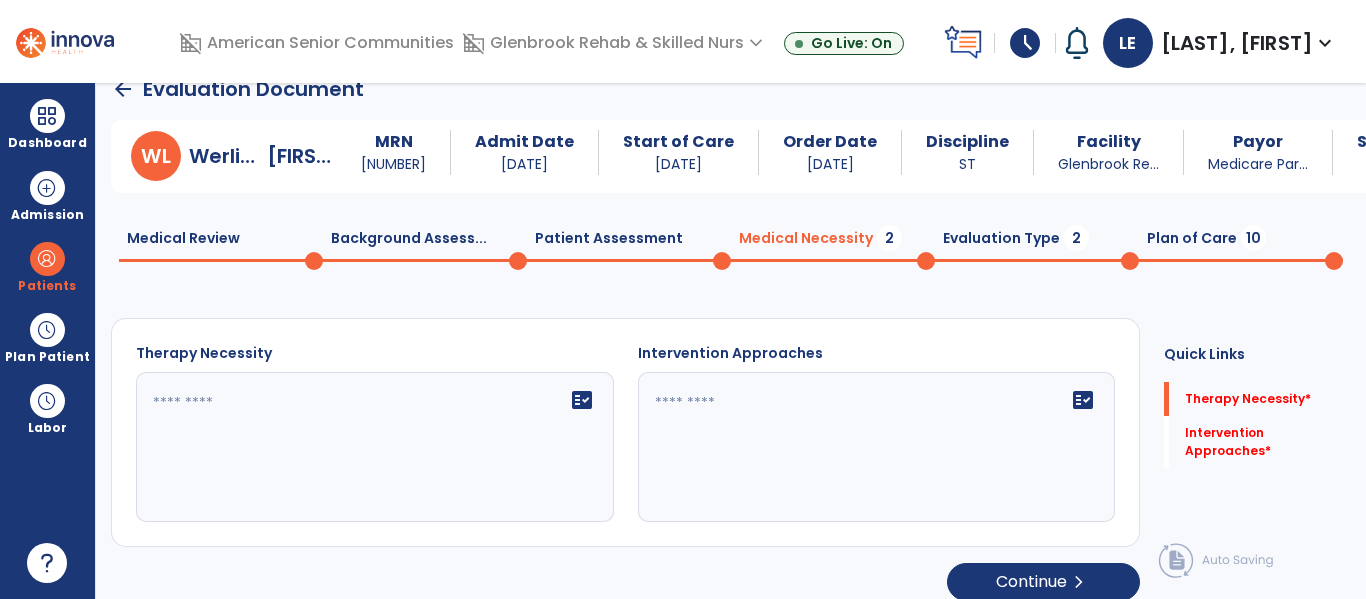 click on "fact_check" 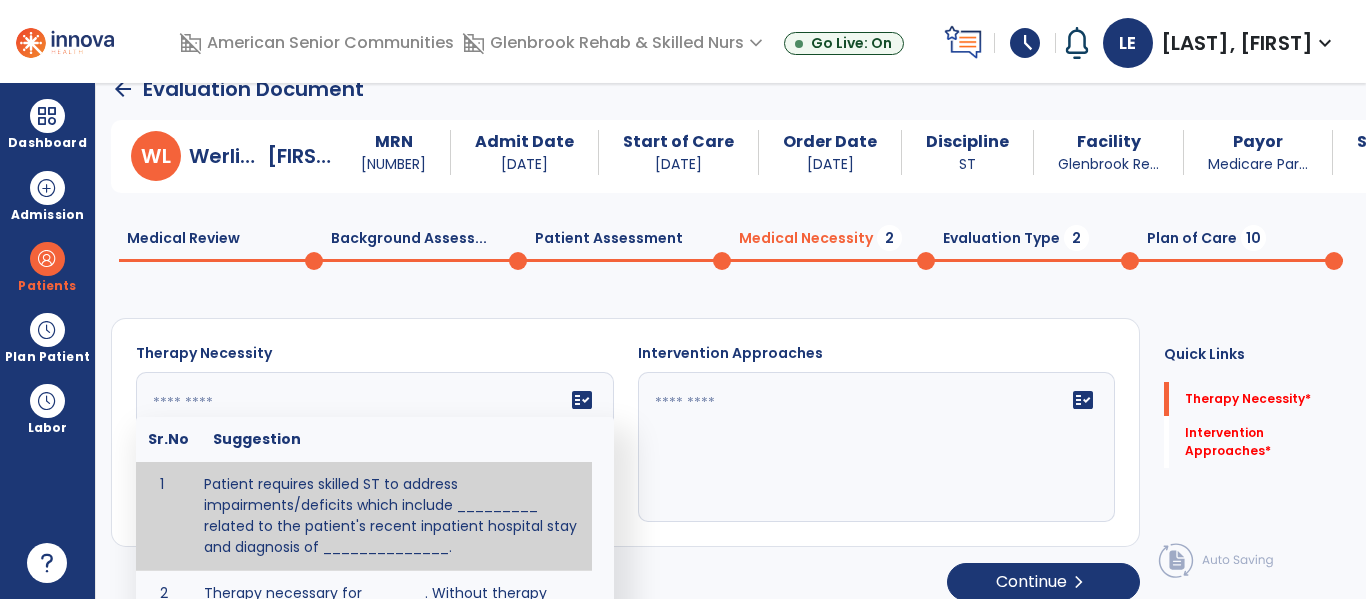 type on "**********" 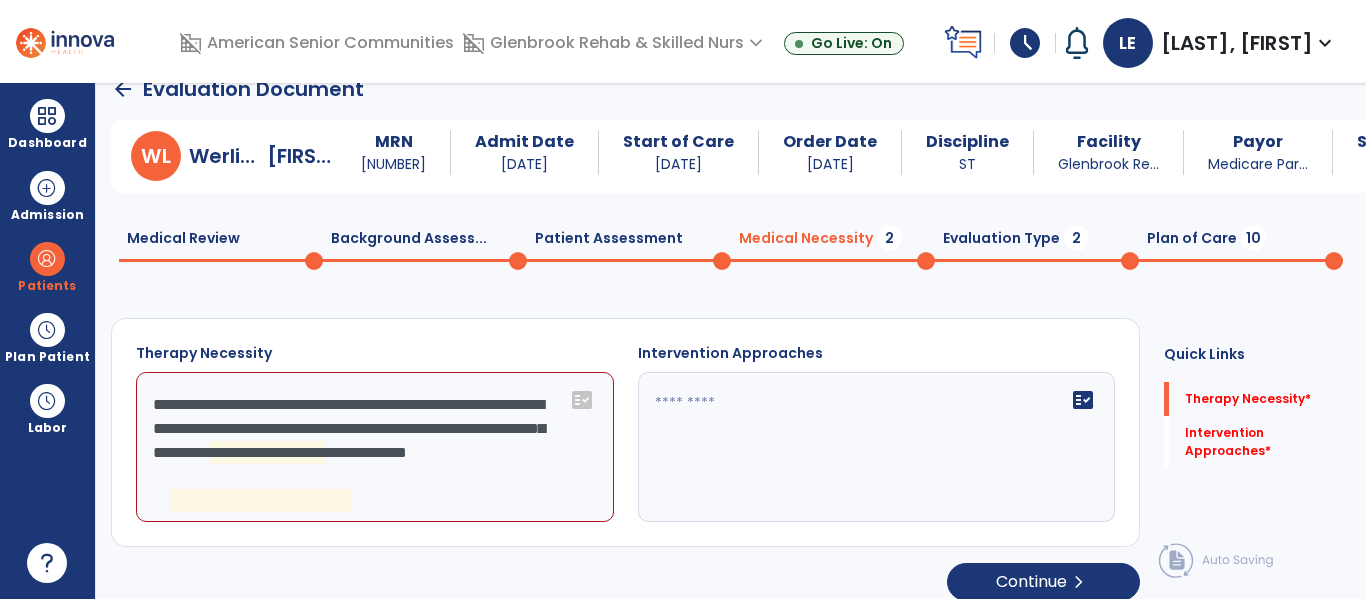 click on "**********" 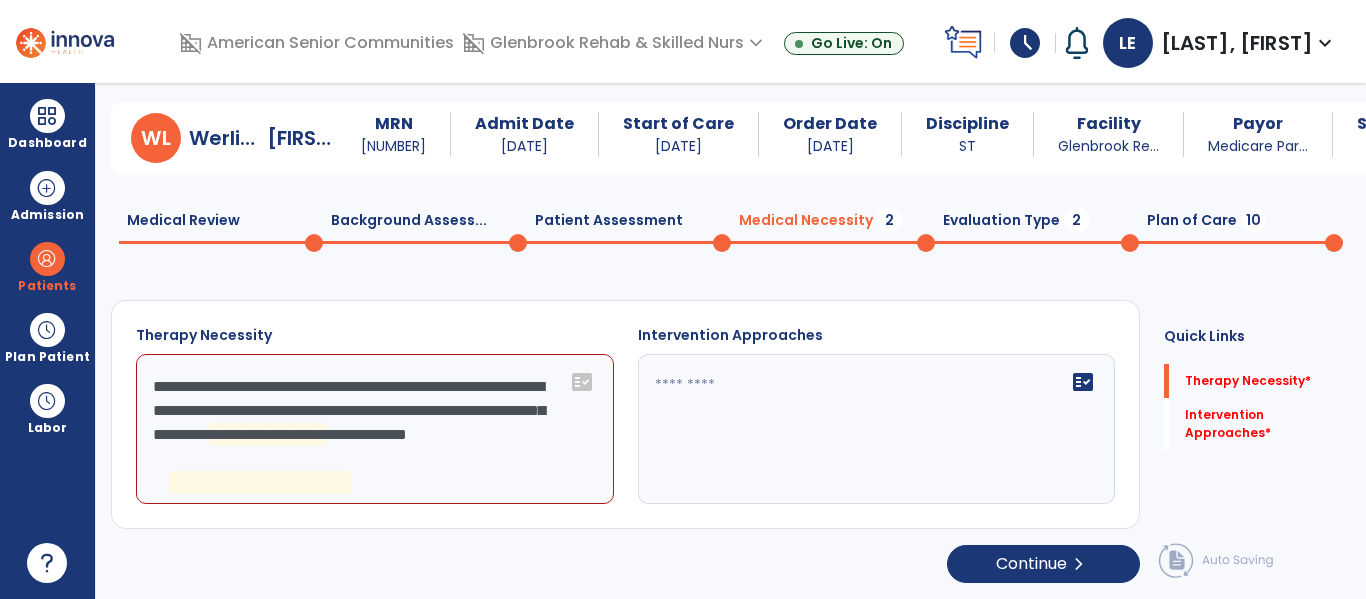 scroll, scrollTop: 43, scrollLeft: 0, axis: vertical 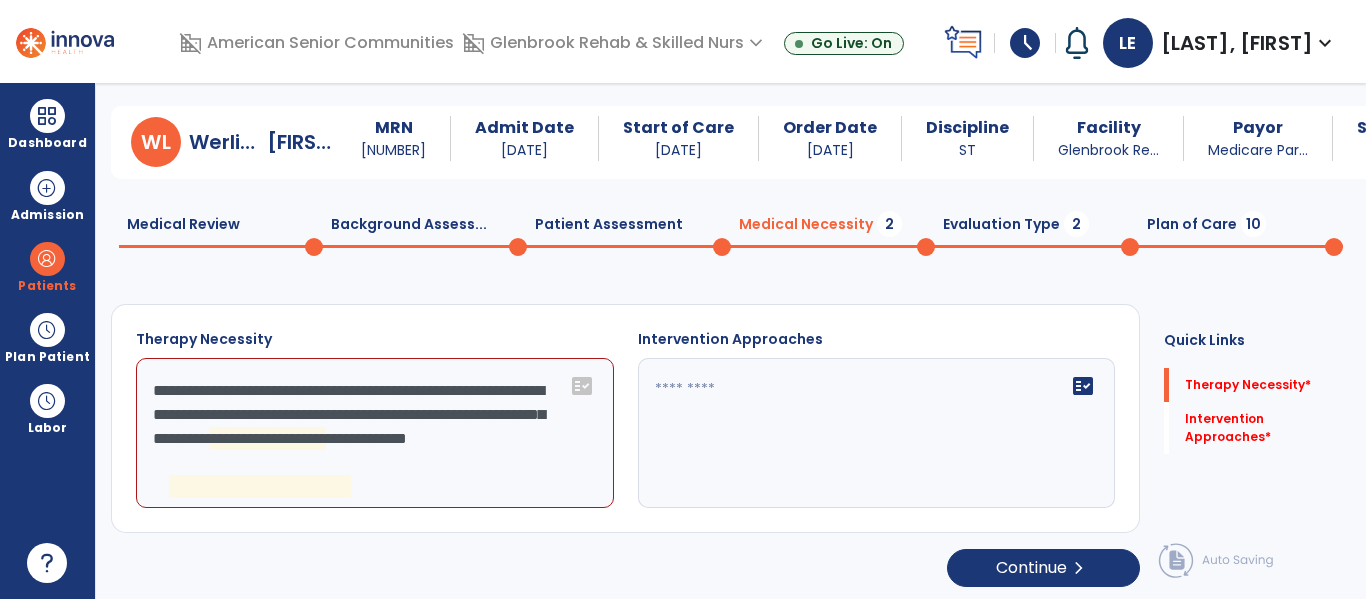 click on "Evaluation Type  2" 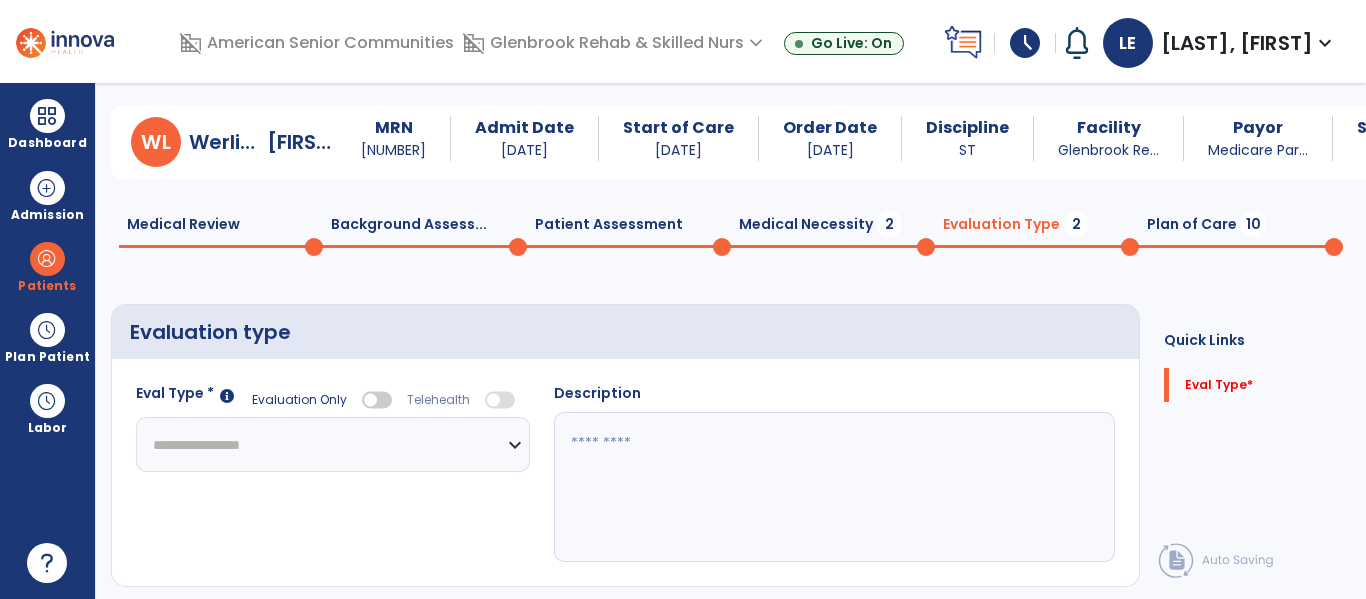 select 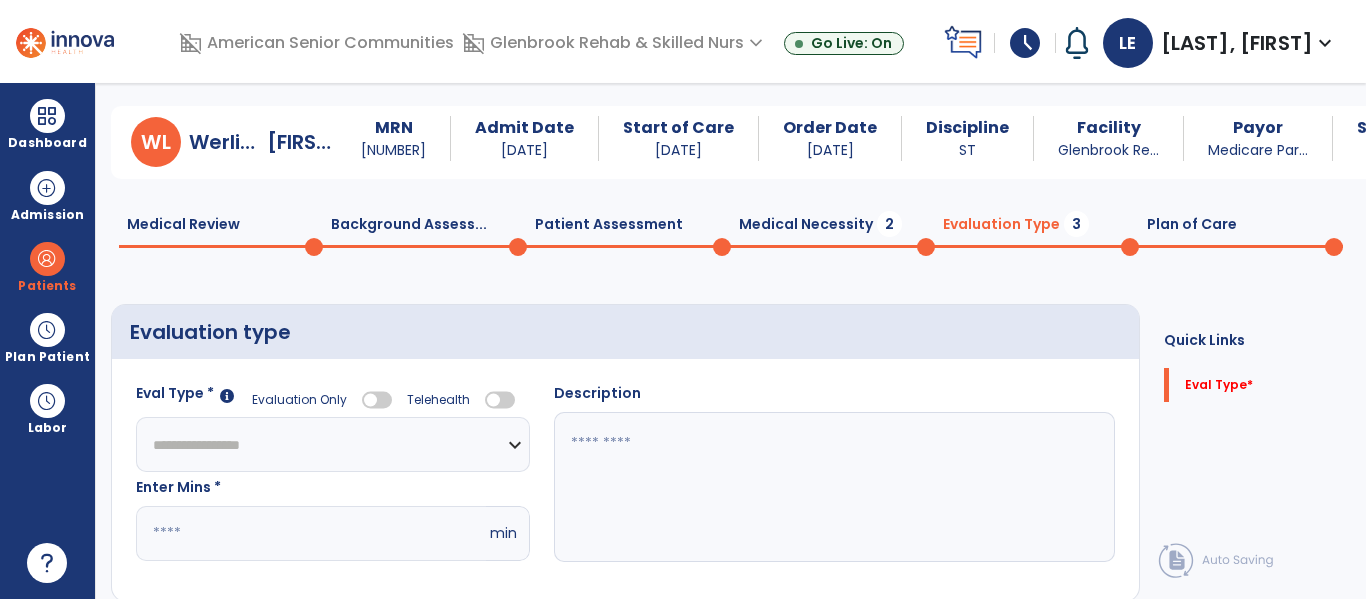 click on "Medical Necessity  2" 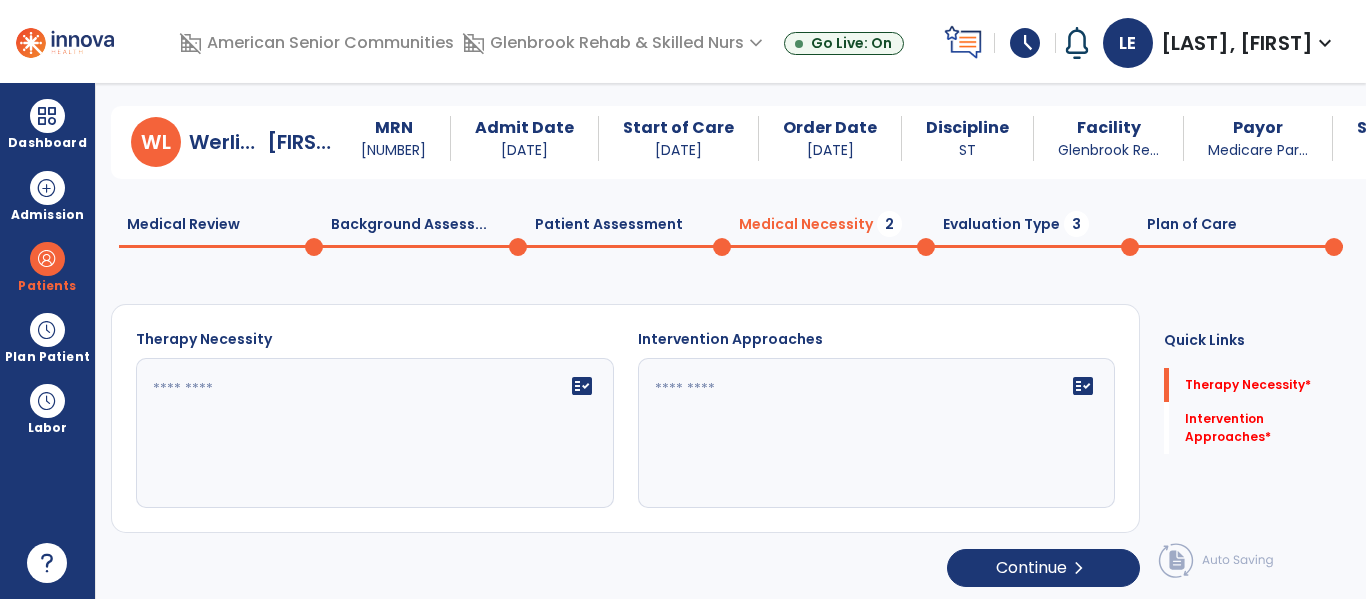 click on "fact_check" 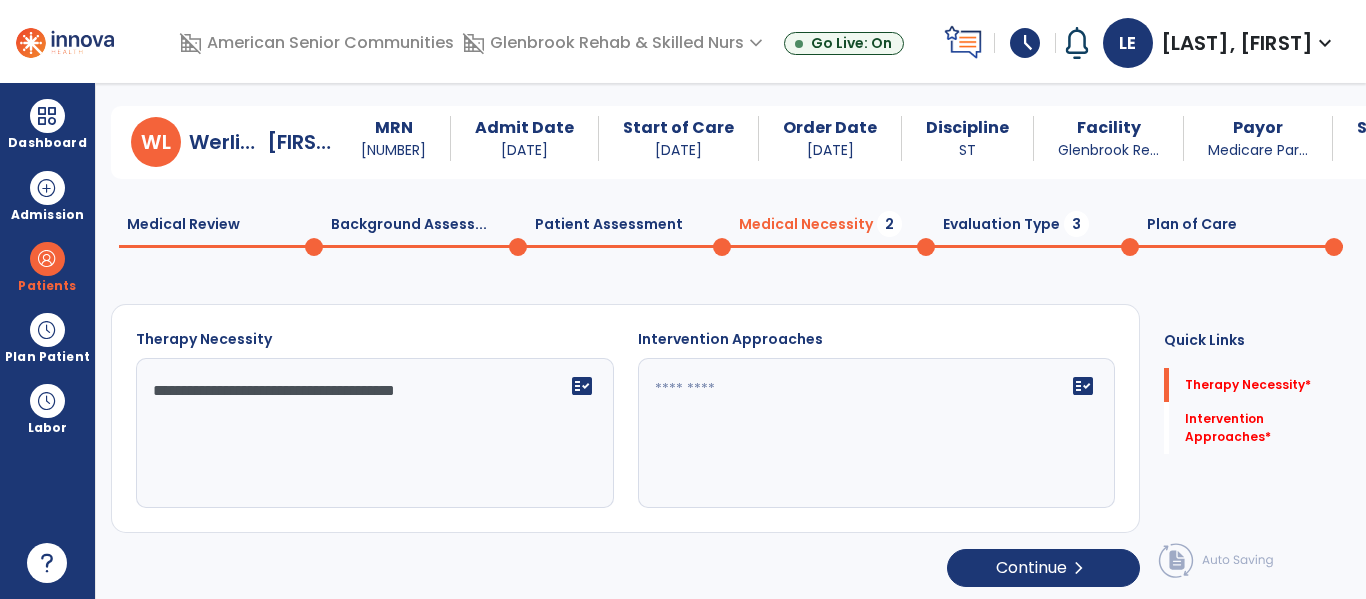 type on "**********" 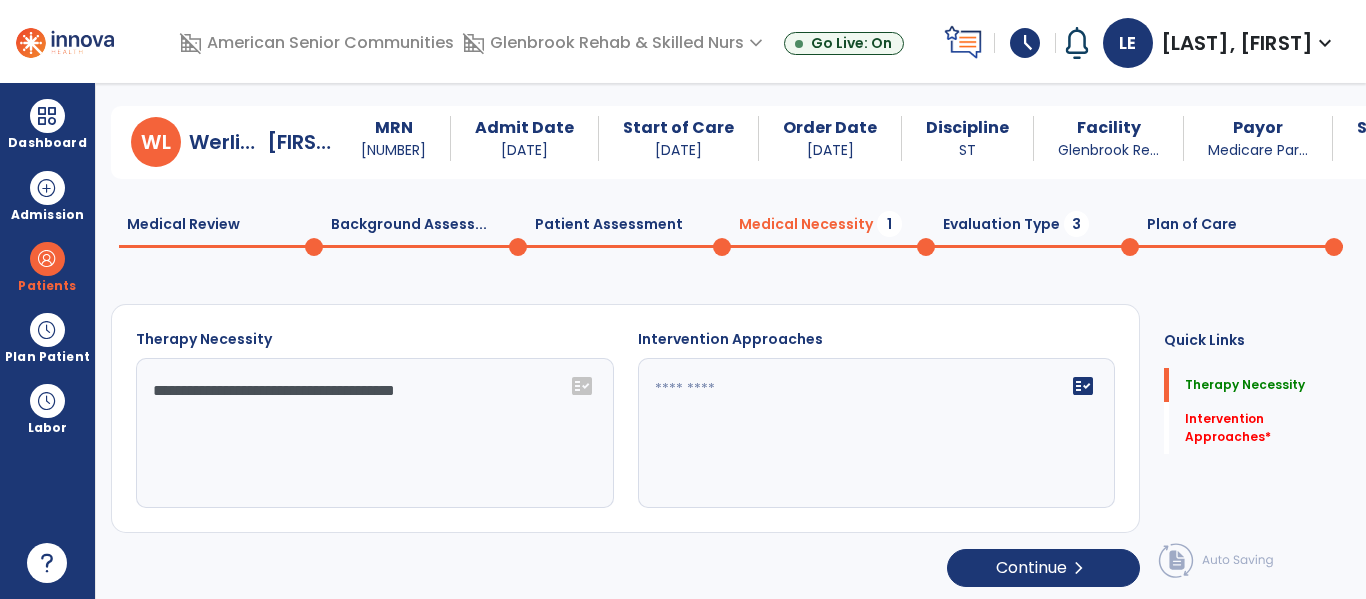 click 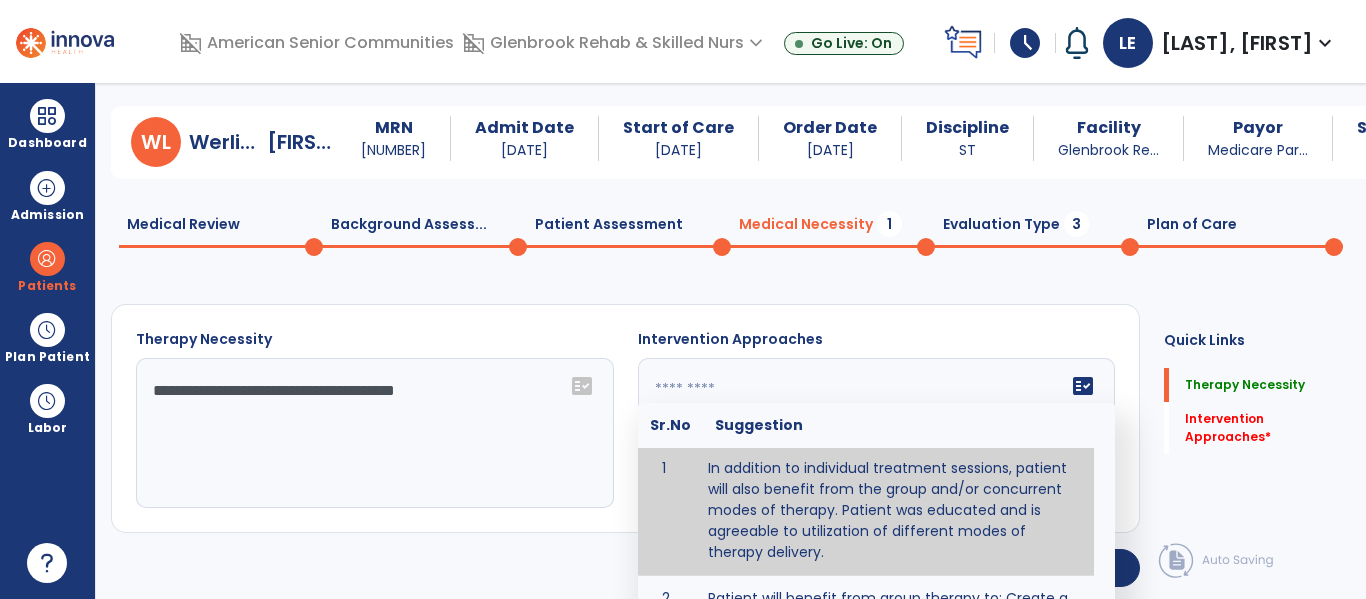 scroll, scrollTop: 0, scrollLeft: 0, axis: both 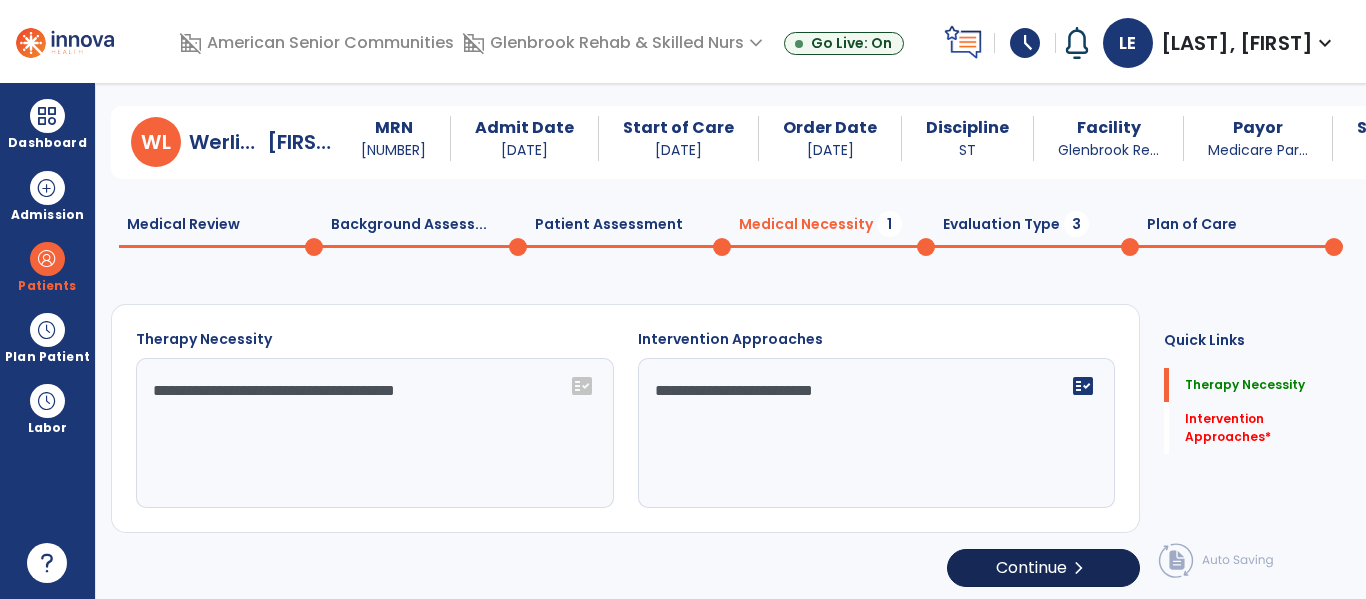 type on "**********" 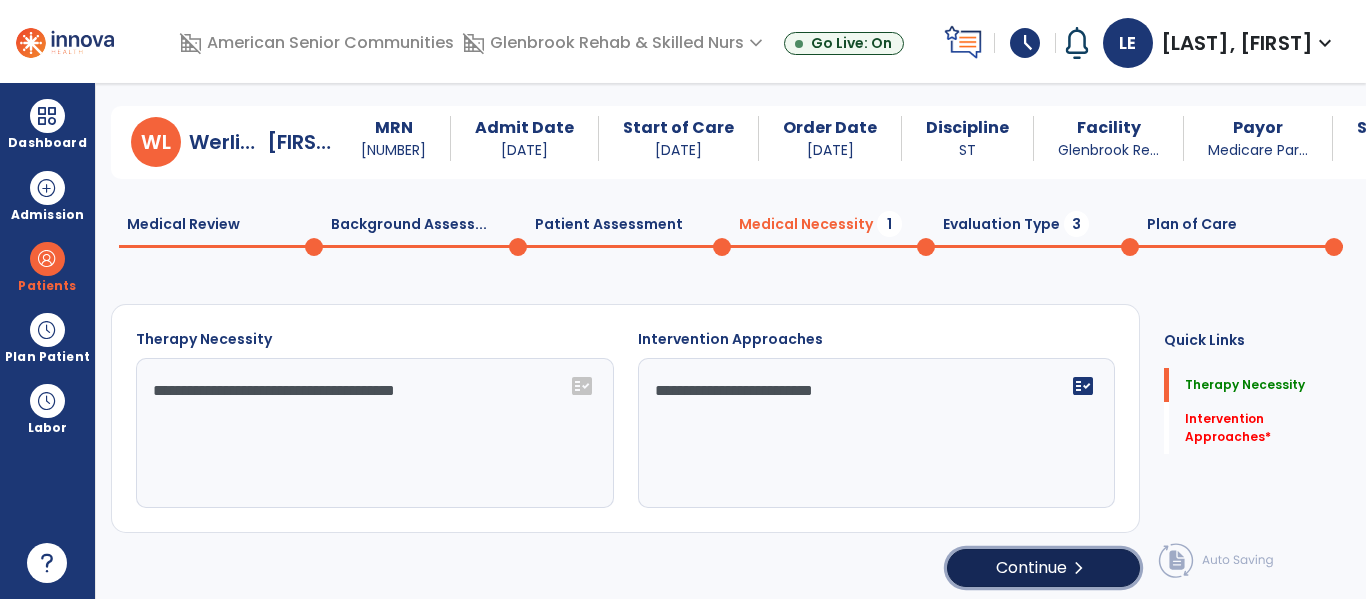 click on "chevron_right" 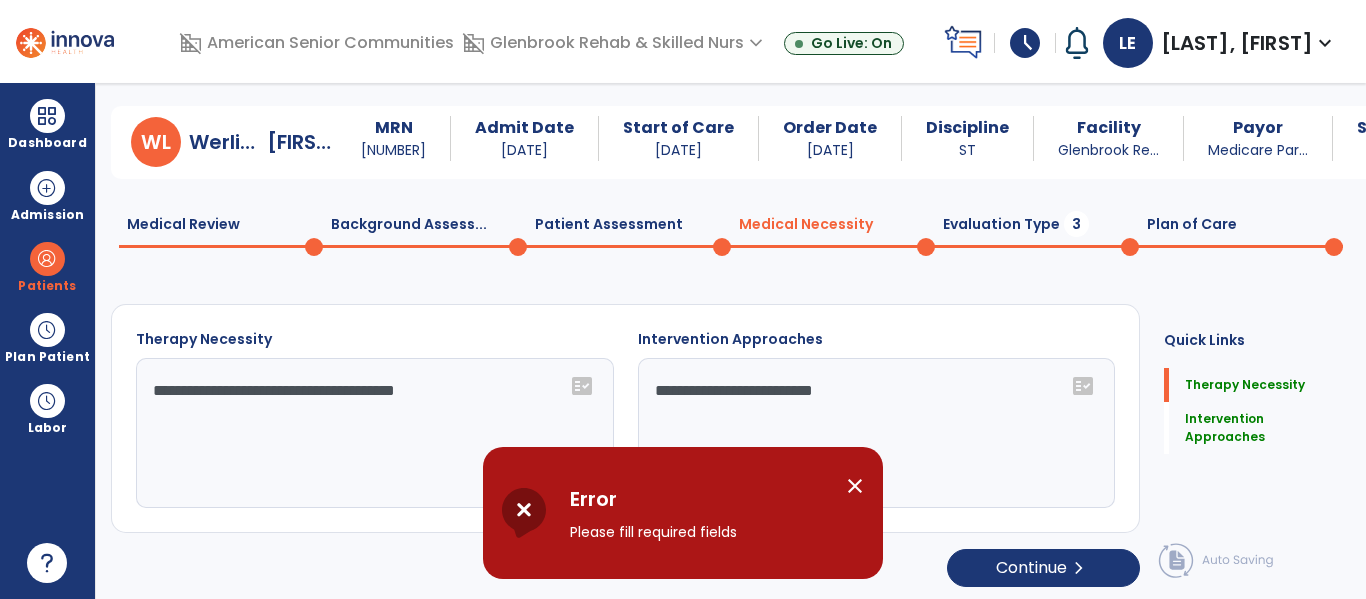 click on "close" at bounding box center (855, 486) 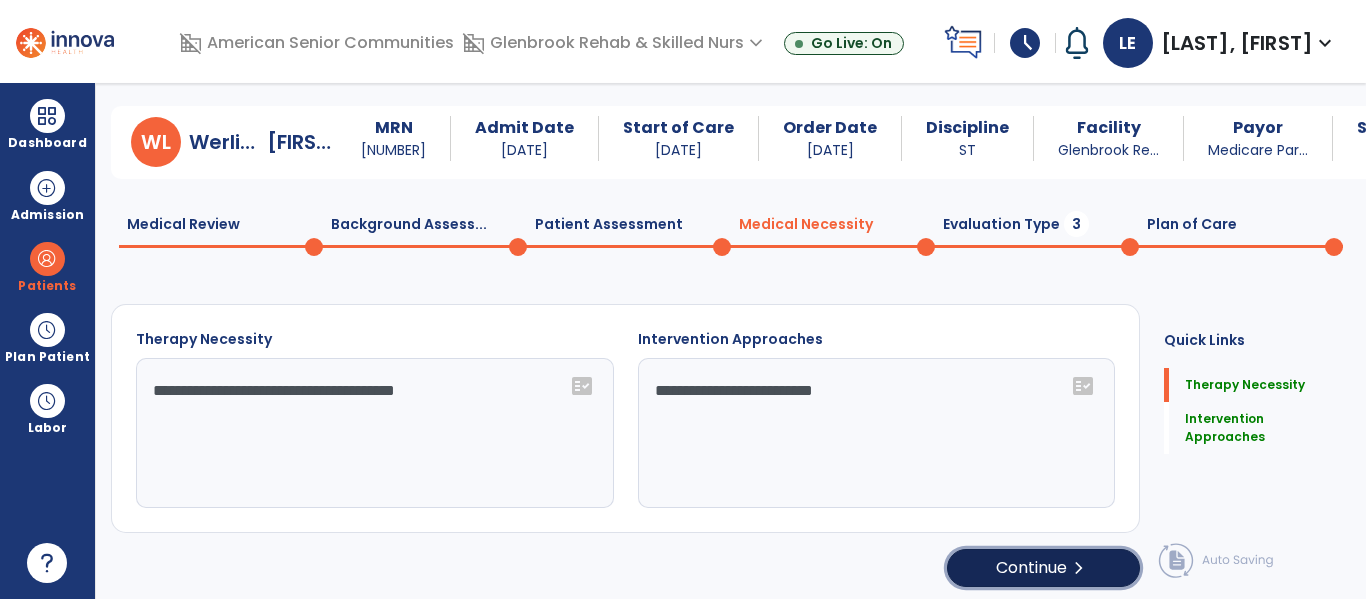 click on "chevron_right" 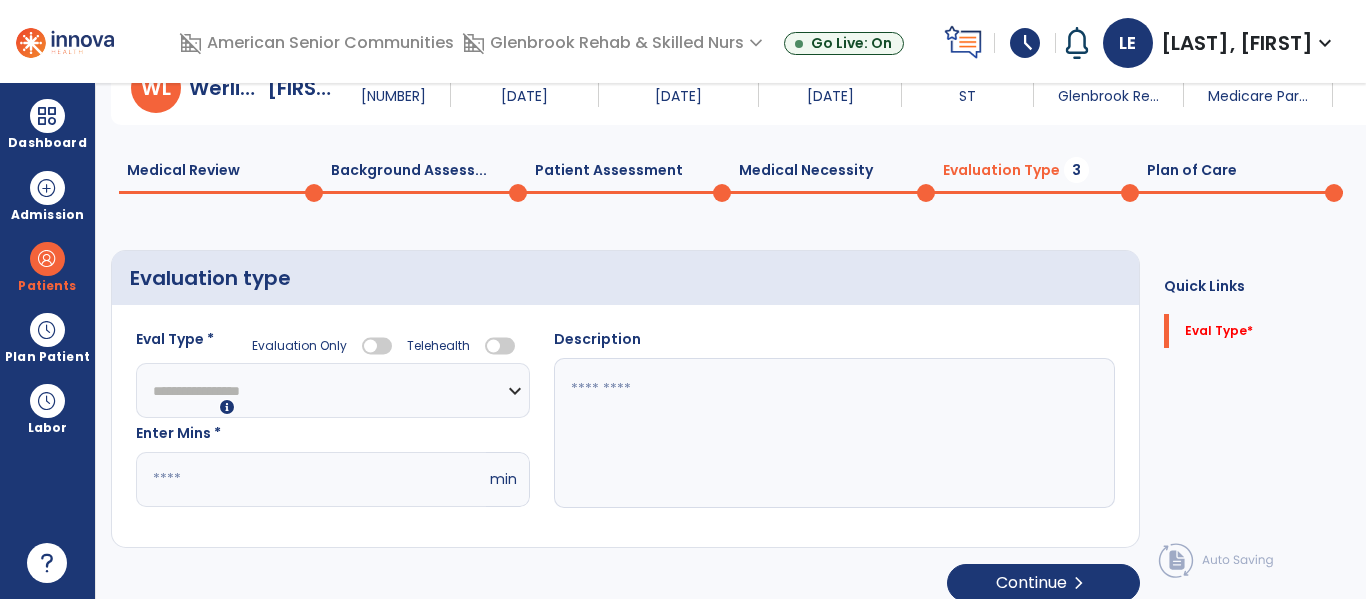 scroll, scrollTop: 2, scrollLeft: 0, axis: vertical 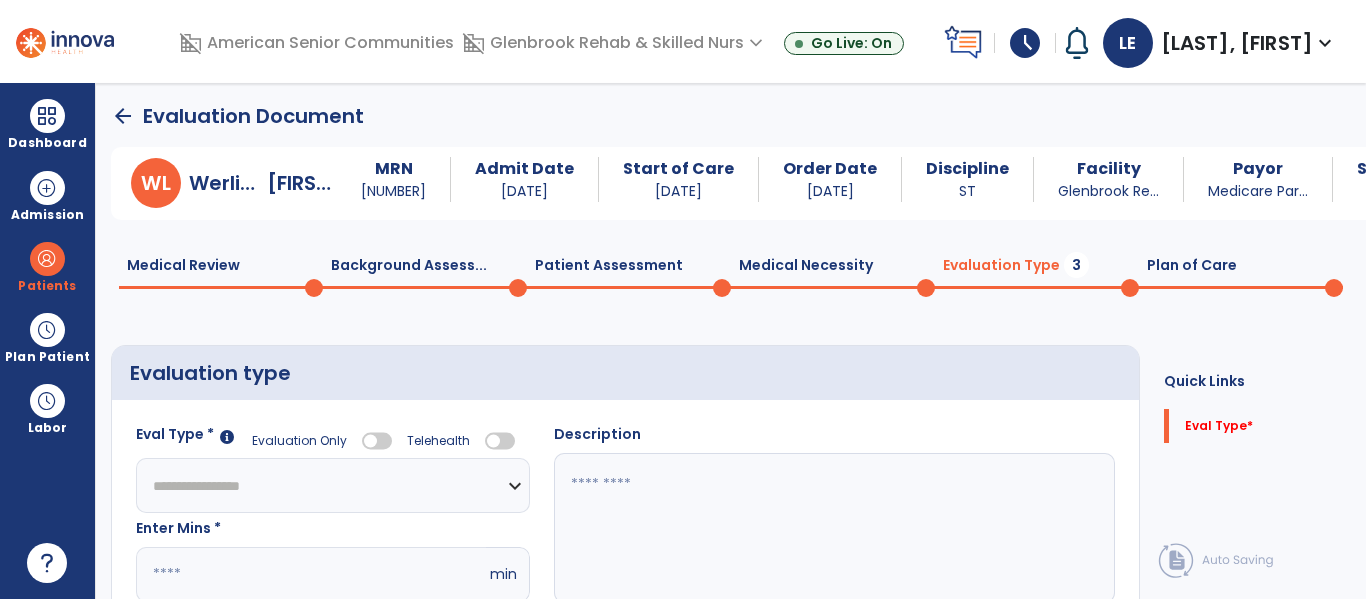 click on "Patient Assessment  0" 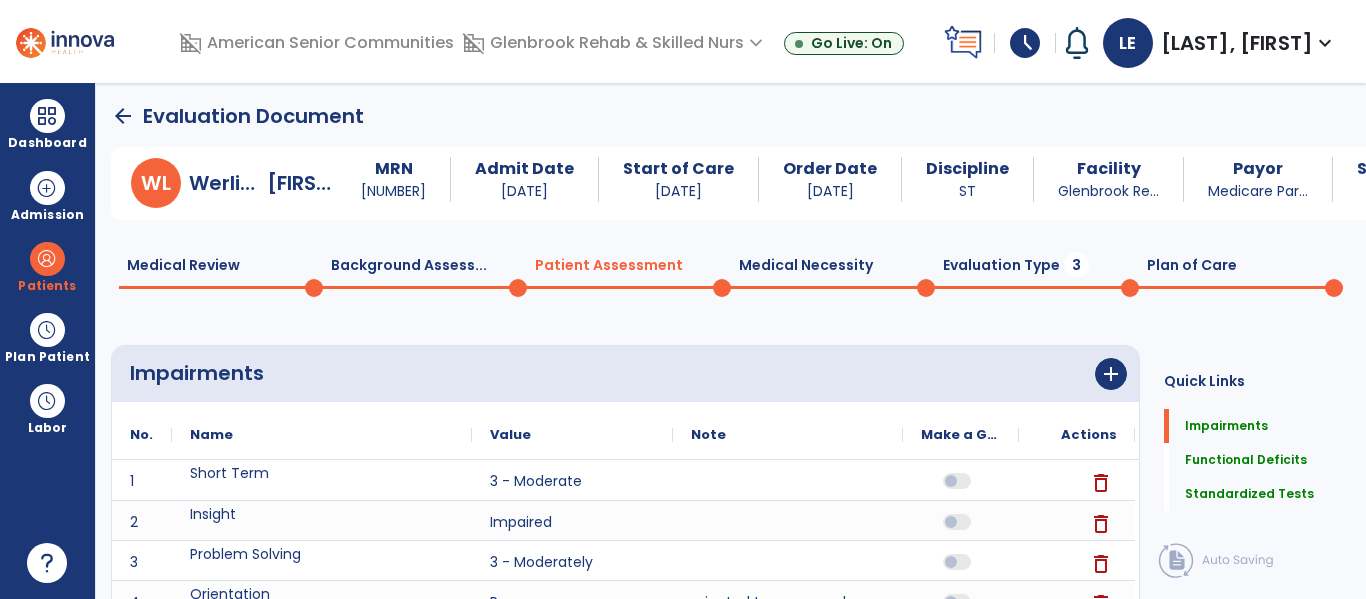 click on "Medical Necessity  0" 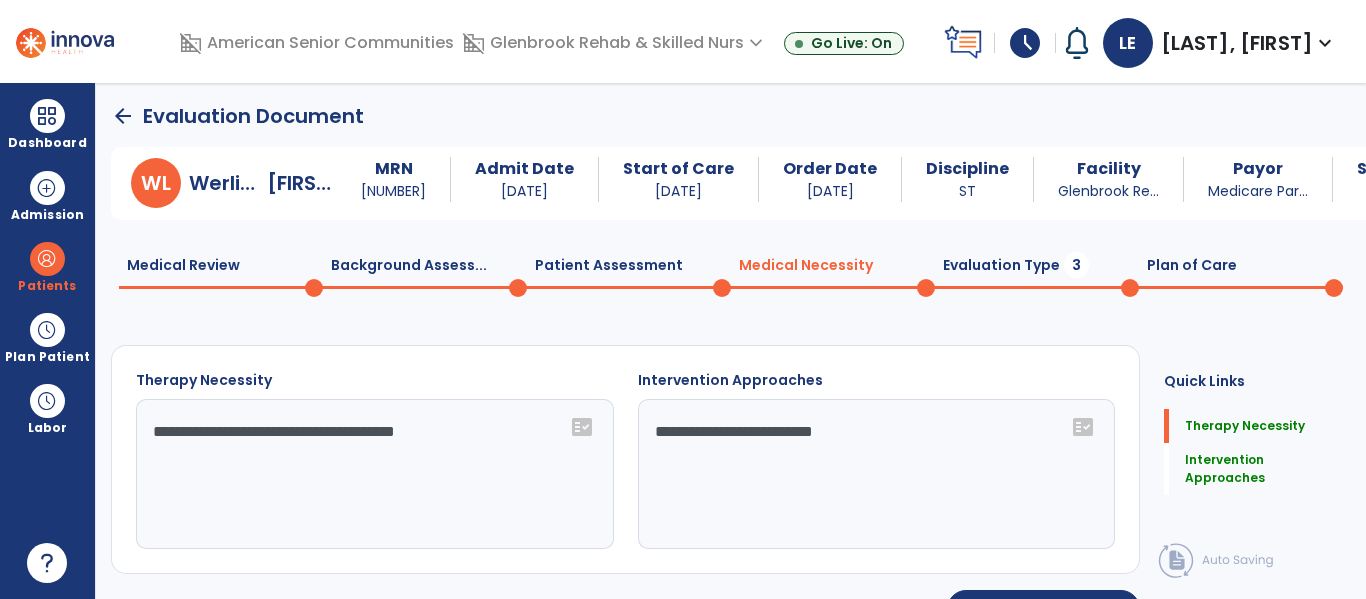click on "Evaluation Type  3" 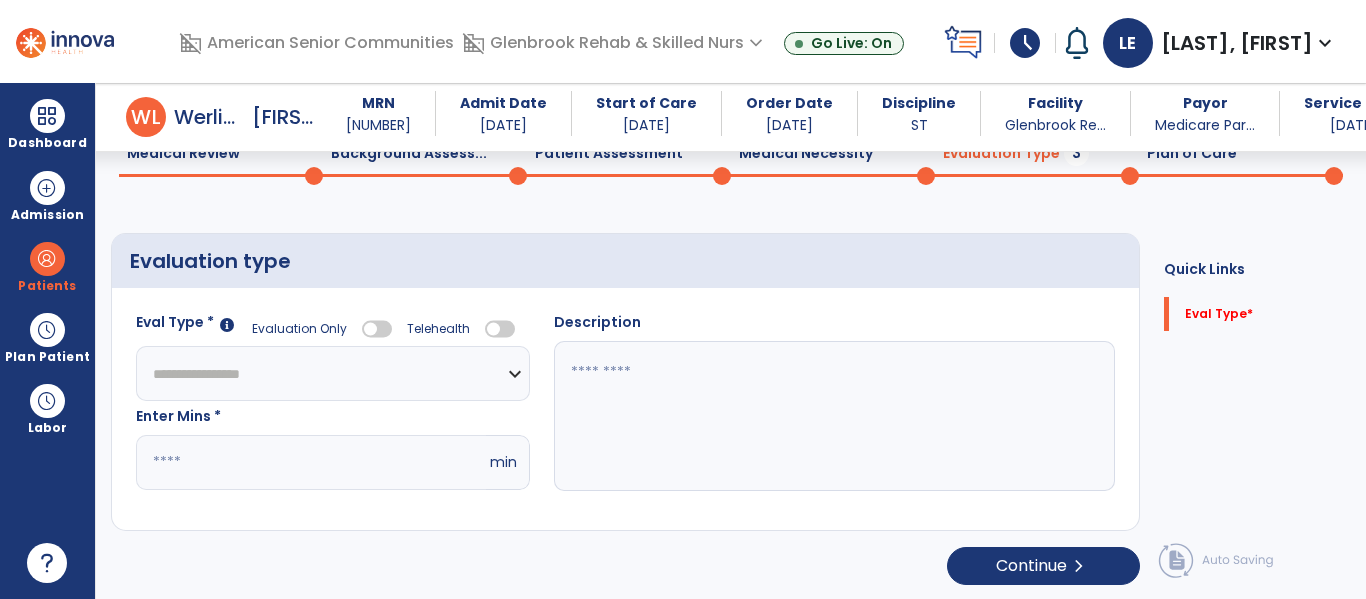 scroll, scrollTop: 97, scrollLeft: 0, axis: vertical 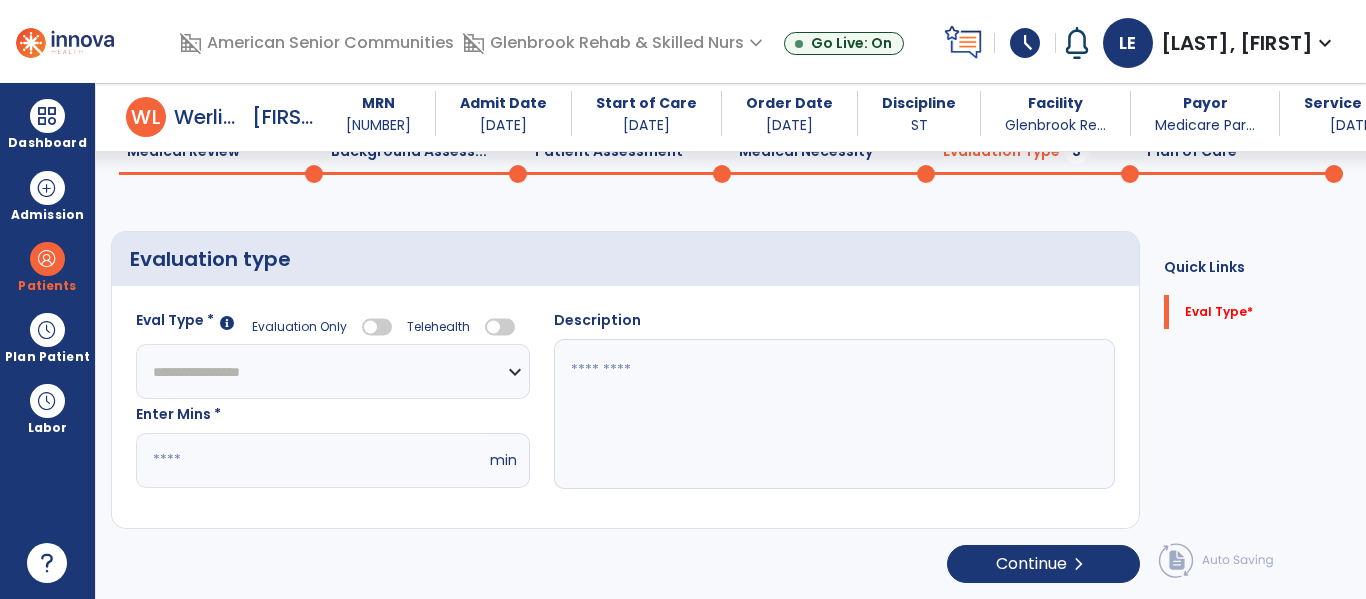 click on "**********" 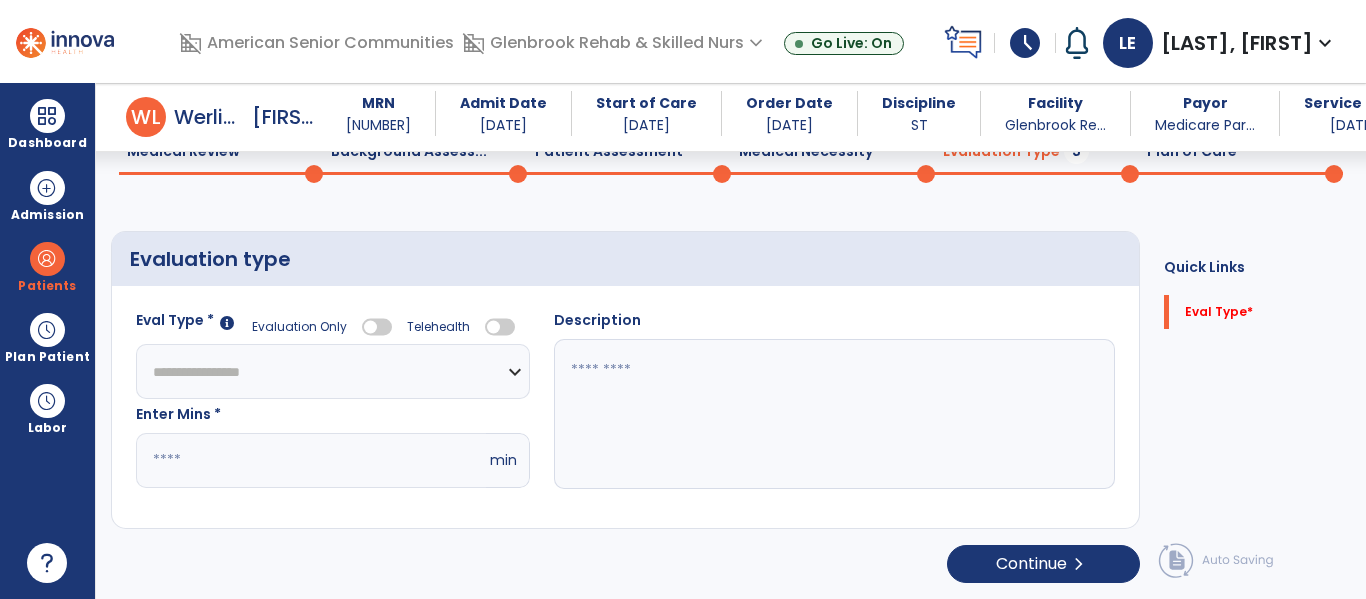 select on "**********" 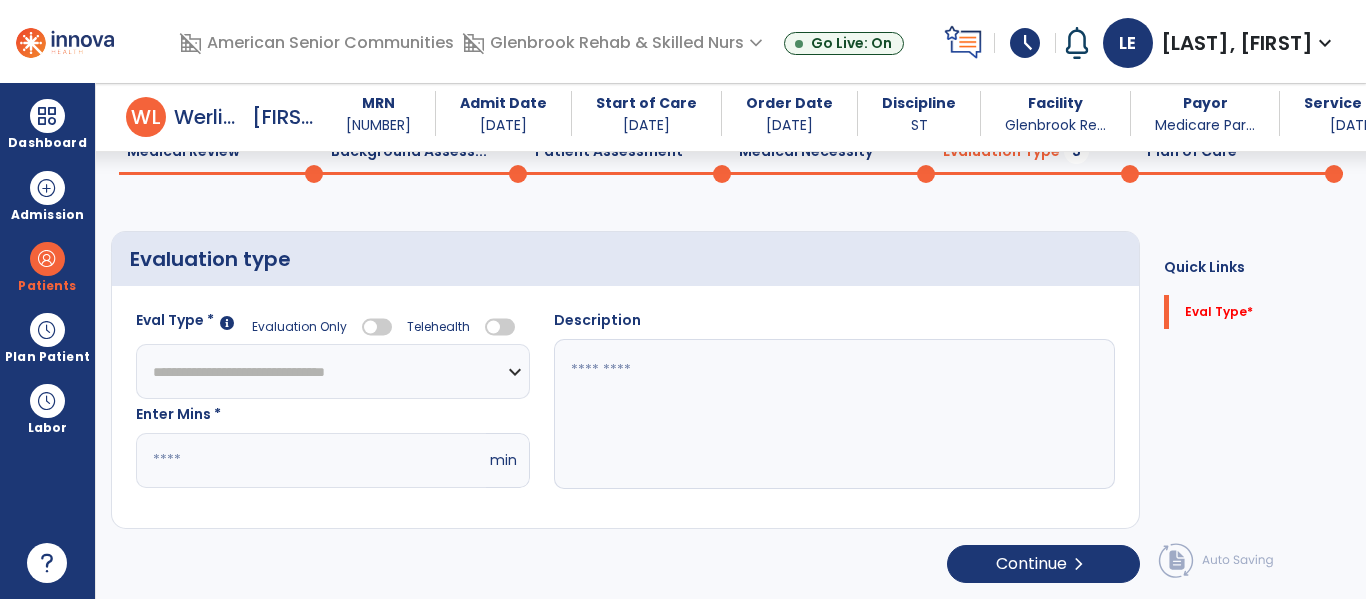click on "**********" 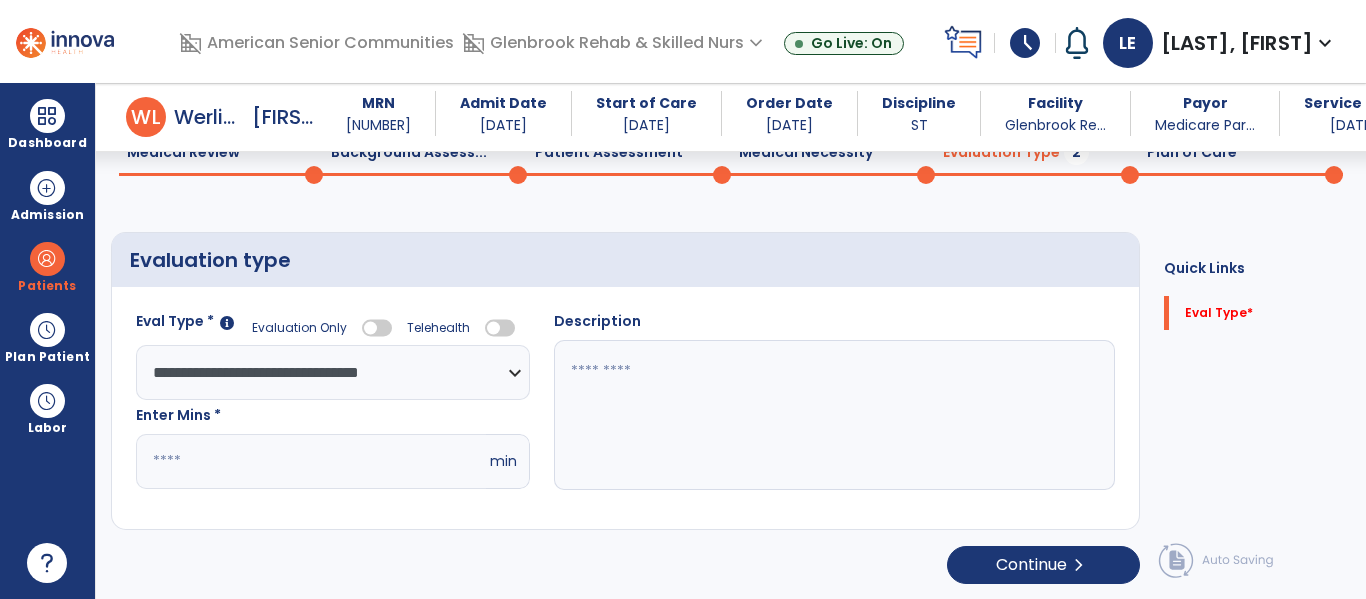 scroll, scrollTop: 97, scrollLeft: 0, axis: vertical 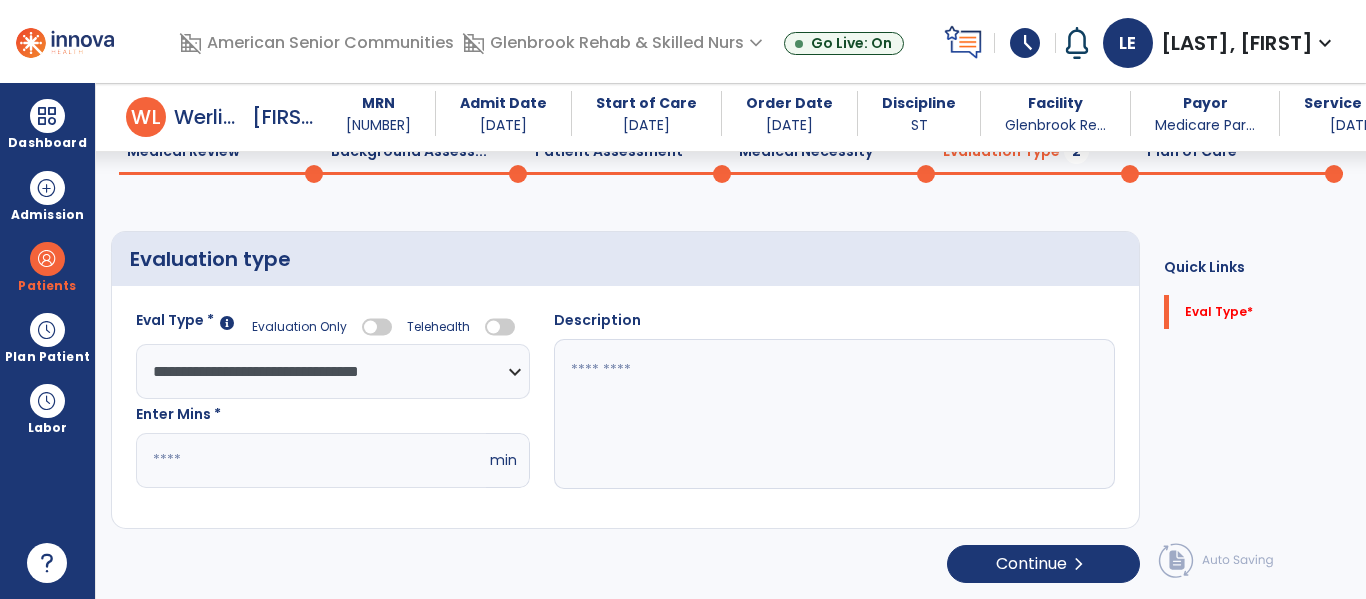 click on "*" 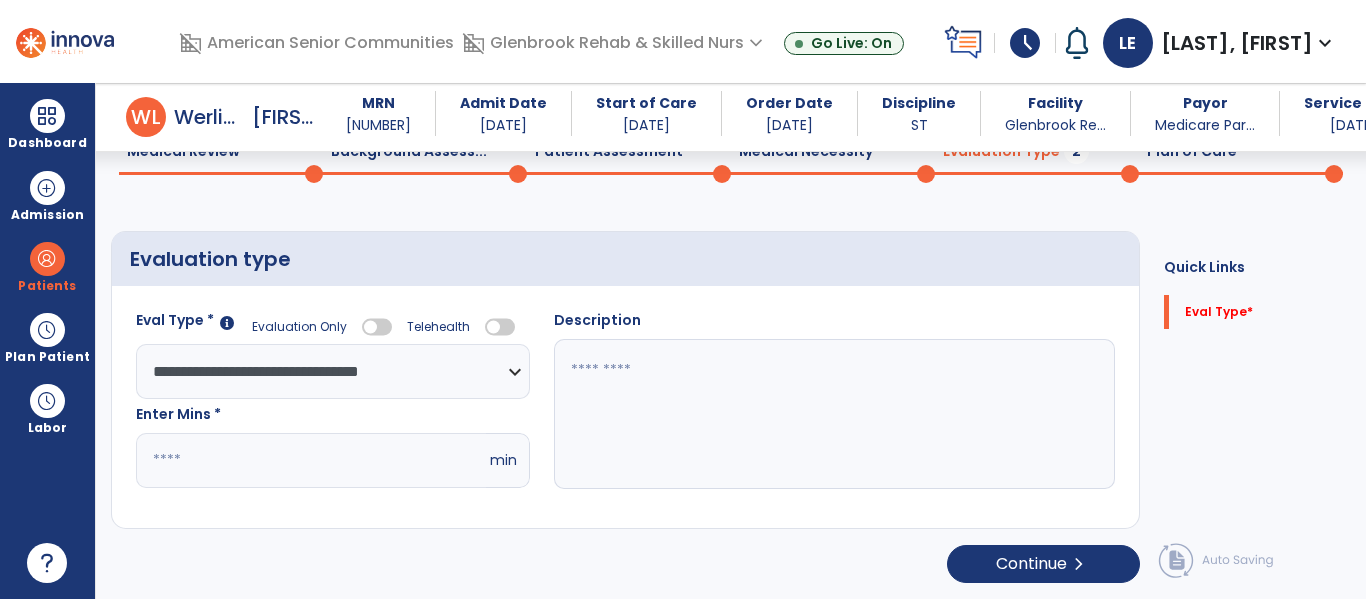 click 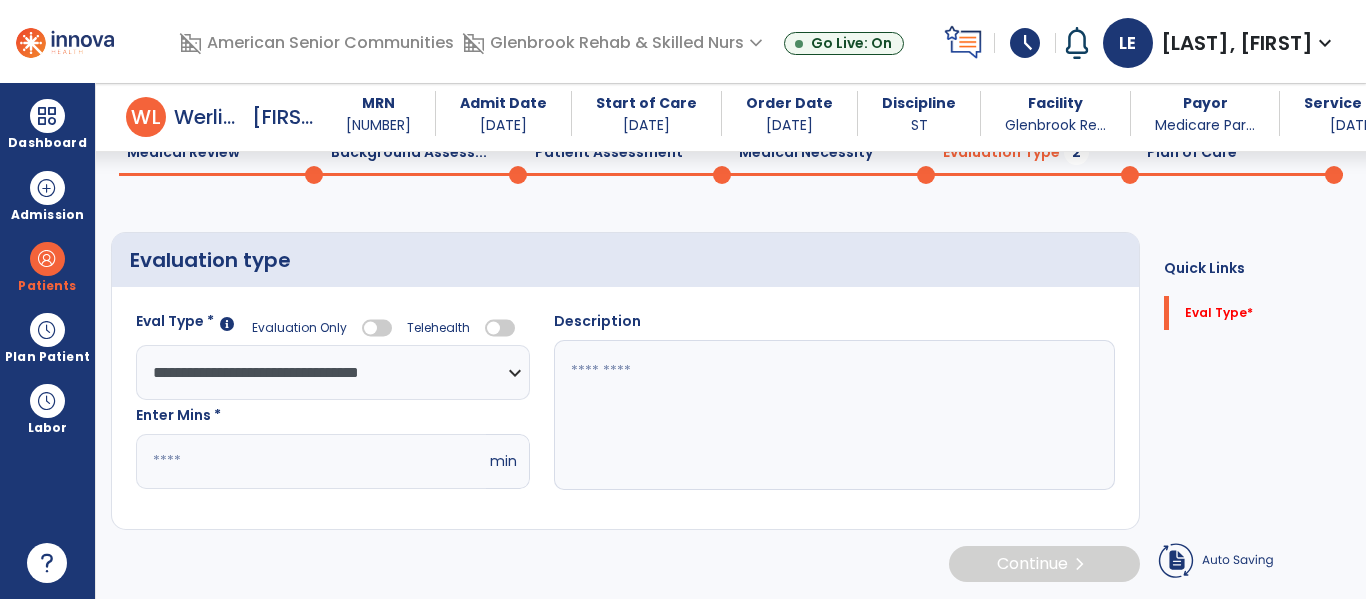 scroll, scrollTop: 96, scrollLeft: 0, axis: vertical 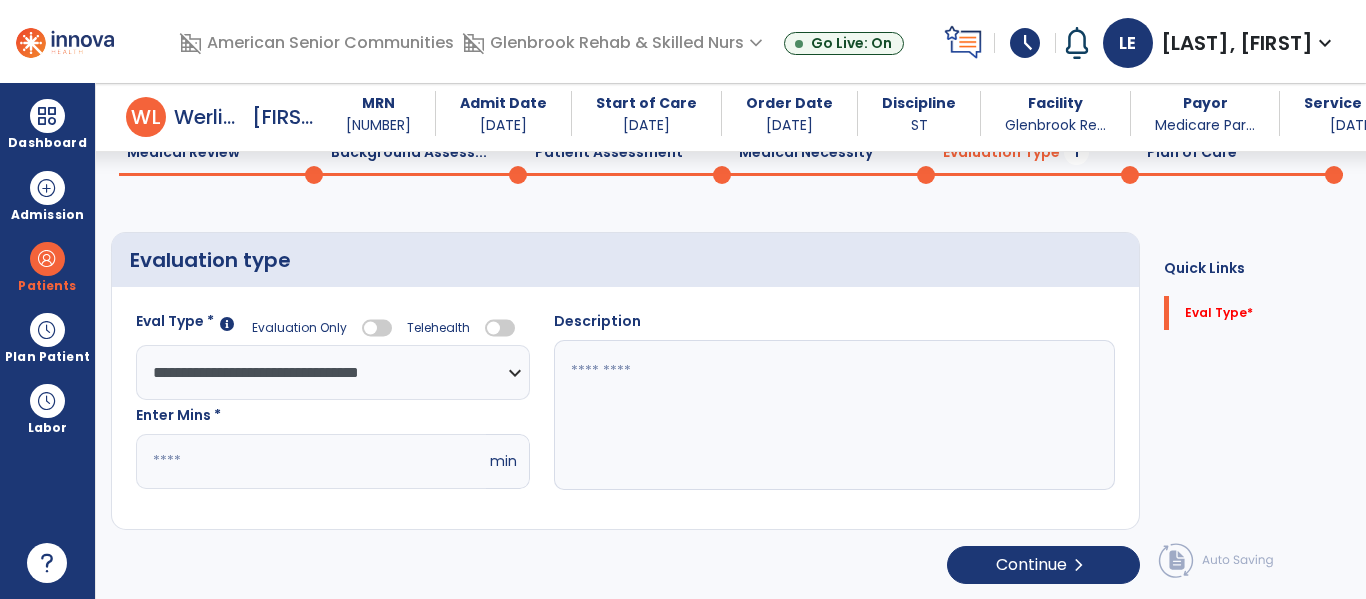 type on "*" 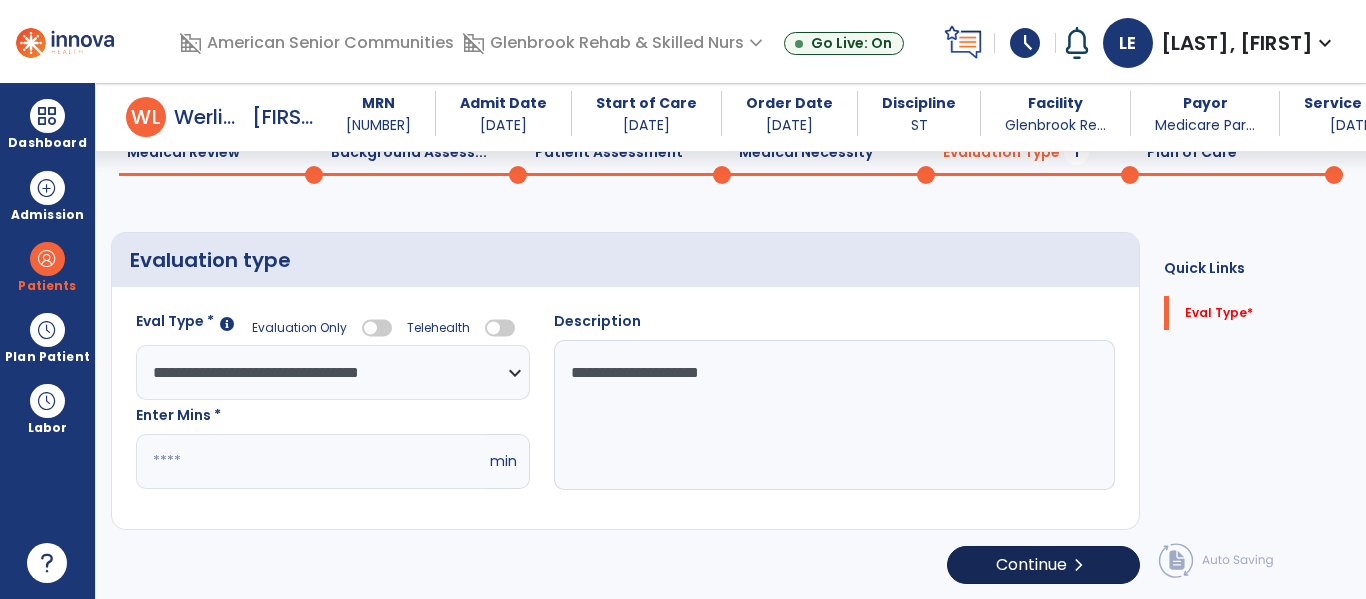 type on "**********" 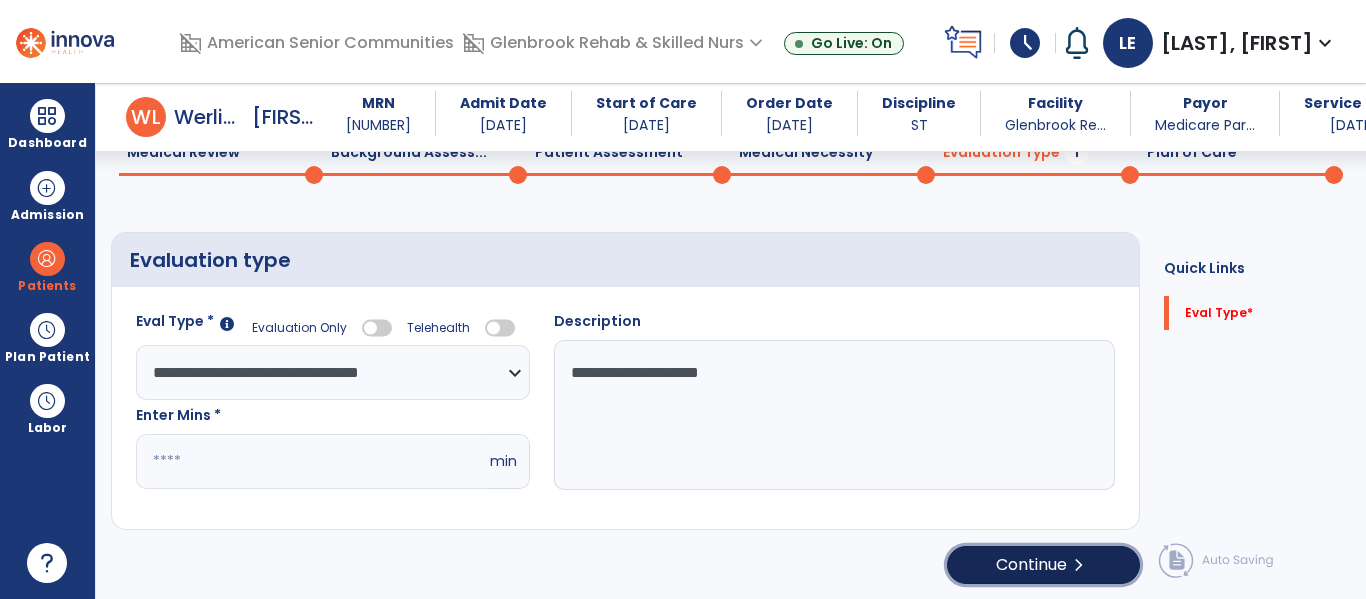 click on "Continue  chevron_right" 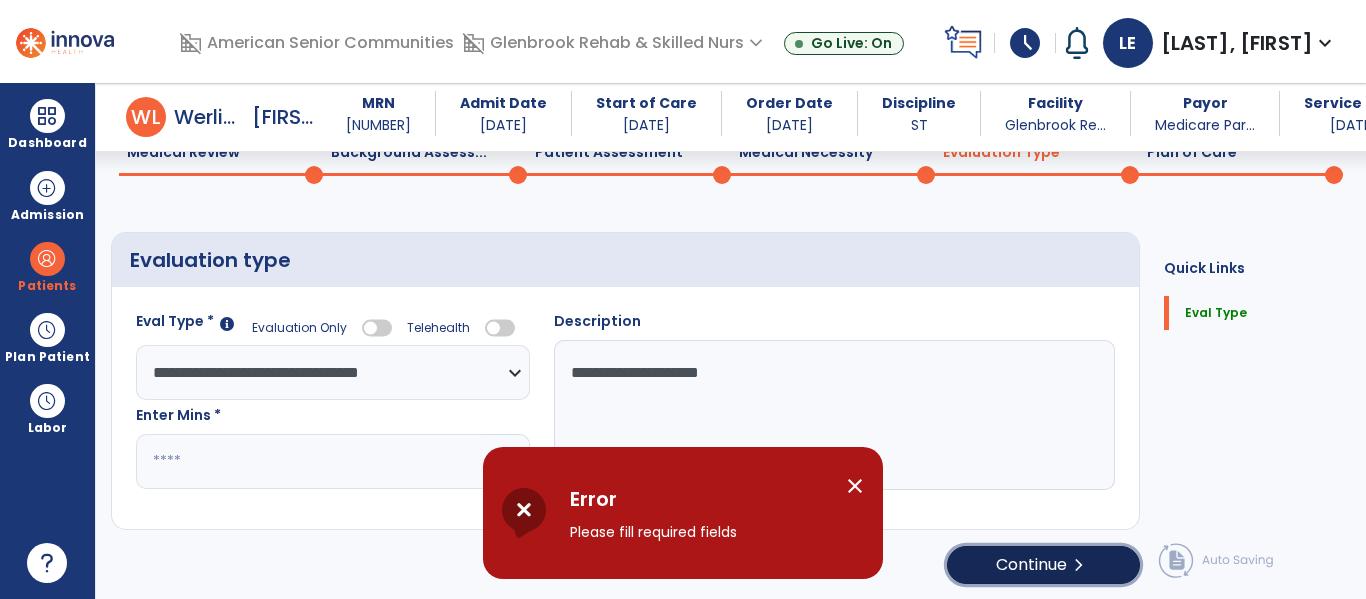 click on "Continue  chevron_right" 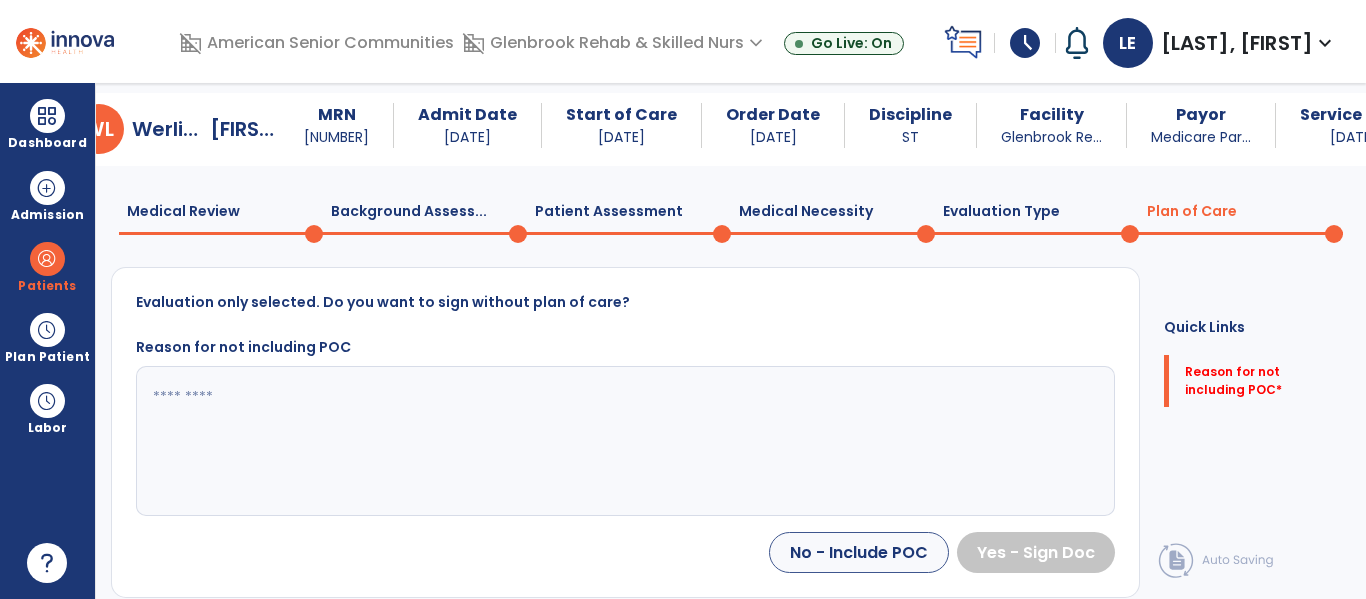scroll, scrollTop: 37, scrollLeft: 0, axis: vertical 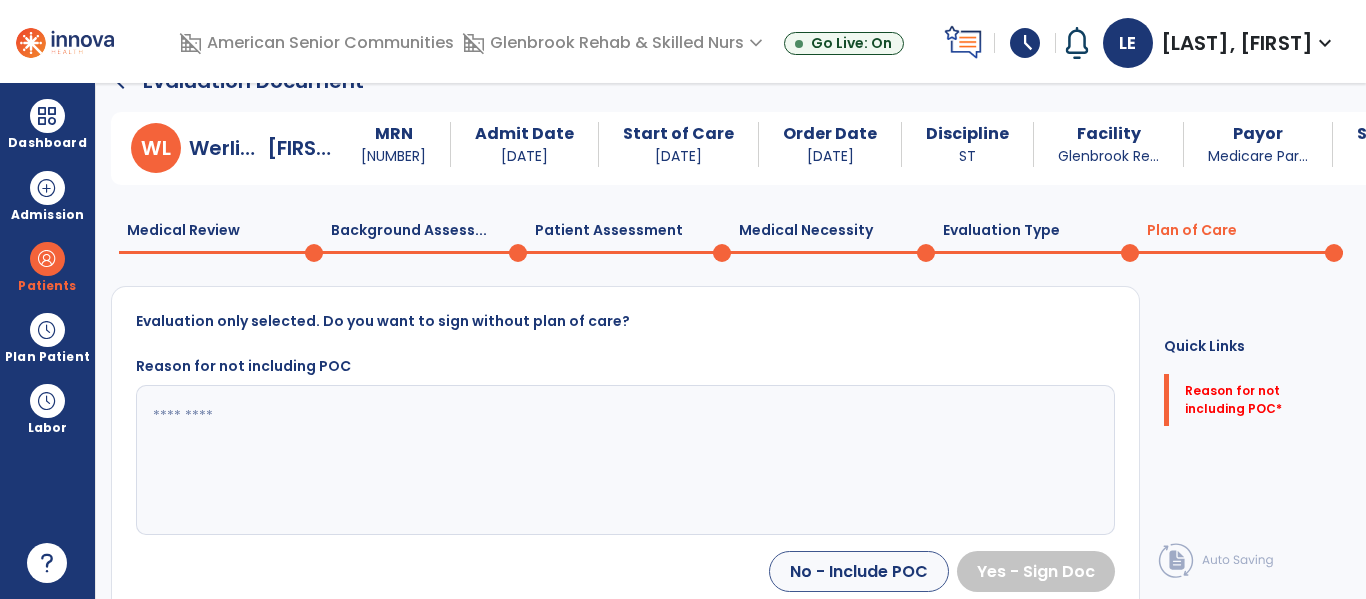 click 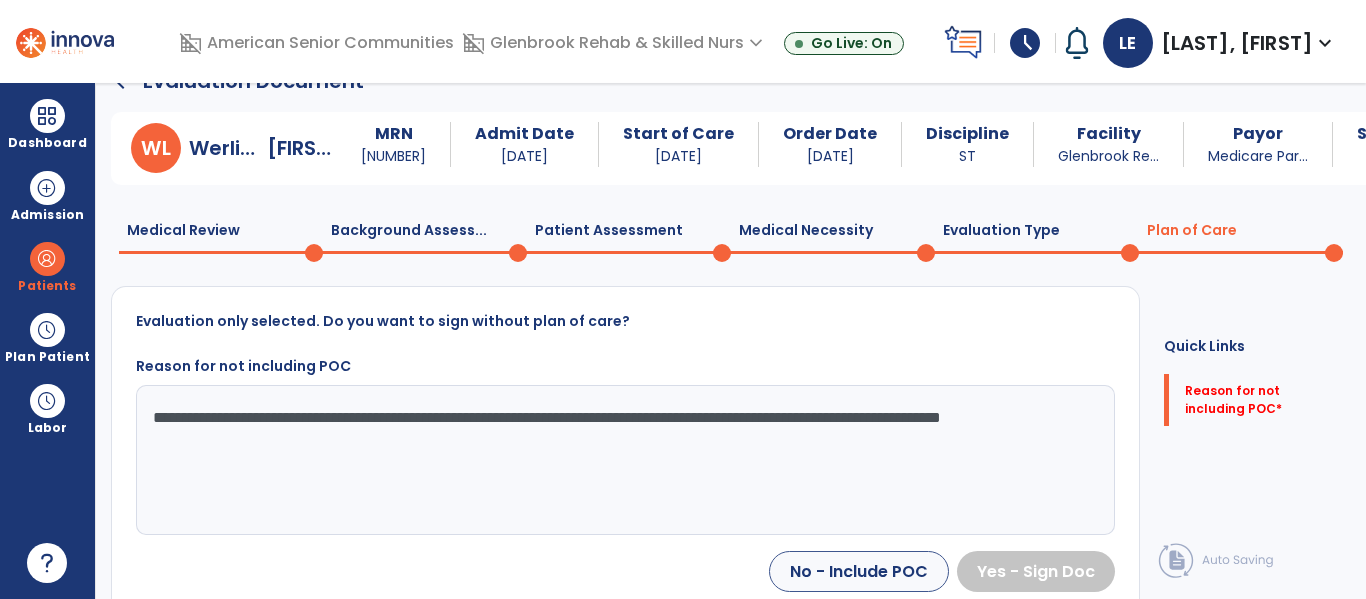 scroll, scrollTop: 55, scrollLeft: 0, axis: vertical 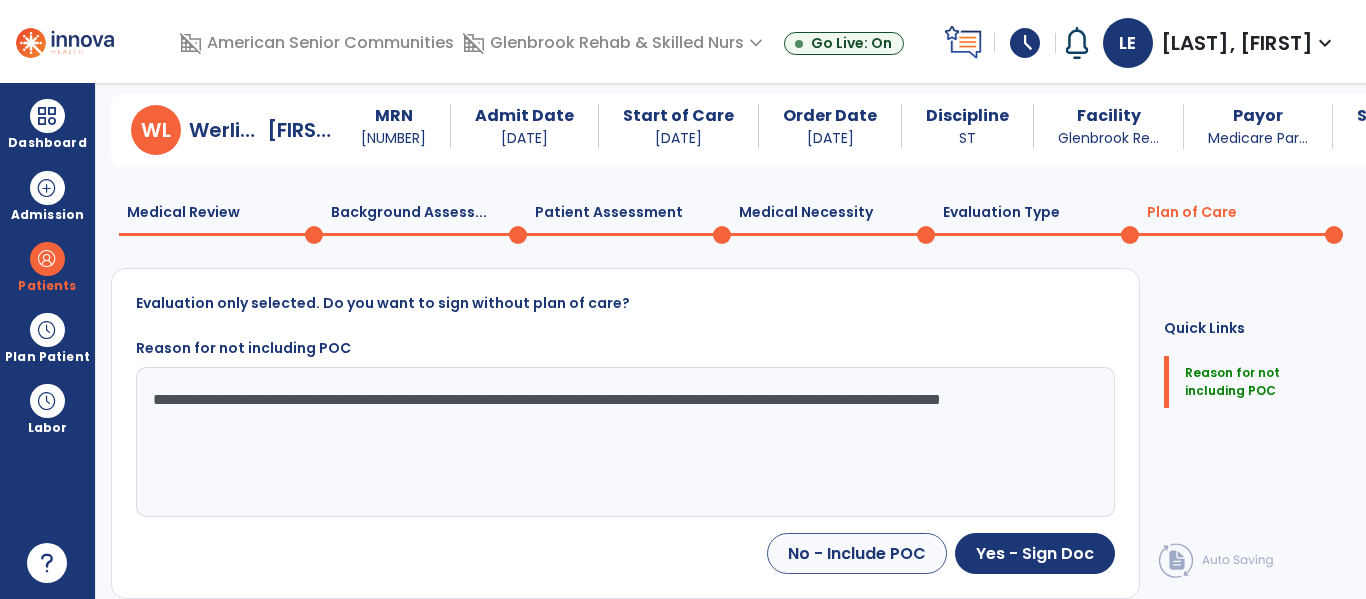 click on "**********" 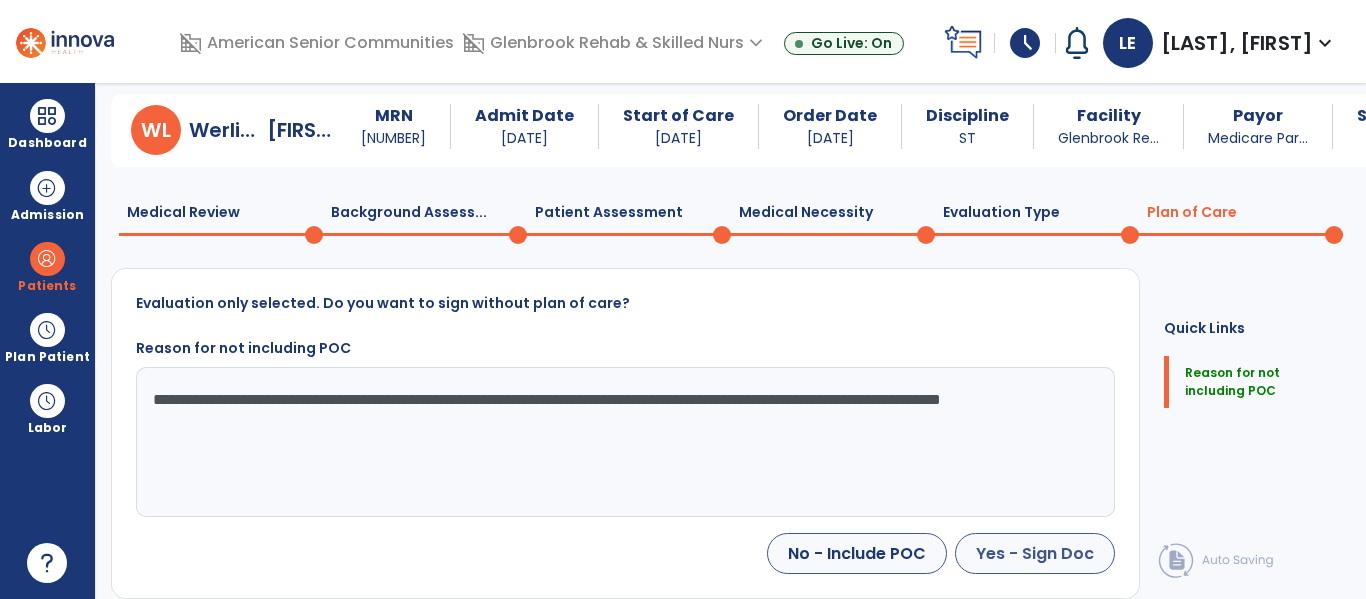type on "**********" 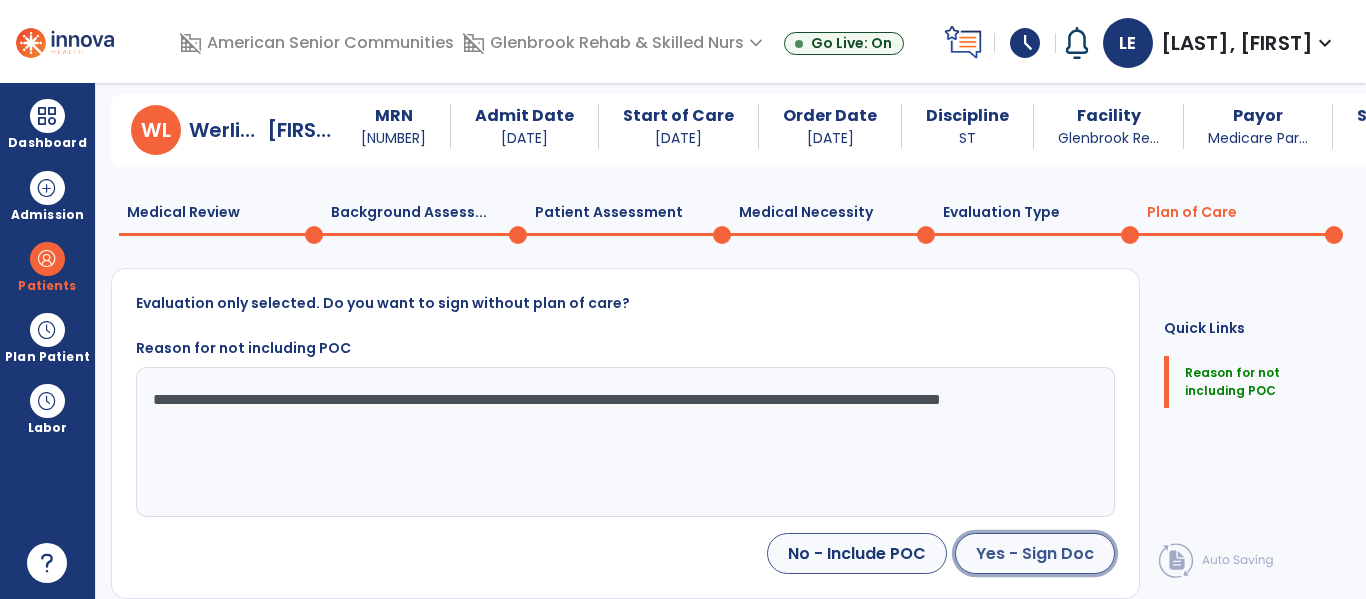 click on "Yes - Sign Doc" 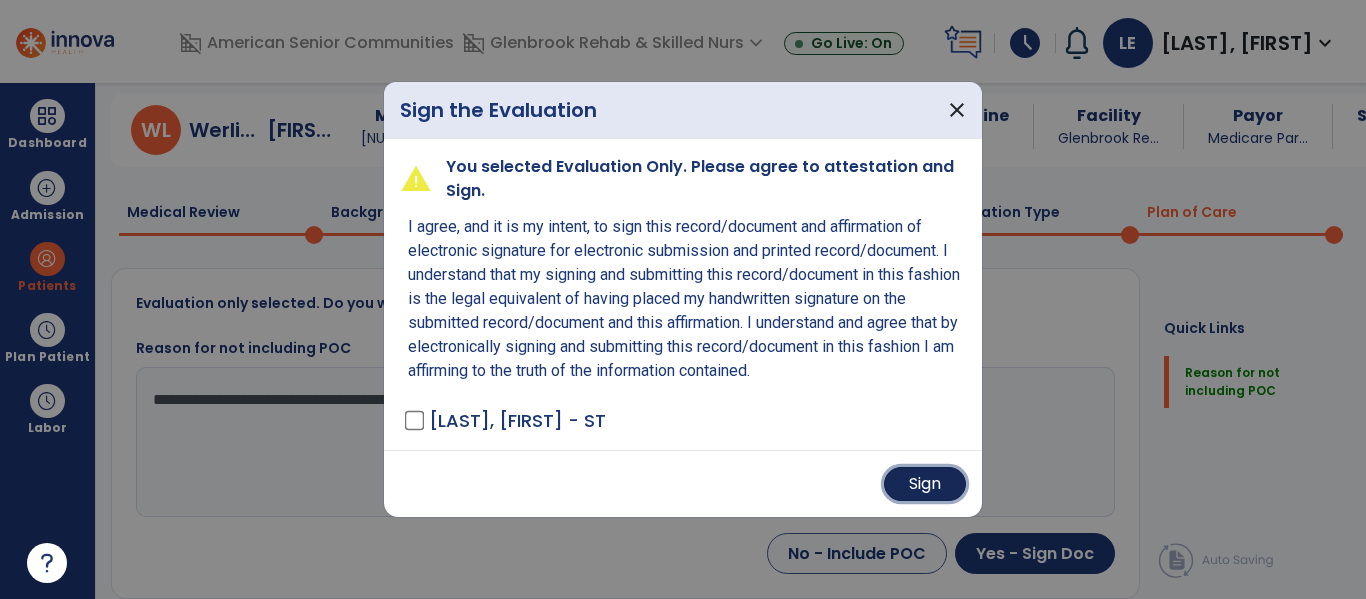 click on "Sign" at bounding box center [925, 484] 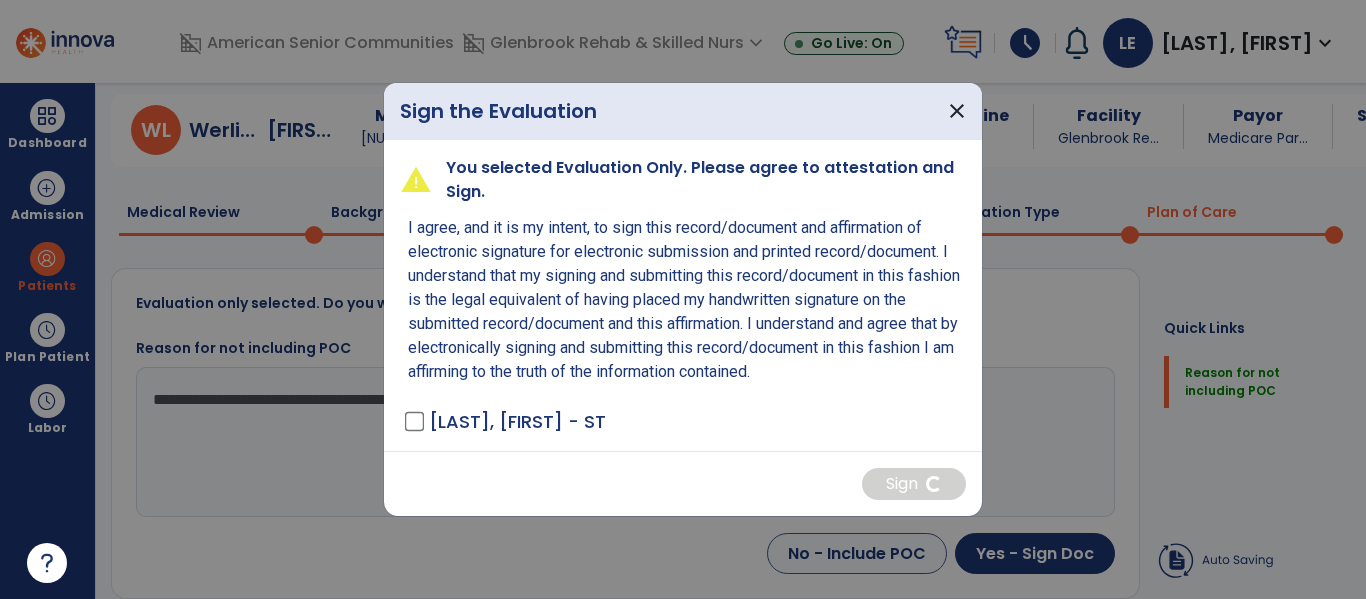 scroll, scrollTop: 35, scrollLeft: 0, axis: vertical 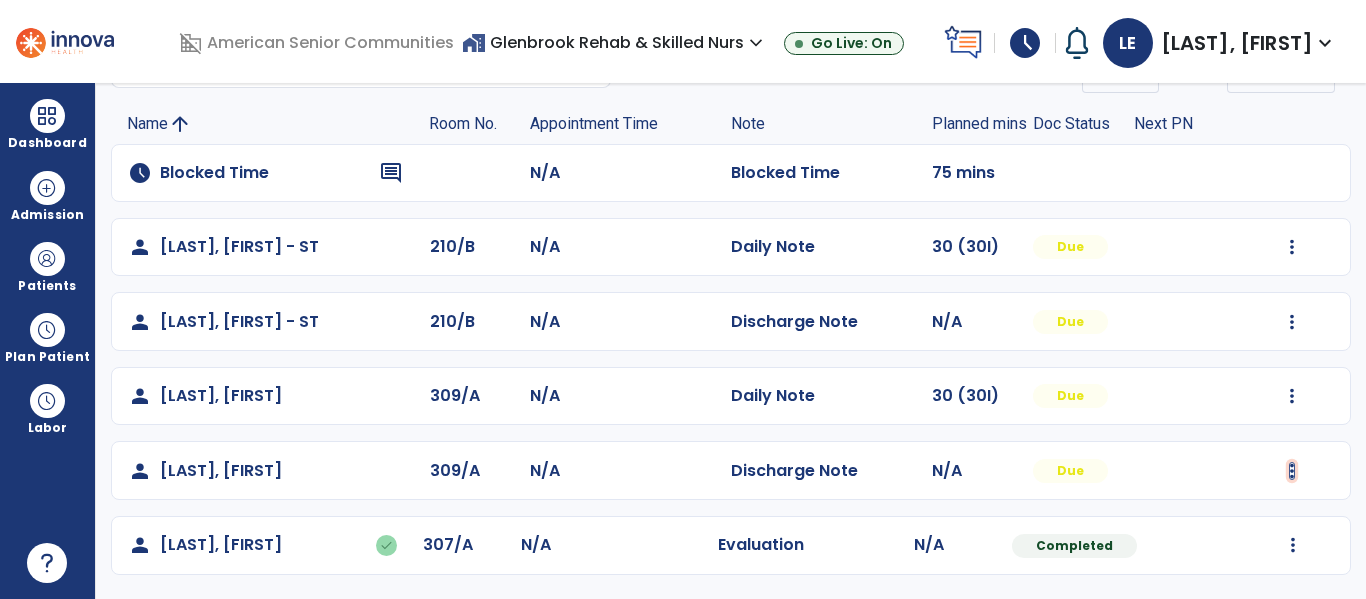 click at bounding box center [1292, 247] 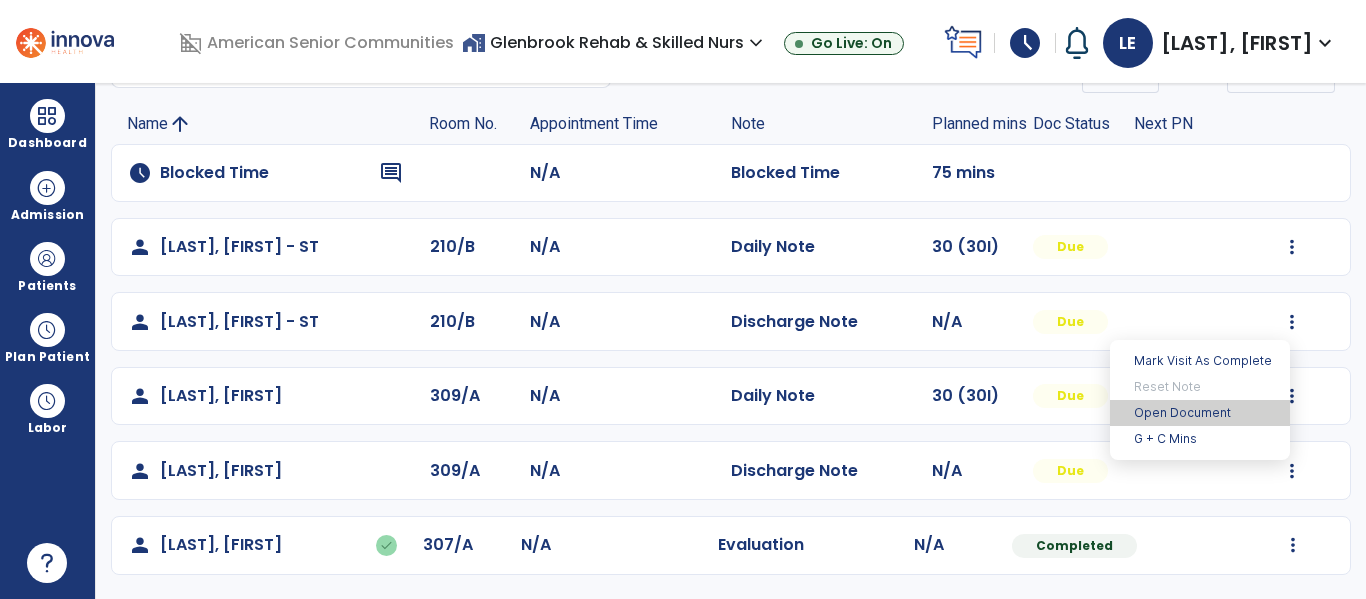 click on "Open Document" at bounding box center (1200, 413) 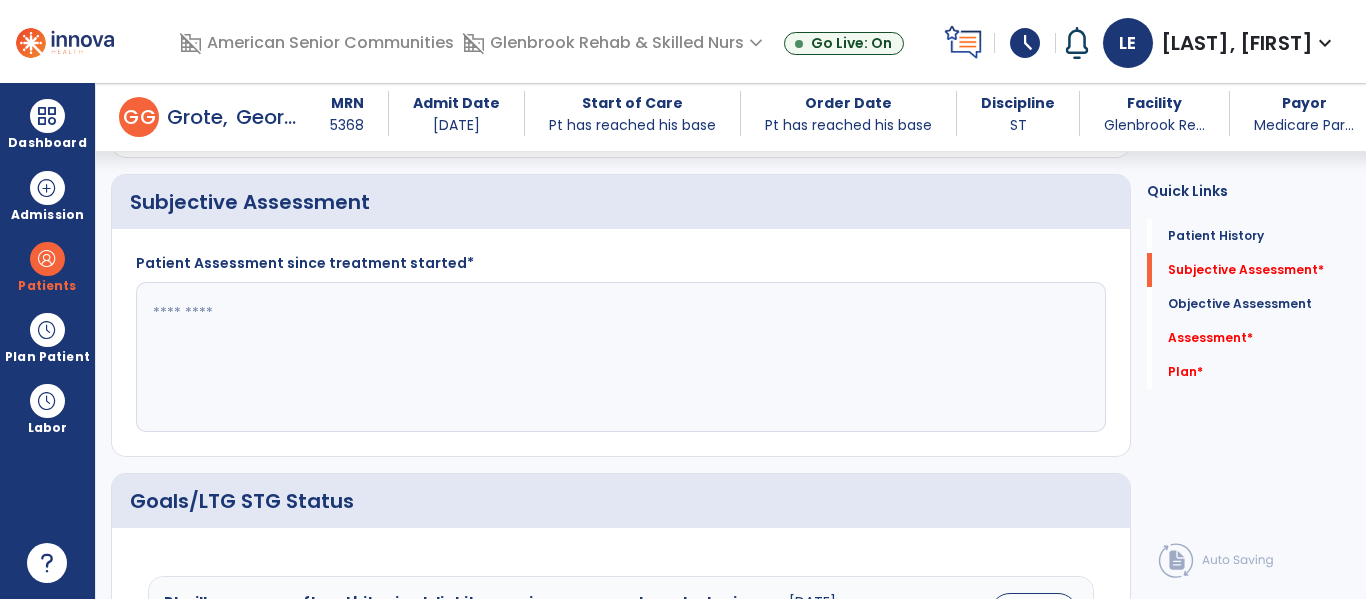 scroll, scrollTop: 447, scrollLeft: 0, axis: vertical 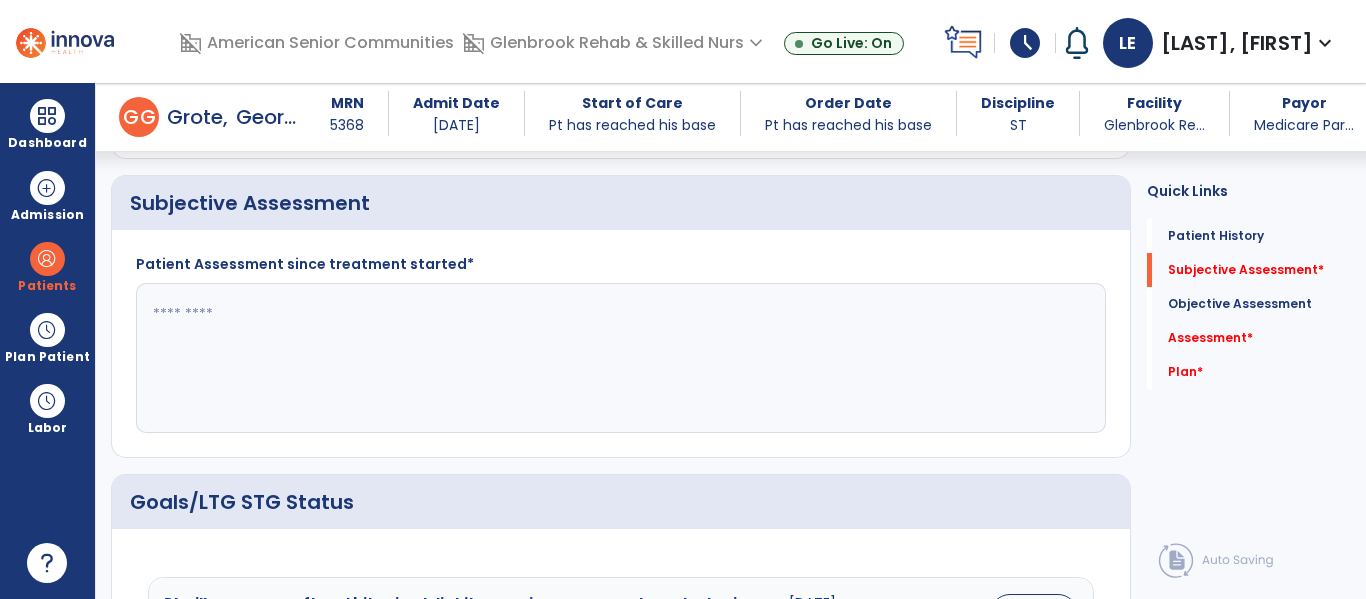 click 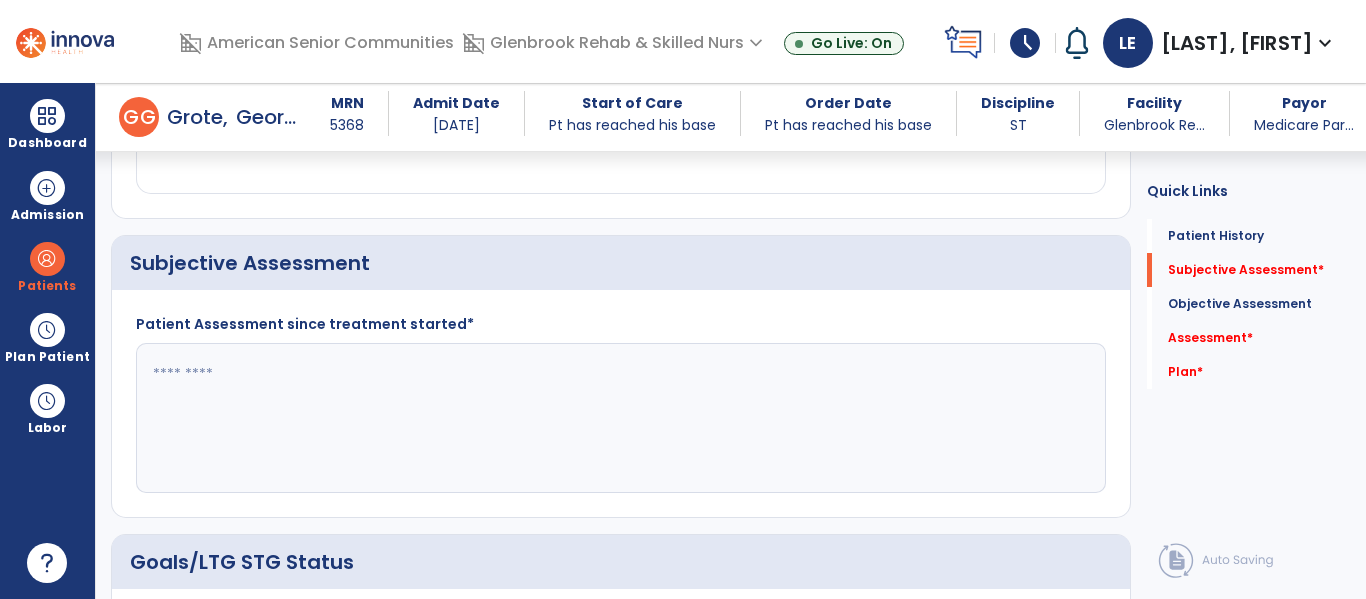 scroll, scrollTop: 386, scrollLeft: 0, axis: vertical 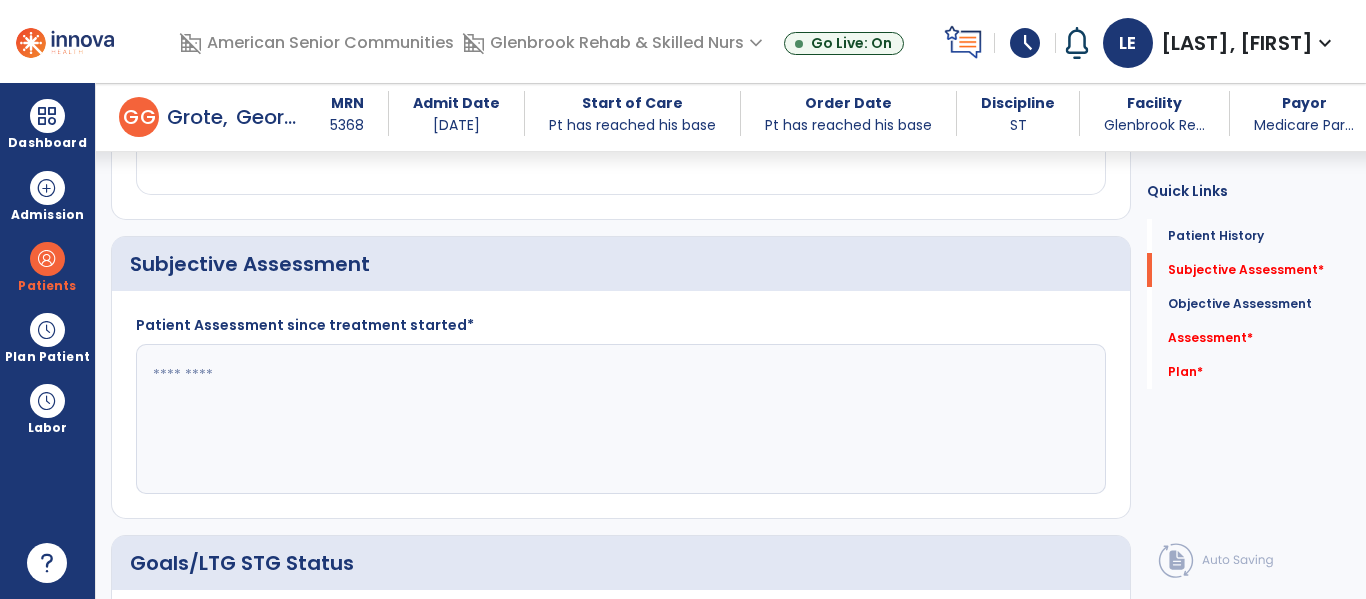 click 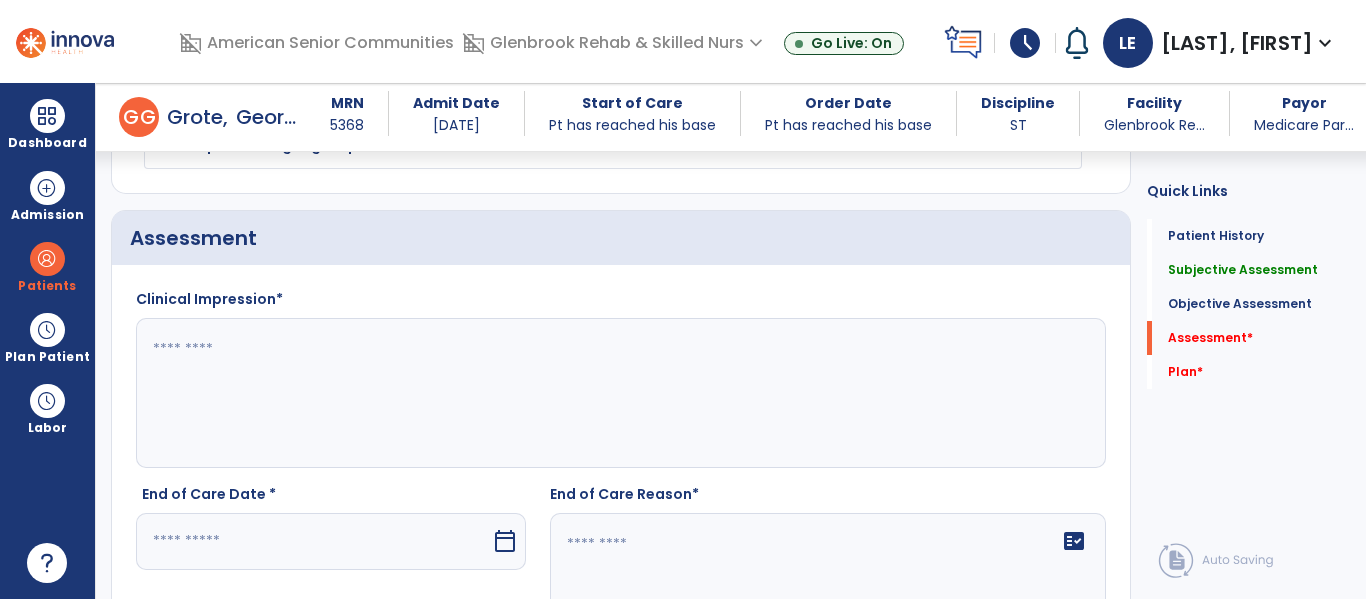 scroll, scrollTop: 2228, scrollLeft: 0, axis: vertical 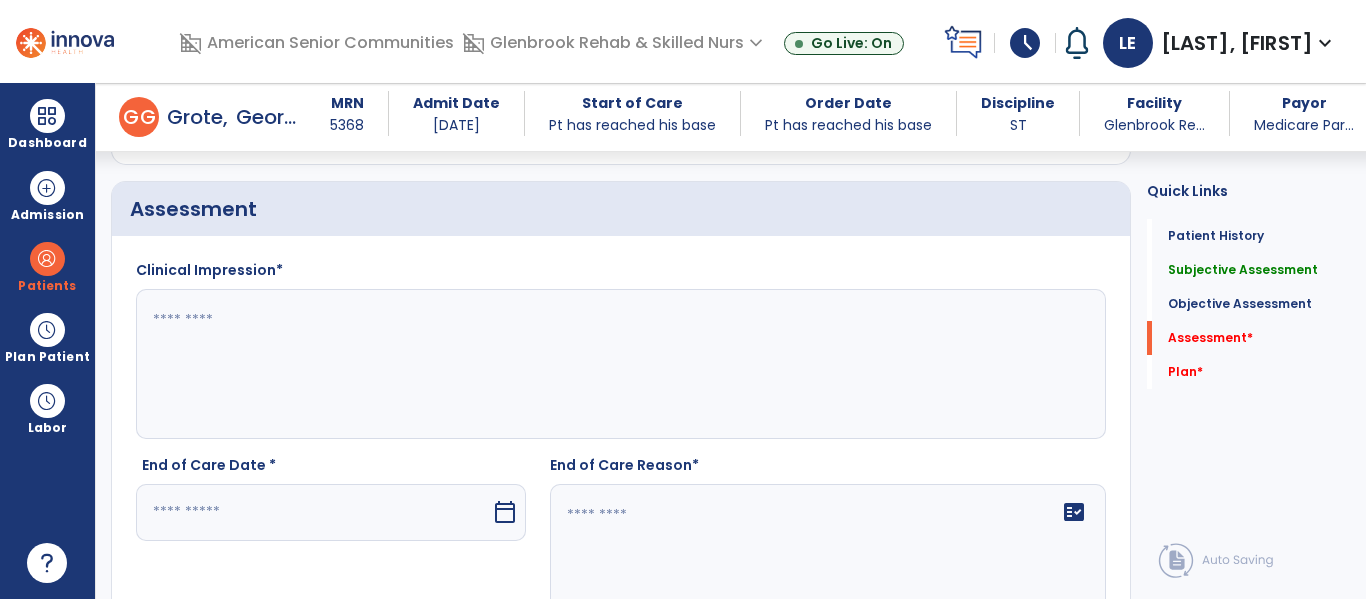 type on "**********" 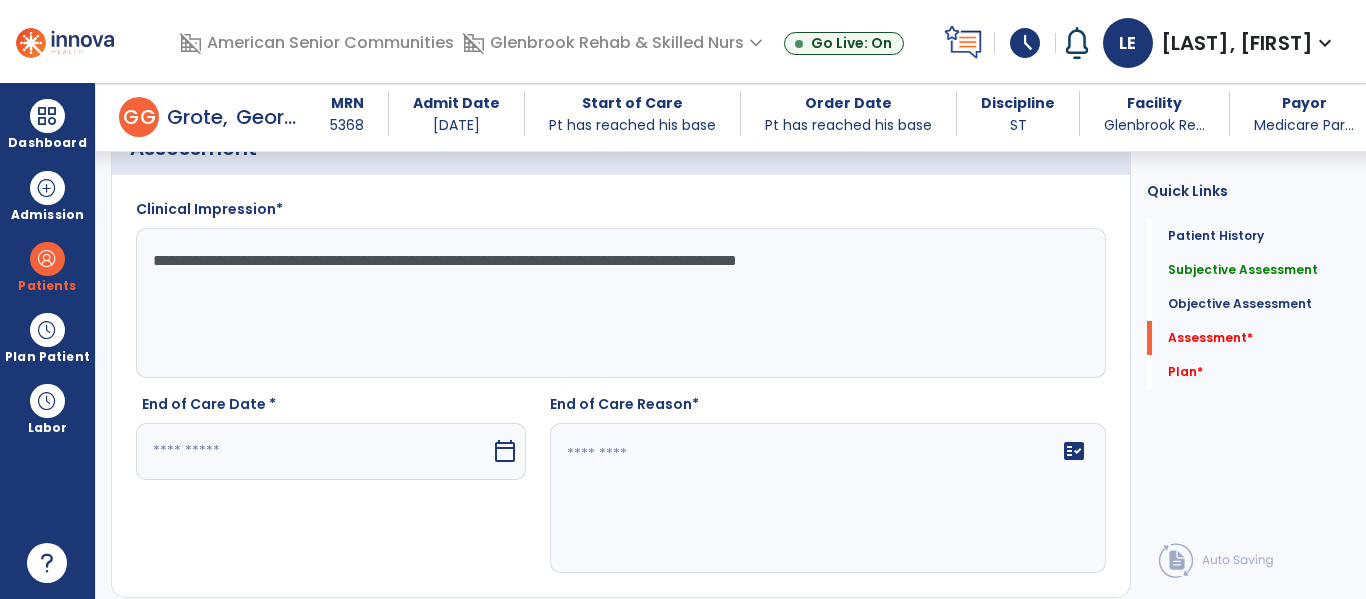 scroll, scrollTop: 2291, scrollLeft: 0, axis: vertical 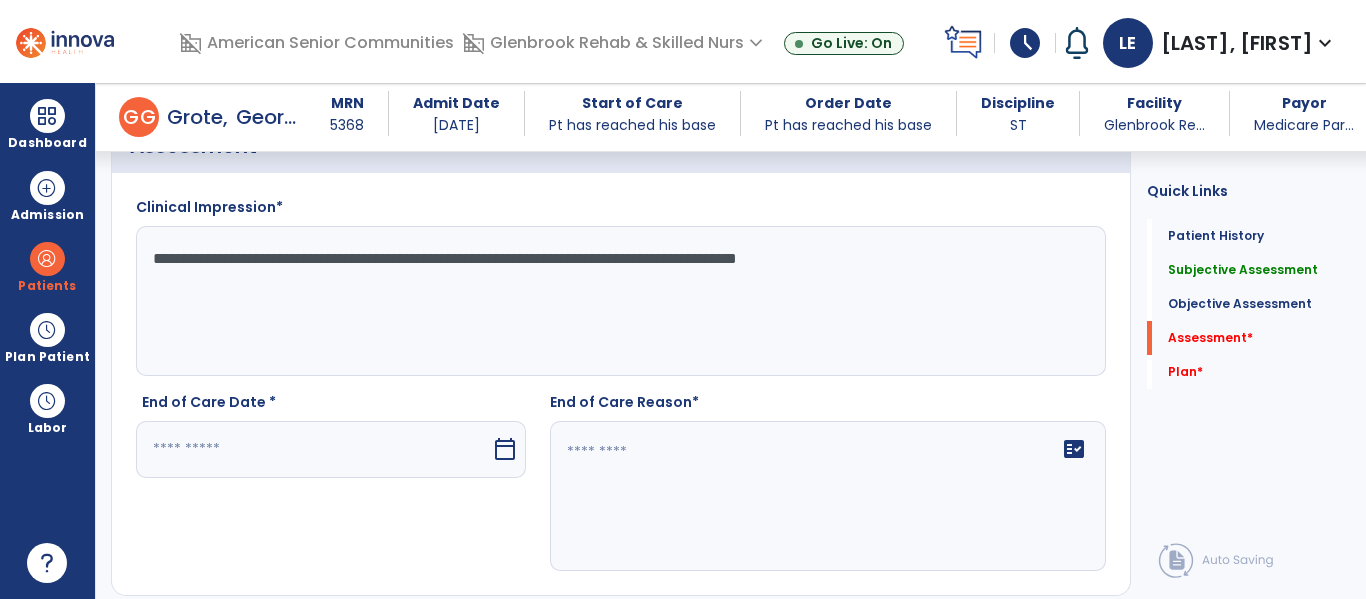 type on "**********" 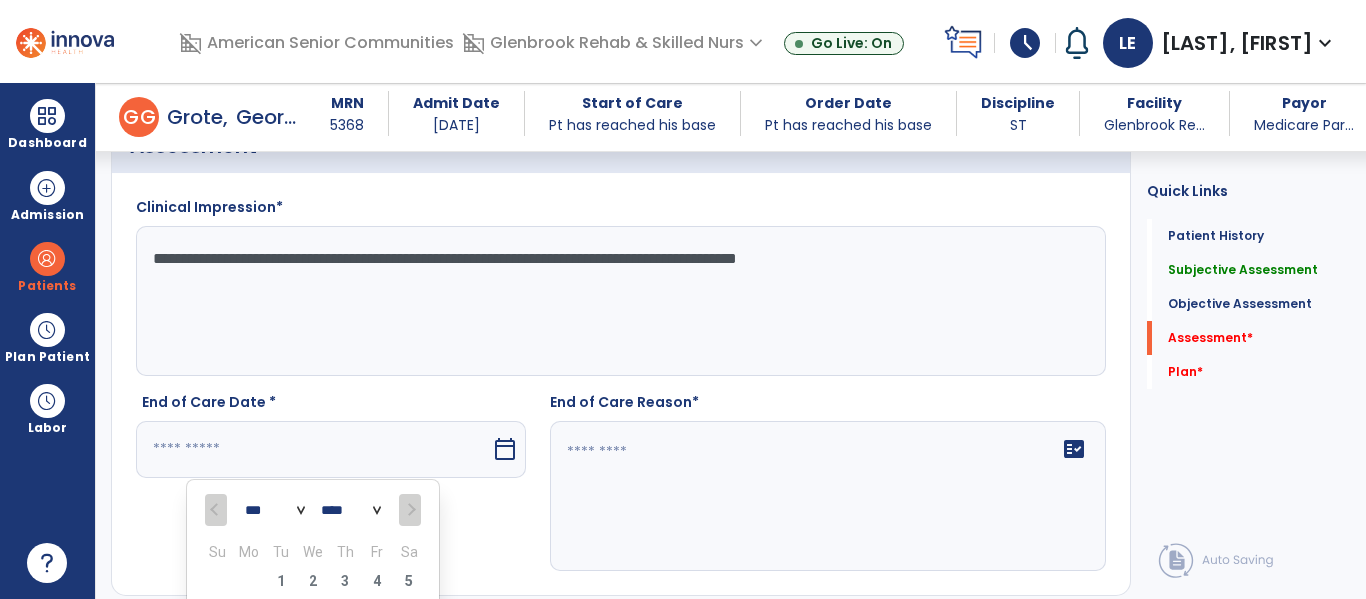 scroll, scrollTop: 2621, scrollLeft: 0, axis: vertical 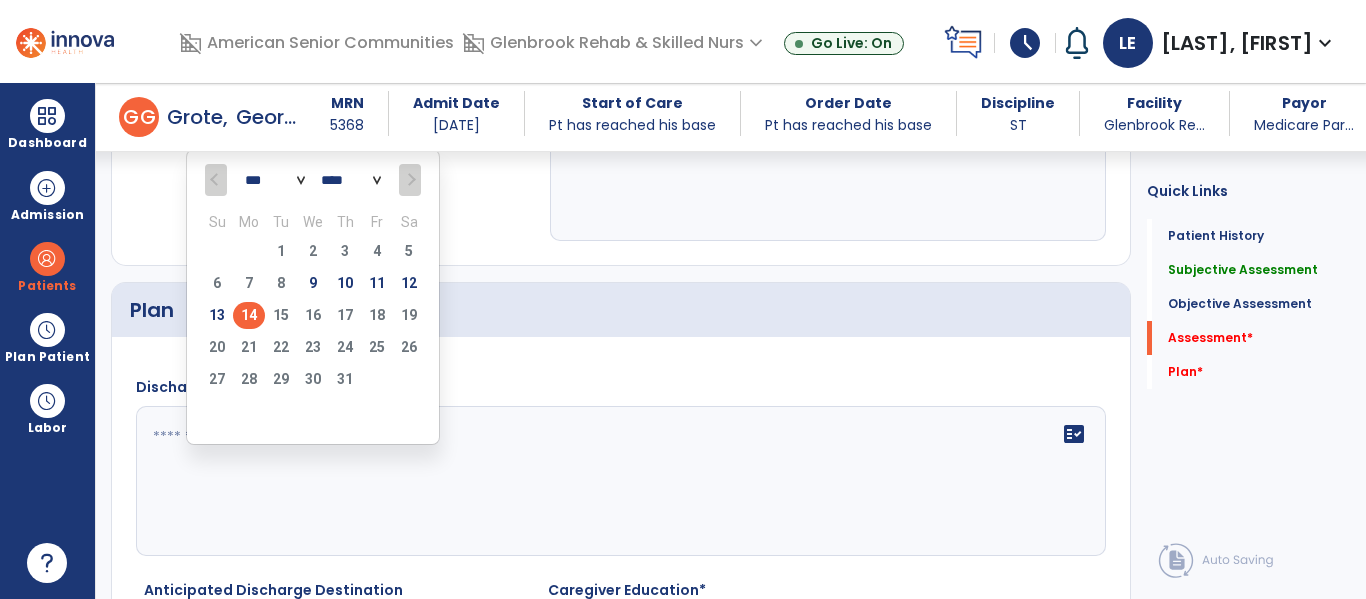 click on "14" at bounding box center (249, 315) 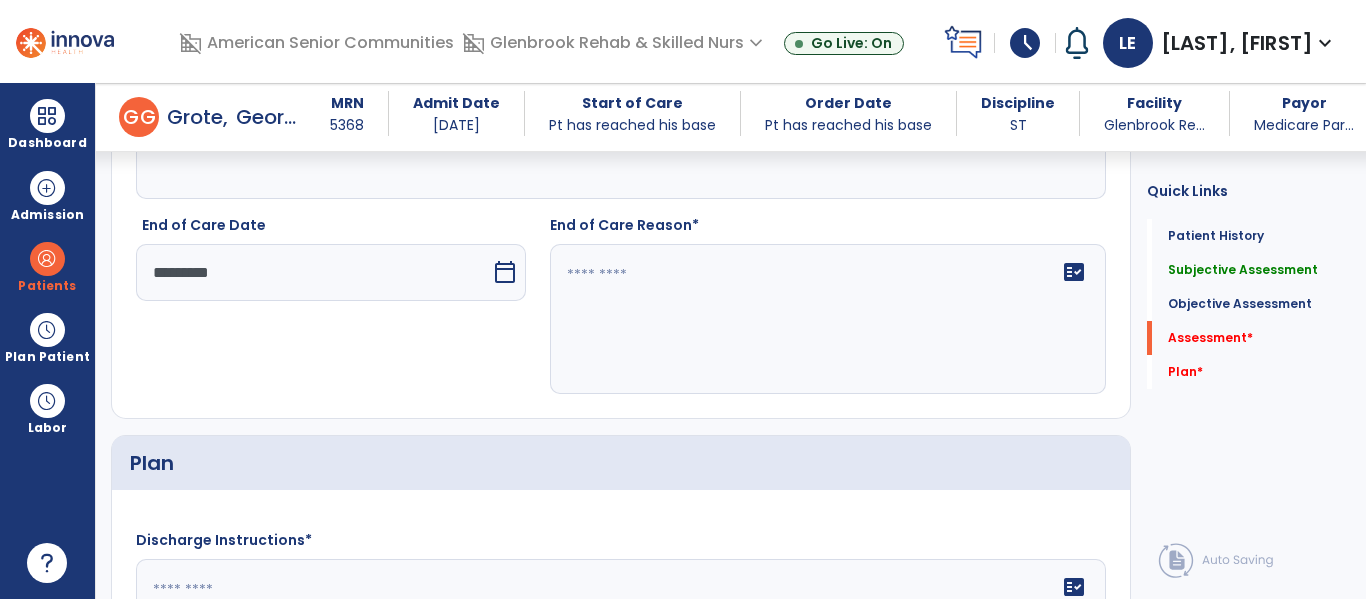scroll, scrollTop: 2465, scrollLeft: 0, axis: vertical 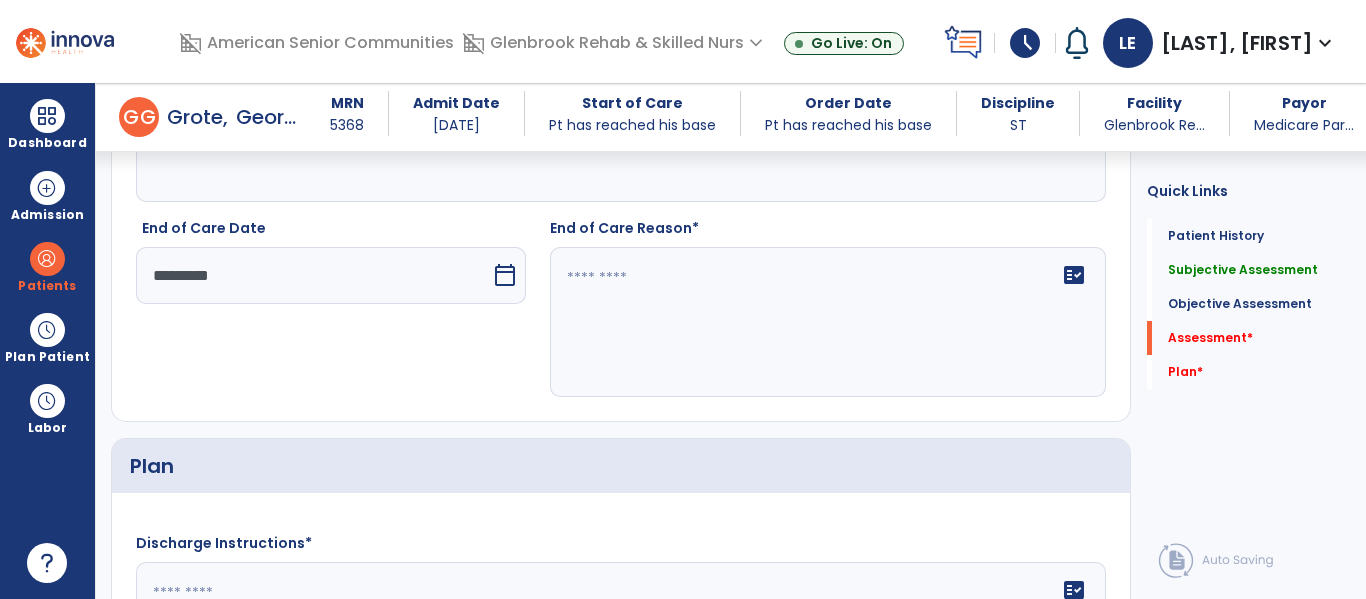 click on "fact_check" 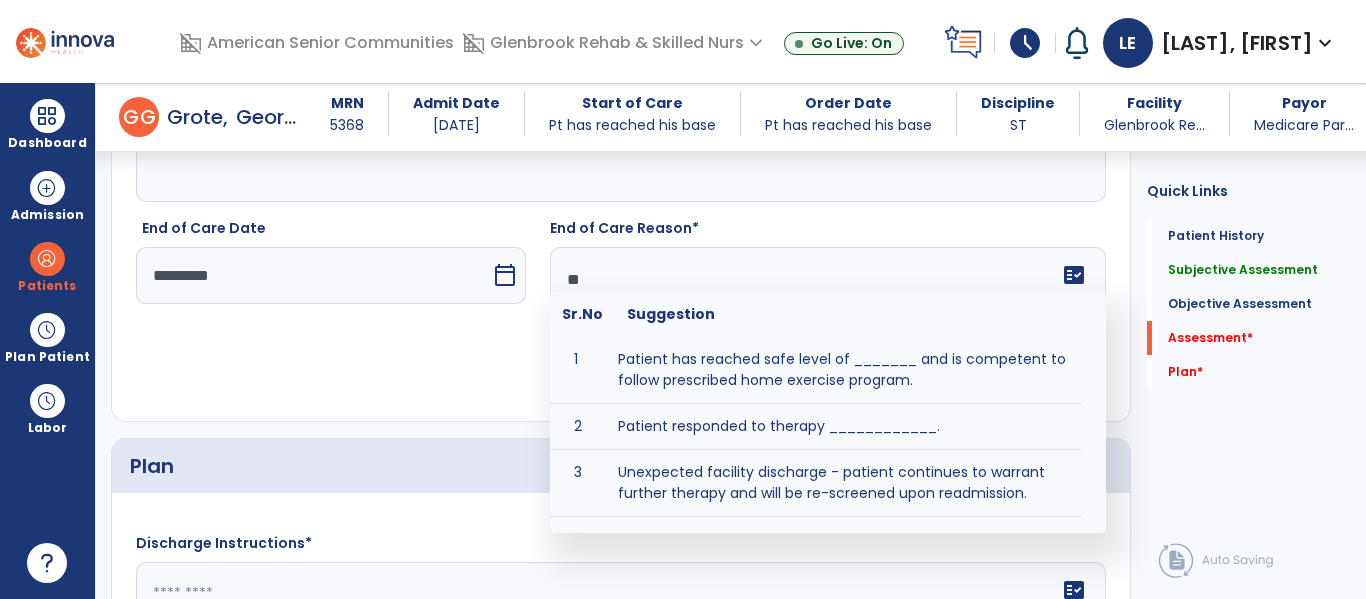 type on "*" 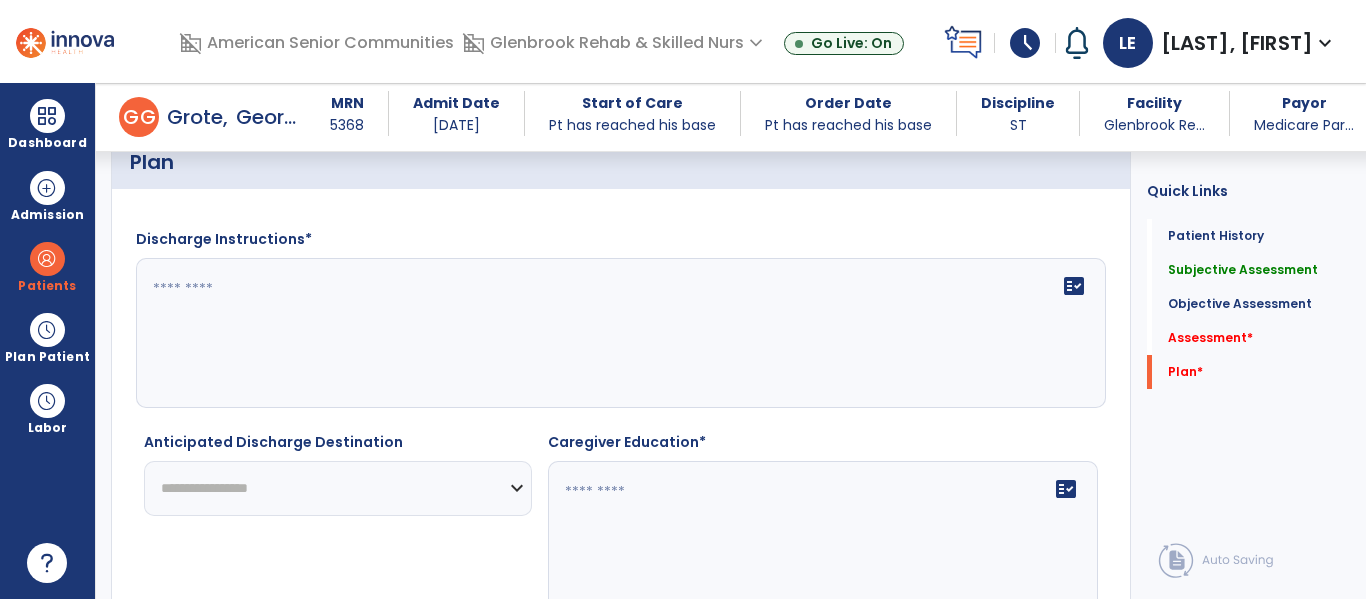 scroll, scrollTop: 2770, scrollLeft: 0, axis: vertical 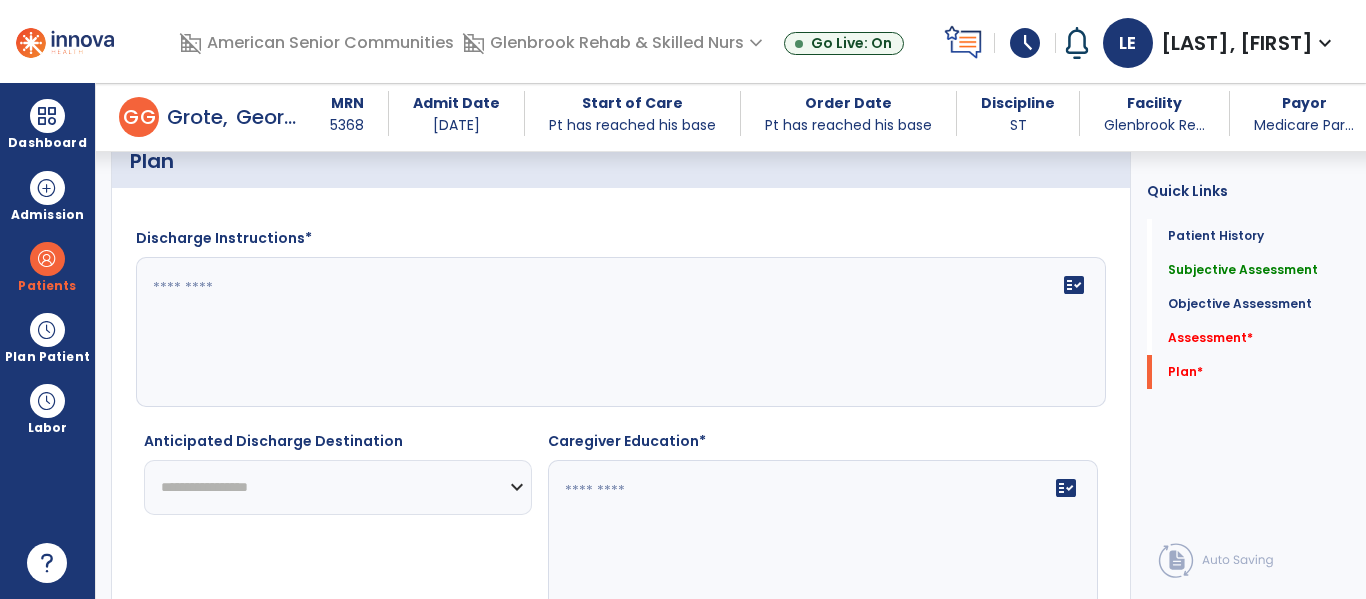 type on "**********" 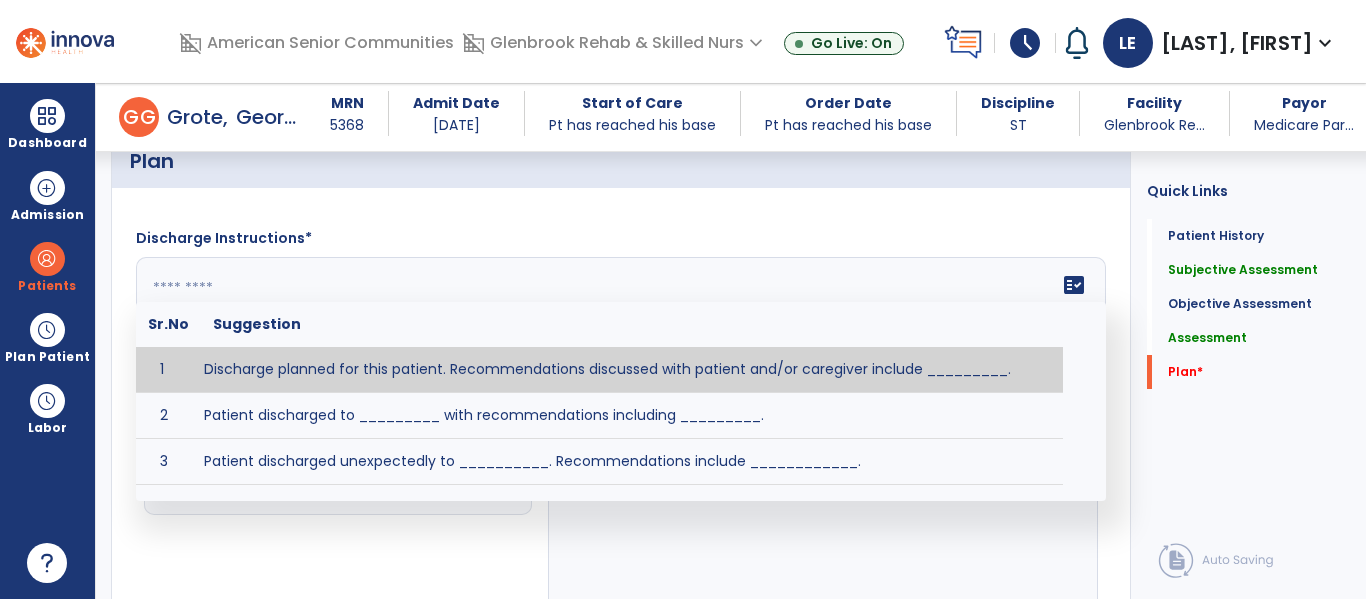 type on "*" 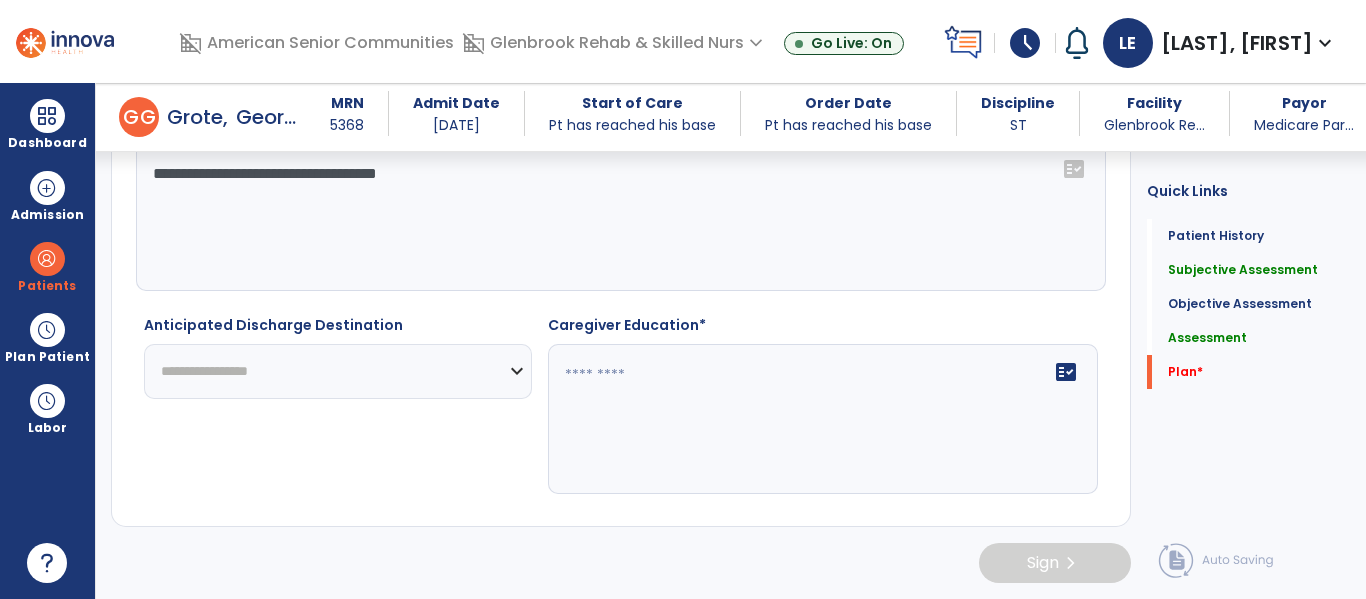 scroll, scrollTop: 2908, scrollLeft: 0, axis: vertical 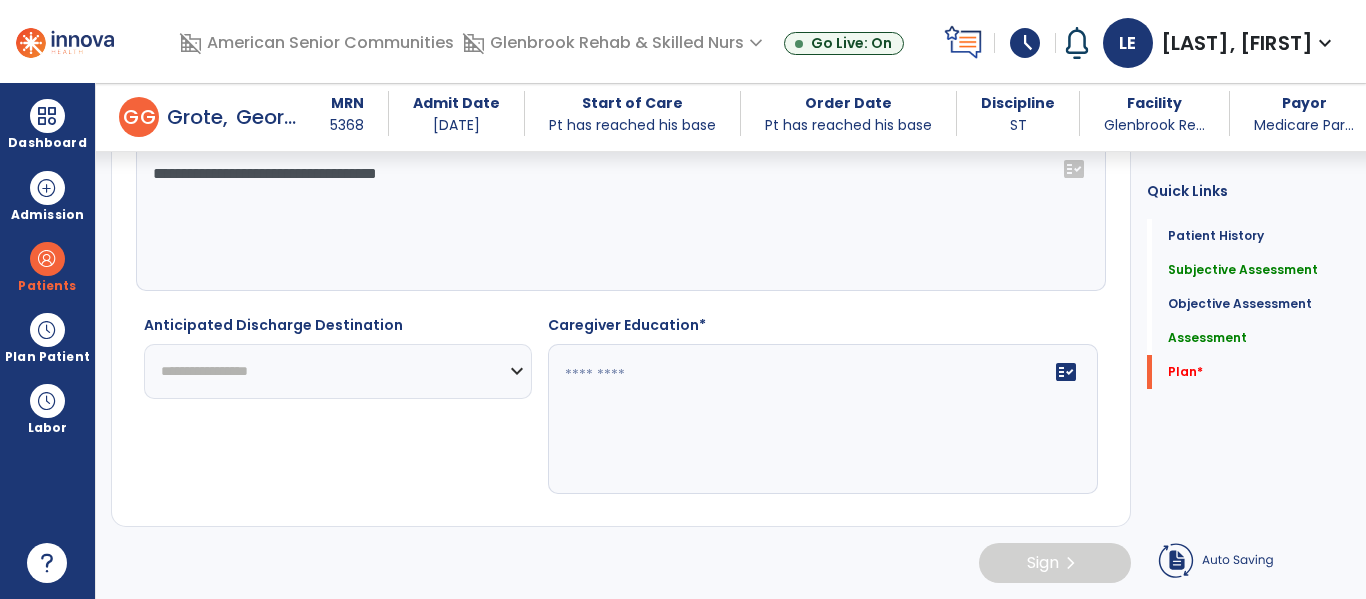 type on "**********" 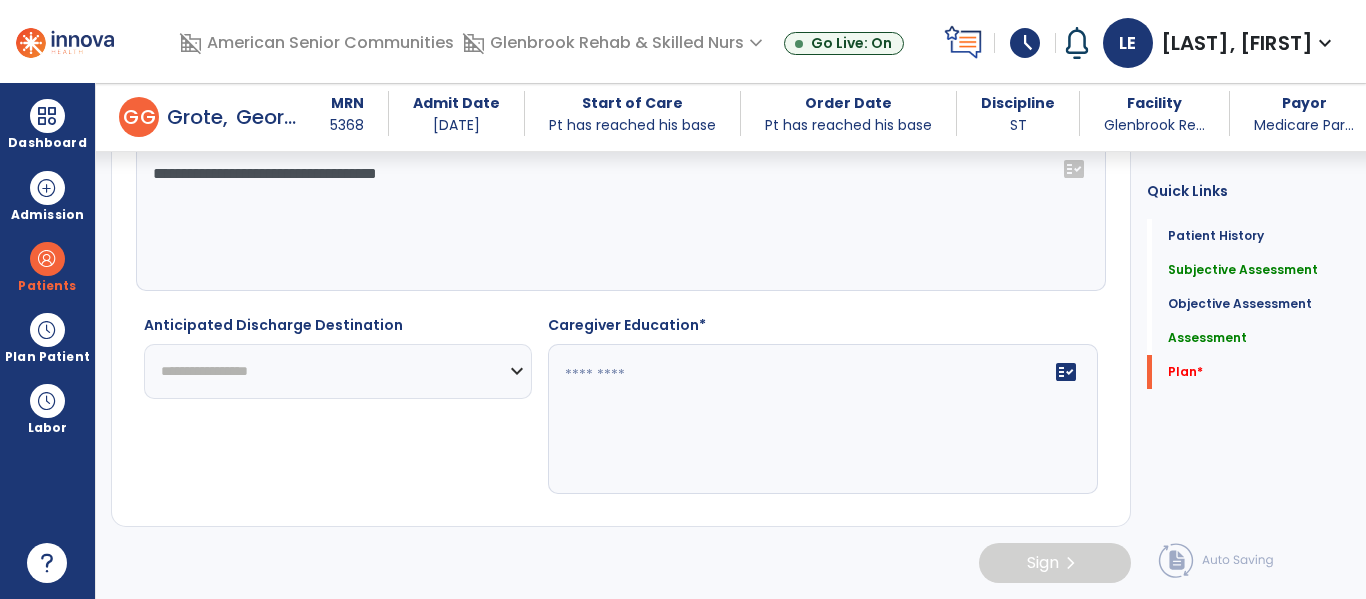 drag, startPoint x: 592, startPoint y: 329, endPoint x: 727, endPoint y: 335, distance: 135.13327 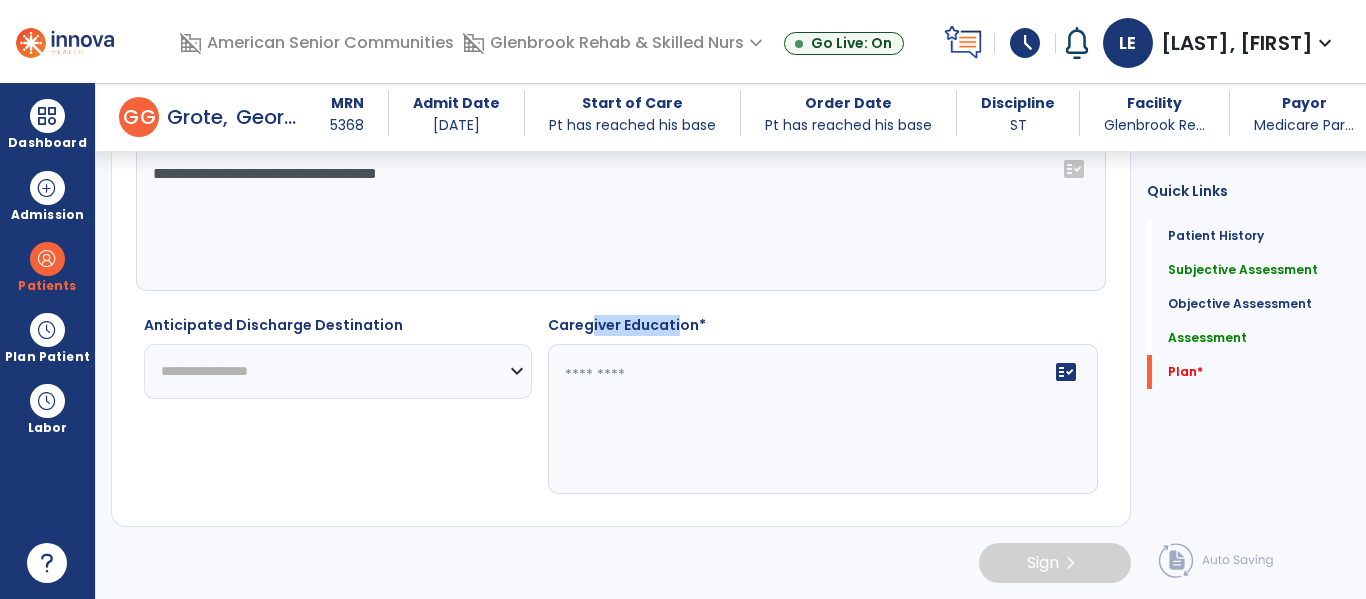 drag, startPoint x: 678, startPoint y: 326, endPoint x: 586, endPoint y: 335, distance: 92.43917 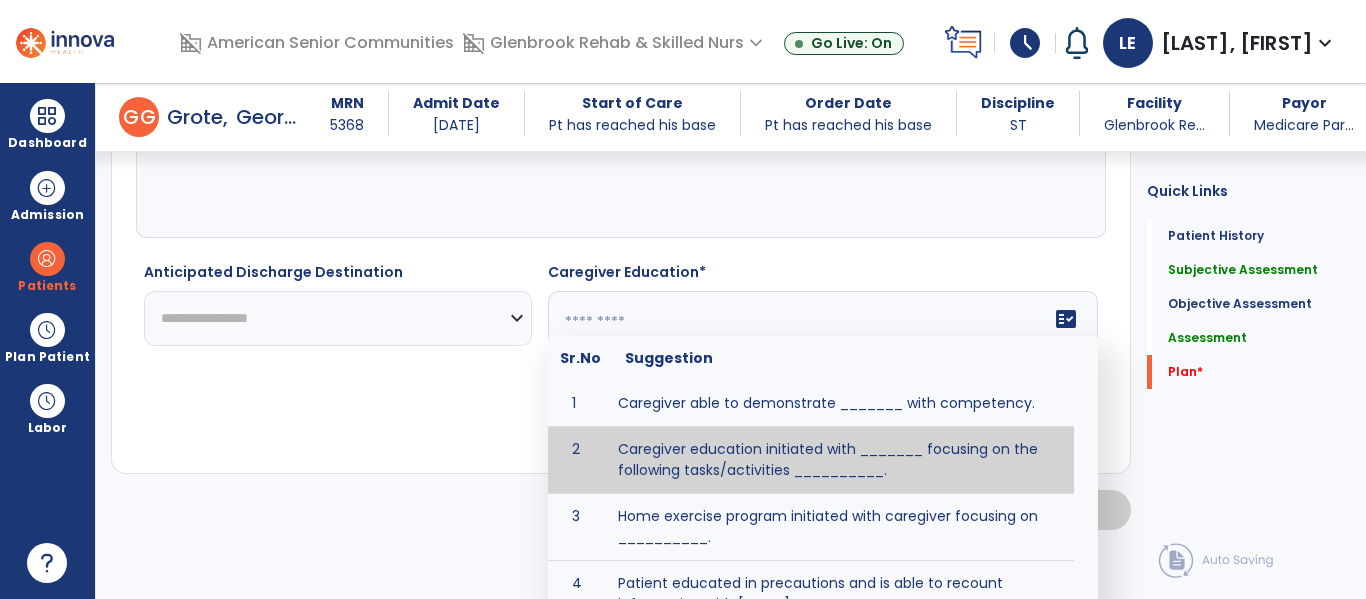 scroll, scrollTop: 2941, scrollLeft: 0, axis: vertical 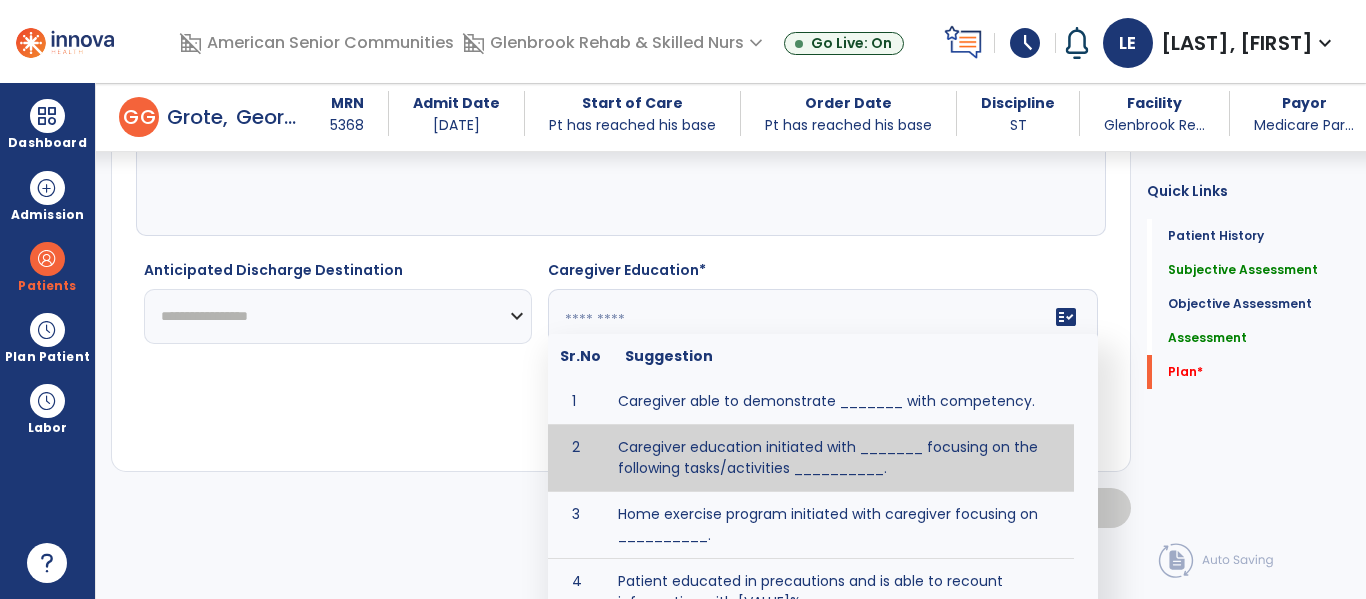 click 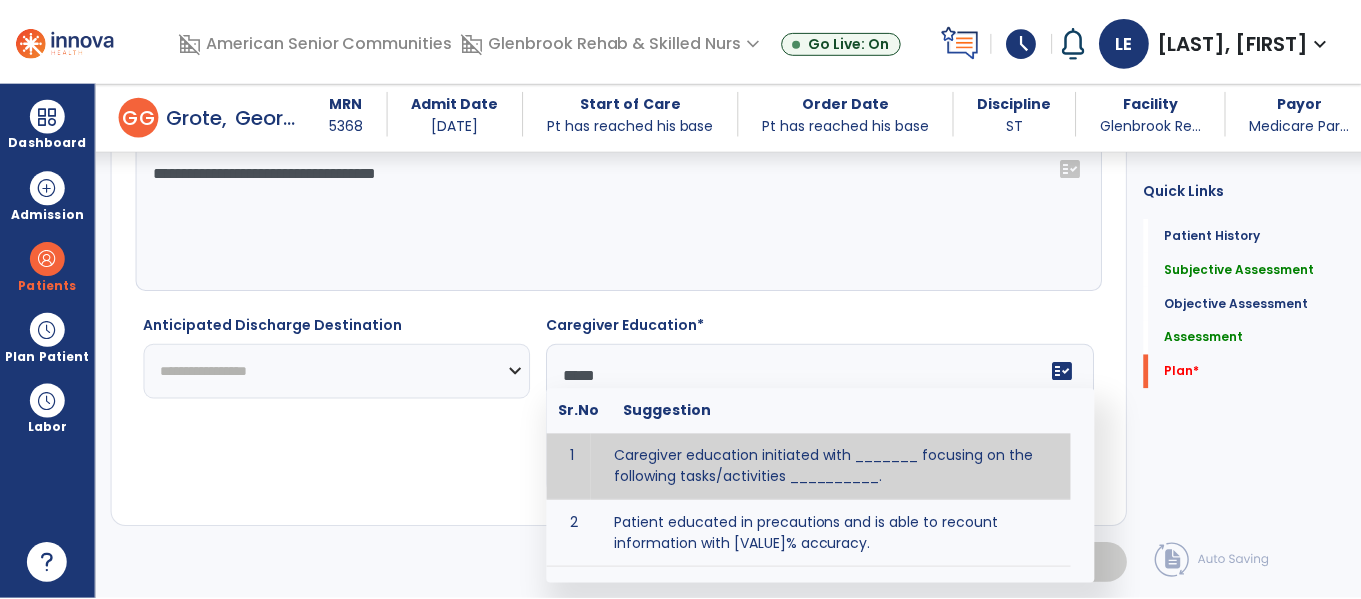 scroll, scrollTop: 2909, scrollLeft: 0, axis: vertical 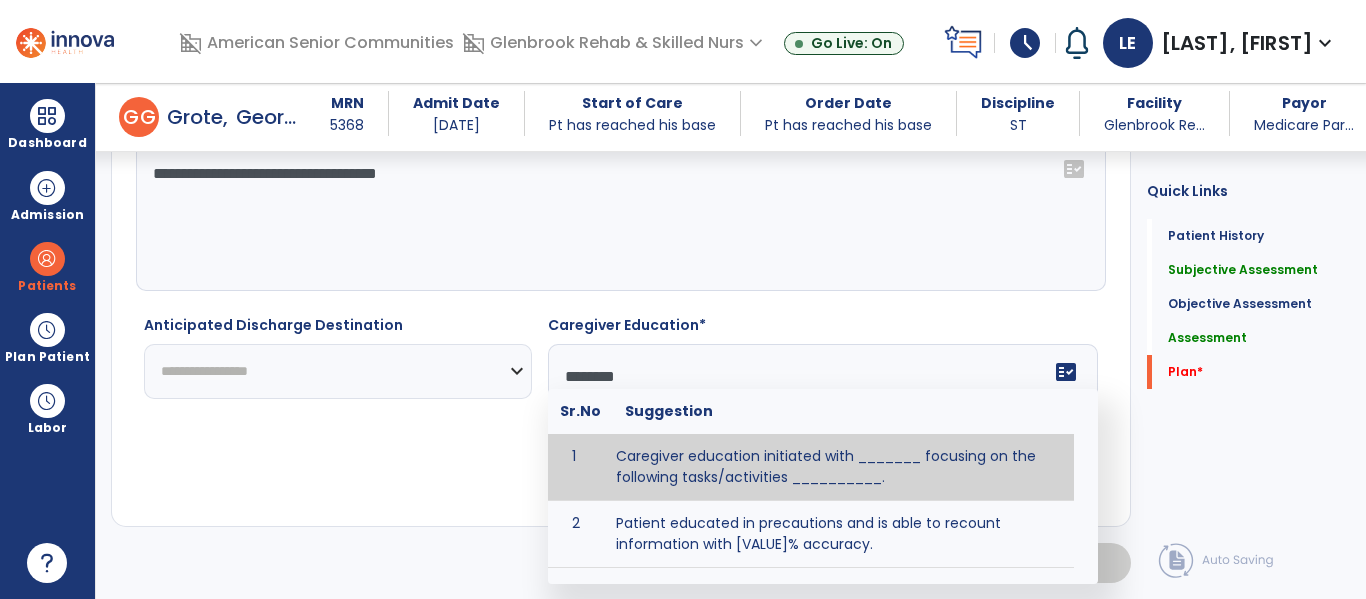 type on "*********" 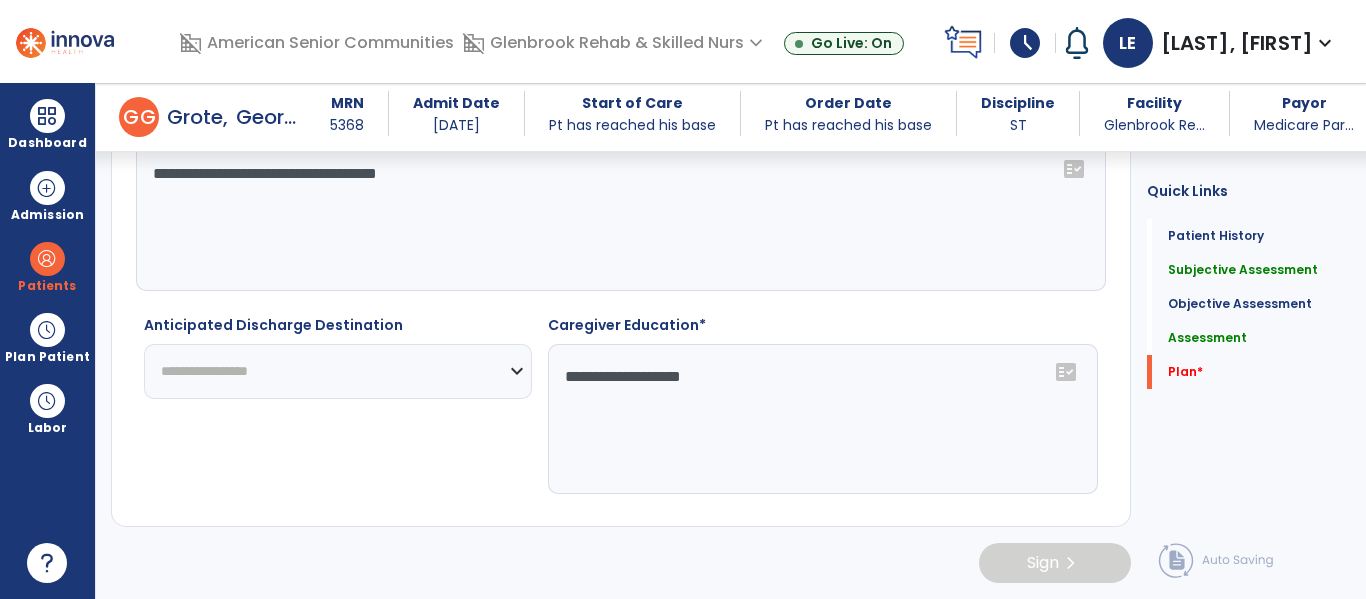 type on "**********" 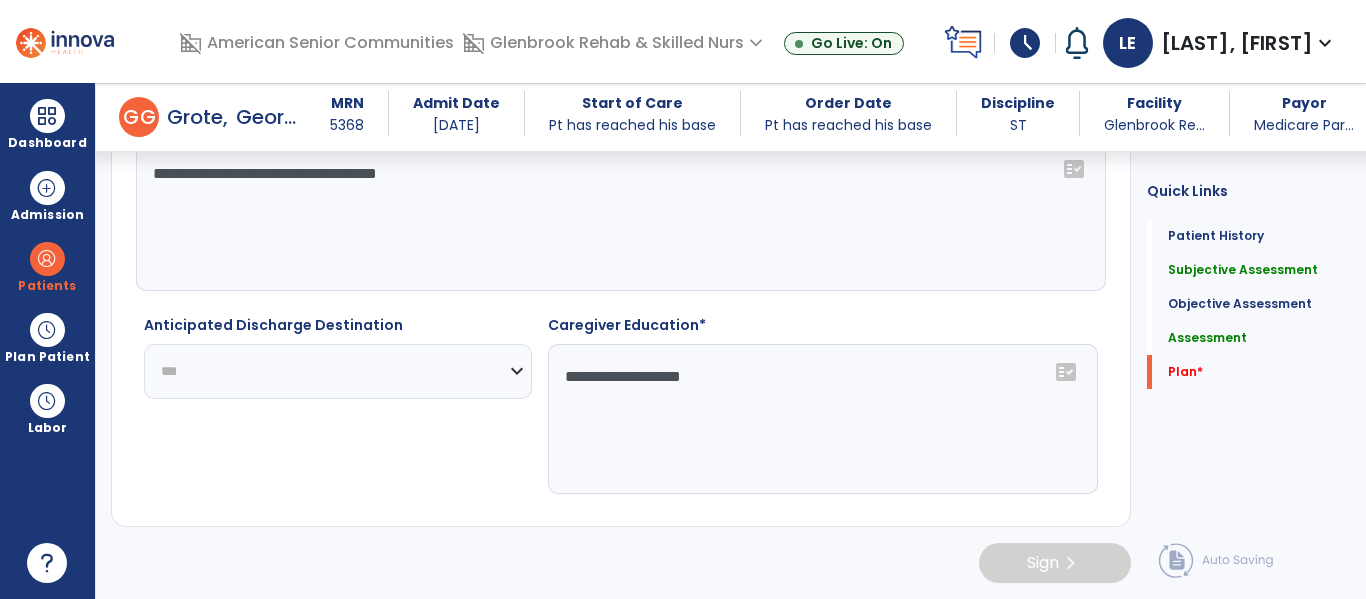 click on "**********" 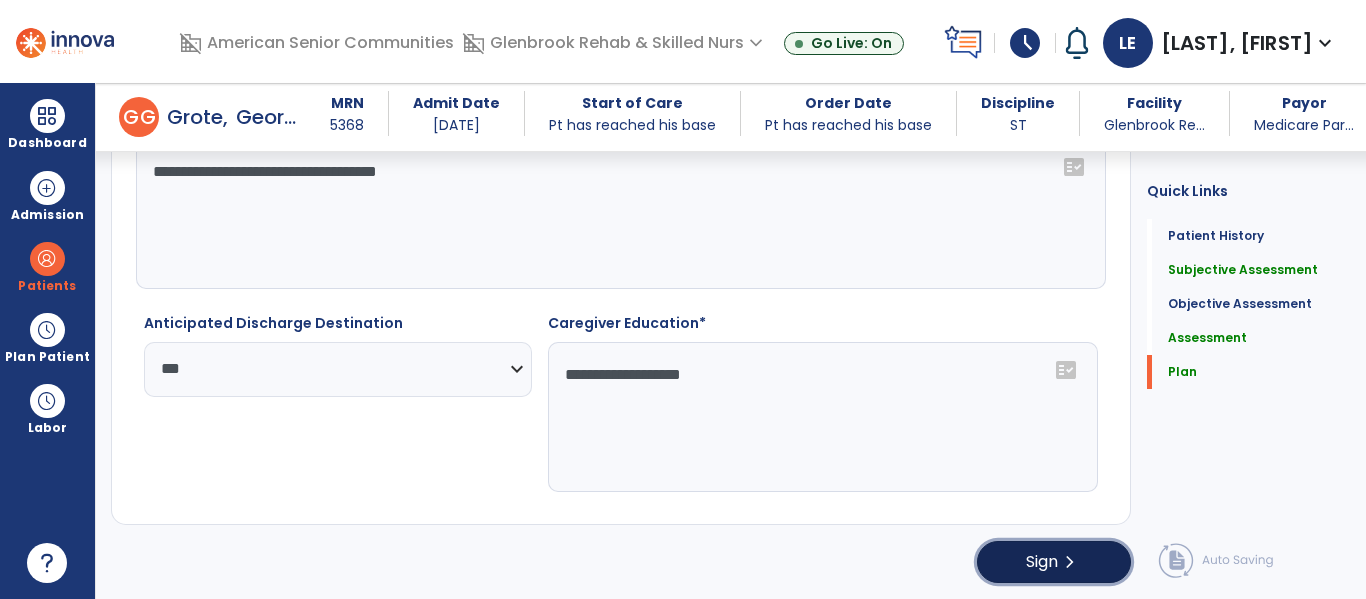 click on "Sign" 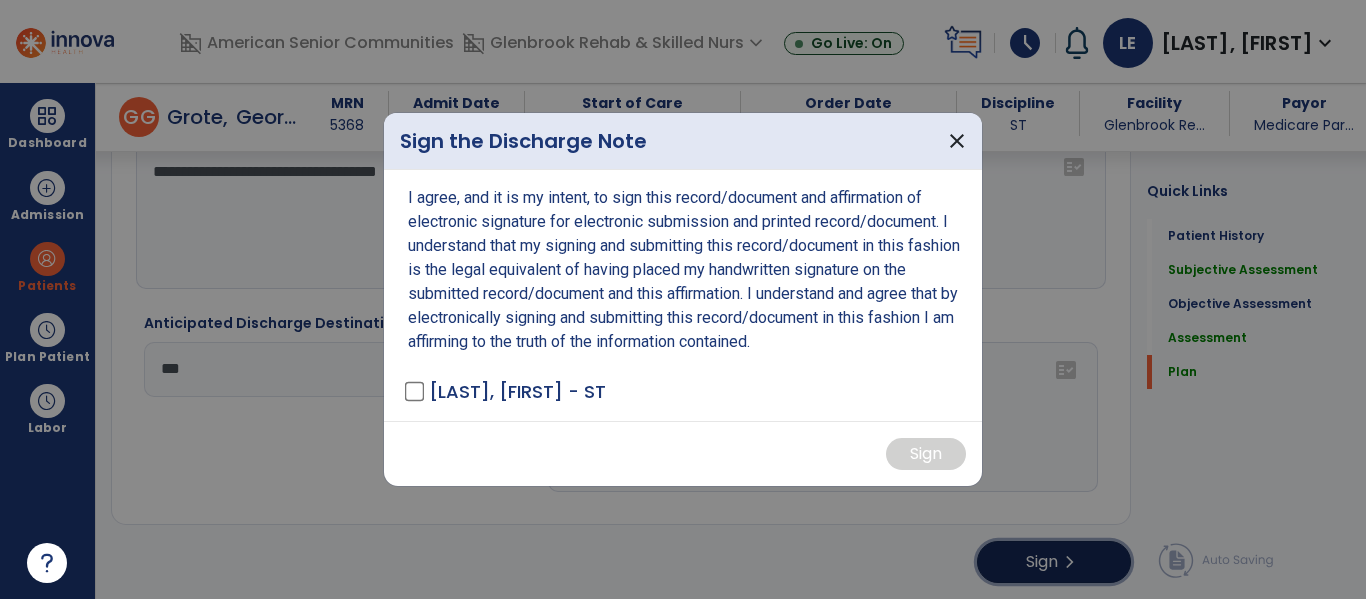 scroll, scrollTop: 2909, scrollLeft: 0, axis: vertical 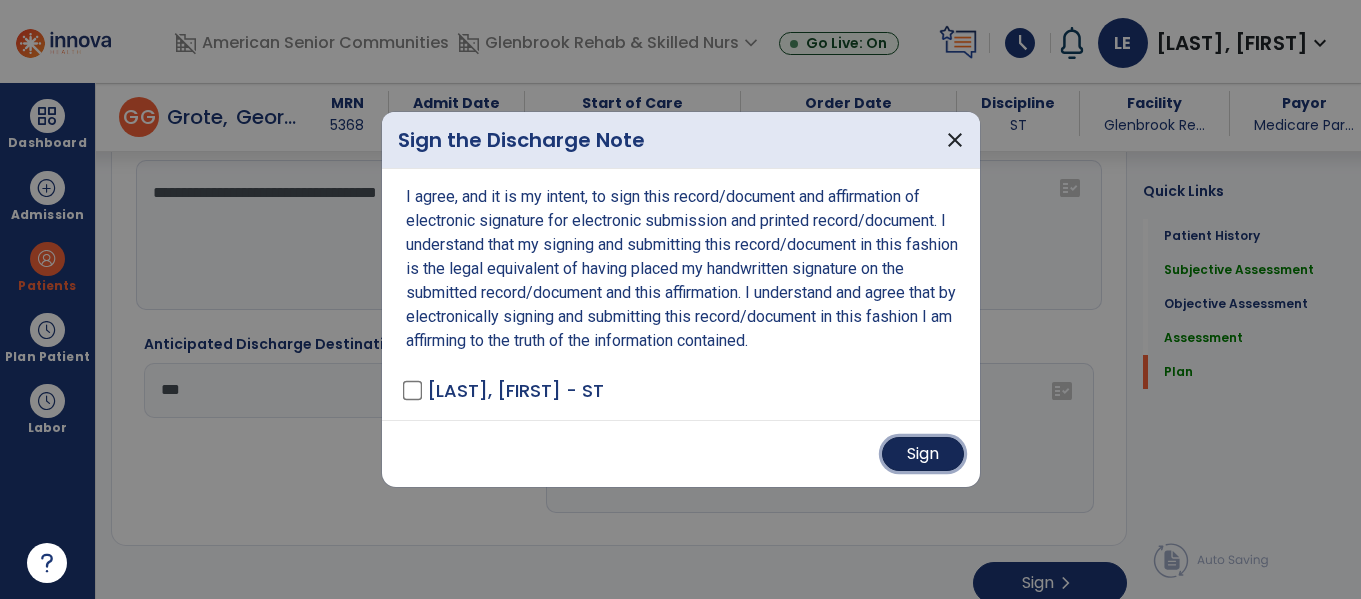 click on "Sign" at bounding box center (923, 454) 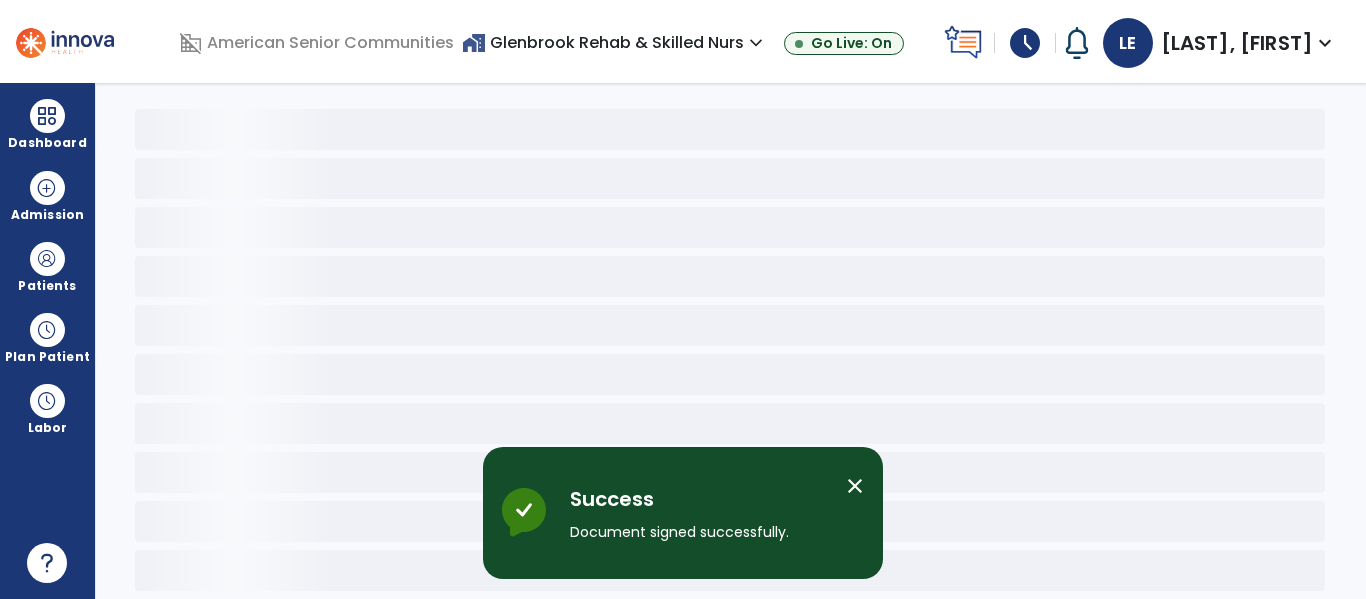 scroll, scrollTop: 78, scrollLeft: 0, axis: vertical 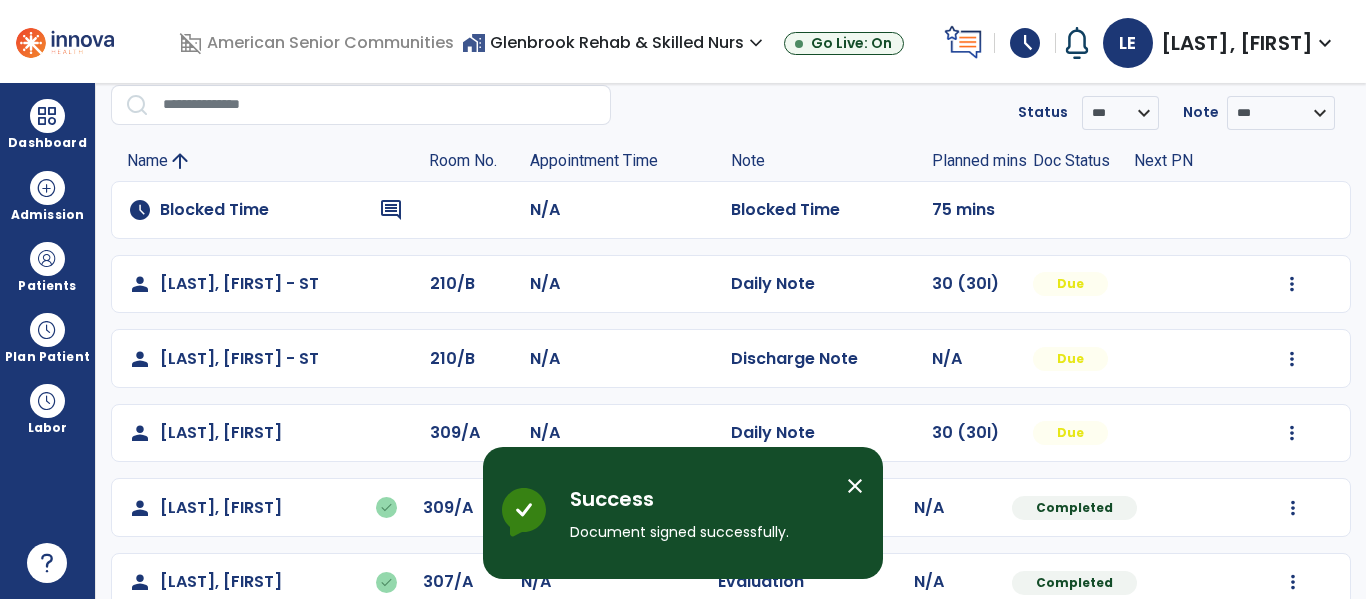 click on "close" at bounding box center [855, 486] 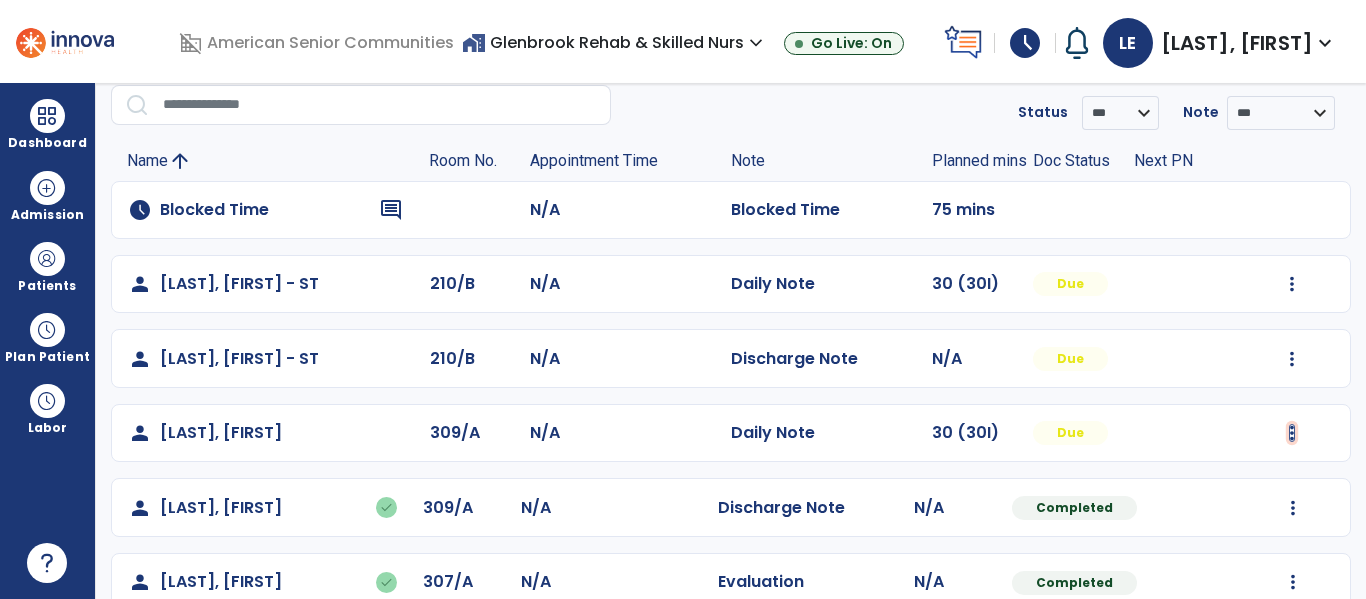 click at bounding box center (1292, 284) 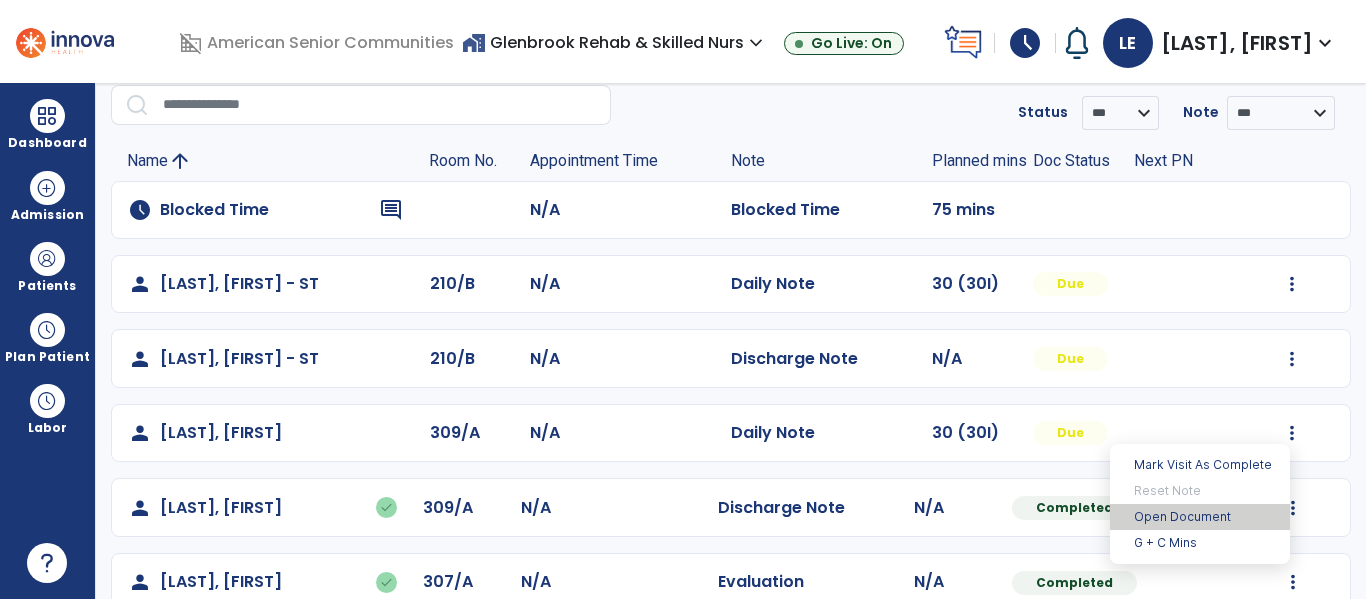 click on "Open Document" at bounding box center (1200, 517) 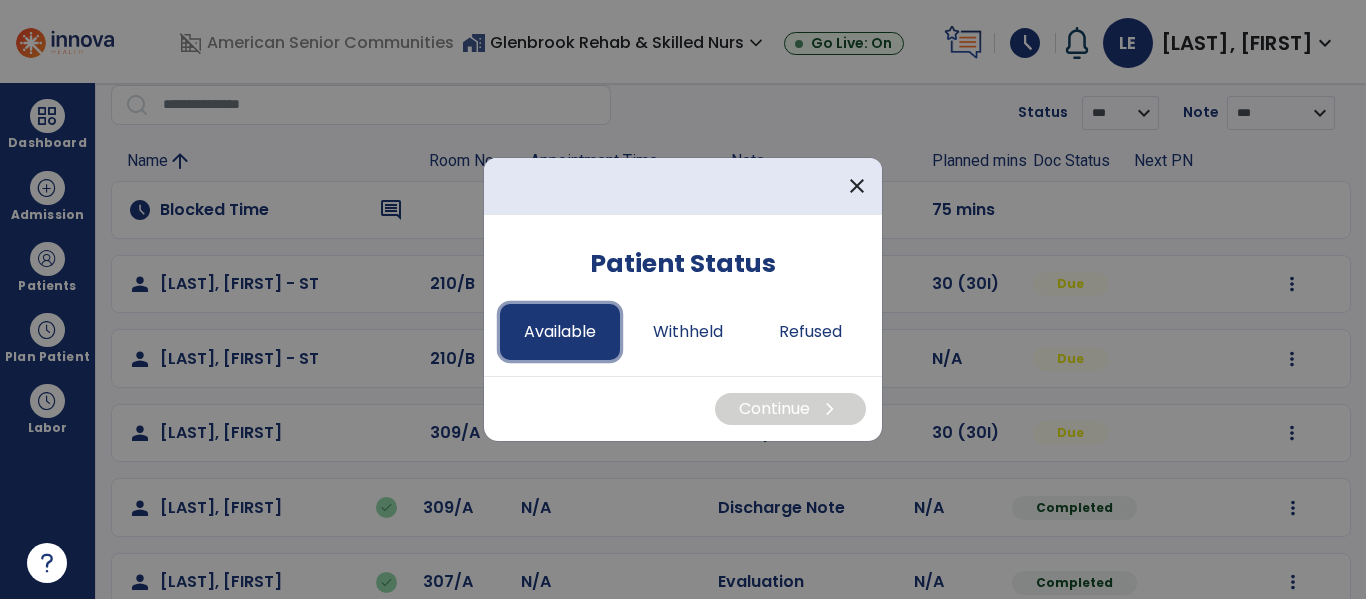 click on "Available" at bounding box center (560, 332) 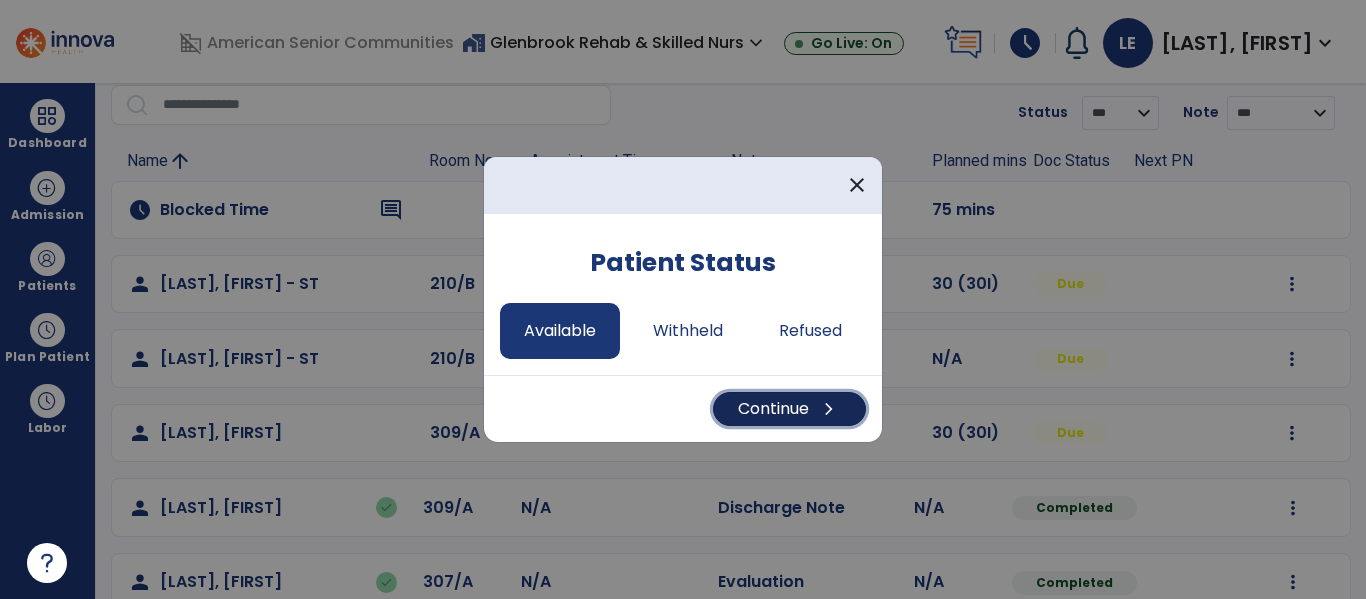 click on "Continue   chevron_right" at bounding box center [789, 409] 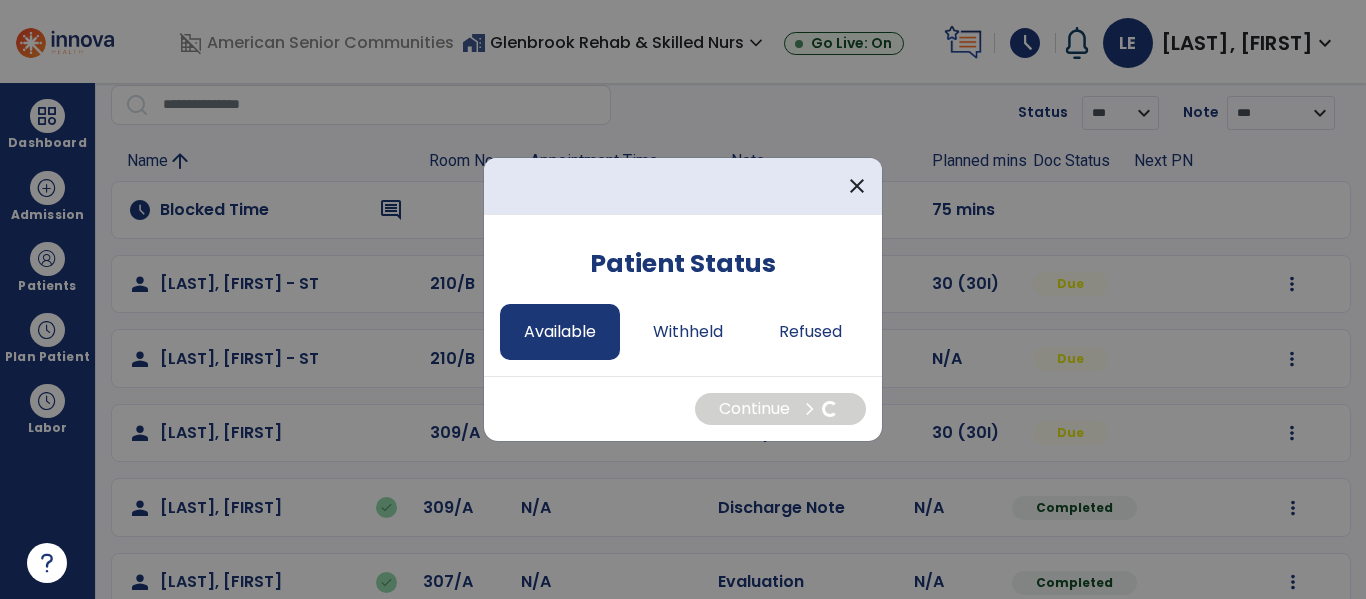 select on "*" 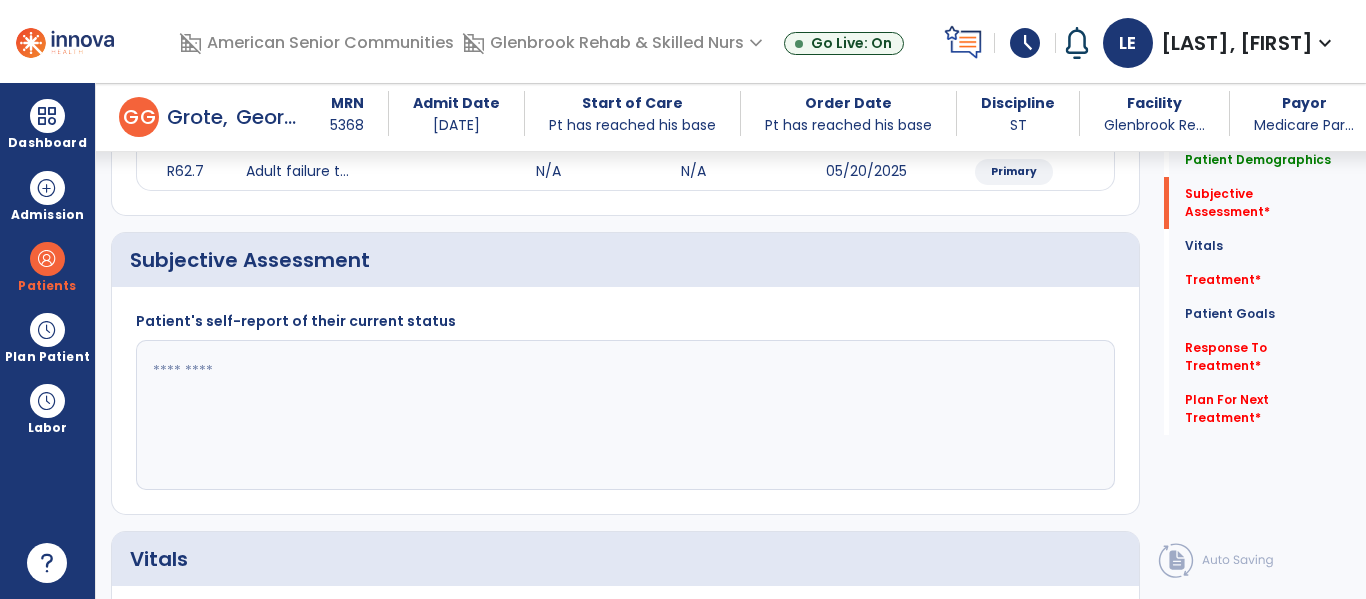 scroll, scrollTop: 298, scrollLeft: 0, axis: vertical 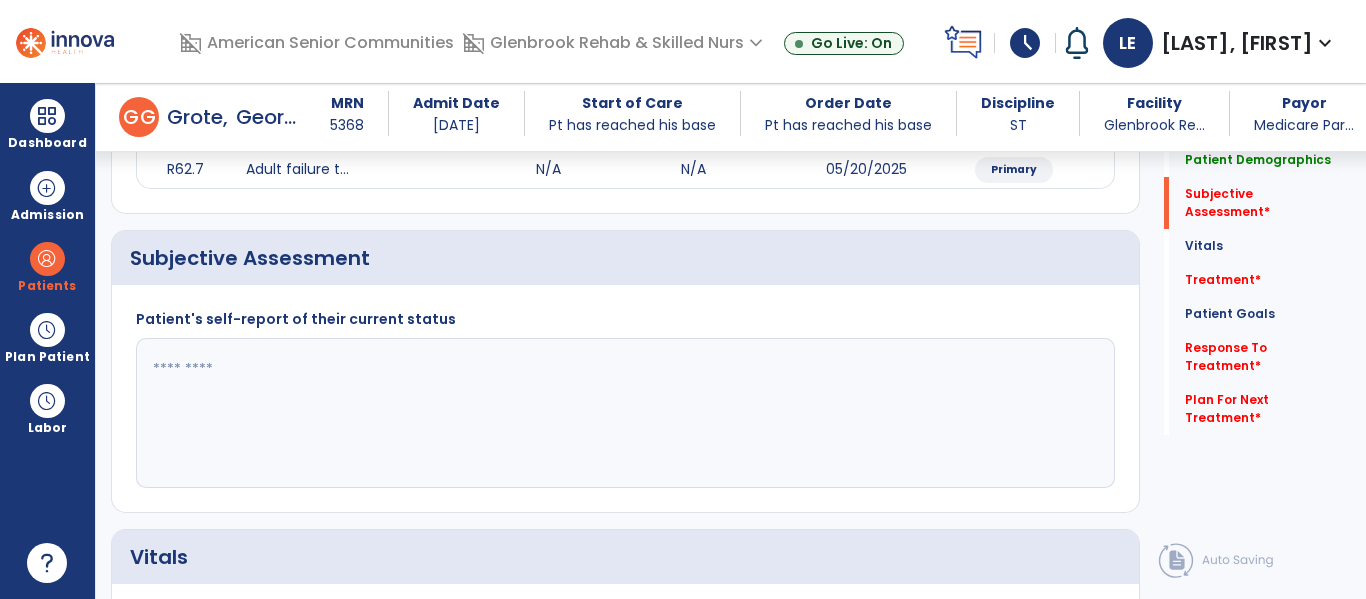 click 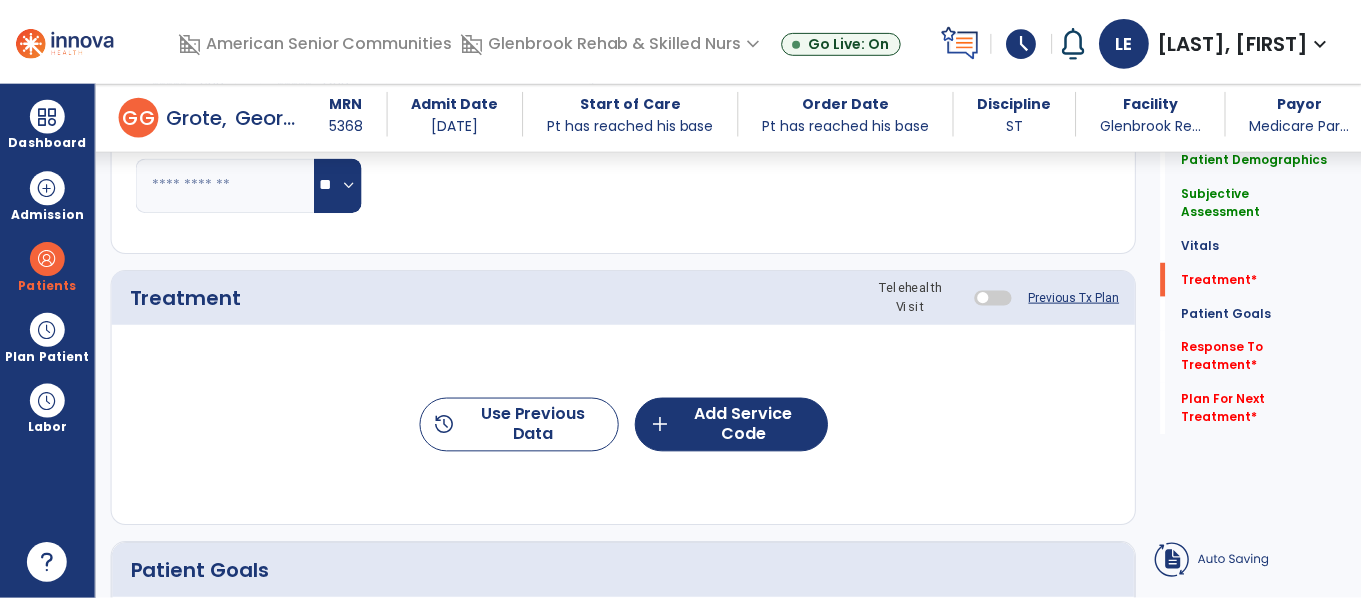 scroll, scrollTop: 999, scrollLeft: 0, axis: vertical 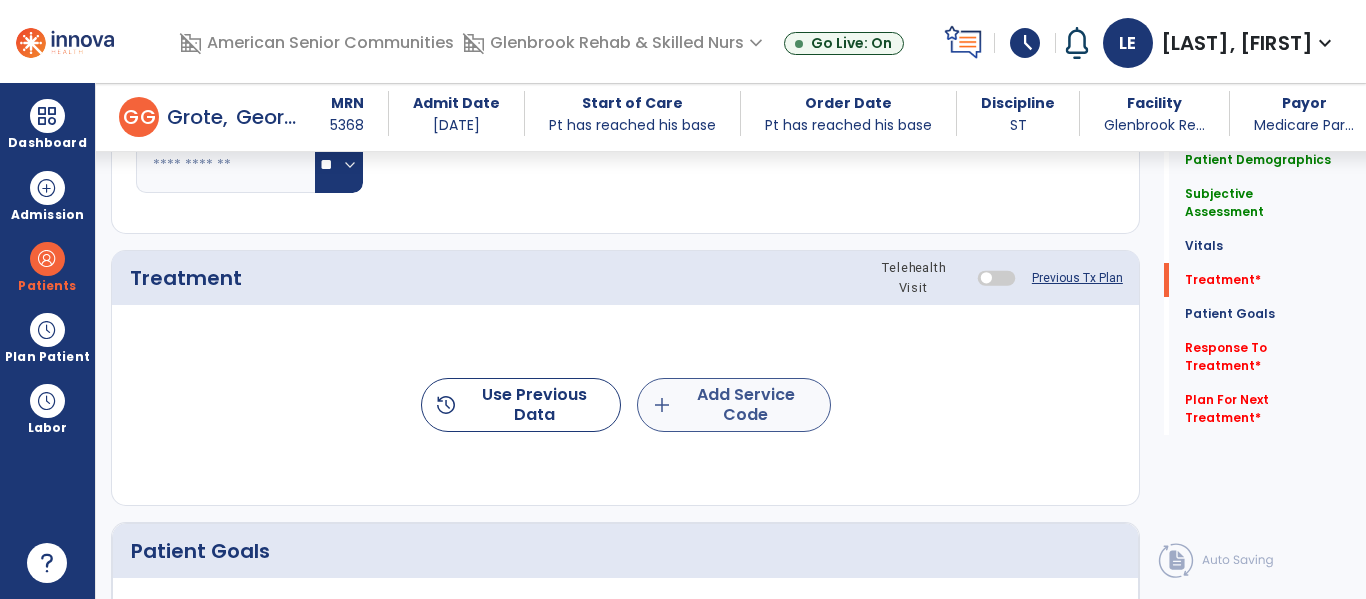 type on "**********" 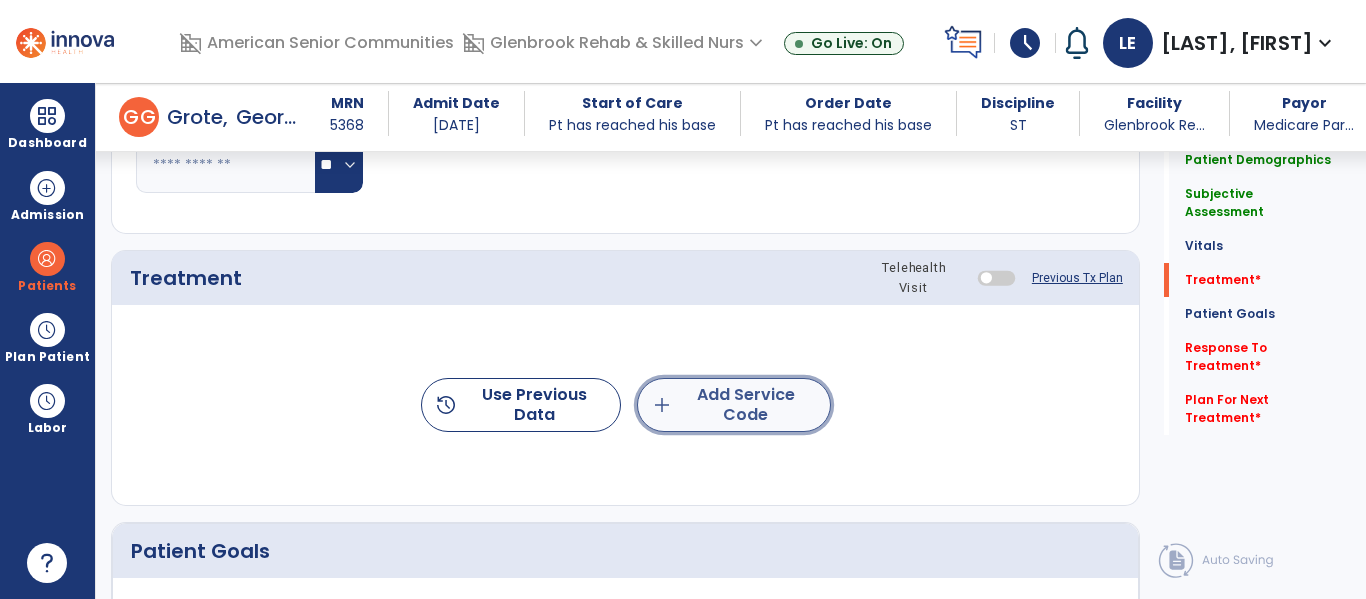 click on "add  Add Service Code" 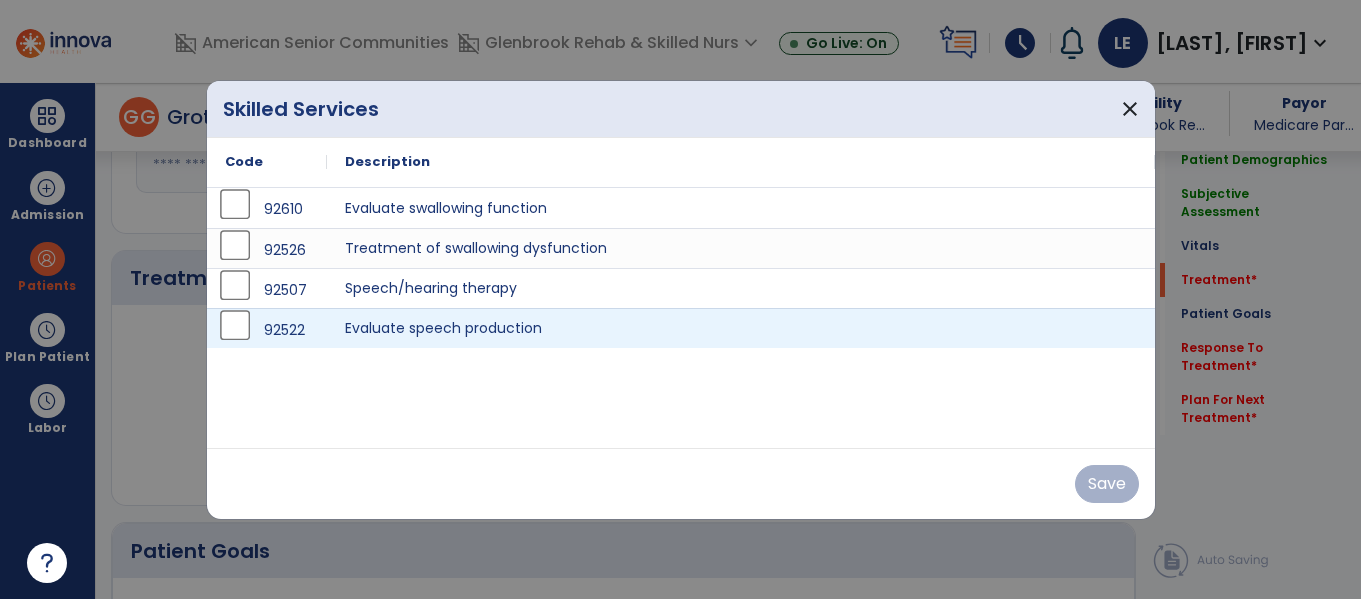 scroll, scrollTop: 999, scrollLeft: 0, axis: vertical 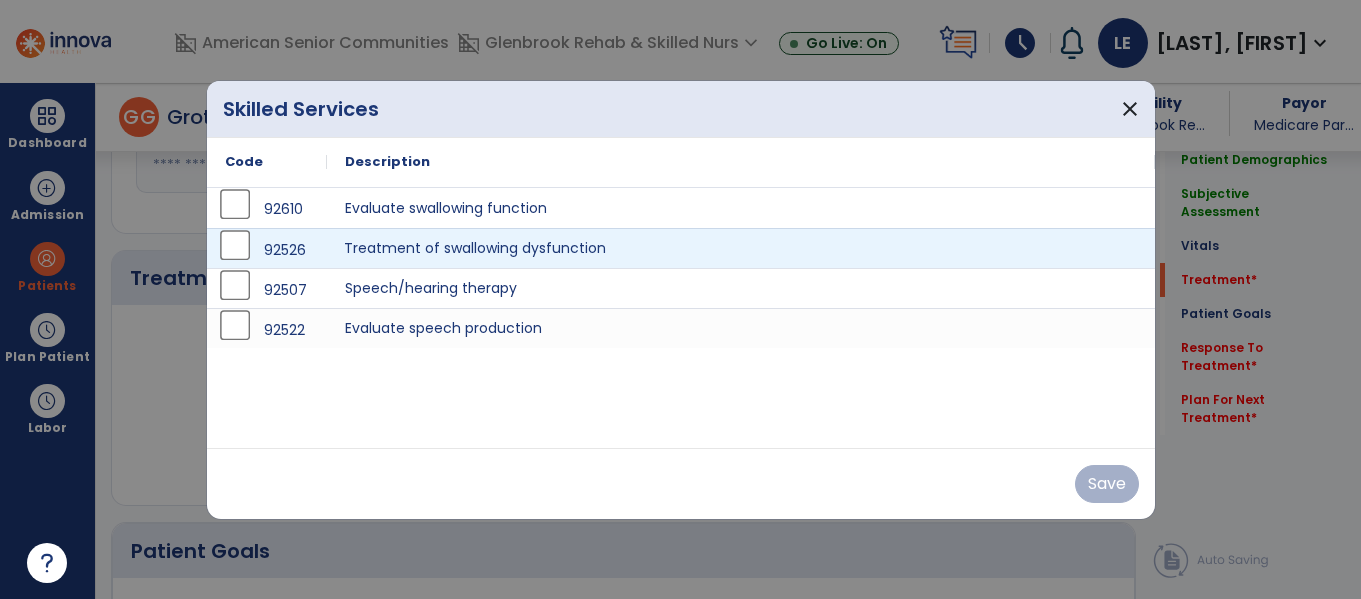 click on "Treatment of swallowing dysfunction" at bounding box center (741, 248) 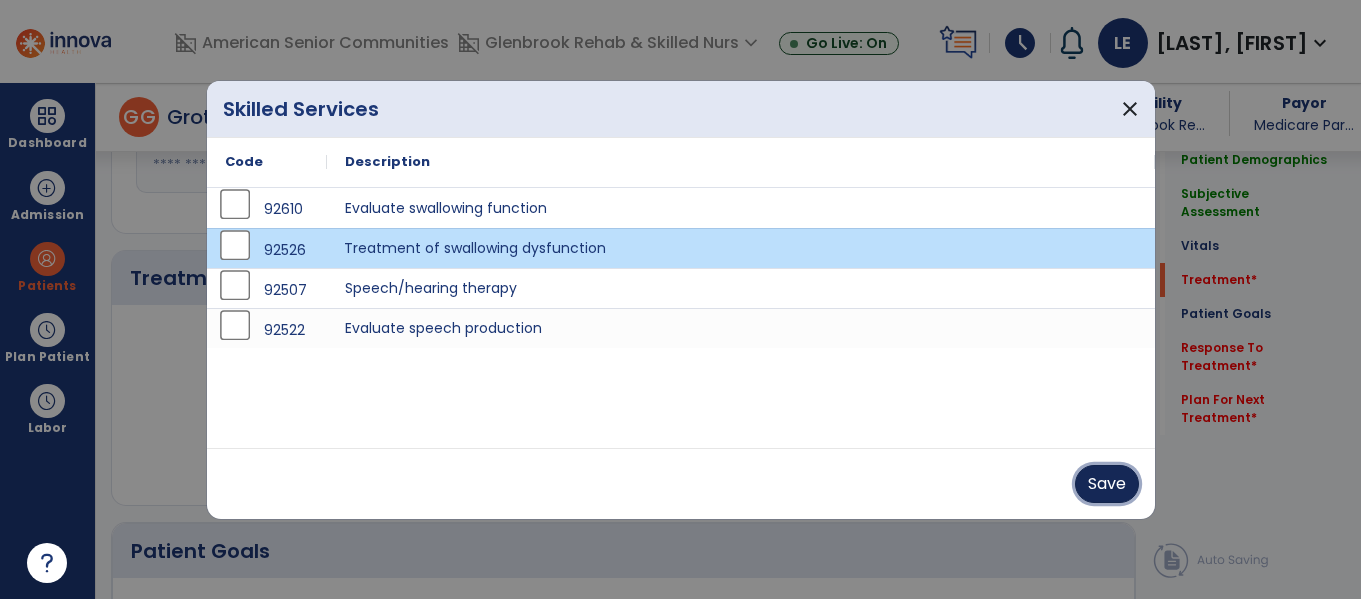 click on "Save" at bounding box center [1107, 484] 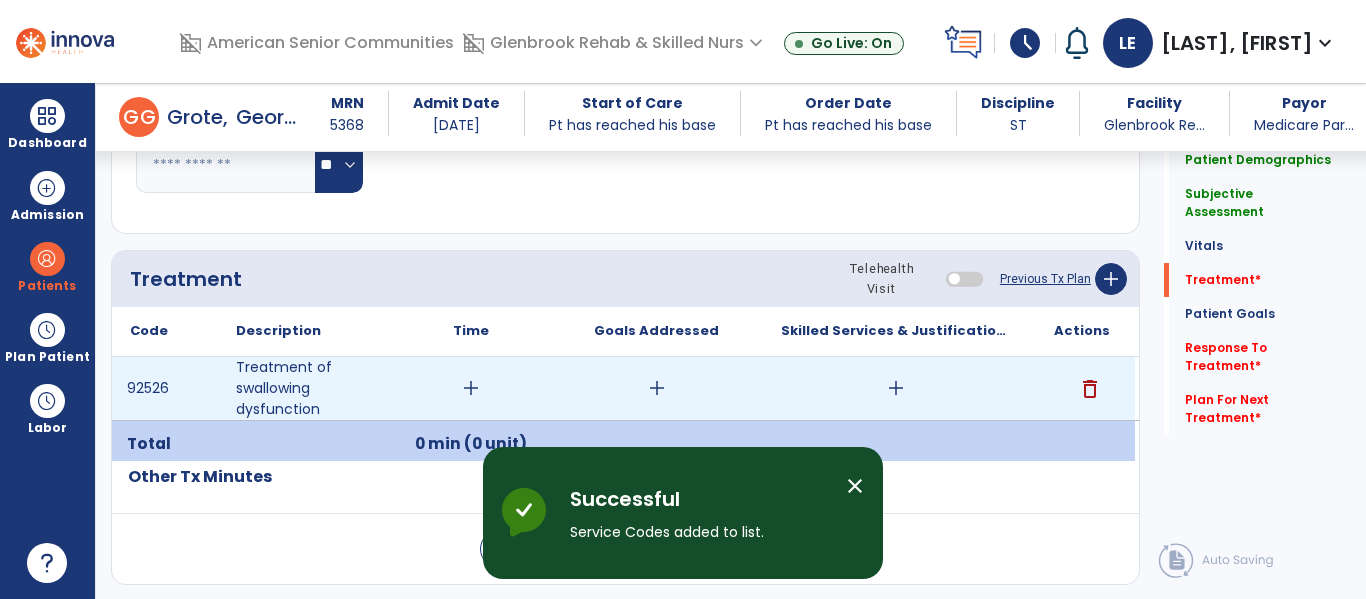 click on "add" at bounding box center (471, 388) 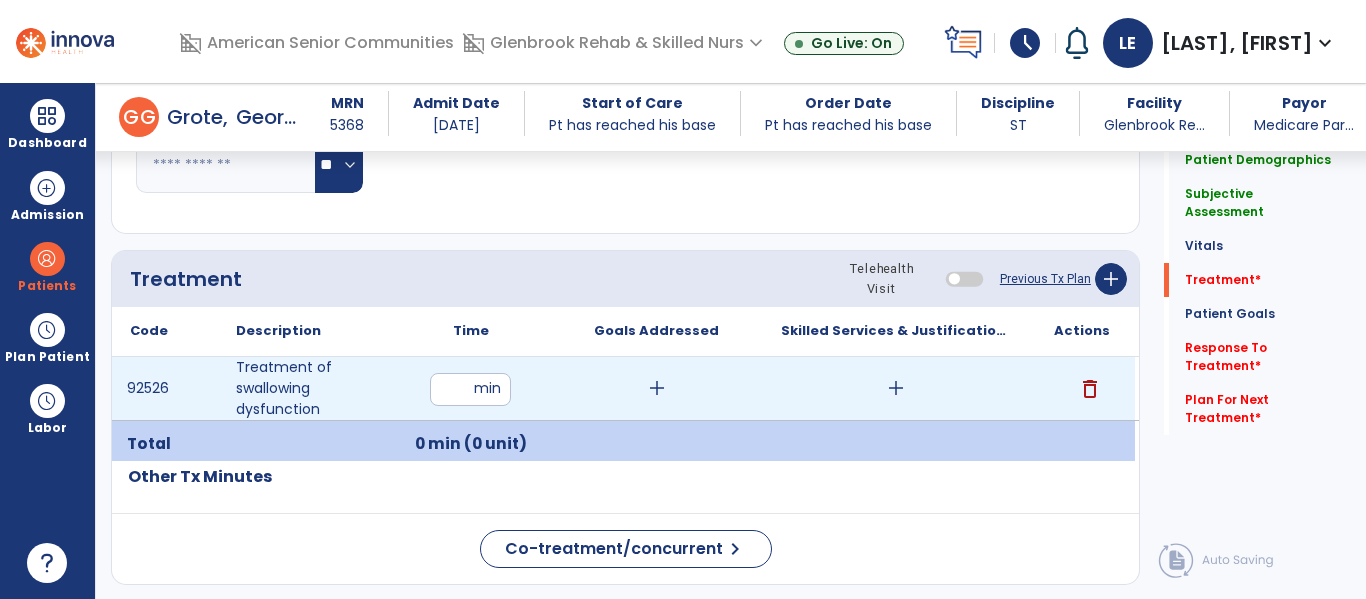 type on "**" 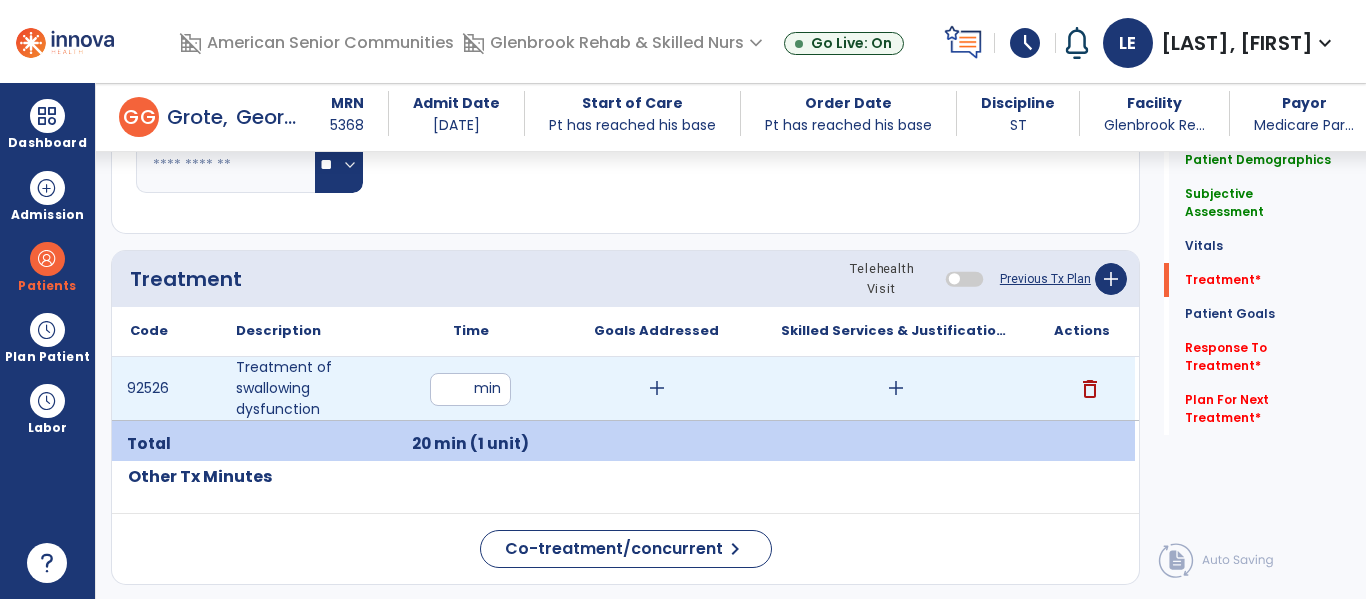 click on "add" at bounding box center (657, 388) 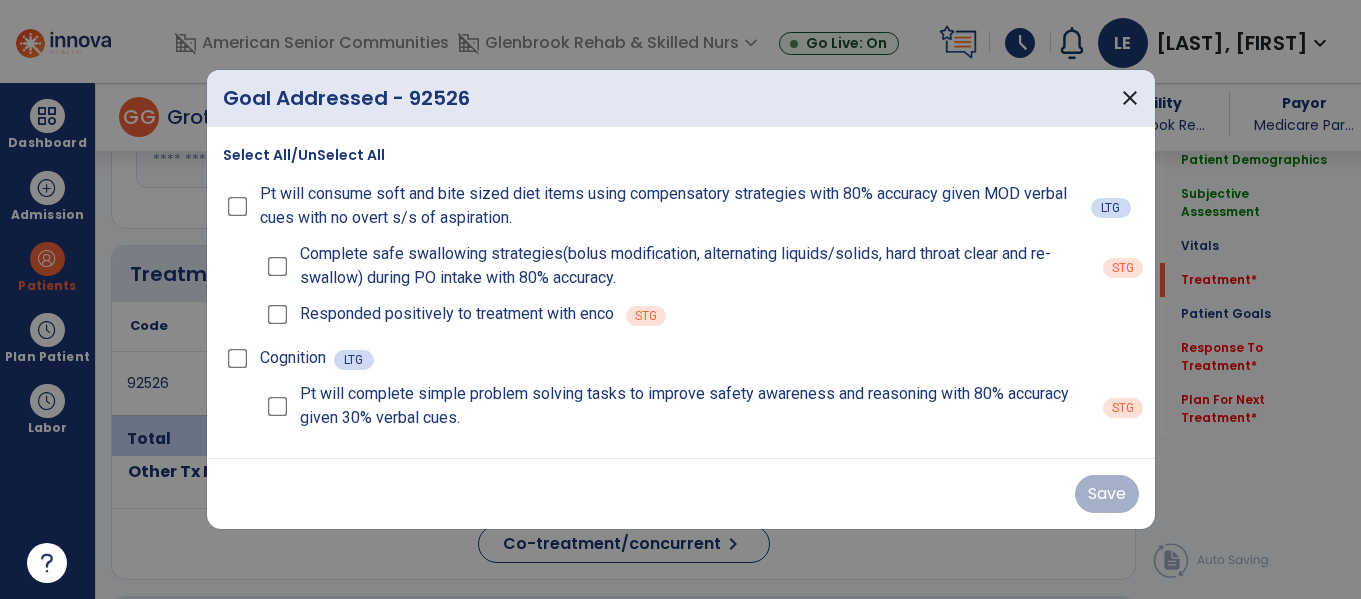 scroll, scrollTop: 999, scrollLeft: 0, axis: vertical 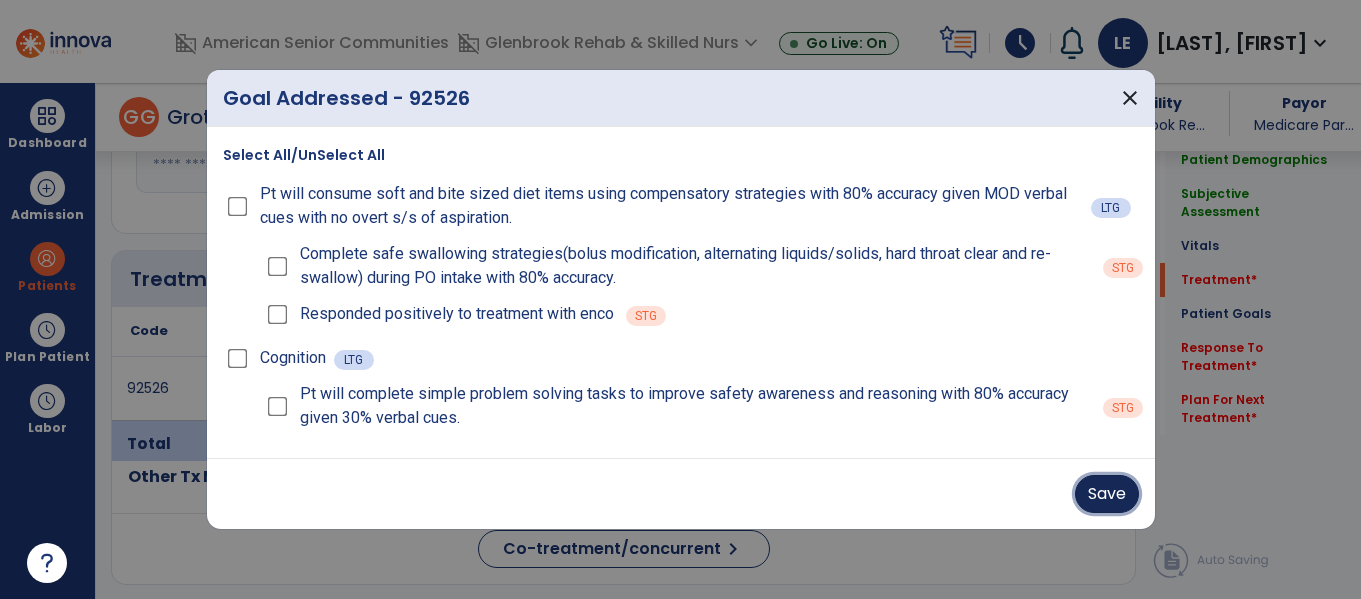 click on "Save" at bounding box center [1107, 494] 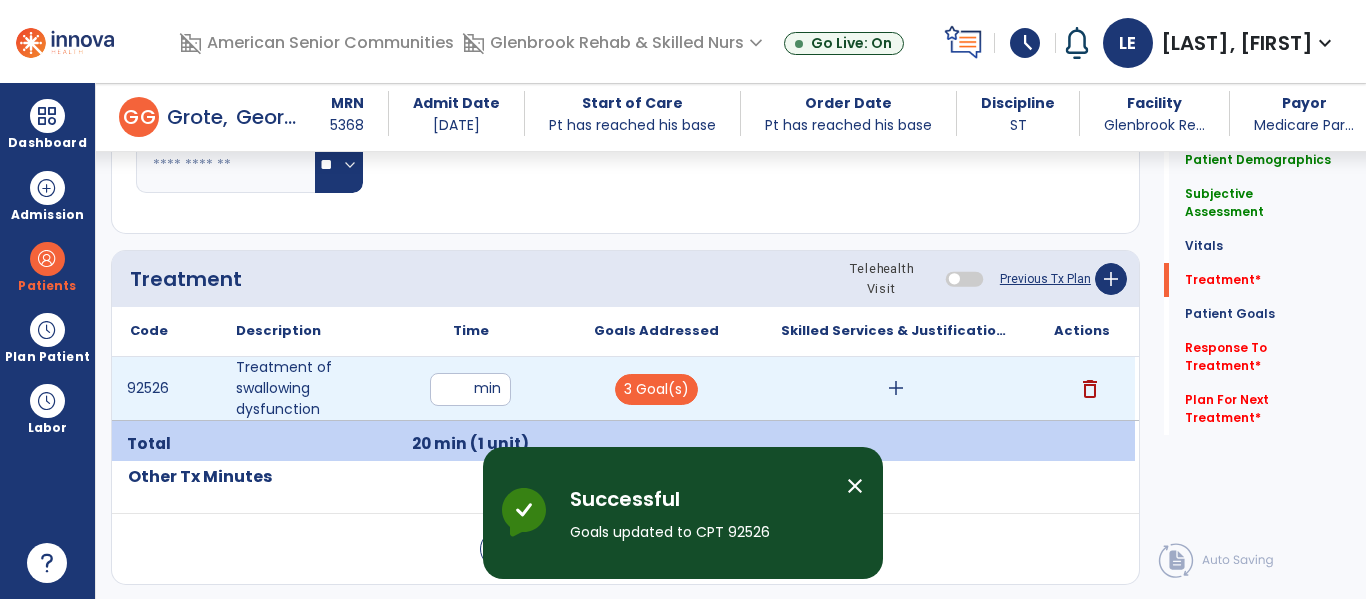 click on "add" at bounding box center (896, 388) 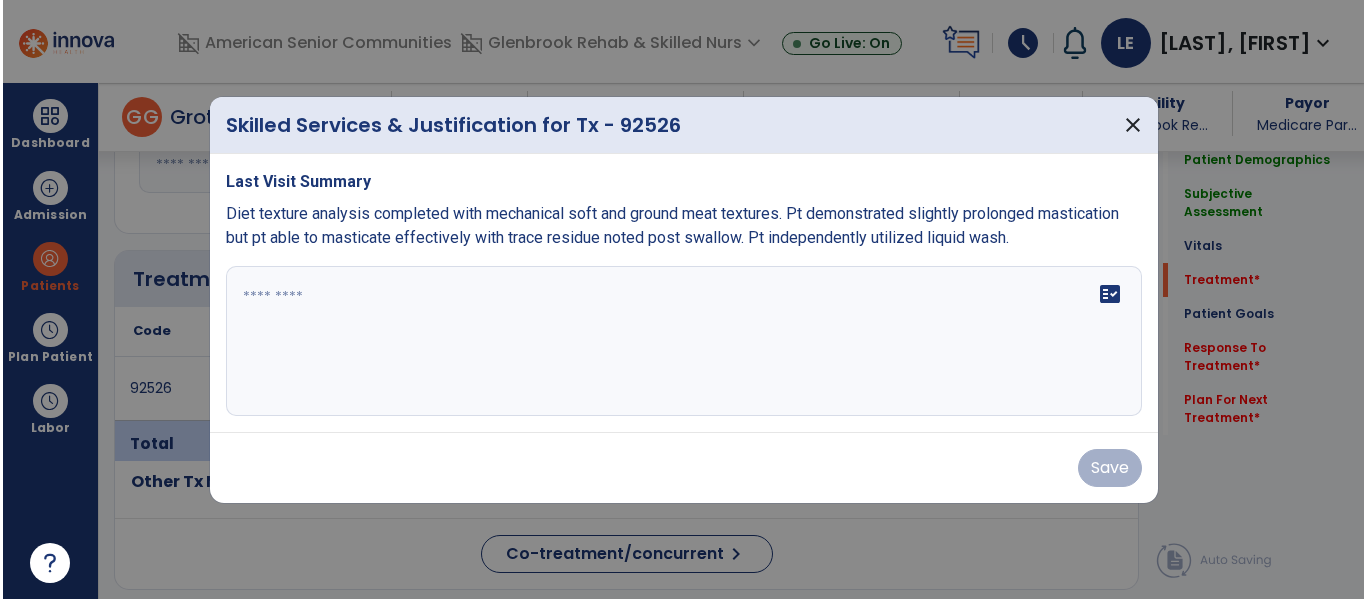 scroll, scrollTop: 999, scrollLeft: 0, axis: vertical 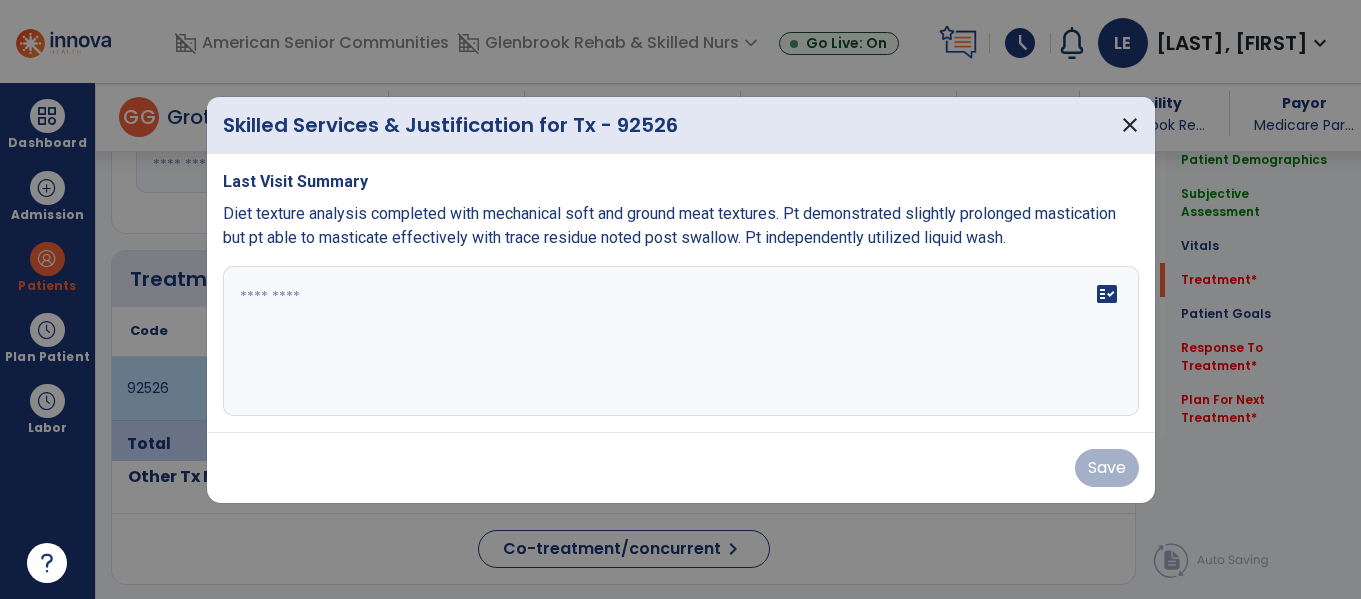 click at bounding box center (681, 341) 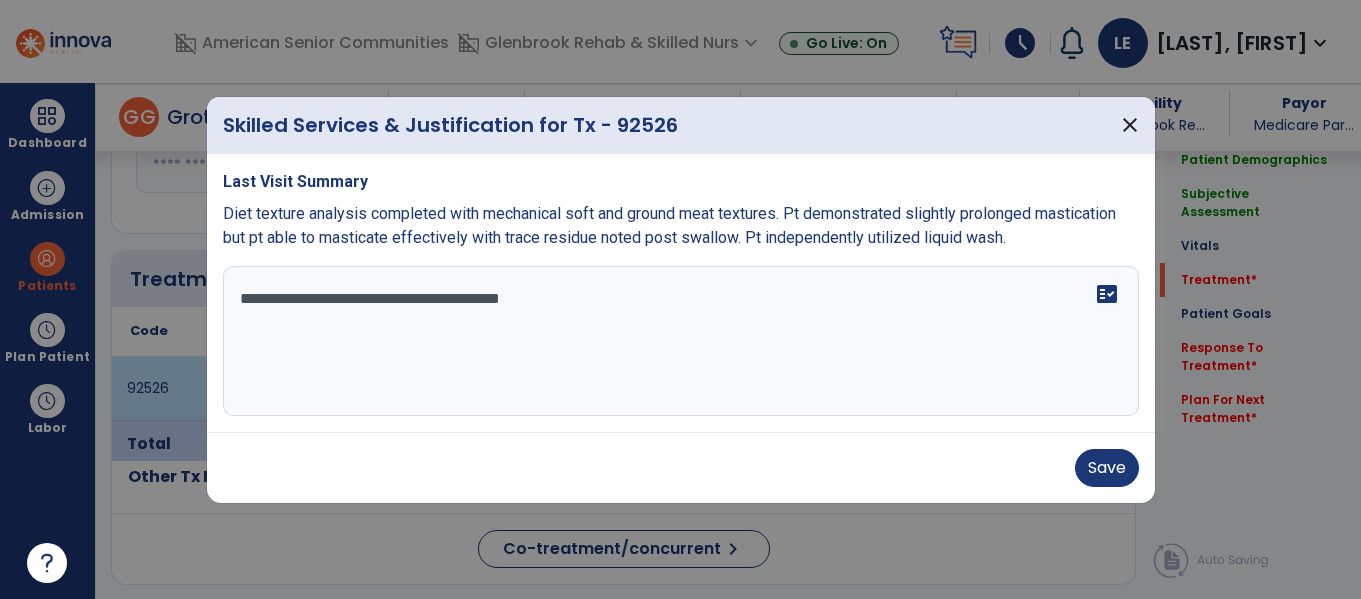 click on "**********" at bounding box center [681, 341] 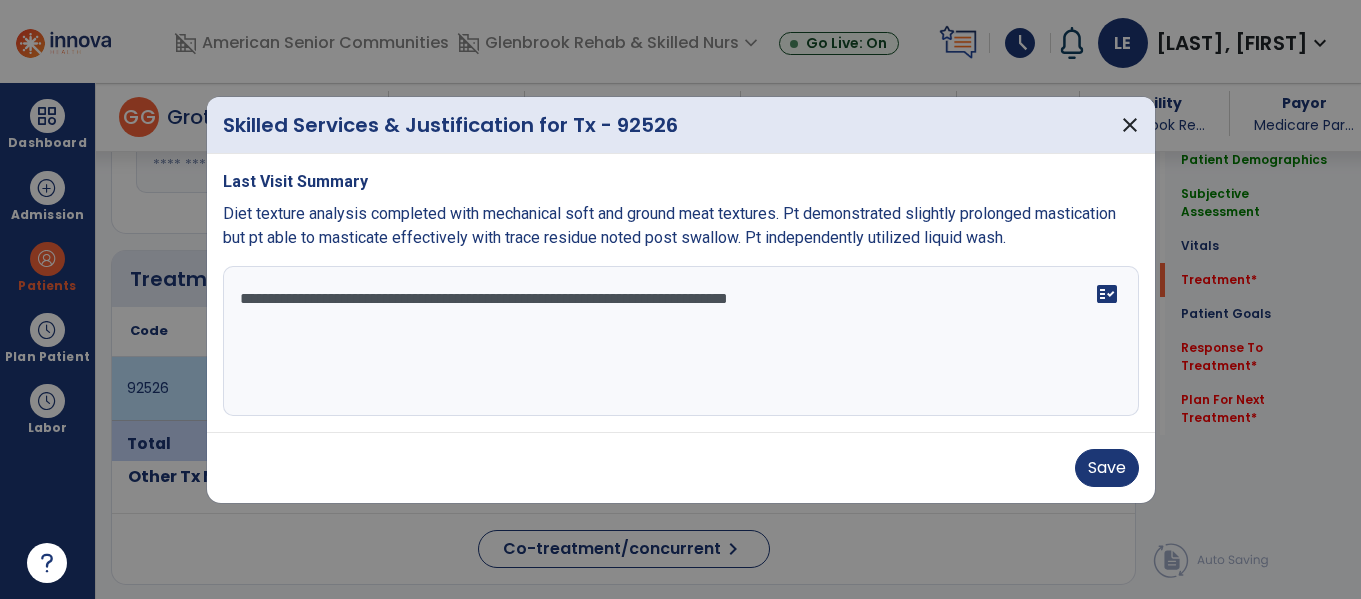 type on "**********" 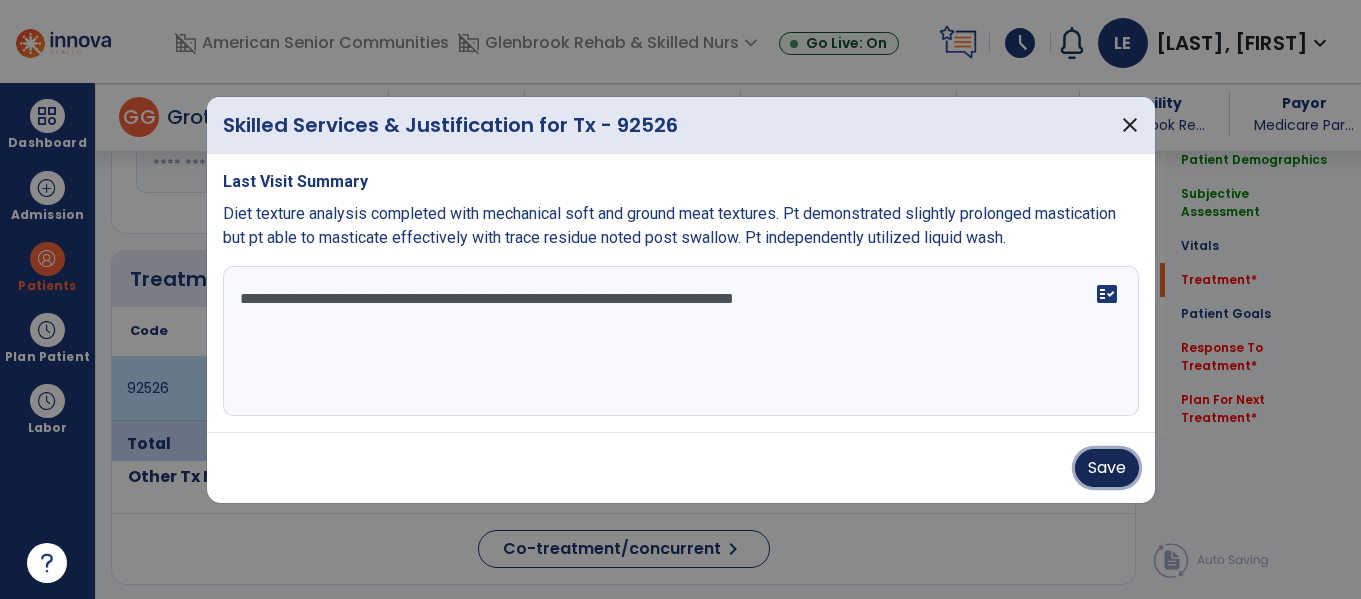 click on "Save" at bounding box center (1107, 468) 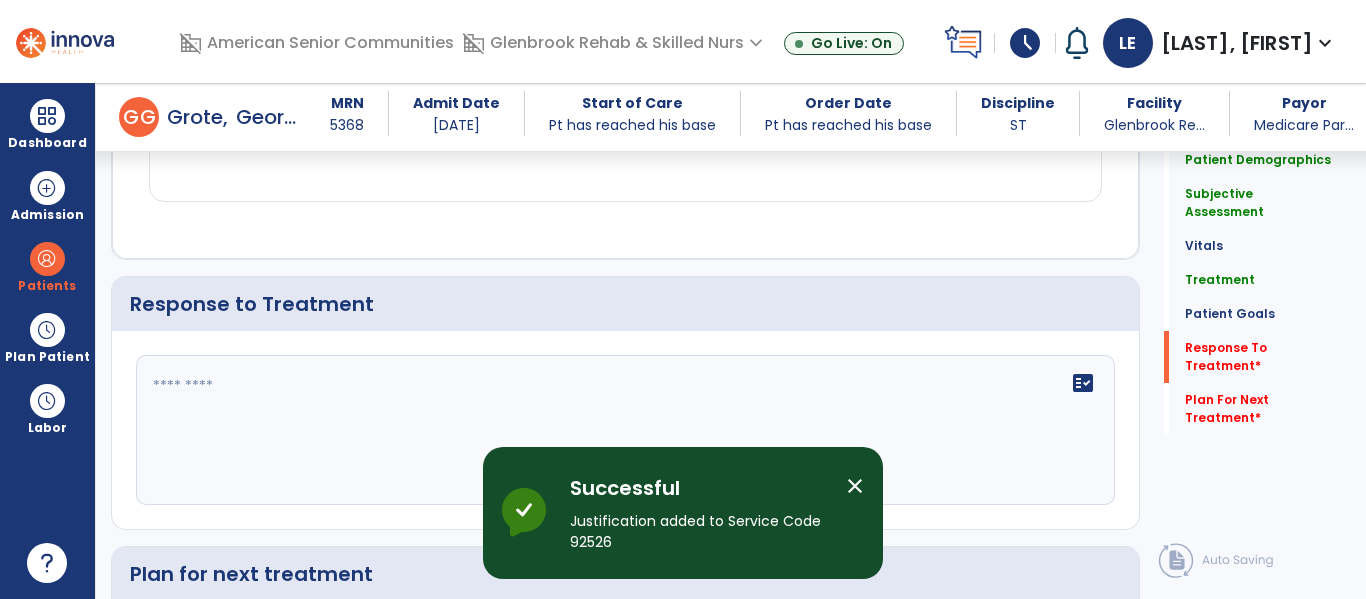 scroll, scrollTop: 2584, scrollLeft: 0, axis: vertical 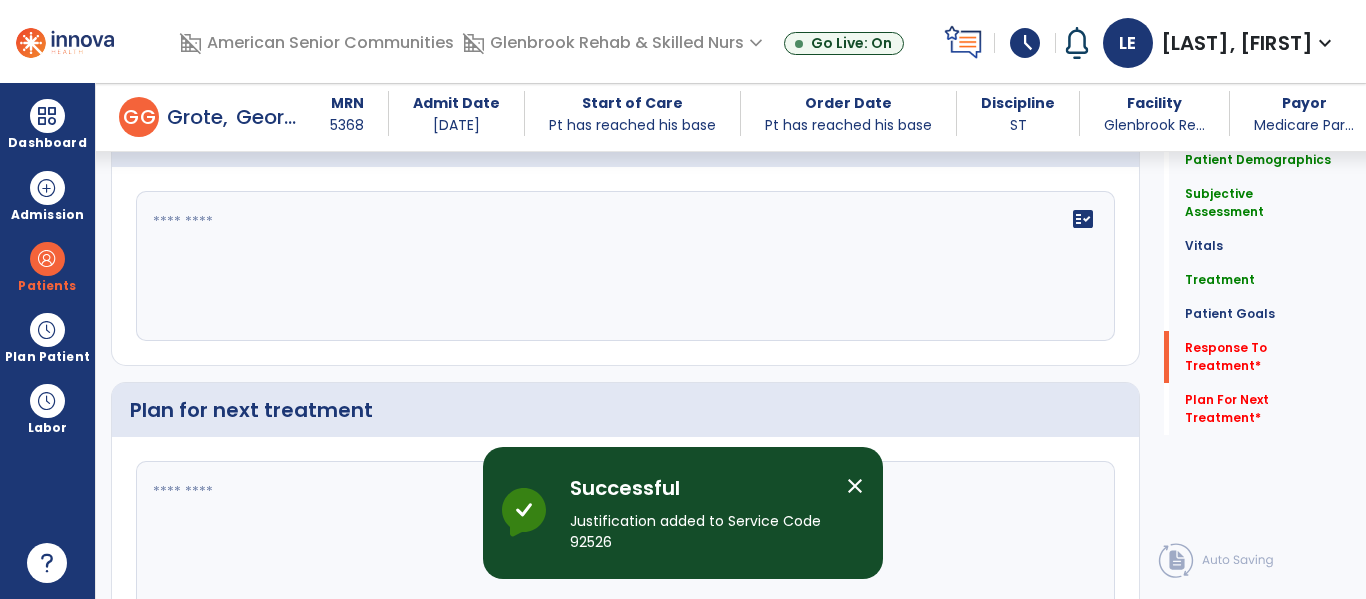 click on "fact_check" 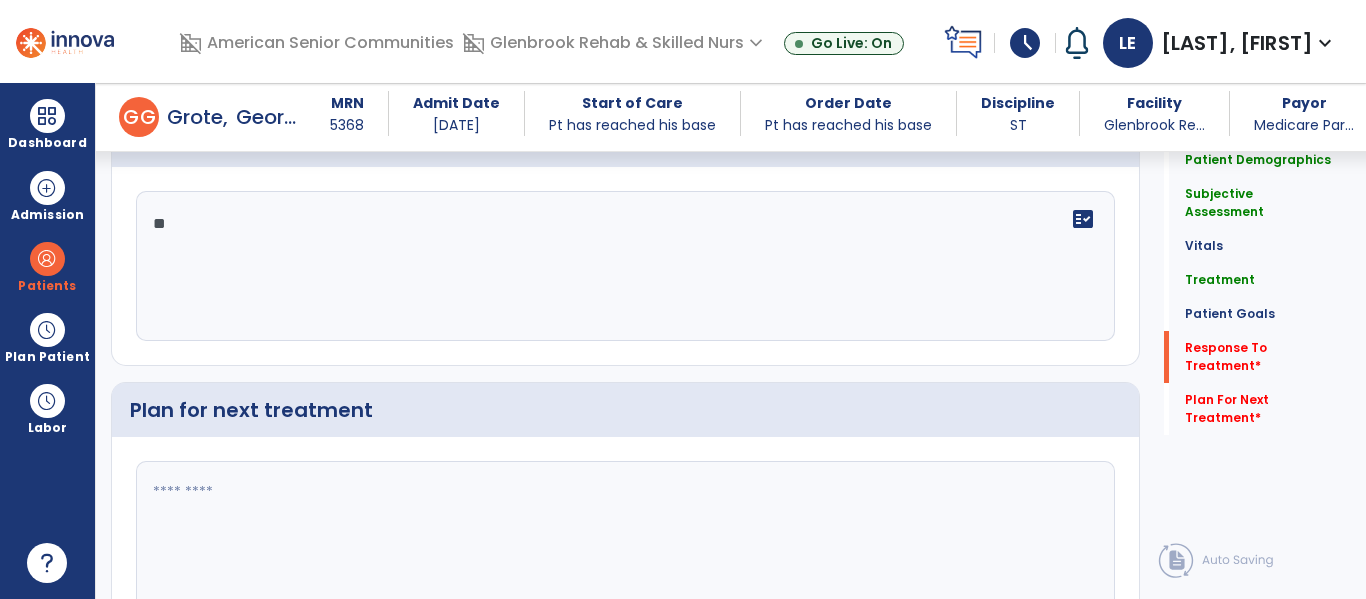 type on "*" 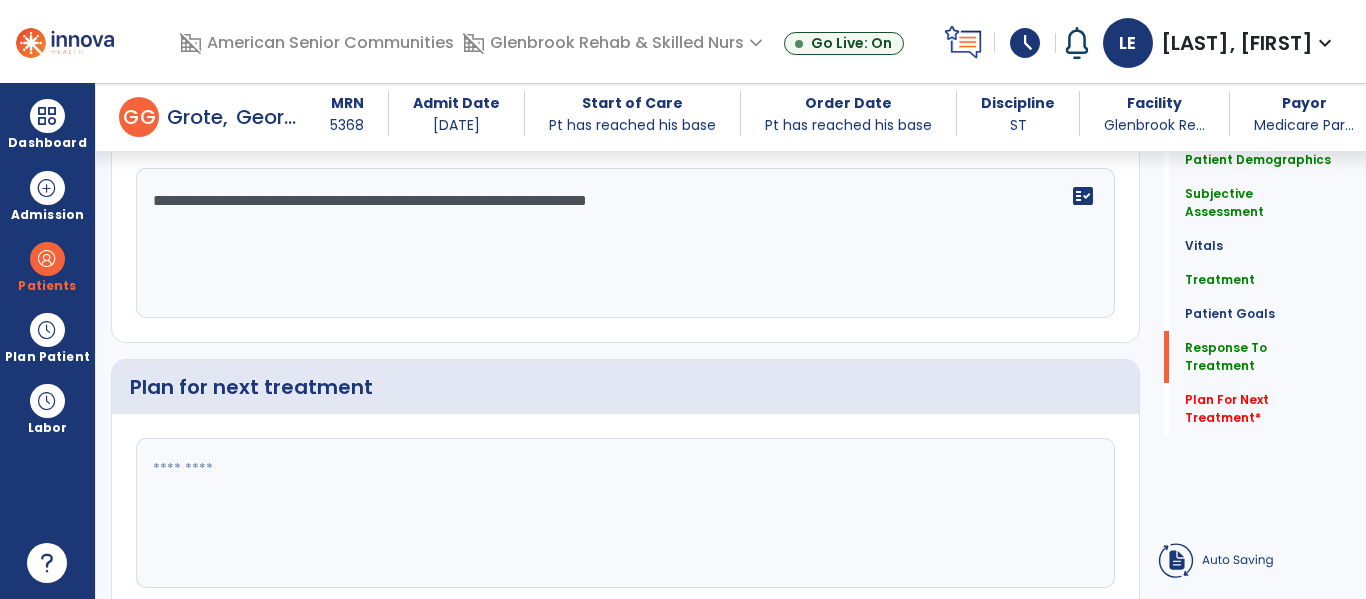 type on "**********" 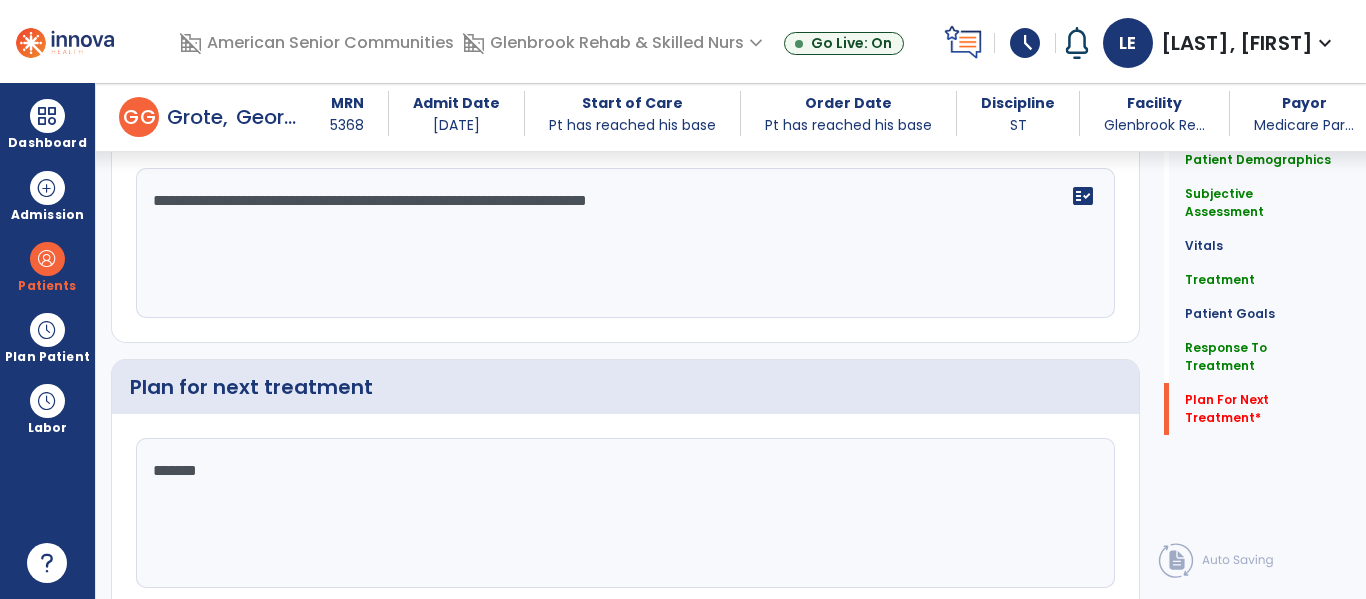 type on "********" 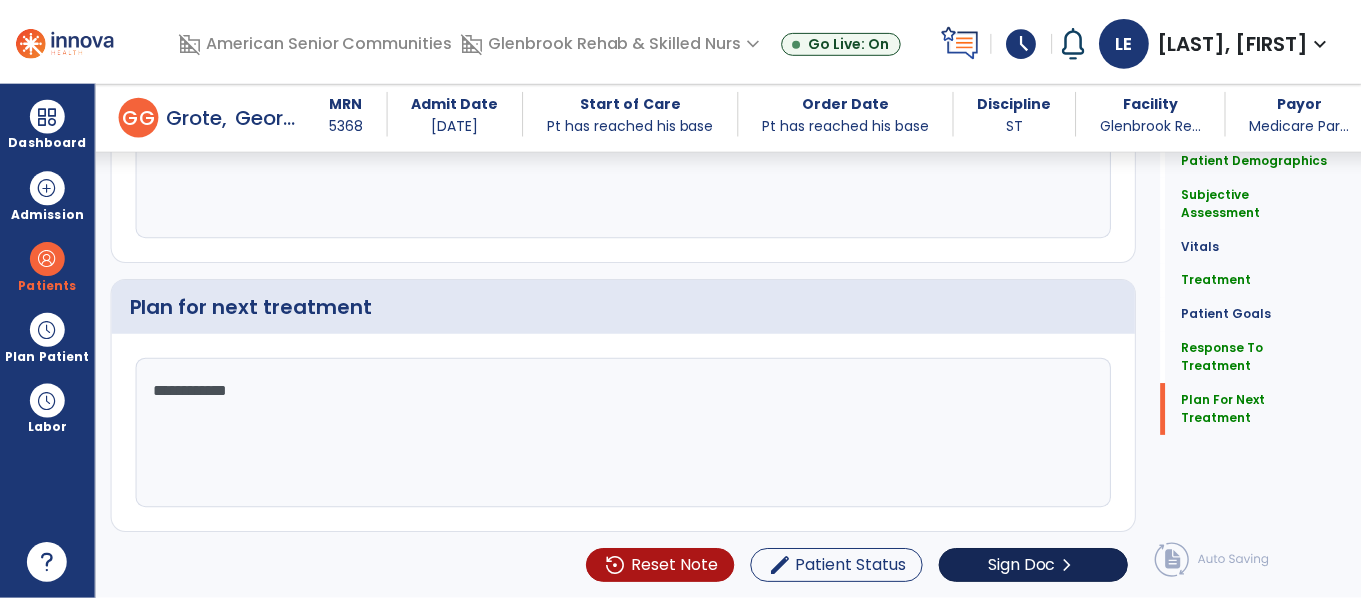 scroll, scrollTop: 2710, scrollLeft: 0, axis: vertical 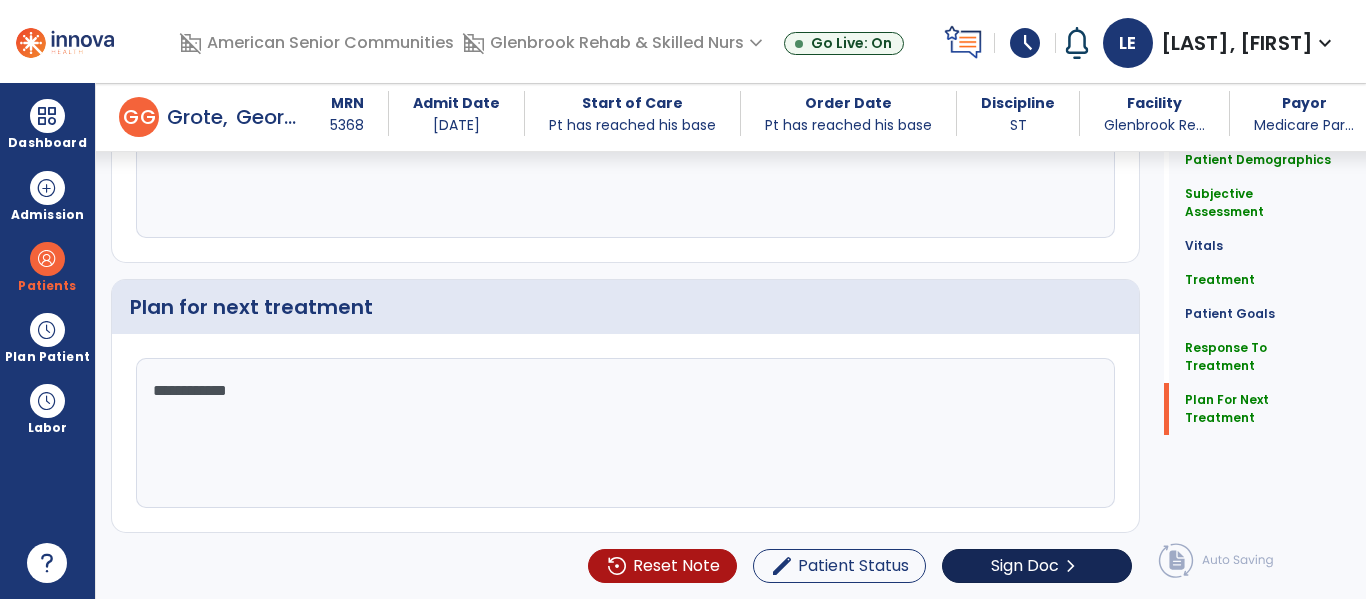 type on "**********" 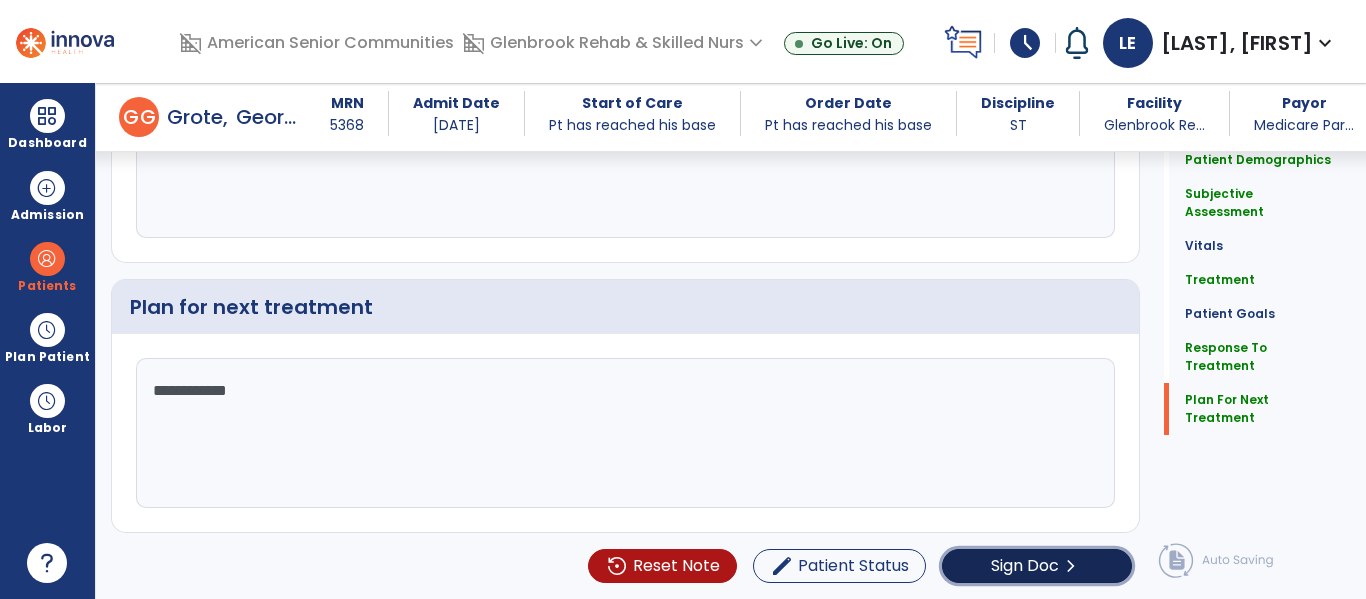 click on "Sign Doc  chevron_right" 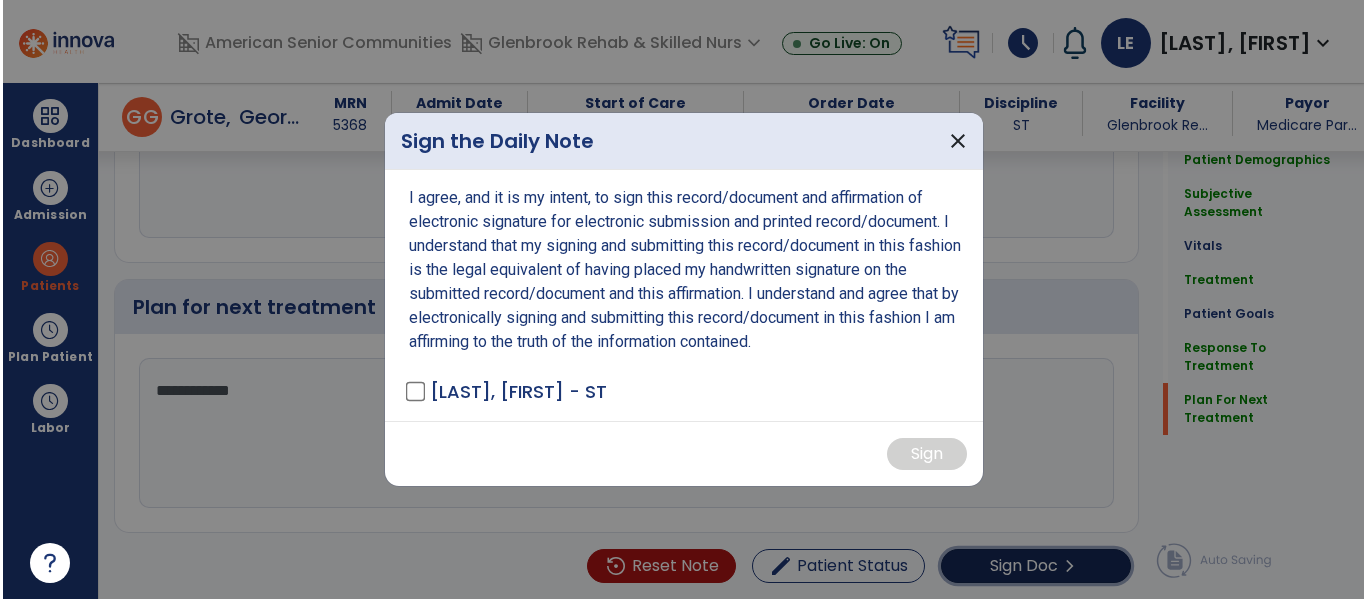 scroll, scrollTop: 2710, scrollLeft: 0, axis: vertical 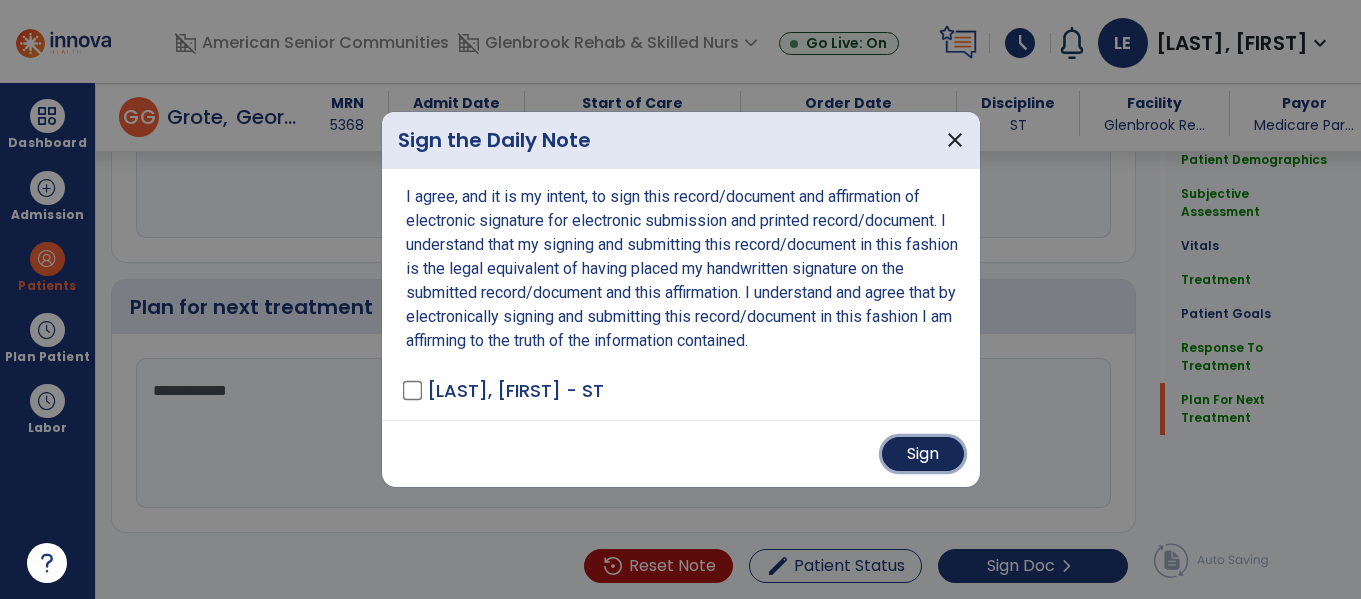 click on "Sign" at bounding box center [923, 454] 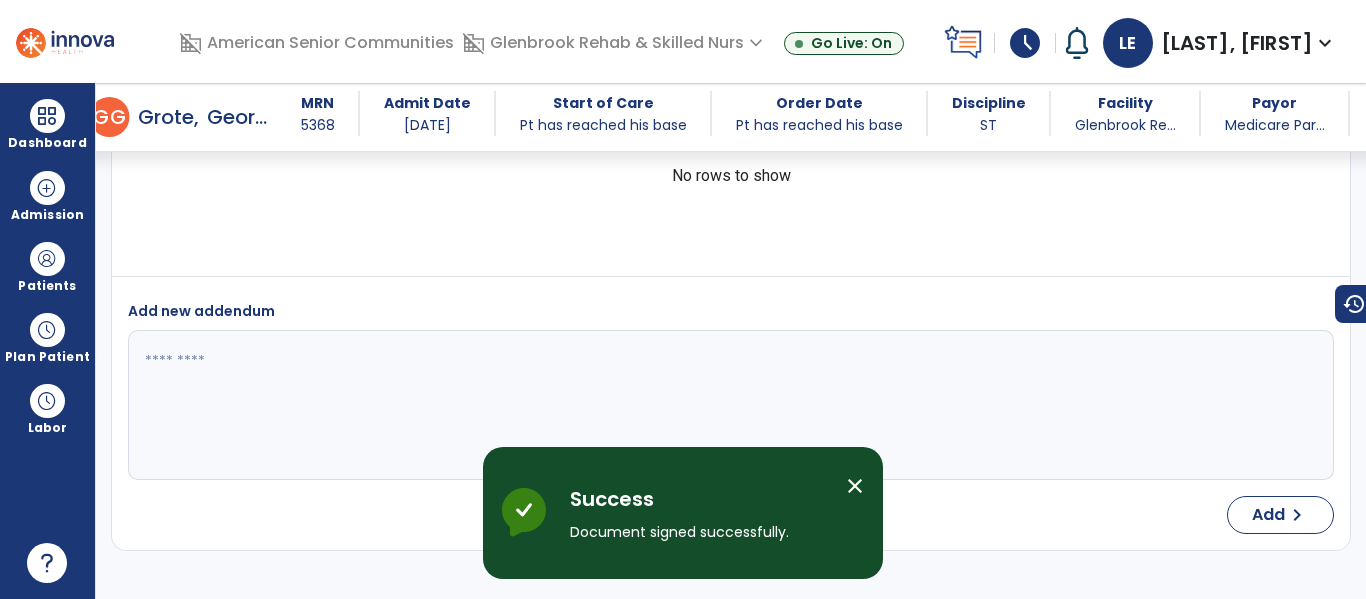 scroll, scrollTop: 4182, scrollLeft: 0, axis: vertical 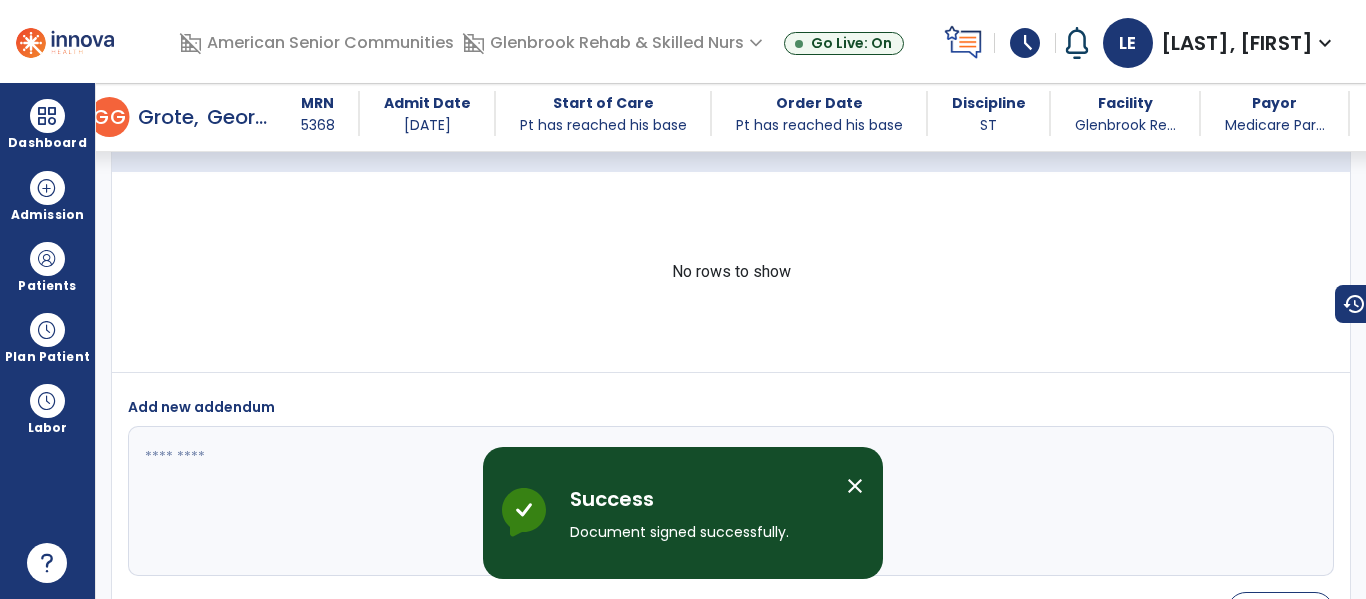 click on "close" at bounding box center (855, 486) 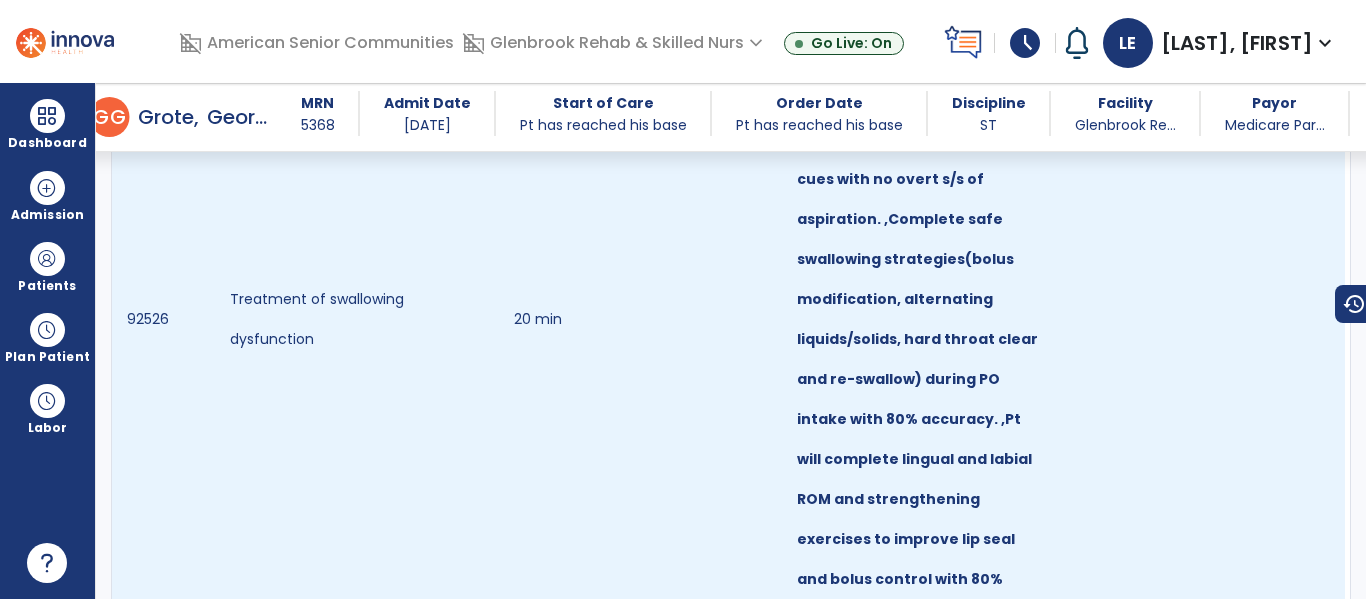 scroll, scrollTop: 0, scrollLeft: 0, axis: both 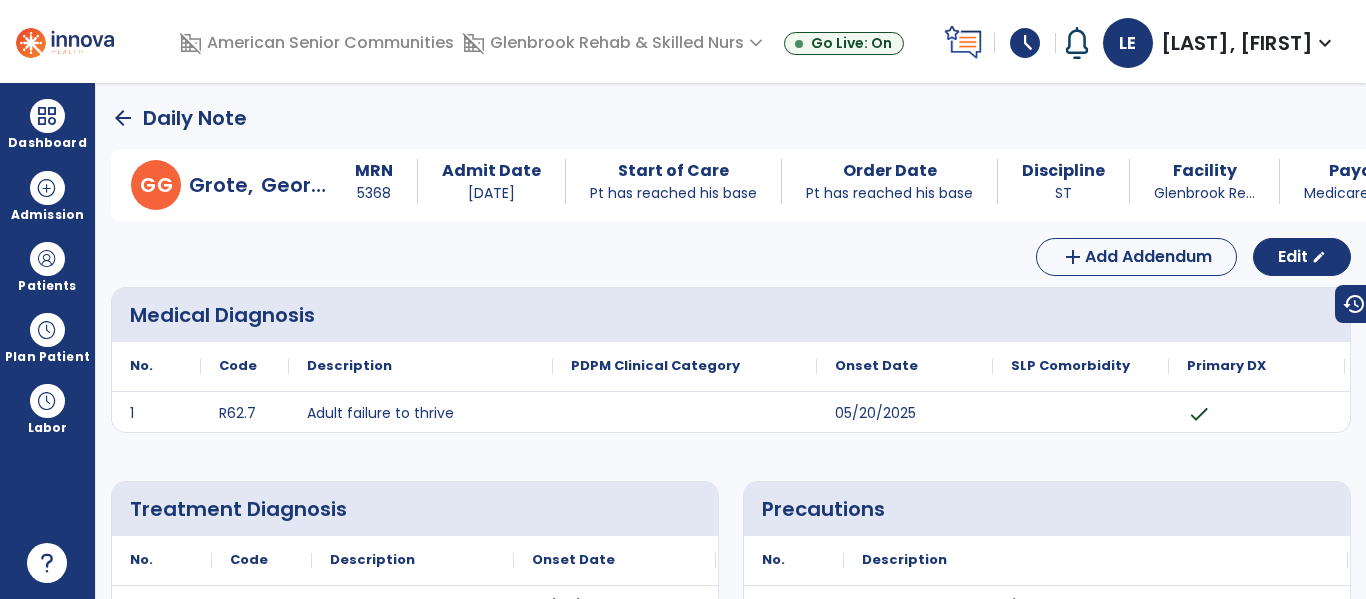 click on "arrow_back" 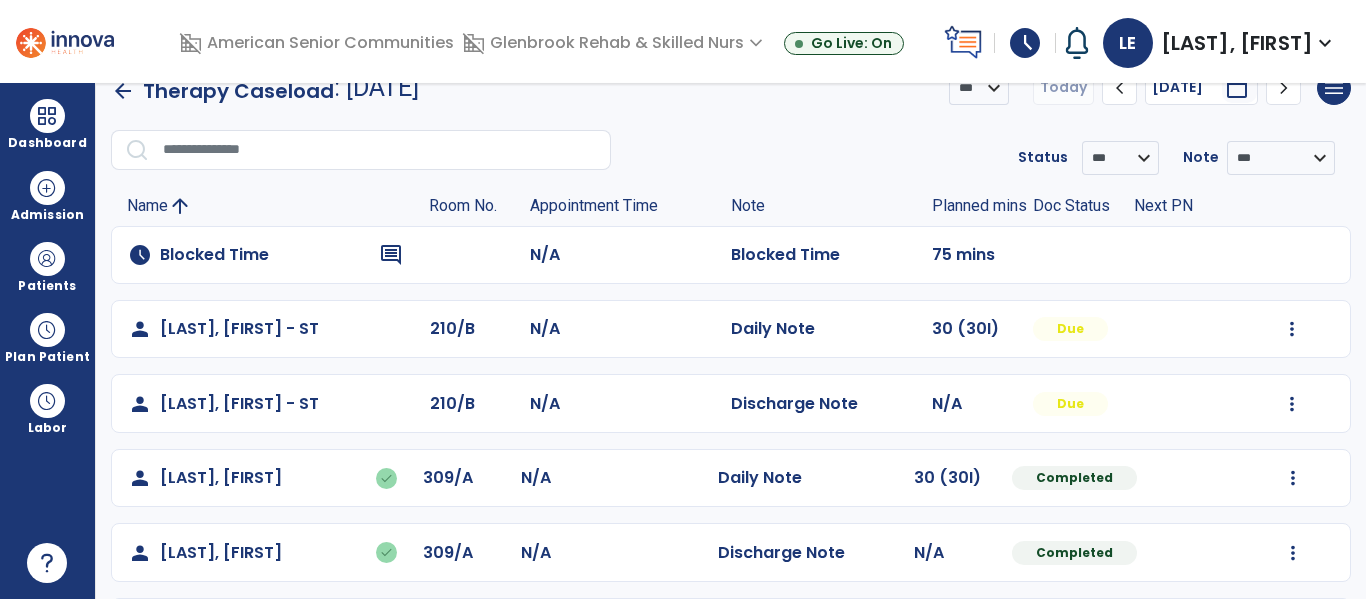 scroll, scrollTop: 36, scrollLeft: 0, axis: vertical 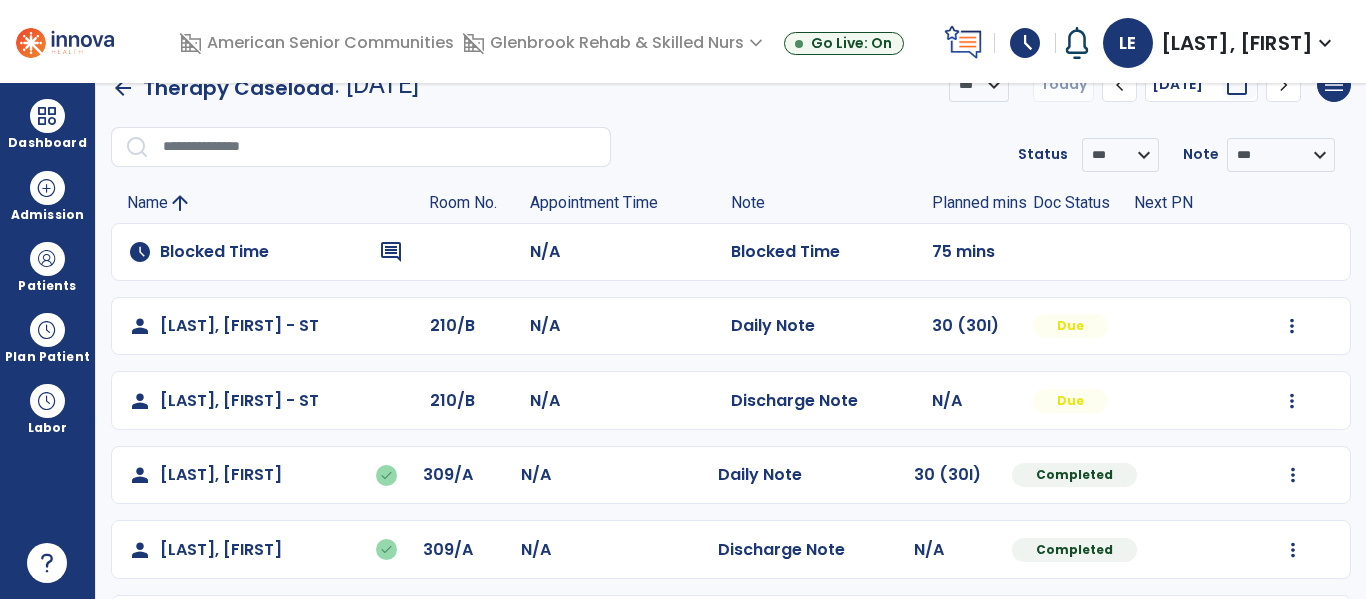 click on "Mark Visit As Complete   Reset Note   Open Document   G + C Mins" 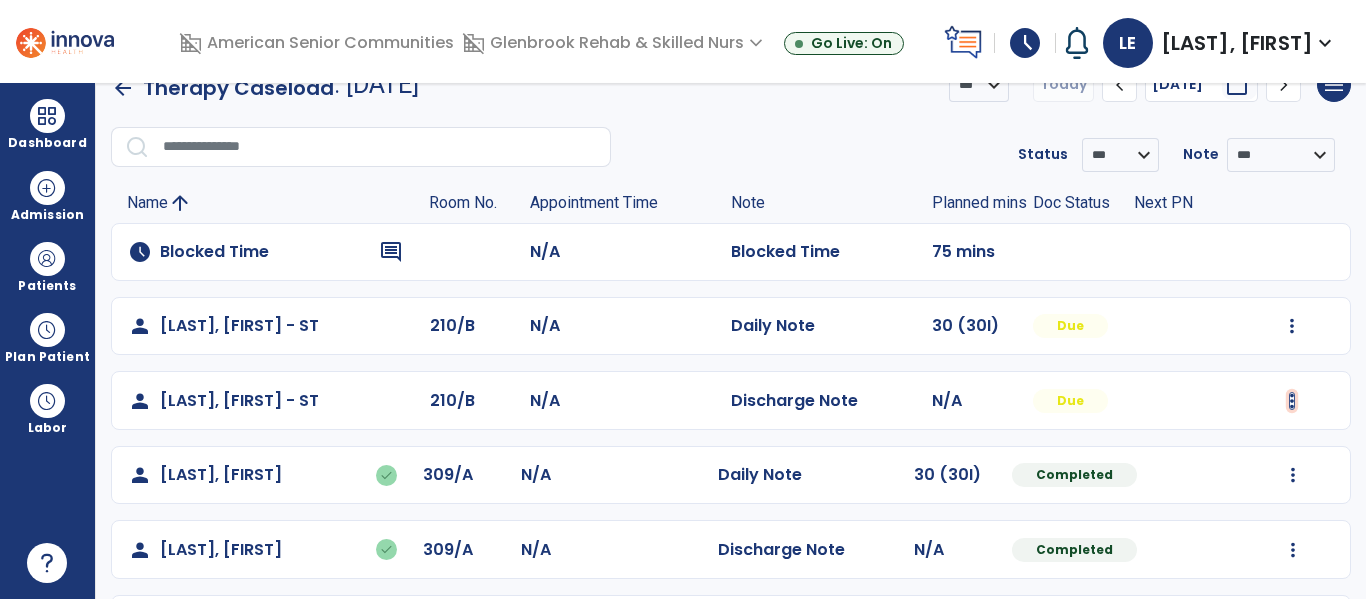 click at bounding box center (1292, 326) 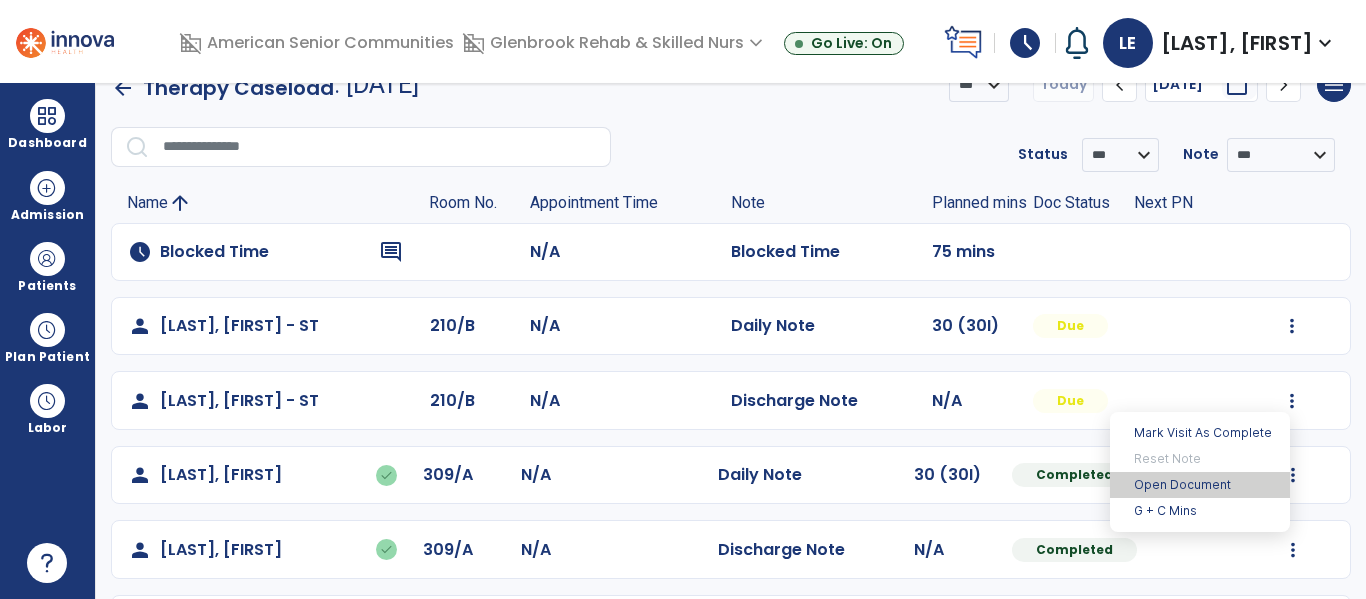 click on "Open Document" at bounding box center [1200, 485] 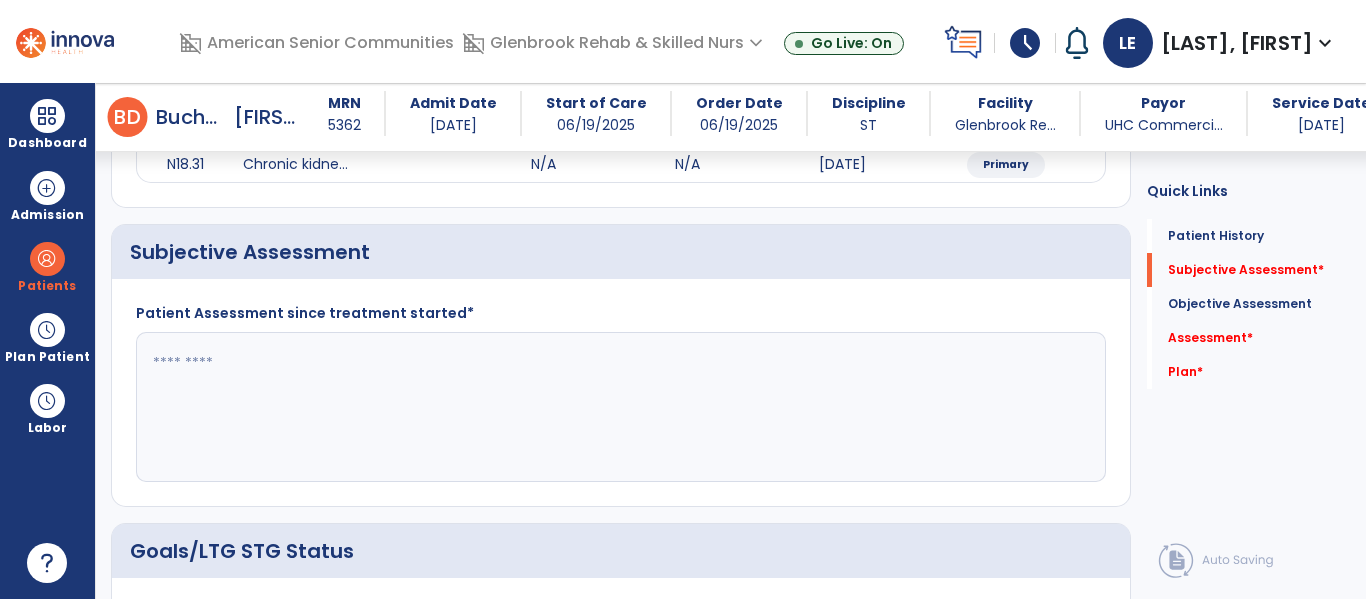 scroll, scrollTop: 395, scrollLeft: 0, axis: vertical 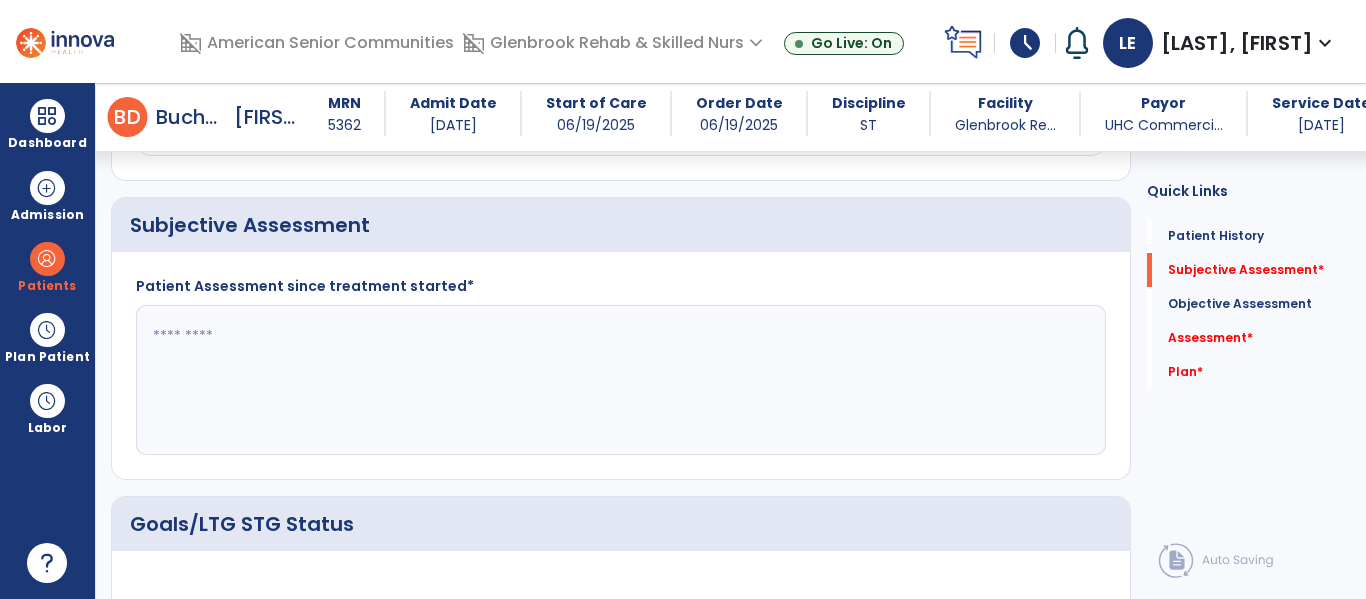 click 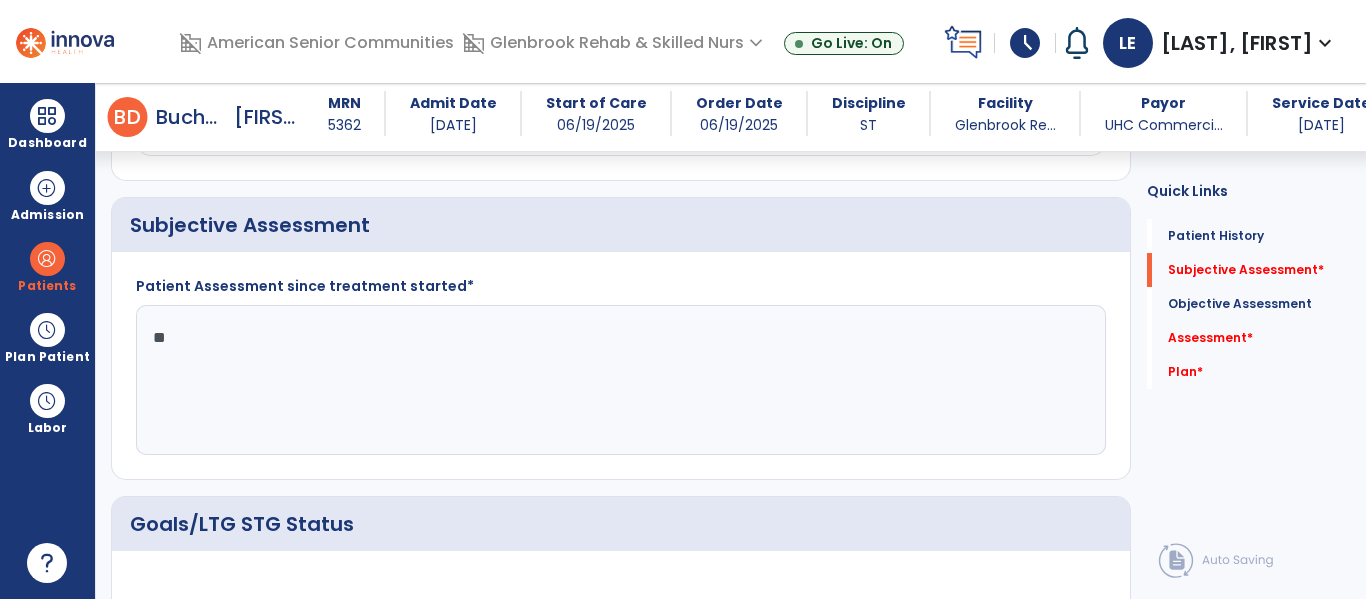 type on "*" 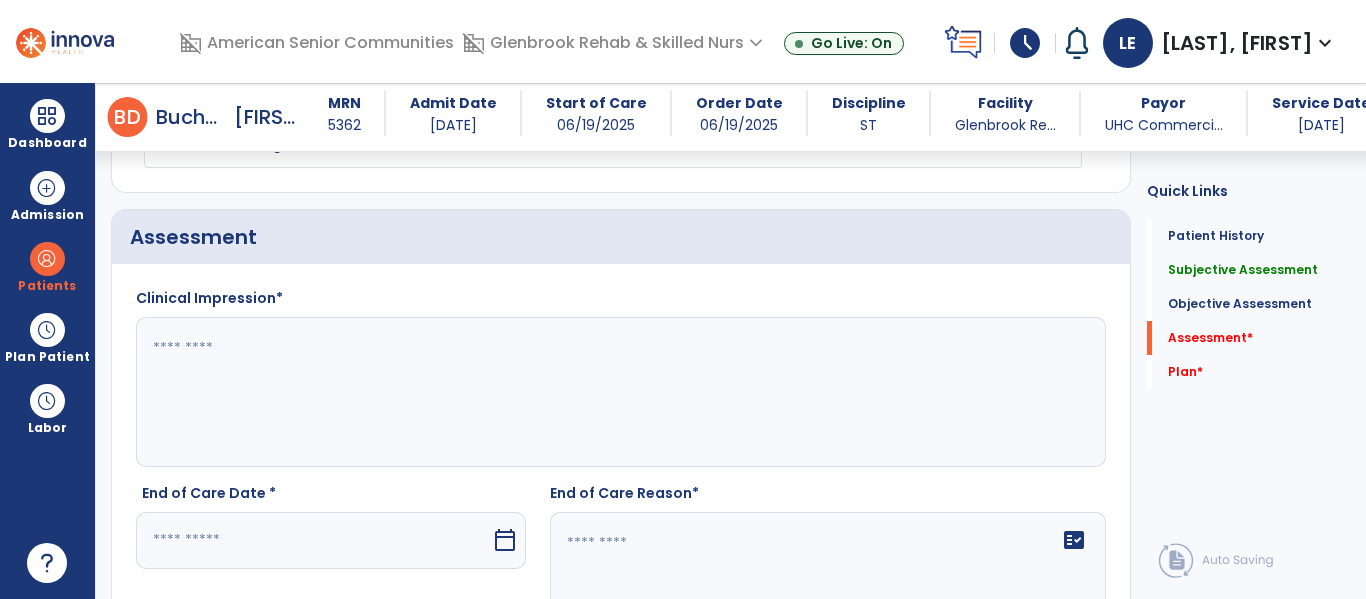 scroll, scrollTop: 1708, scrollLeft: 0, axis: vertical 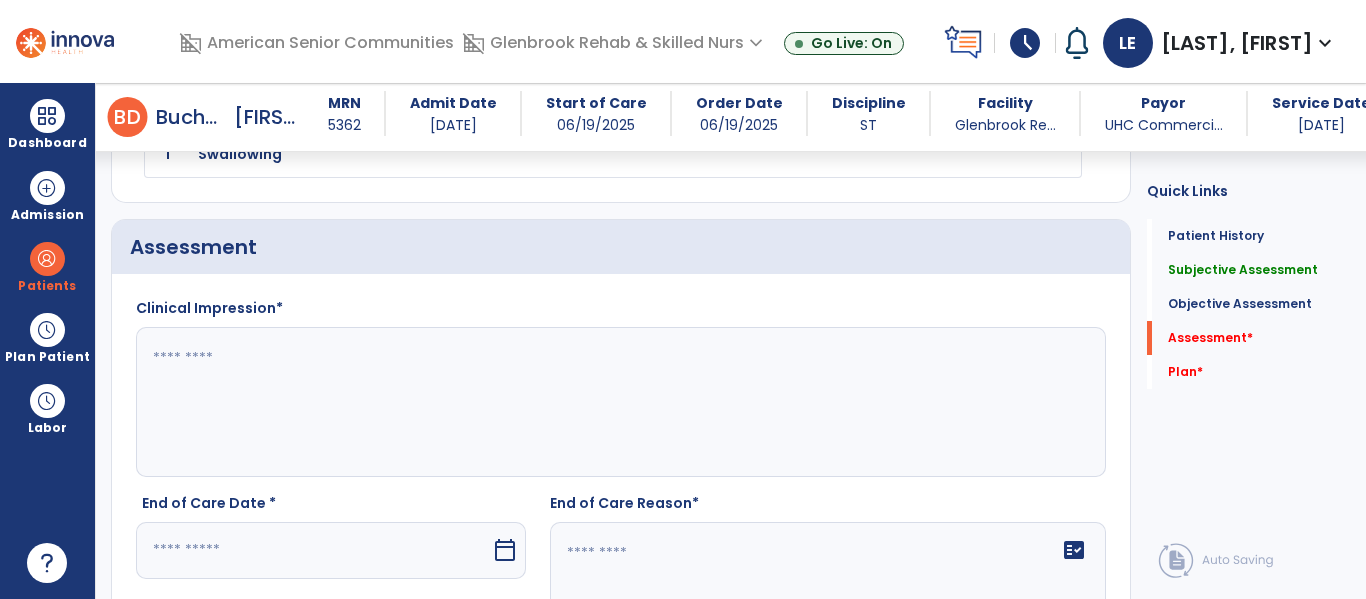type on "**********" 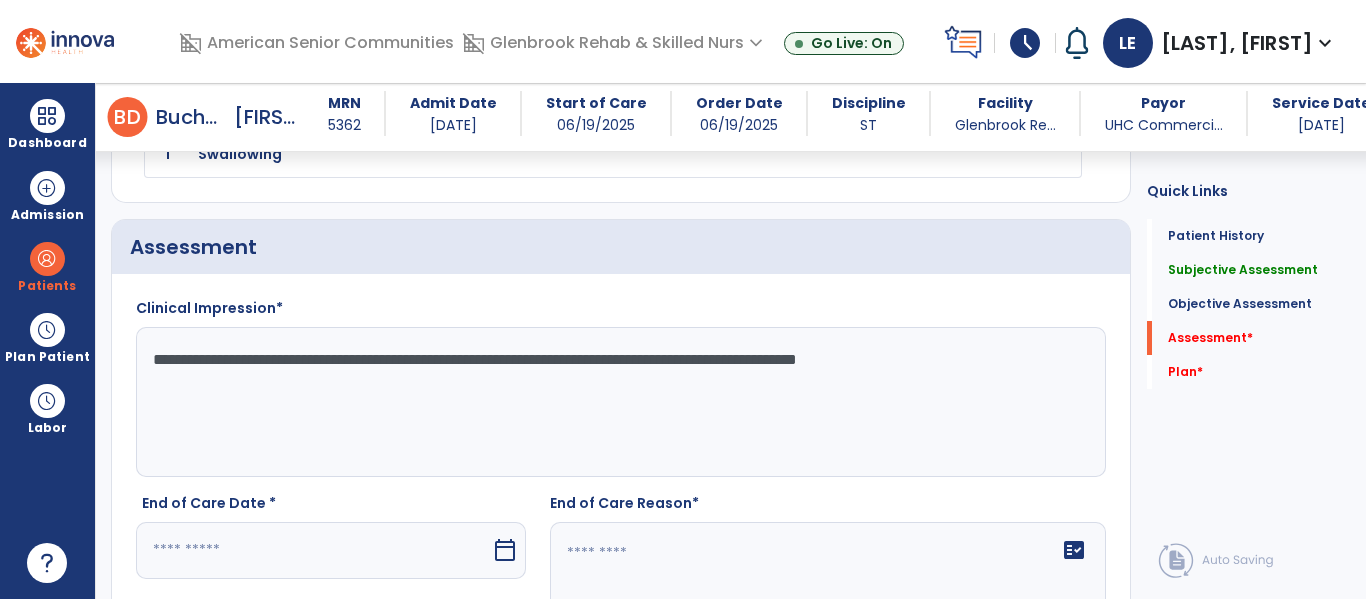 scroll, scrollTop: 1842, scrollLeft: 0, axis: vertical 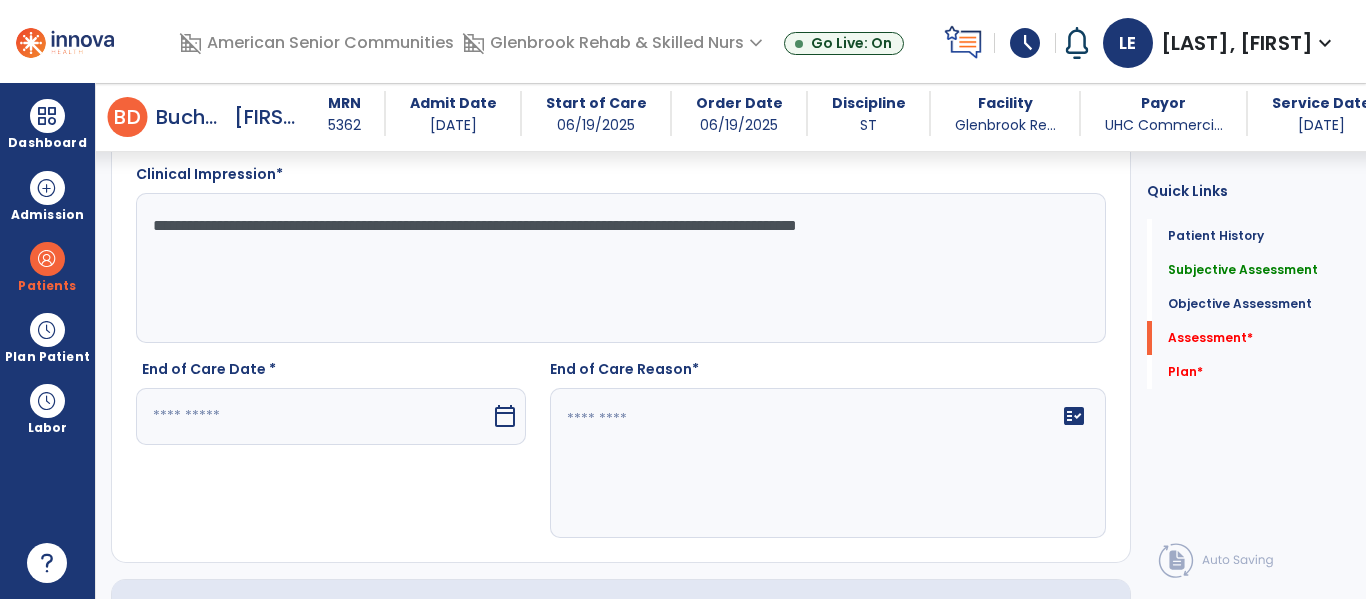 type on "**********" 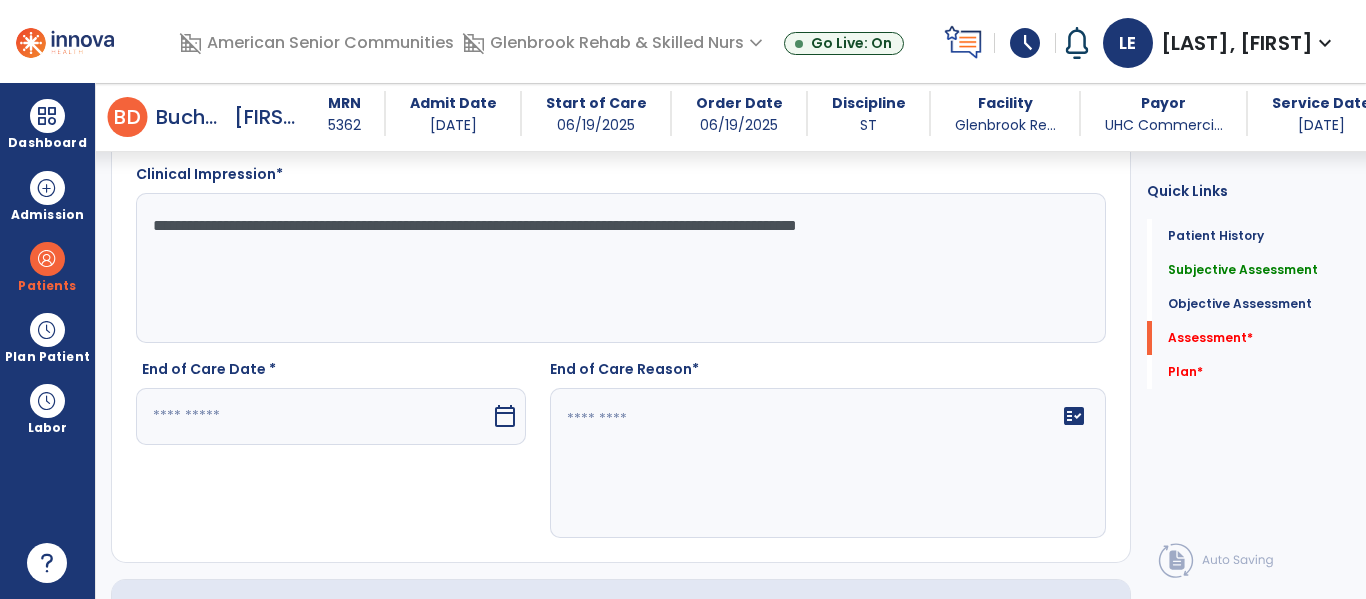 click at bounding box center [313, 416] 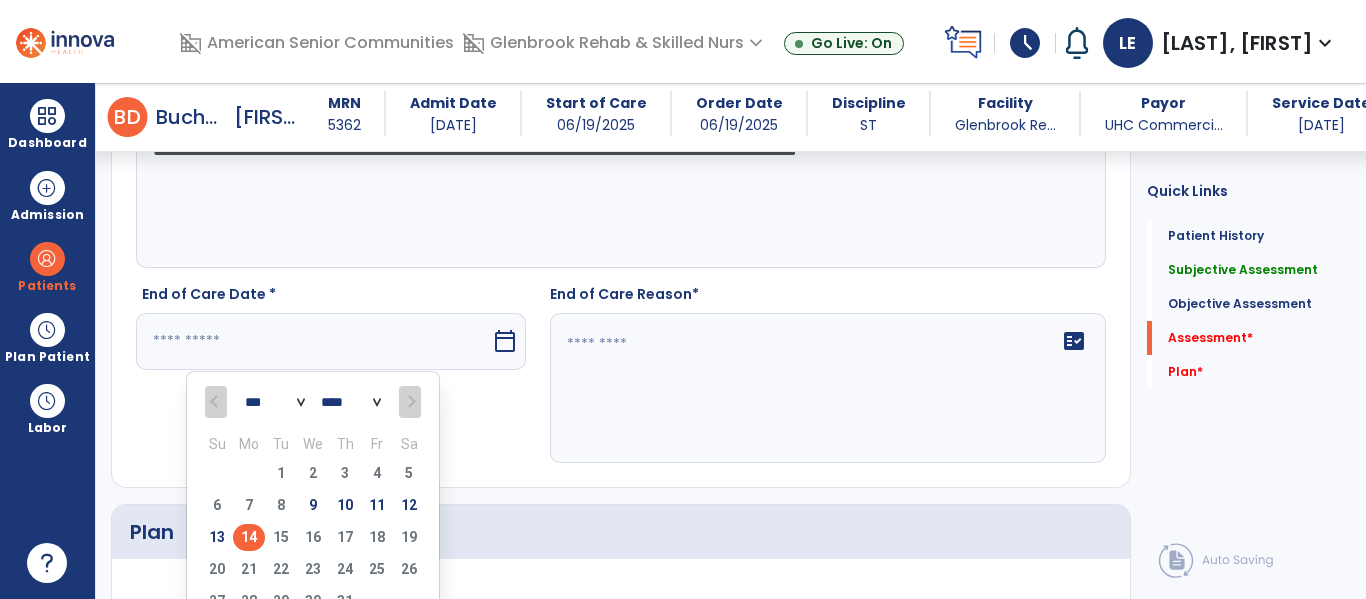 scroll, scrollTop: 1920, scrollLeft: 0, axis: vertical 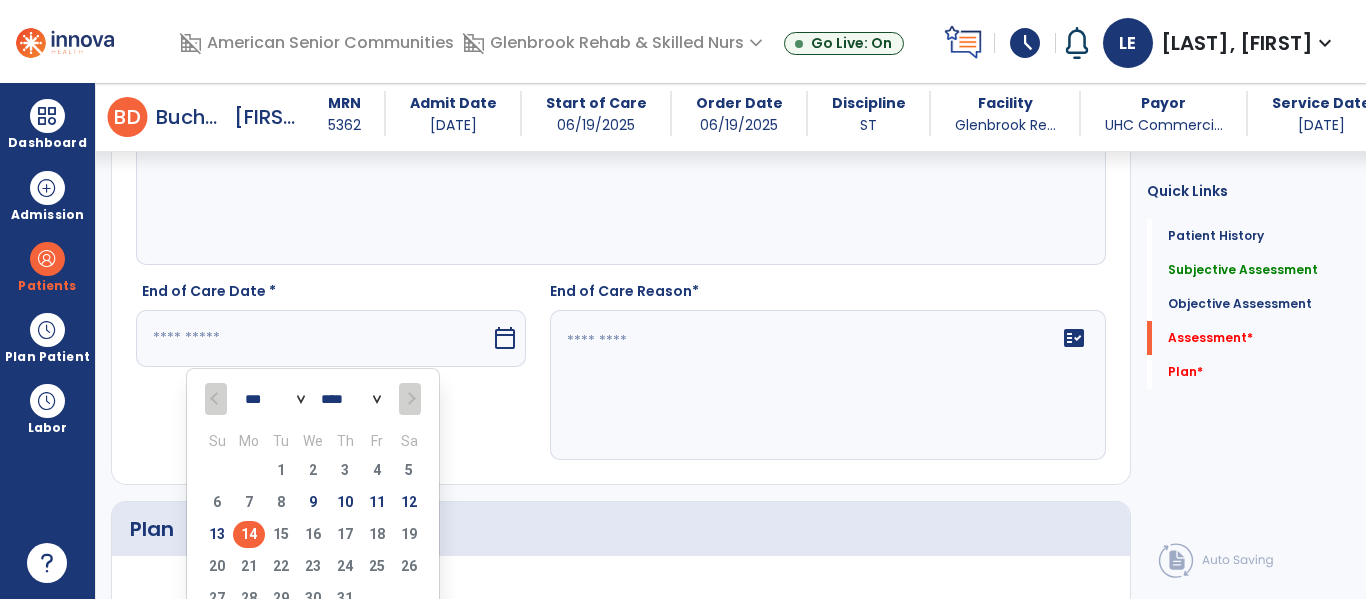 click on "14" at bounding box center [249, 534] 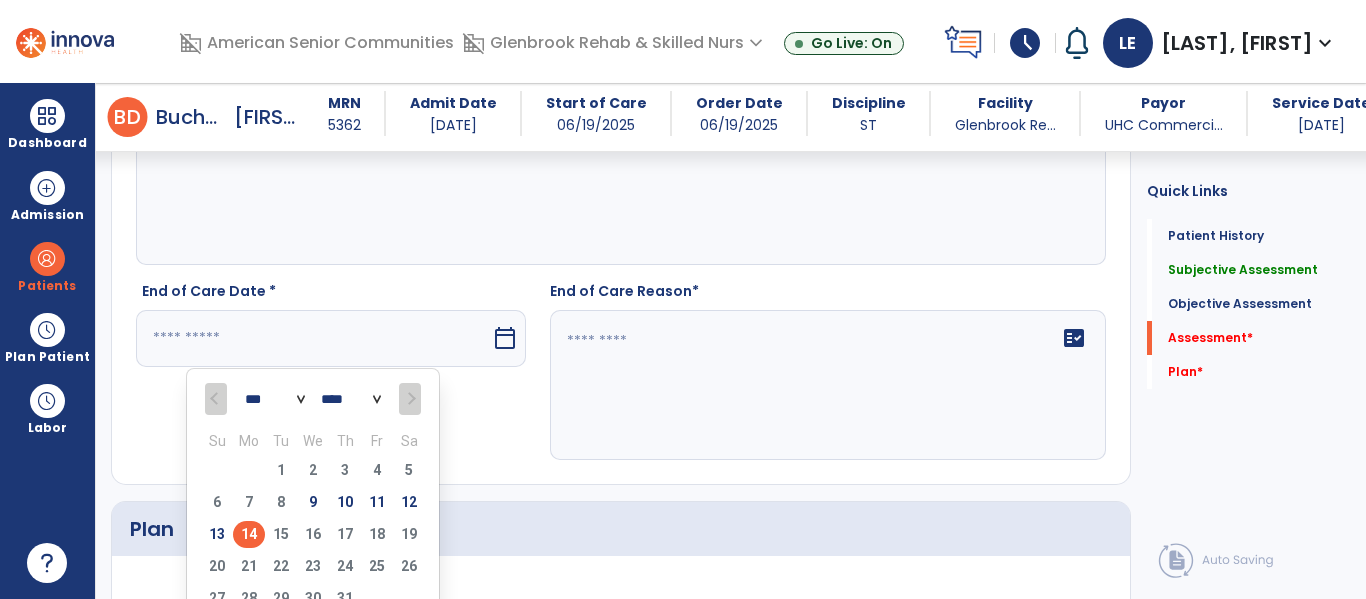 type on "*********" 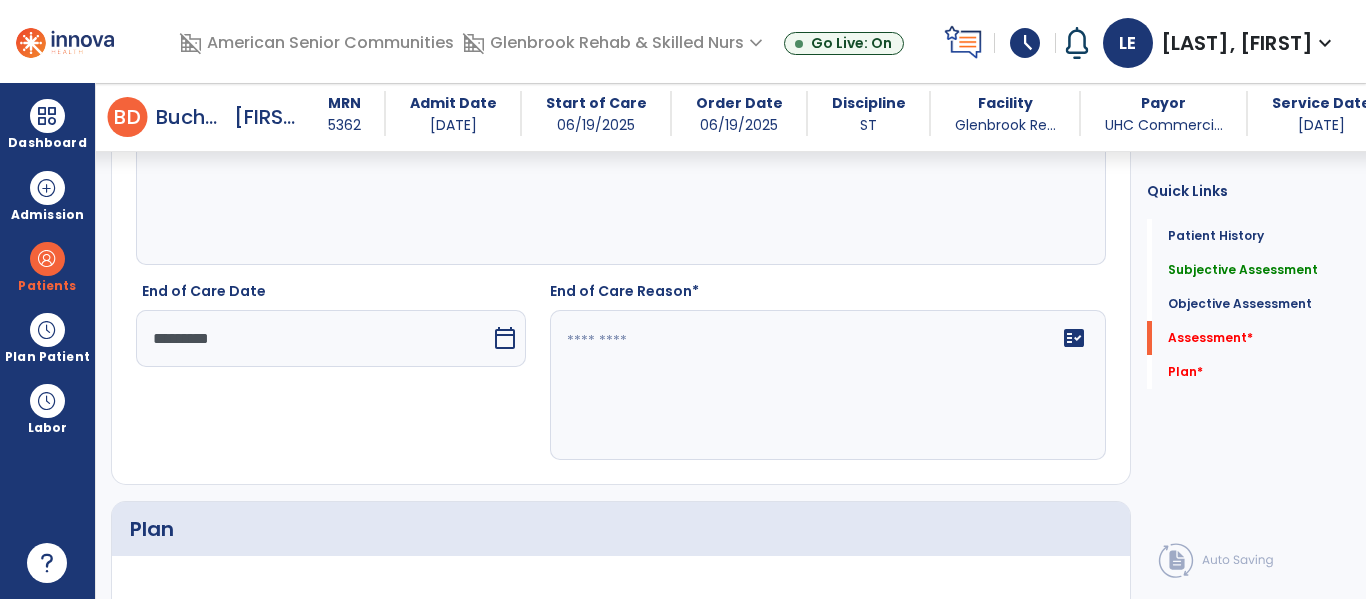 click on "fact_check" 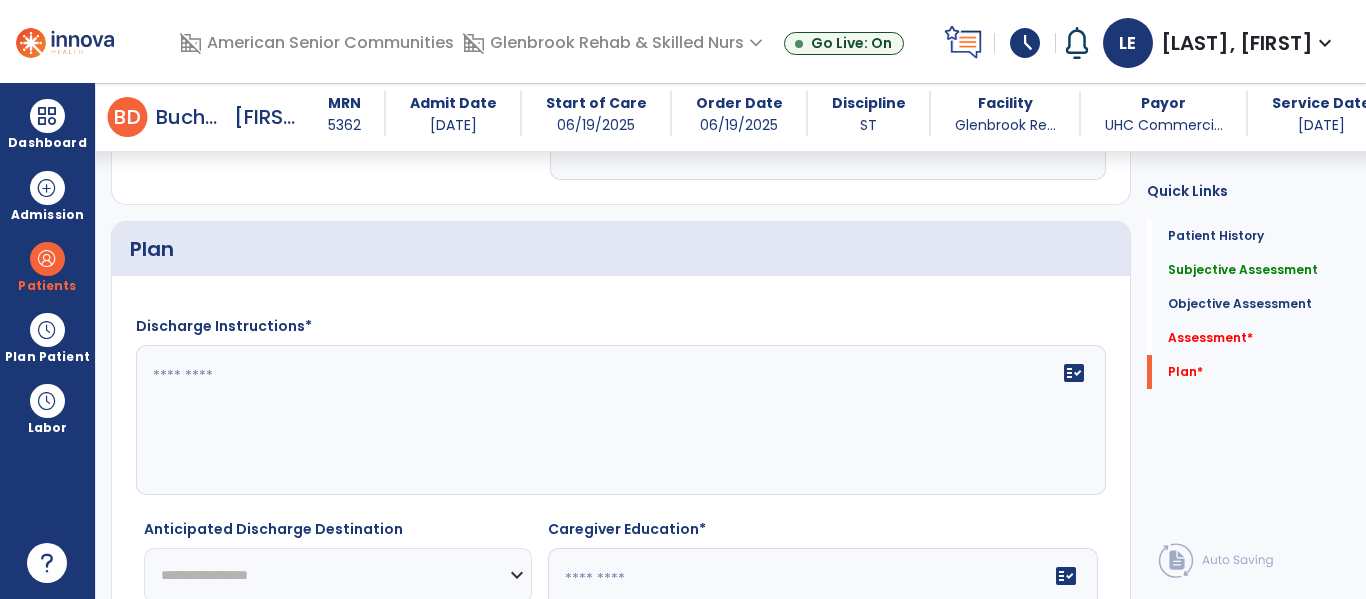 scroll, scrollTop: 2223, scrollLeft: 0, axis: vertical 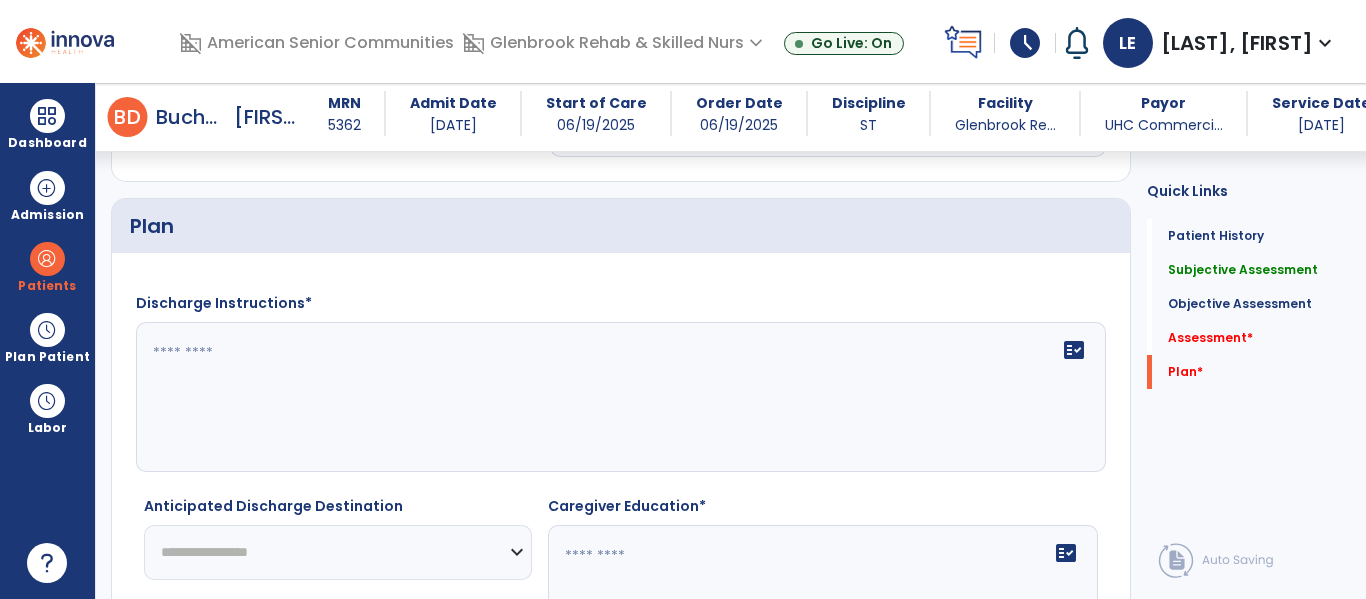 type on "**********" 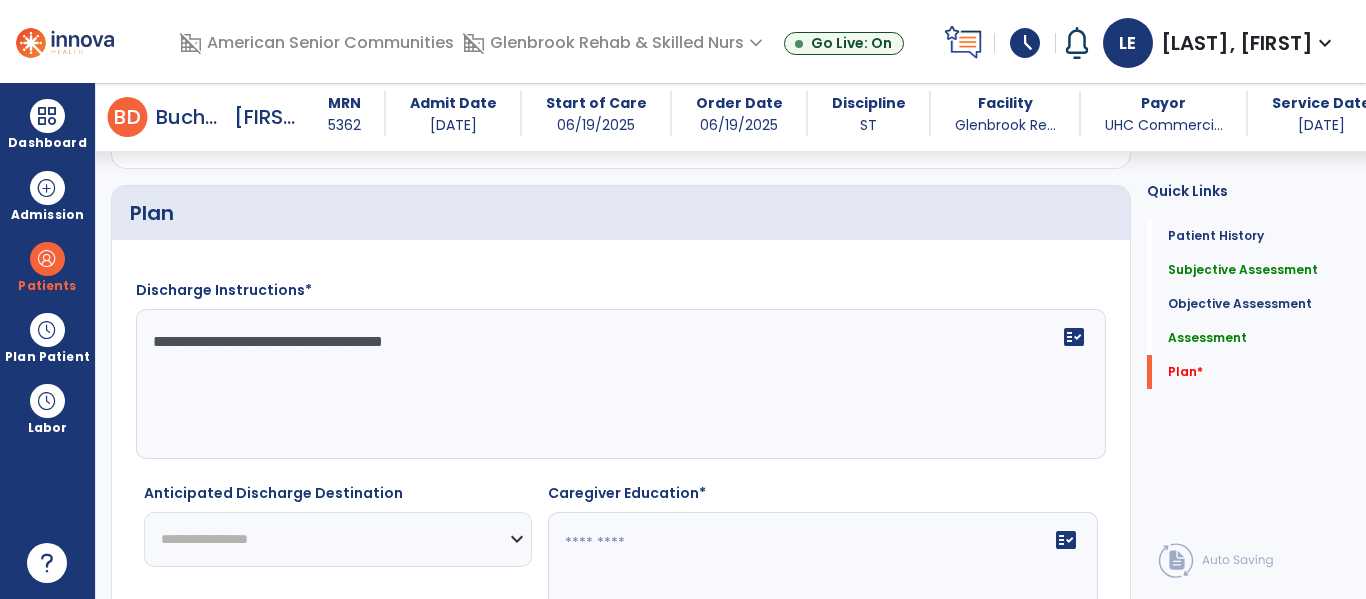 scroll, scrollTop: 2340, scrollLeft: 0, axis: vertical 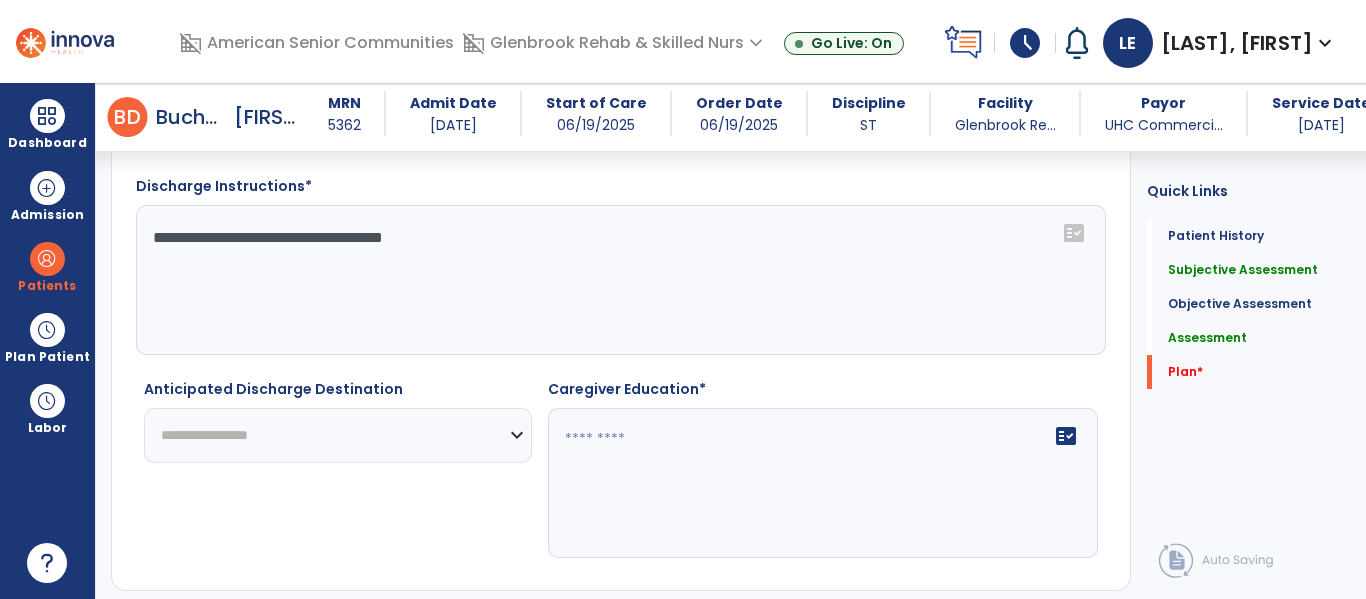 type on "**********" 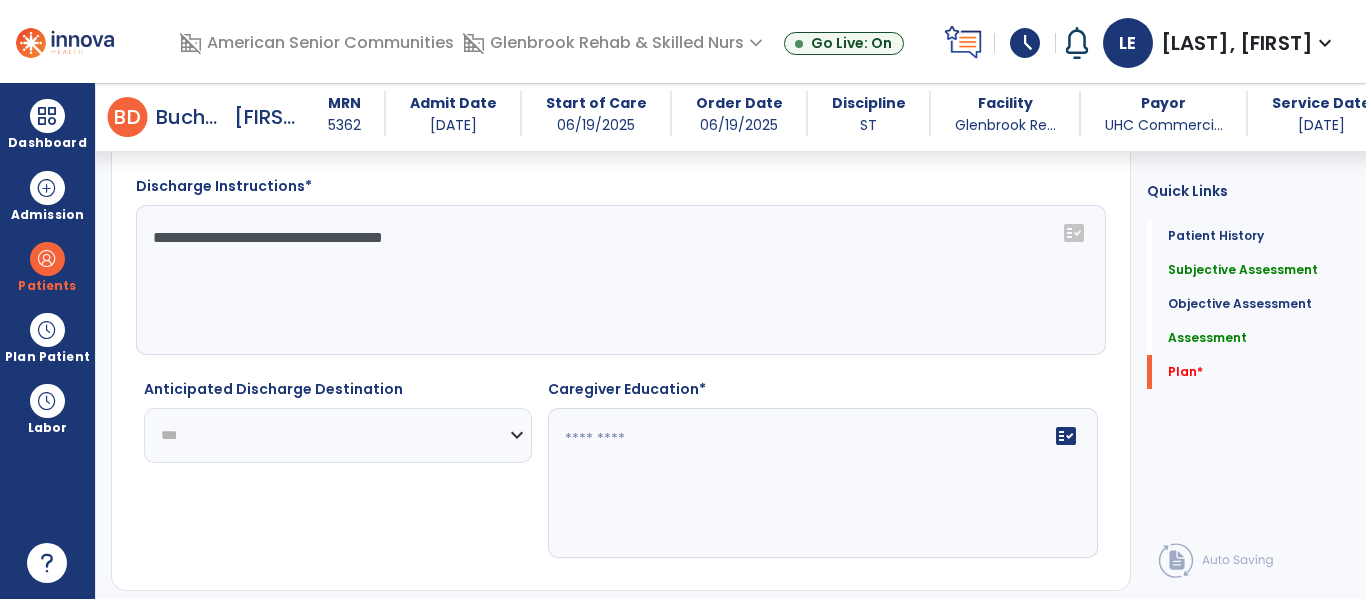 click on "**********" 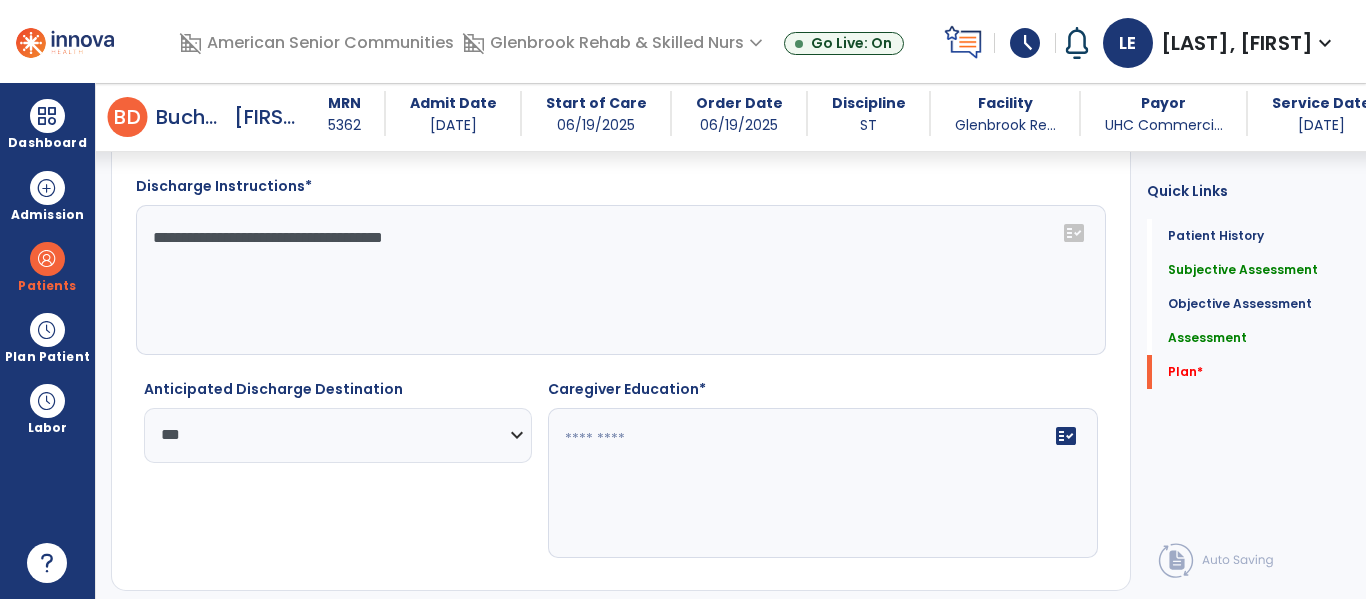 click on "fact_check" 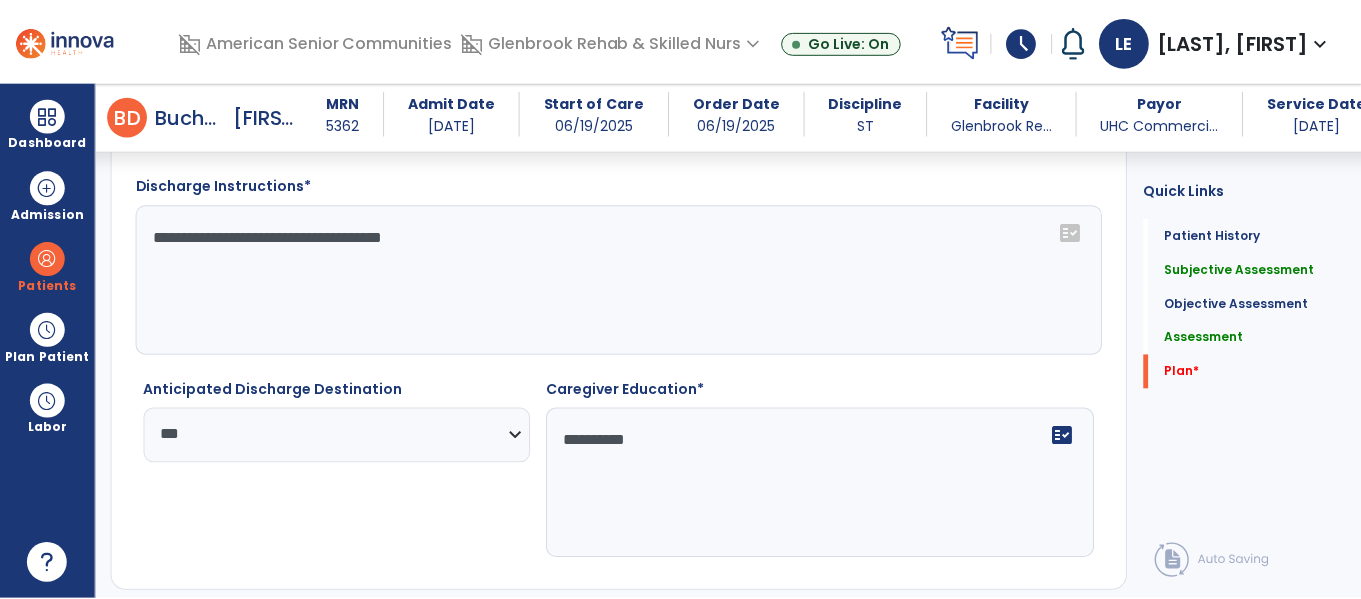scroll, scrollTop: 2360, scrollLeft: 0, axis: vertical 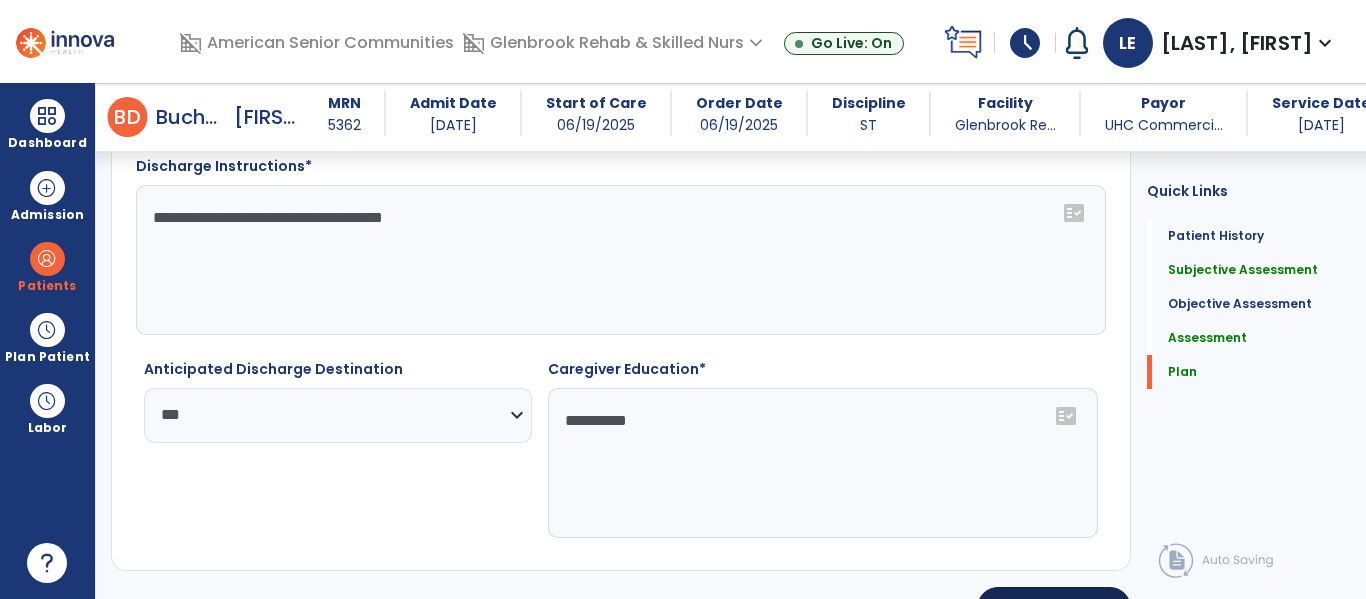 type on "*********" 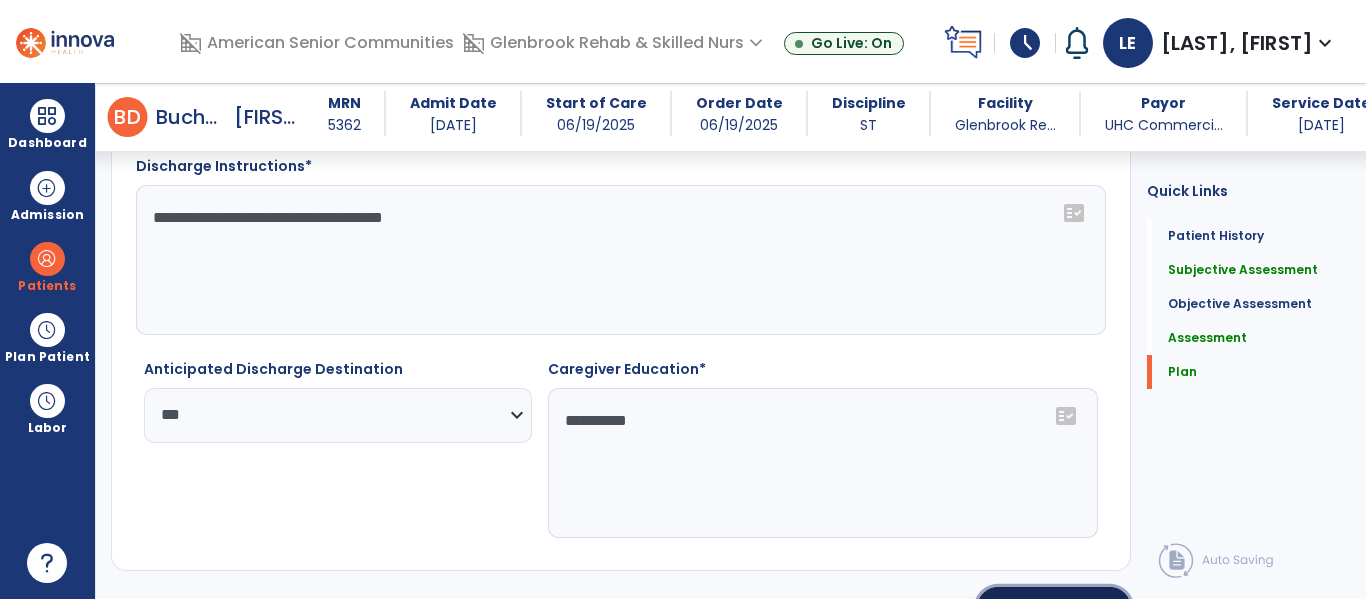 click on "Sign" 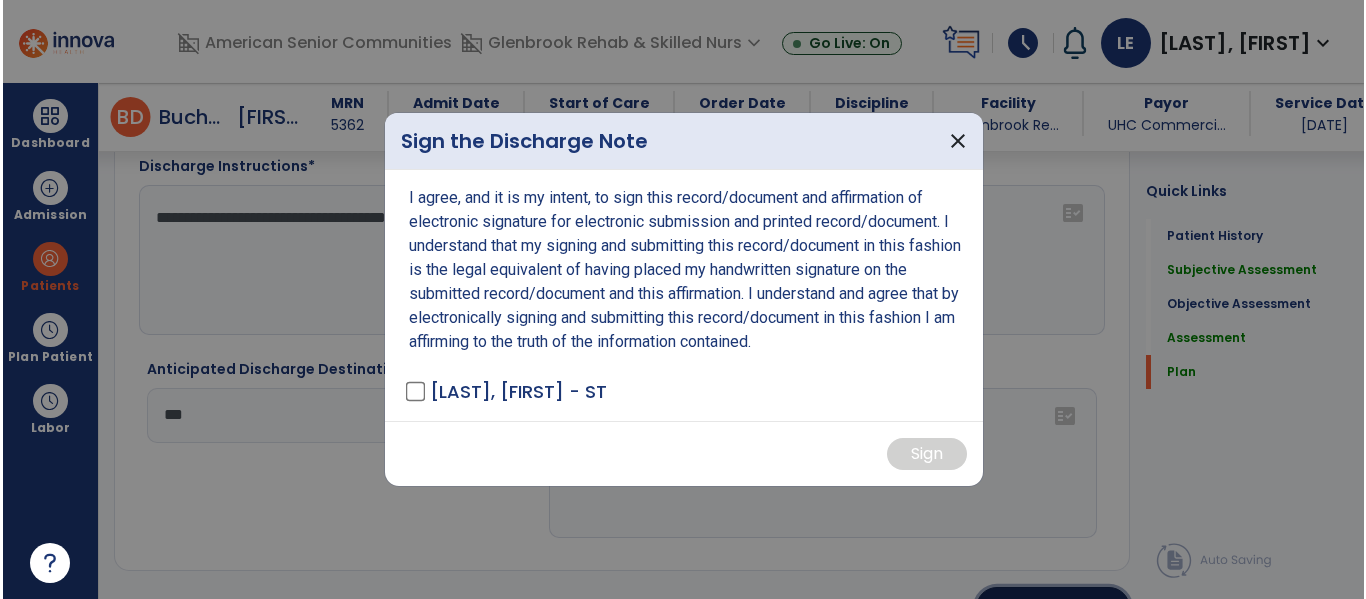 scroll, scrollTop: 2360, scrollLeft: 0, axis: vertical 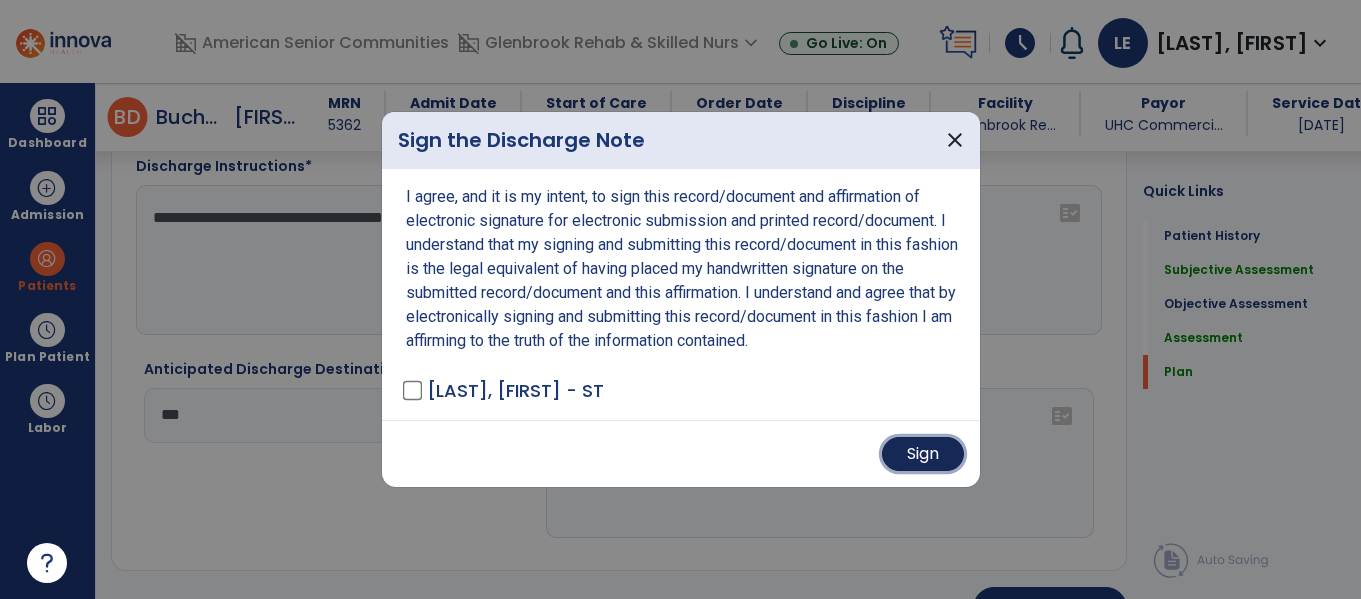 click on "Sign" at bounding box center [923, 454] 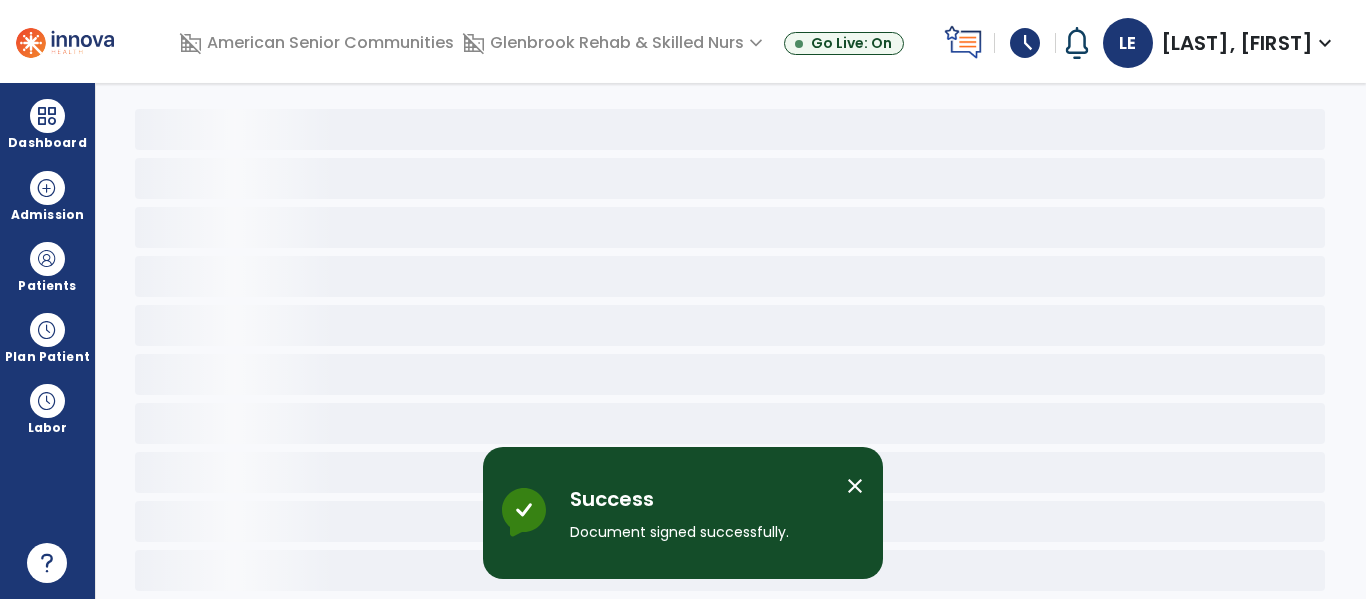 scroll, scrollTop: 78, scrollLeft: 0, axis: vertical 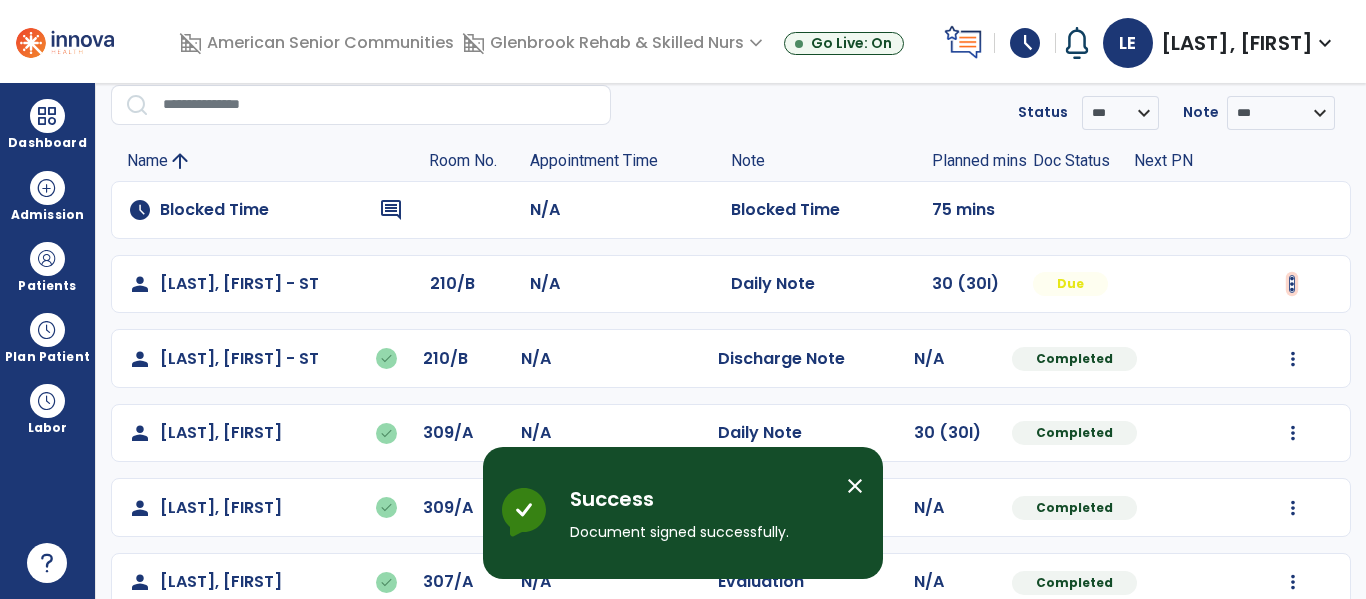 click at bounding box center (1292, 284) 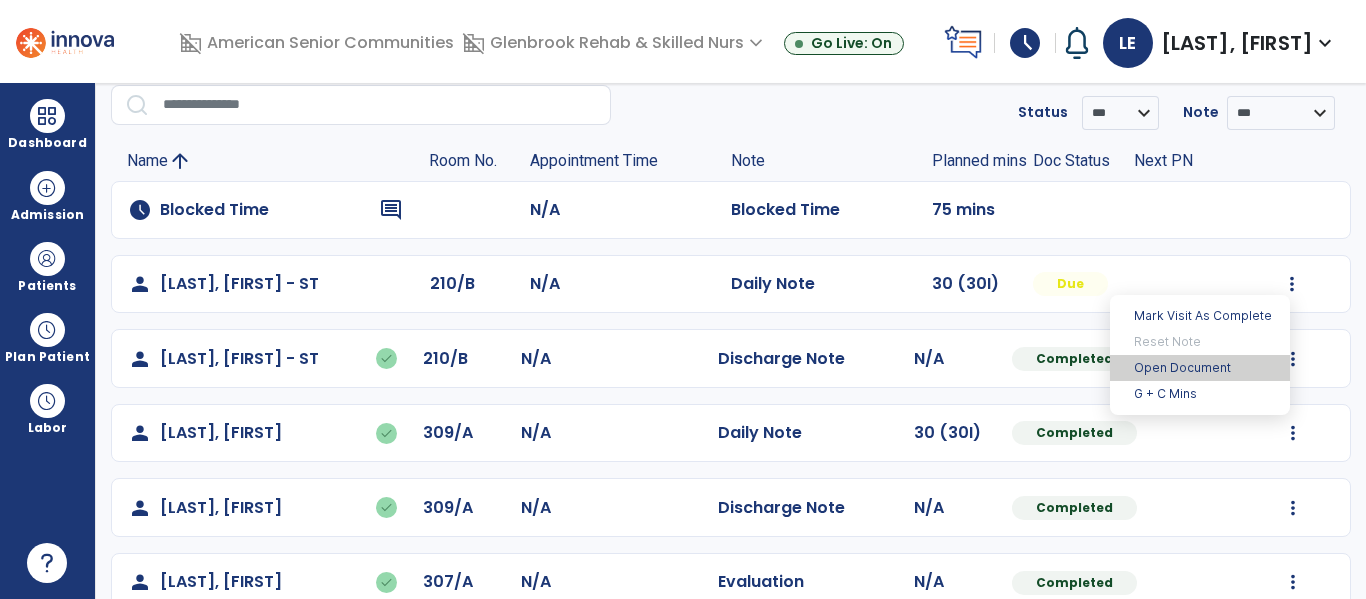 click on "Open Document" at bounding box center [1200, 368] 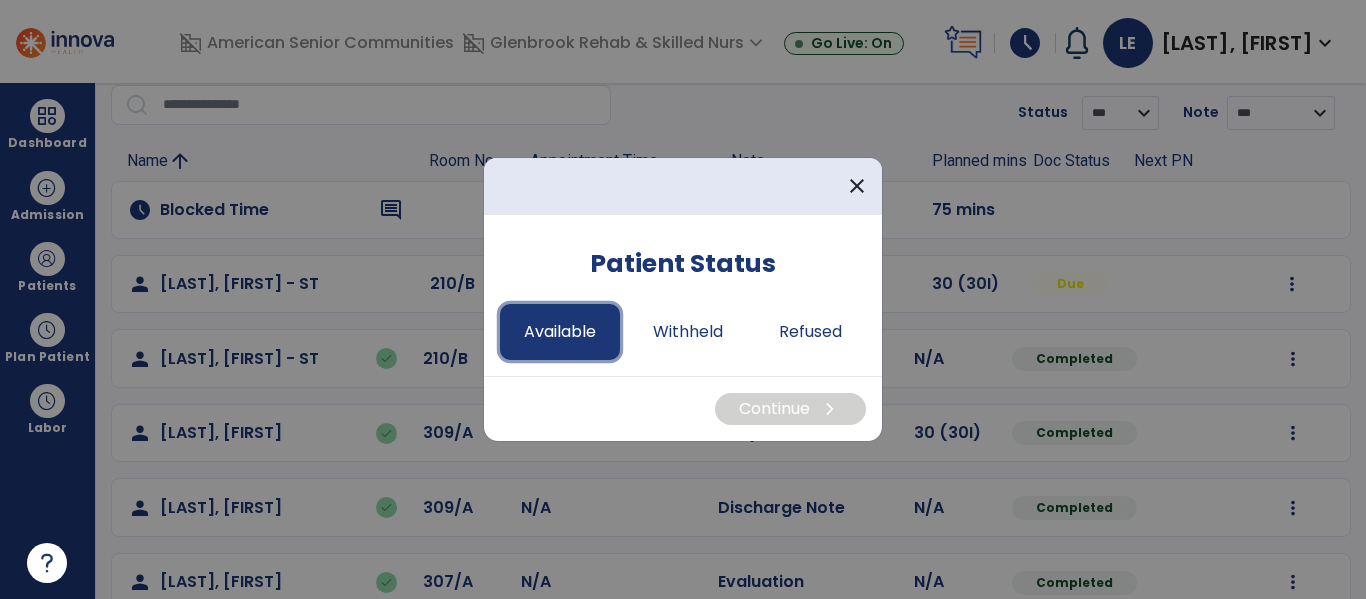 click on "Available" at bounding box center (560, 332) 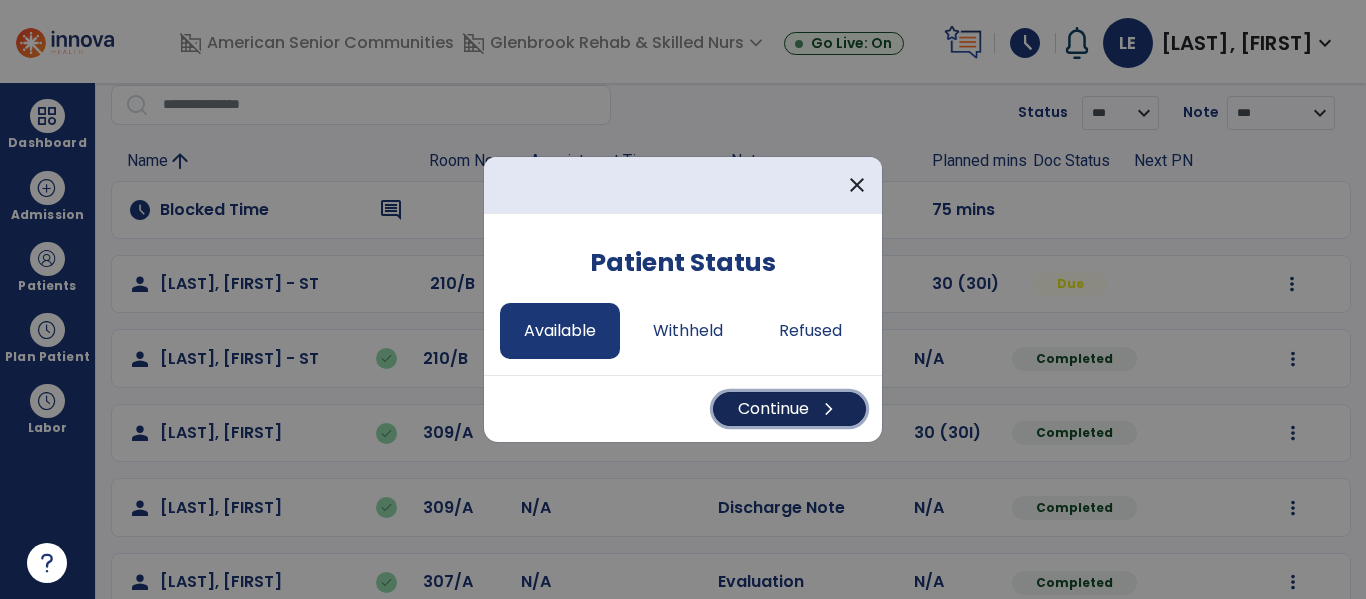 click on "Continue   chevron_right" at bounding box center (789, 409) 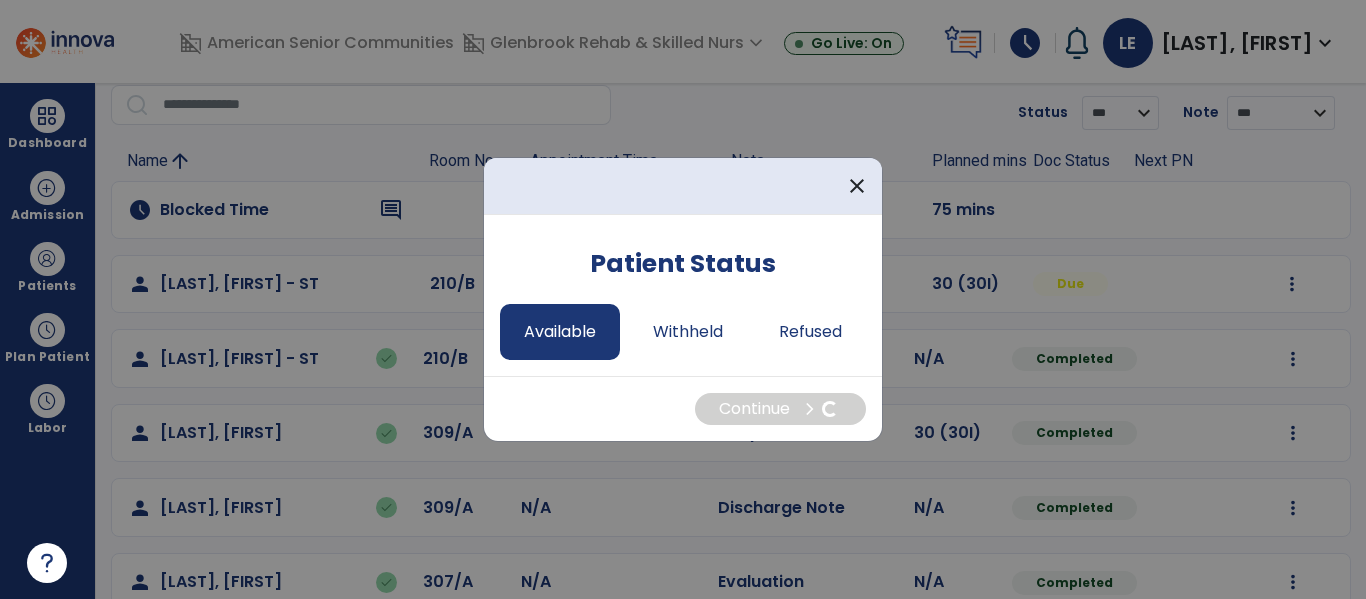 select on "*" 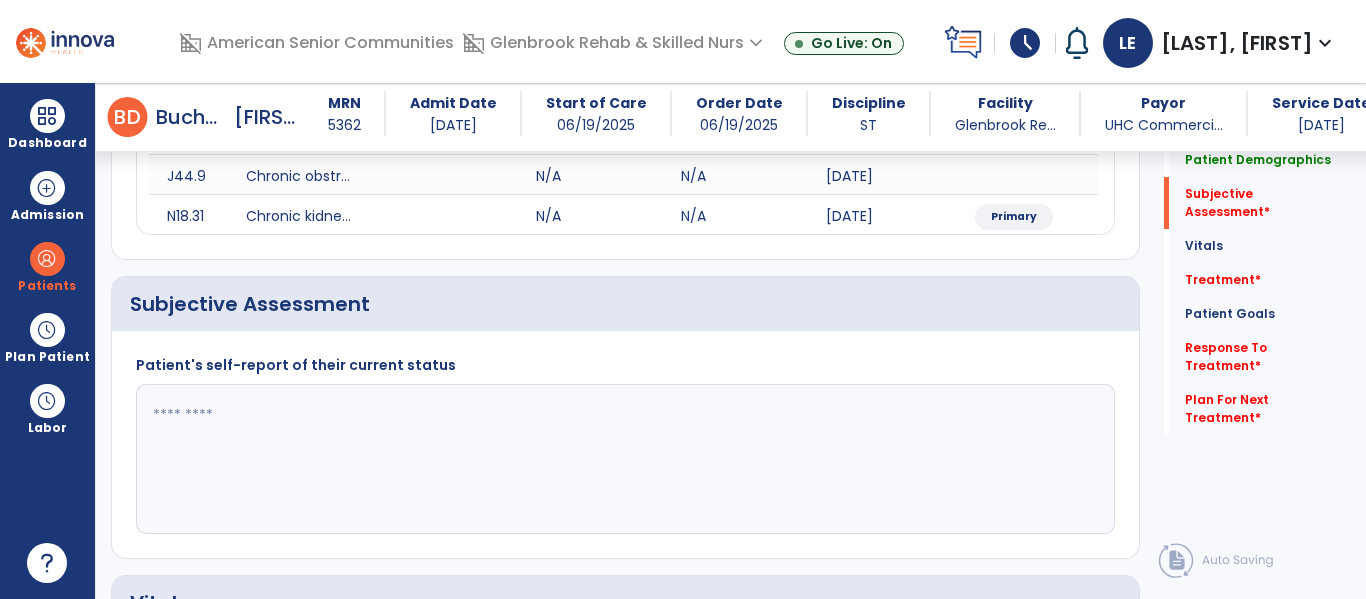 scroll, scrollTop: 359, scrollLeft: 0, axis: vertical 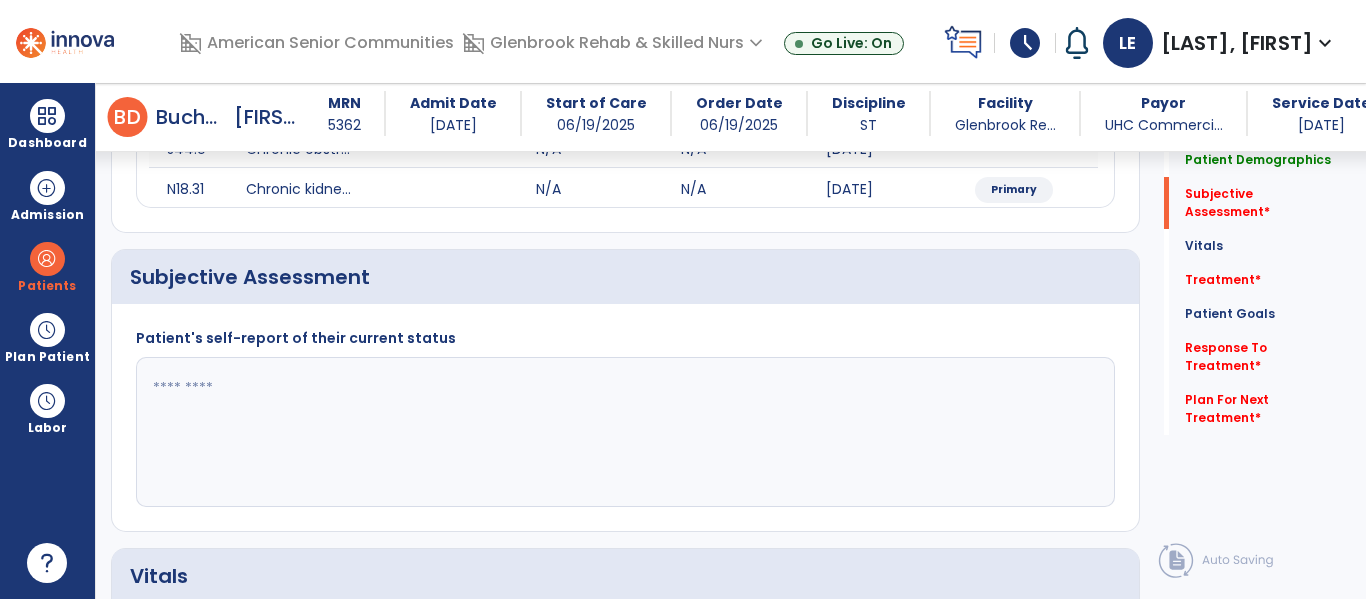click 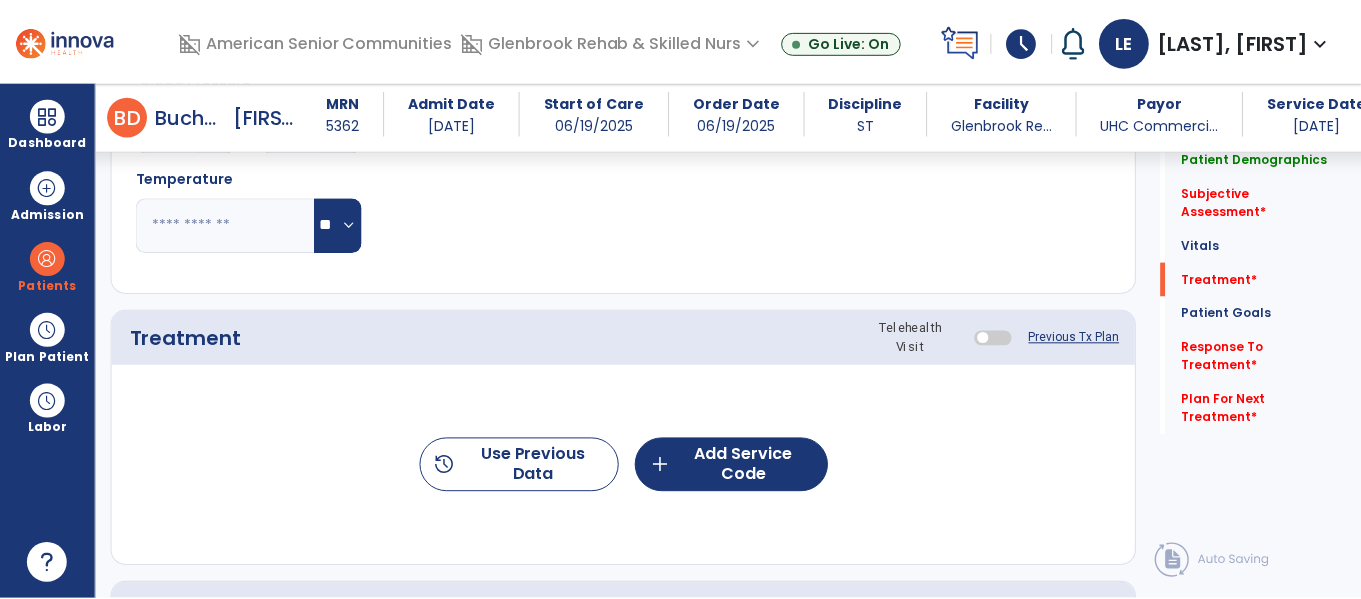 scroll, scrollTop: 1073, scrollLeft: 0, axis: vertical 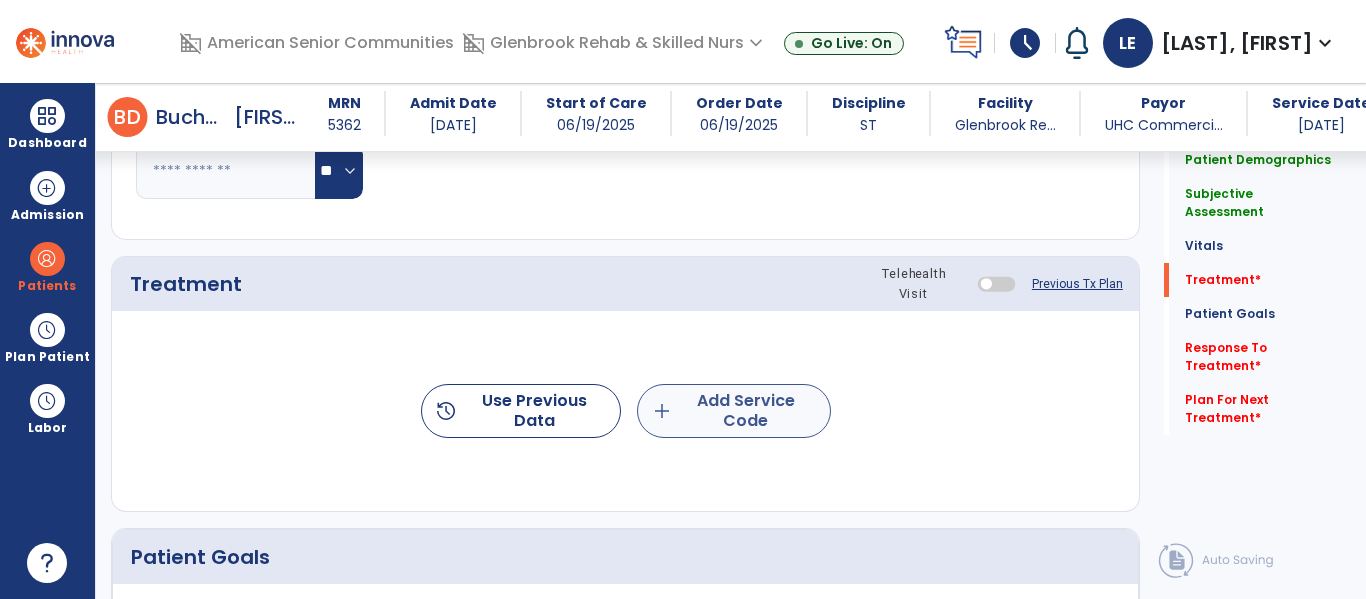 type on "**********" 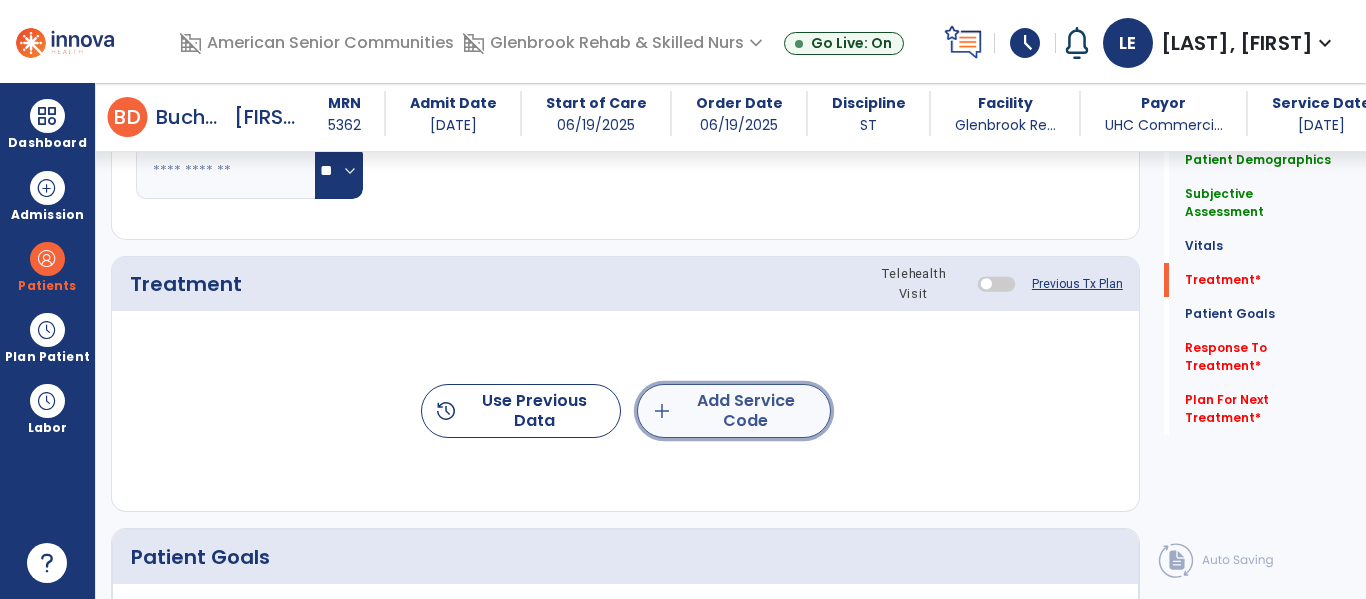 click on "add  Add Service Code" 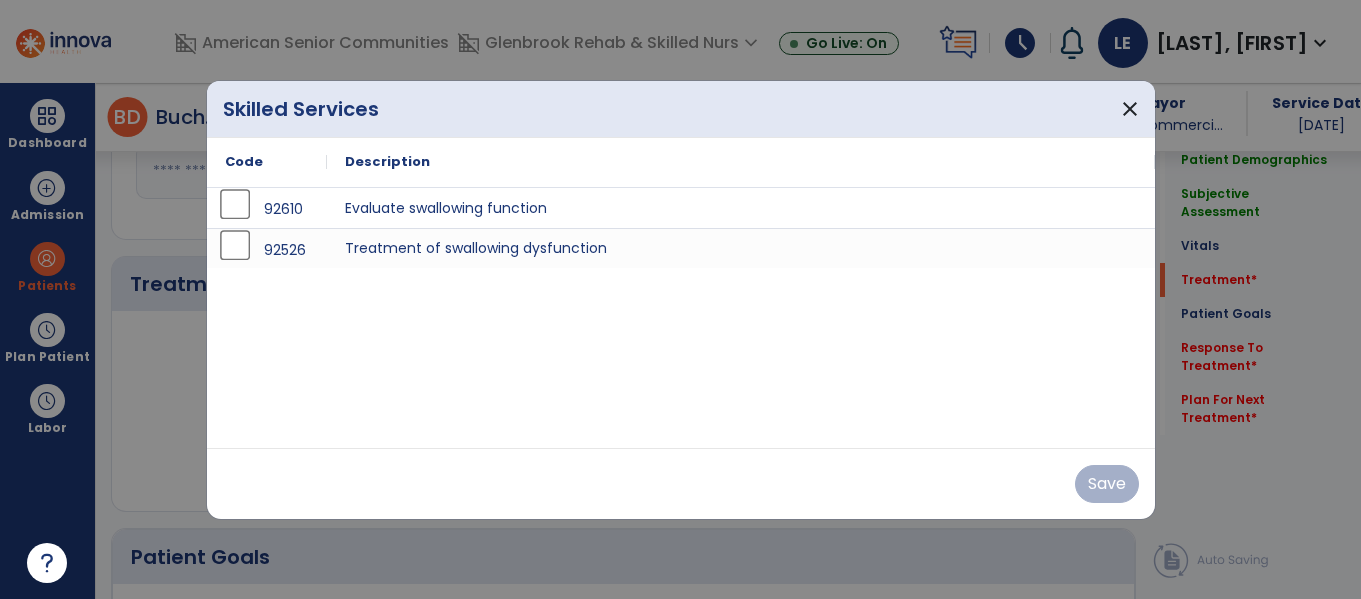 scroll, scrollTop: 1073, scrollLeft: 0, axis: vertical 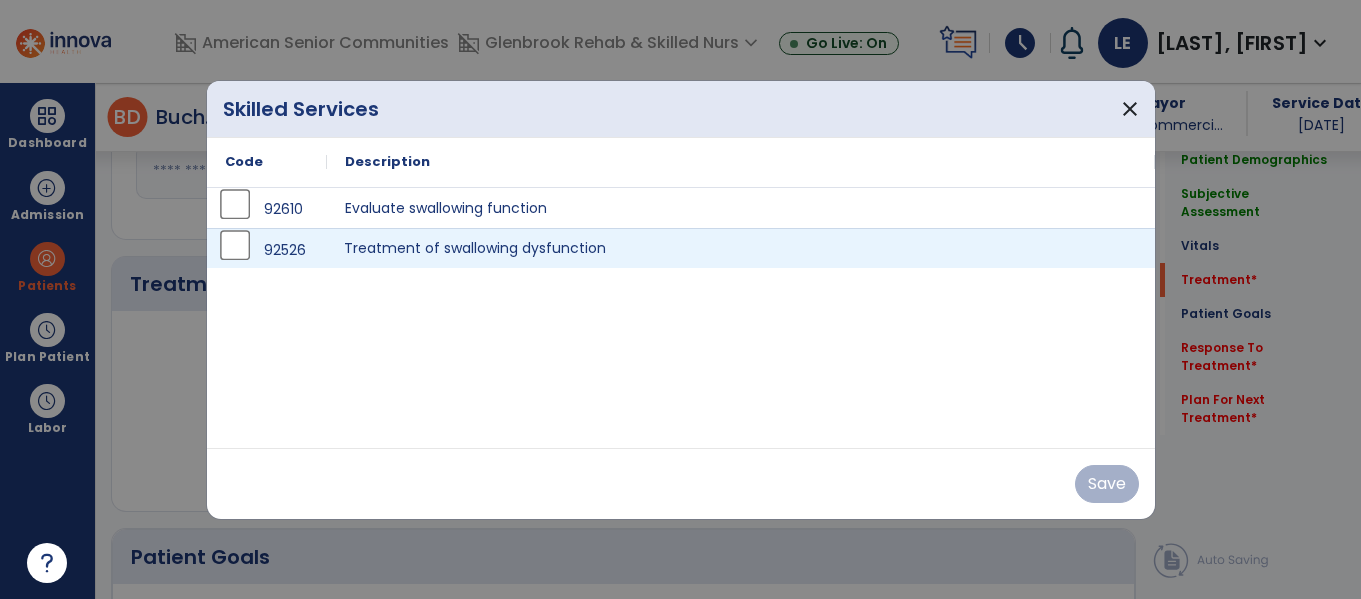 click on "Treatment of swallowing dysfunction" at bounding box center (741, 248) 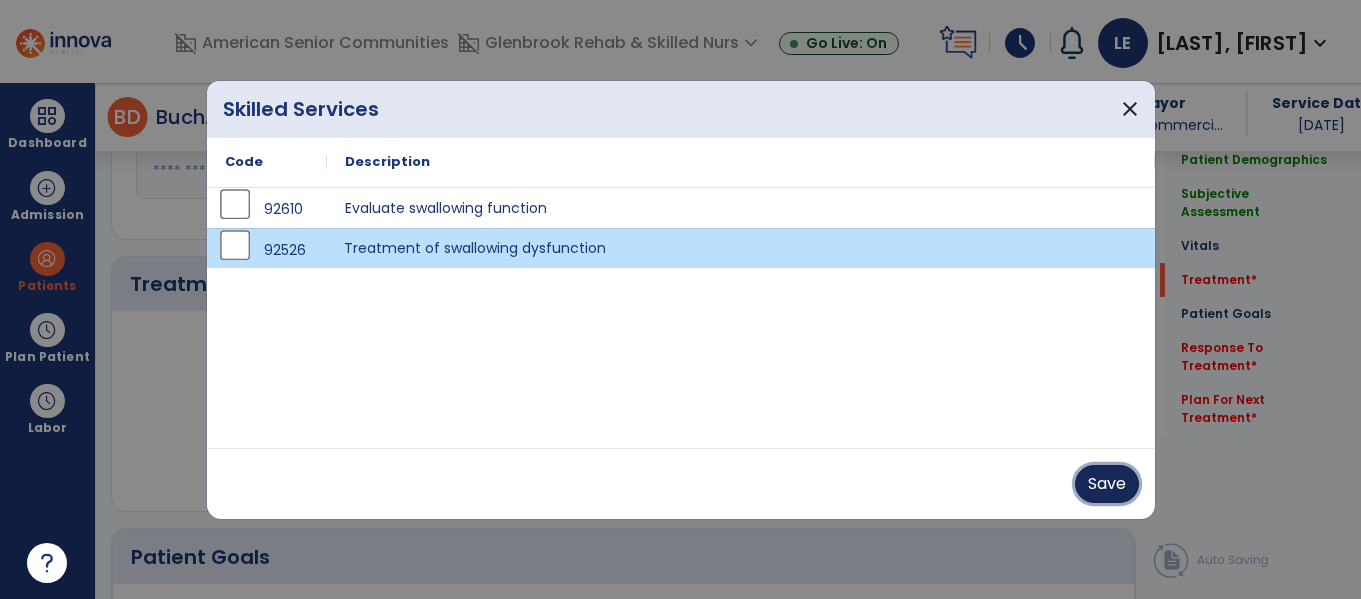click on "Save" at bounding box center [1107, 484] 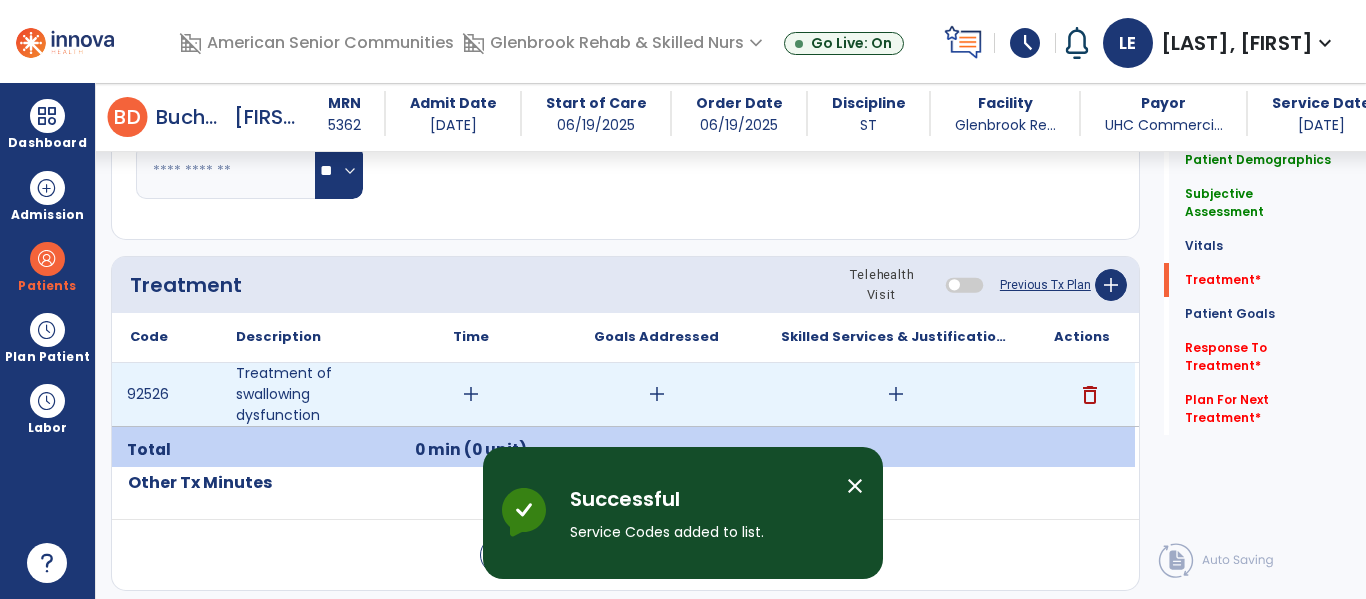 click on "add" at bounding box center (471, 394) 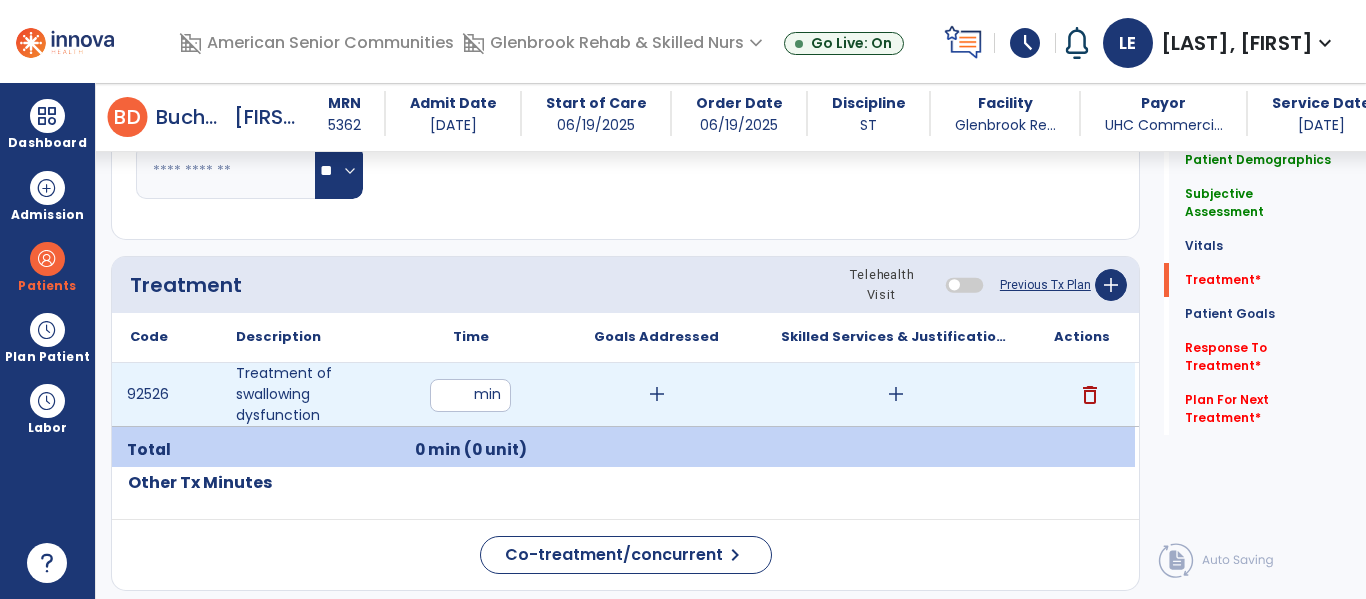 type on "**" 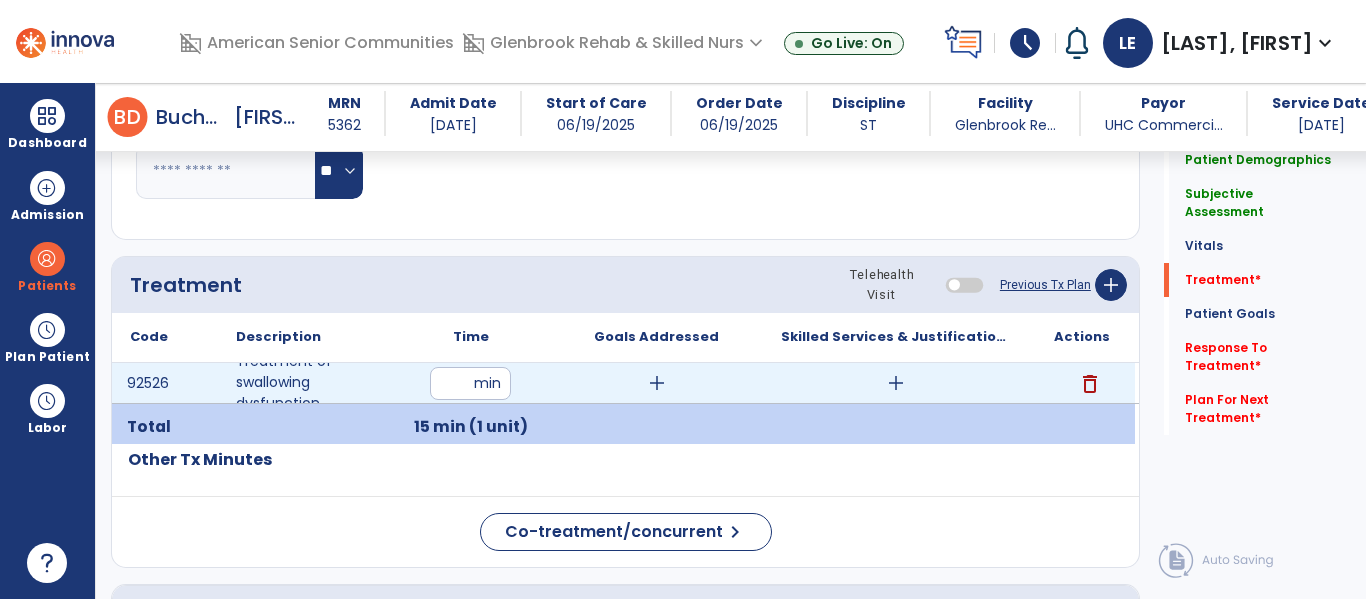 click on "add" at bounding box center (657, 383) 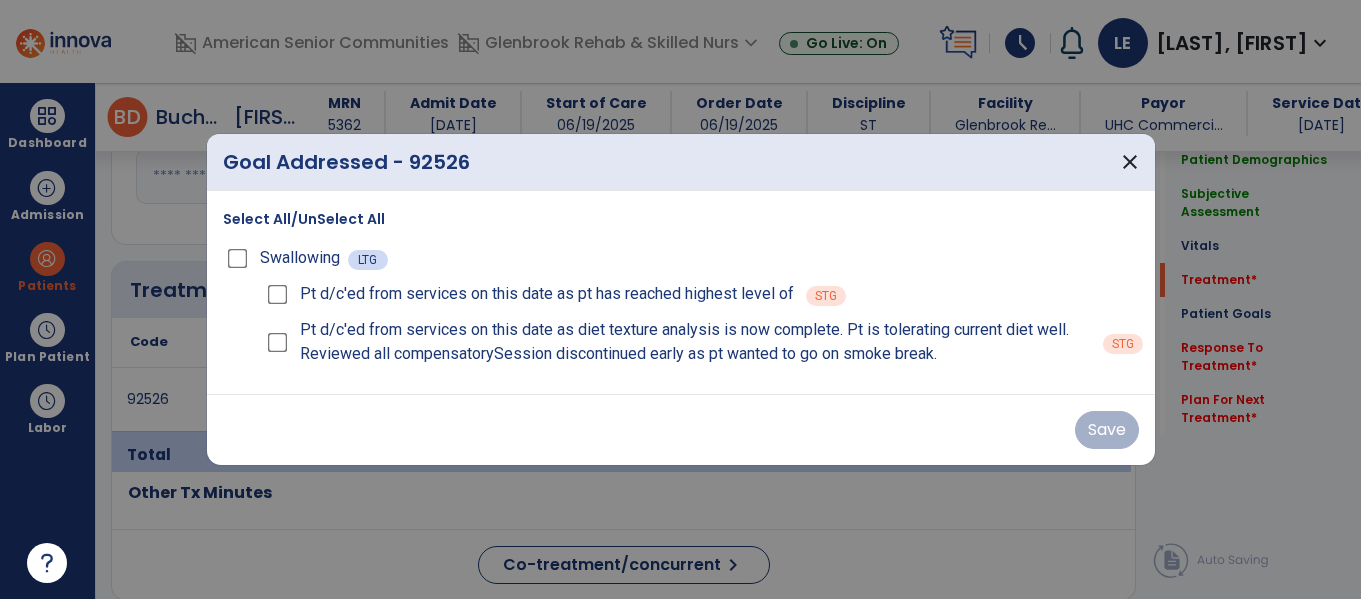 scroll, scrollTop: 1073, scrollLeft: 0, axis: vertical 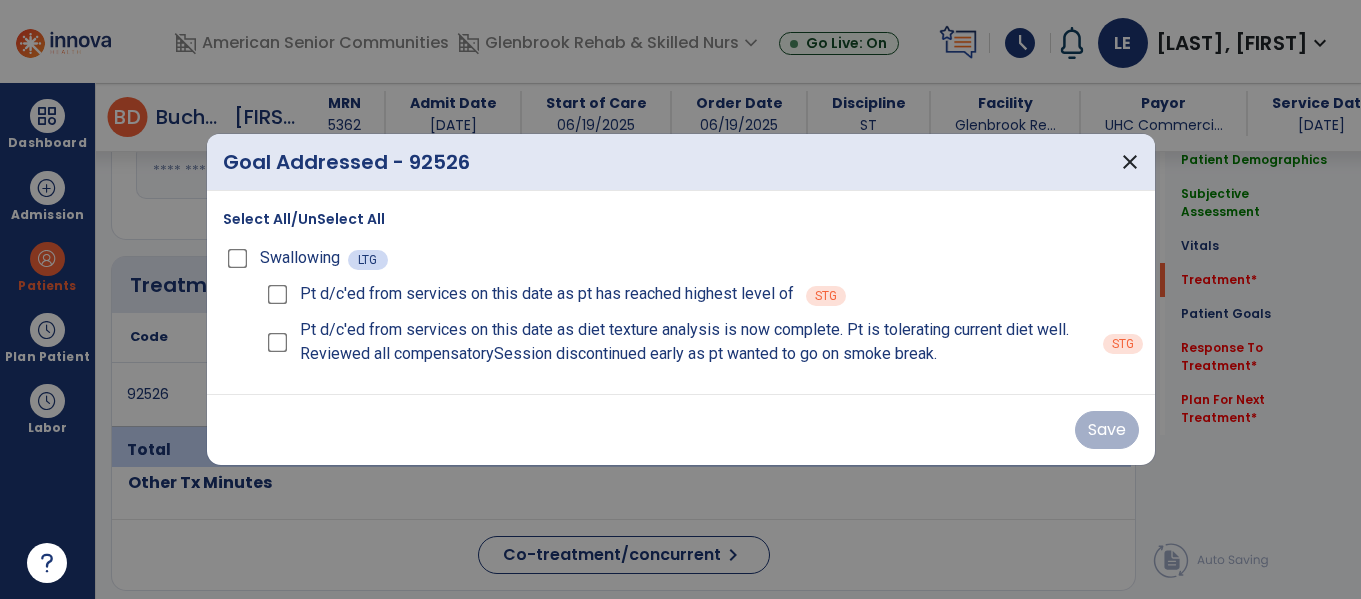 click on "Swallowing  LTG" at bounding box center (681, 258) 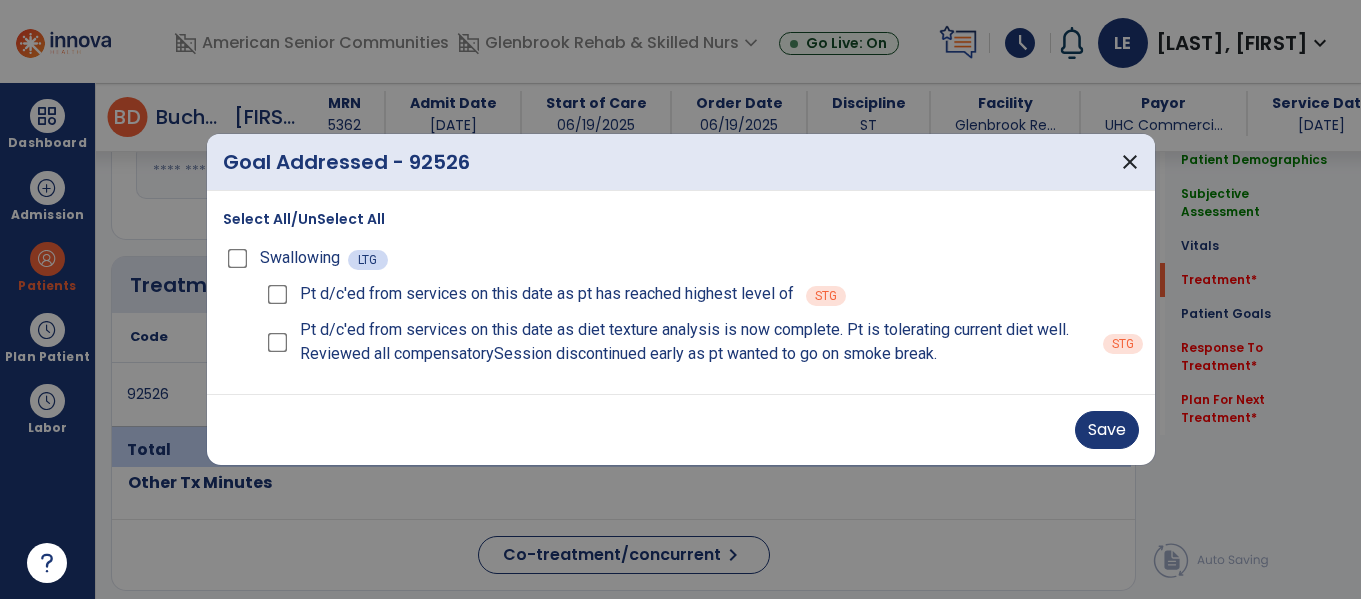 click on "Pt d/c'ed from services on this date as diet texture analysis is now complete. Pt is tolerating current diet well. Reviewed all compensatorySession discontinued early as pt wanted to go on smoke break." at bounding box center (677, 342) 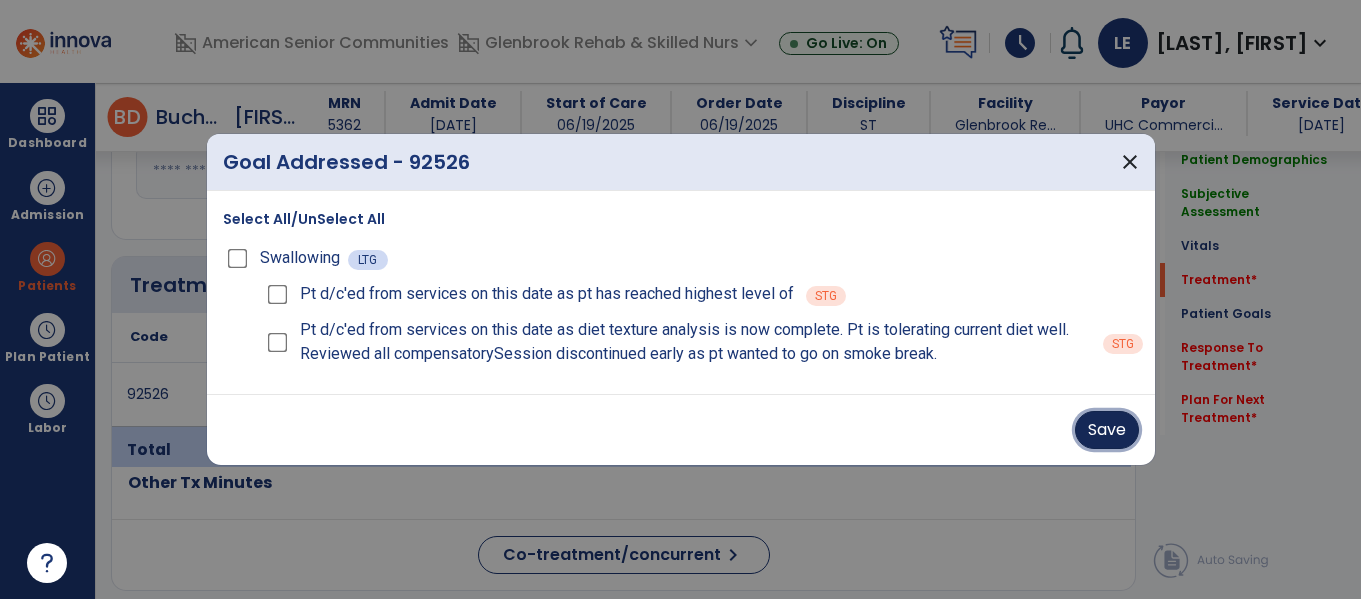 click on "Save" at bounding box center [1107, 430] 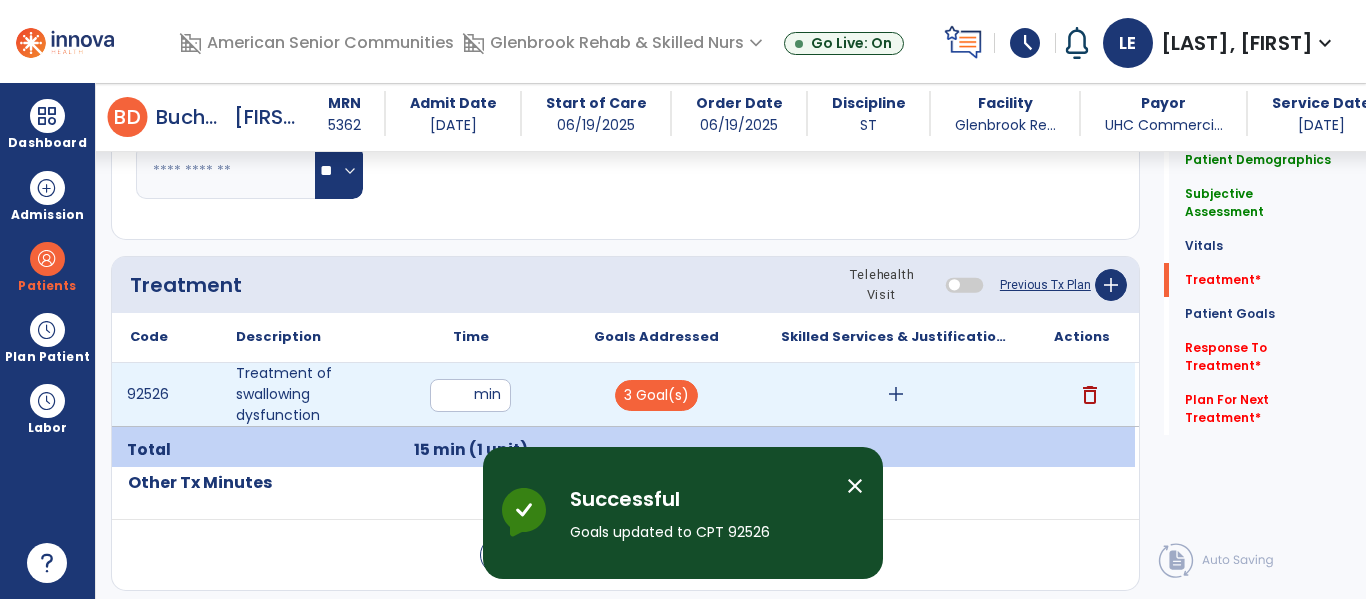 click on "add" at bounding box center (896, 394) 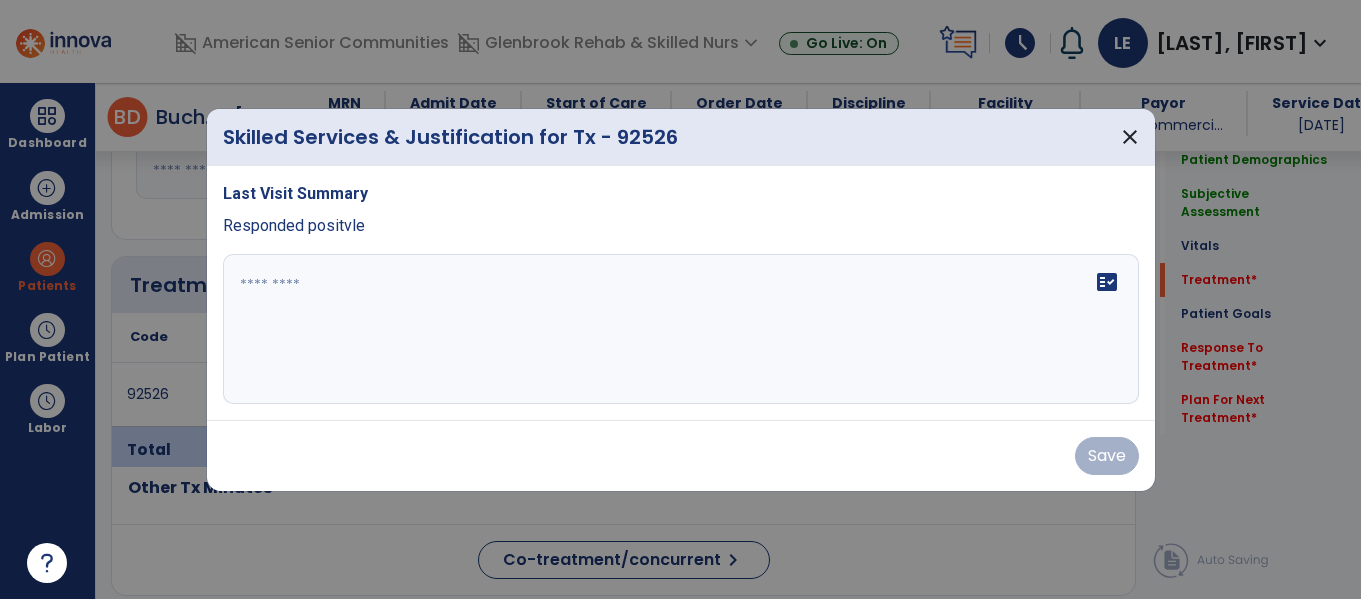 scroll, scrollTop: 1073, scrollLeft: 0, axis: vertical 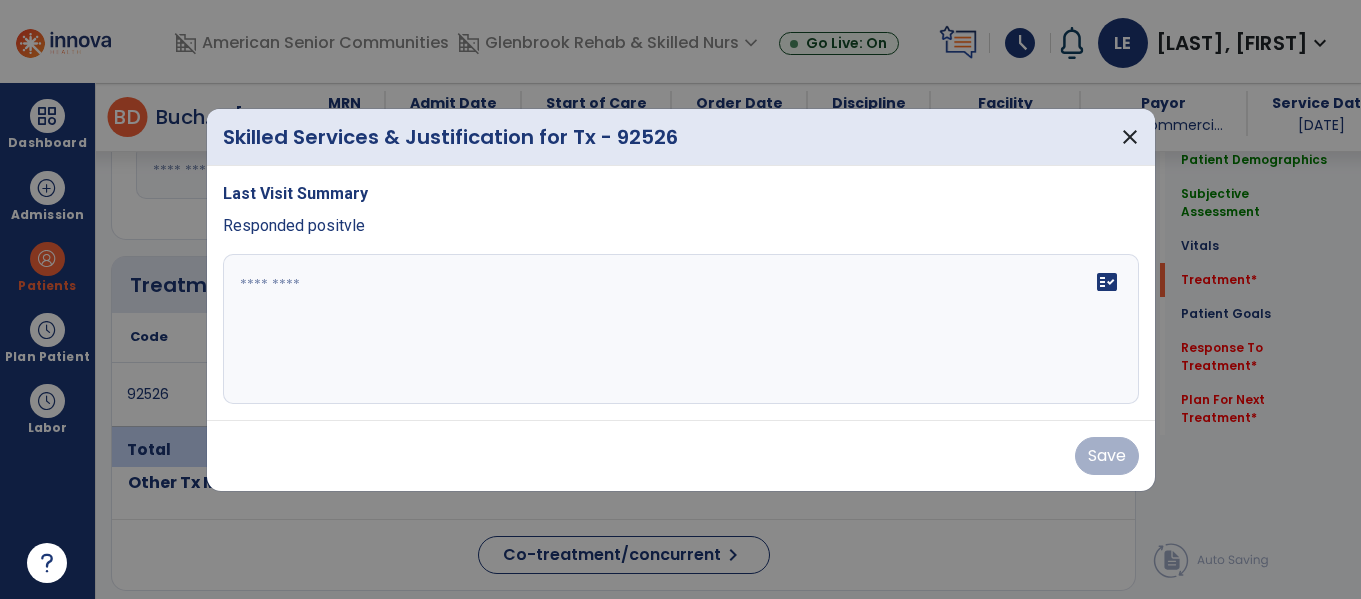 click on "fact_check" at bounding box center [681, 329] 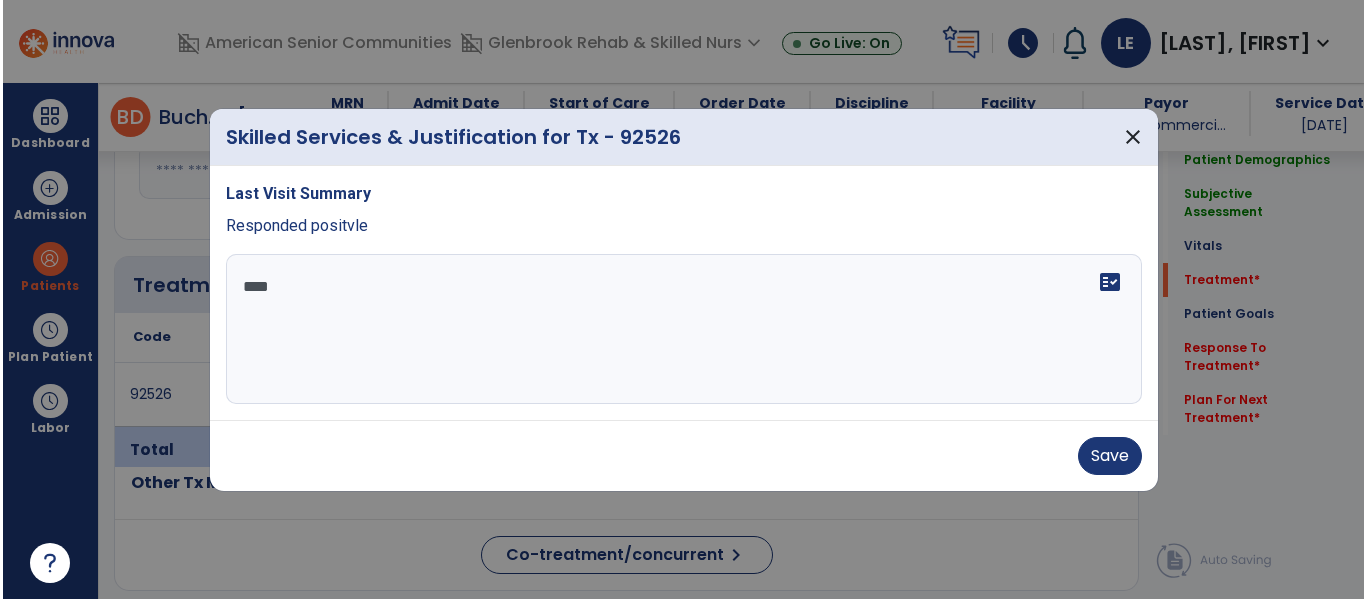 scroll, scrollTop: 0, scrollLeft: 0, axis: both 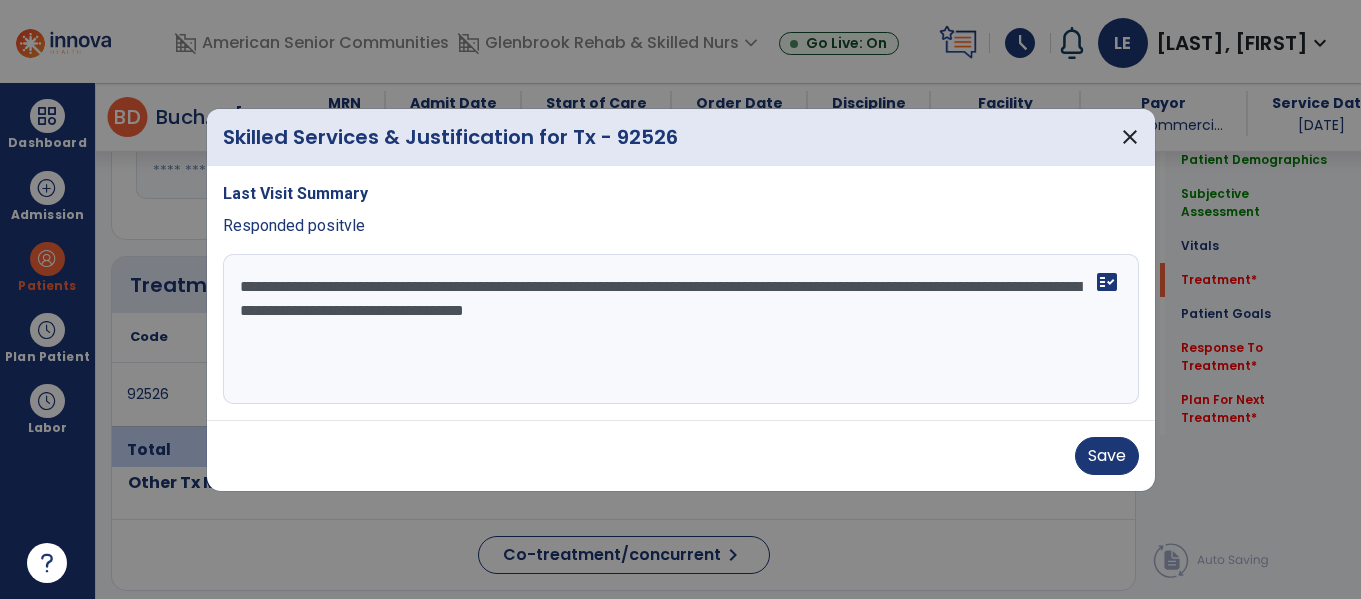 click on "**********" at bounding box center [681, 329] 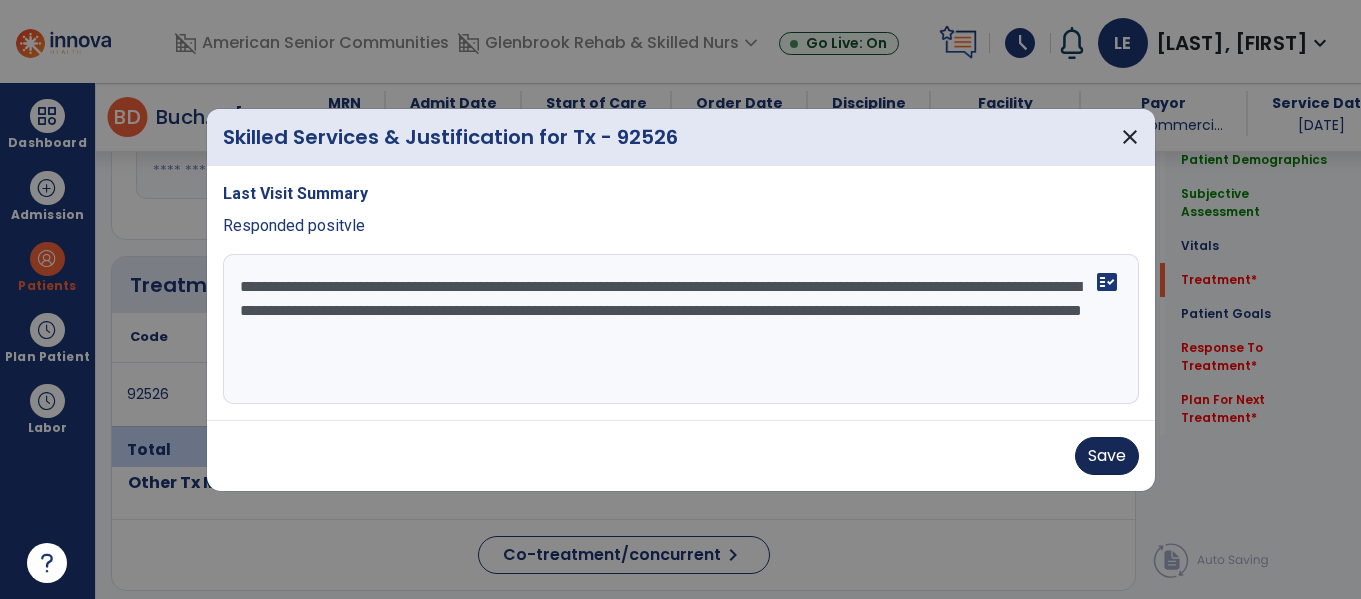 type on "**********" 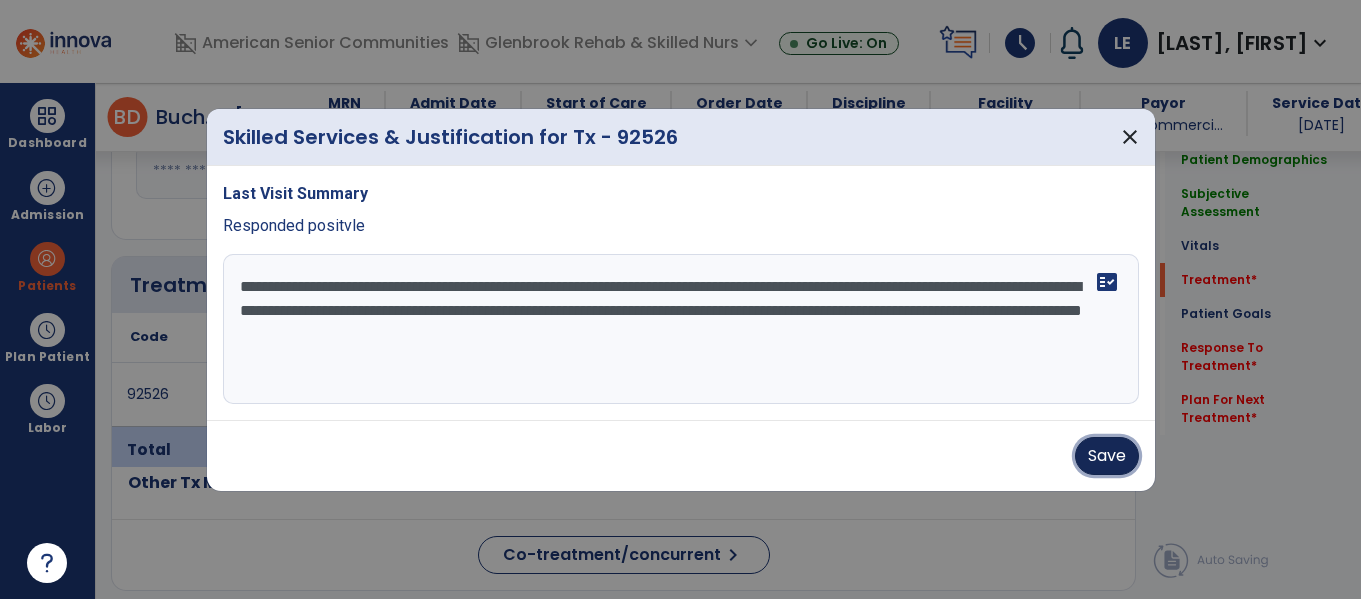 click on "Save" at bounding box center (1107, 456) 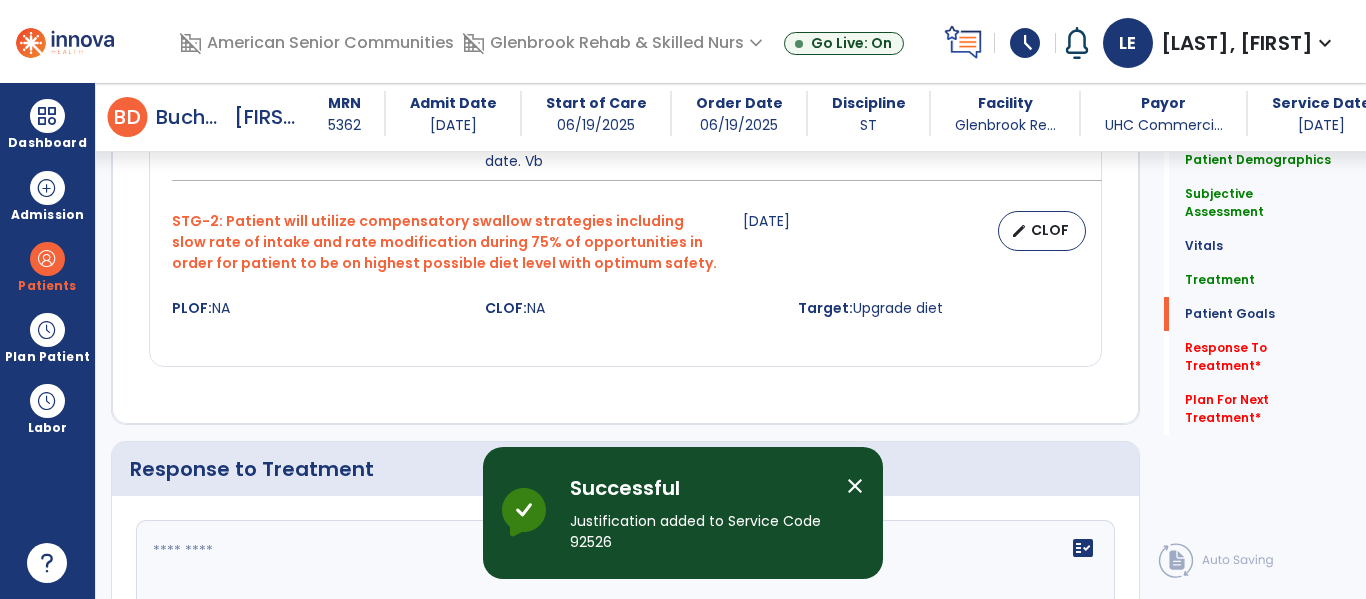 scroll, scrollTop: 2220, scrollLeft: 0, axis: vertical 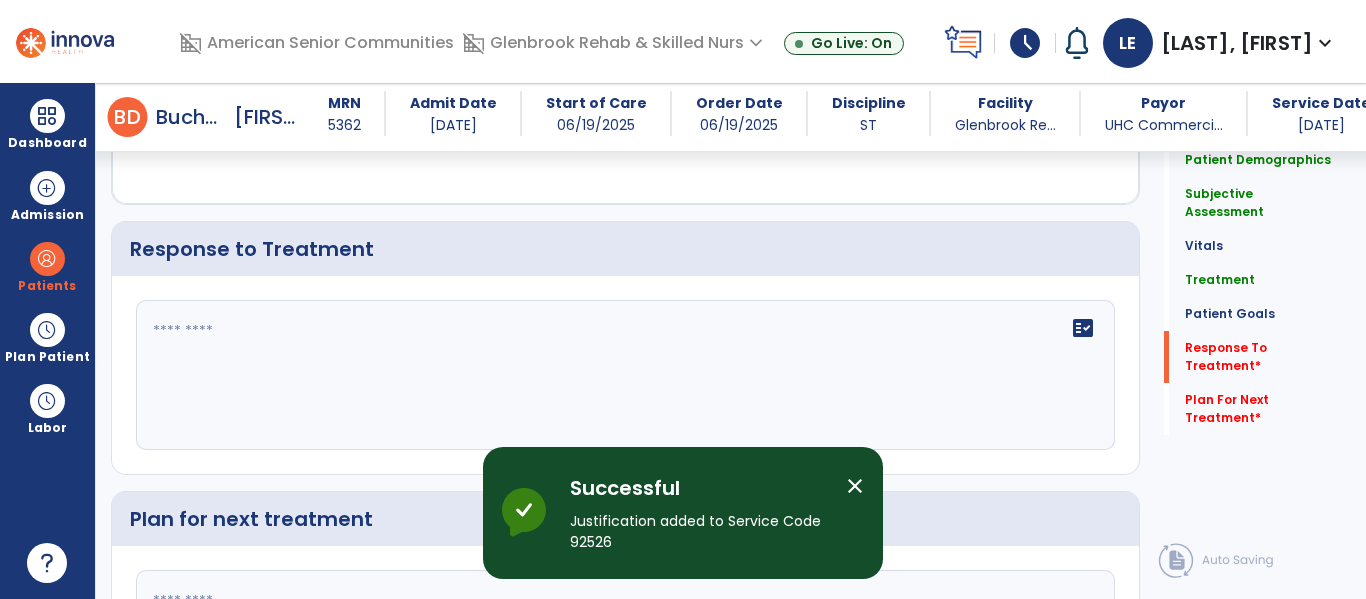 click on "fact_check" 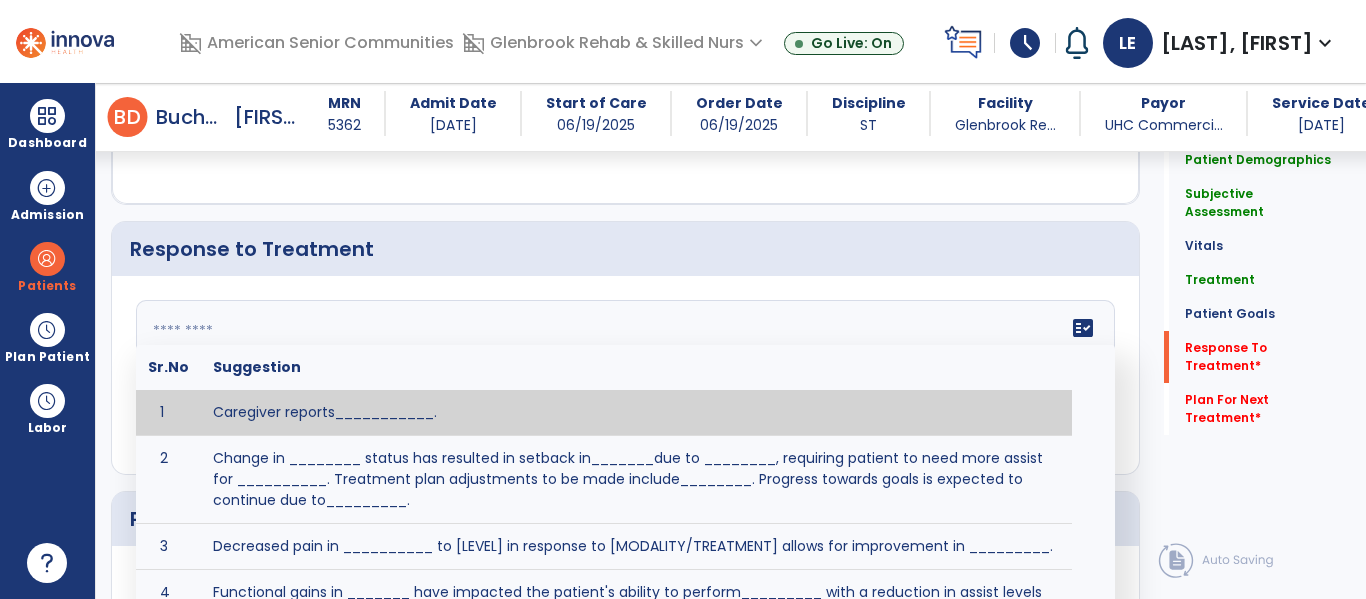 click 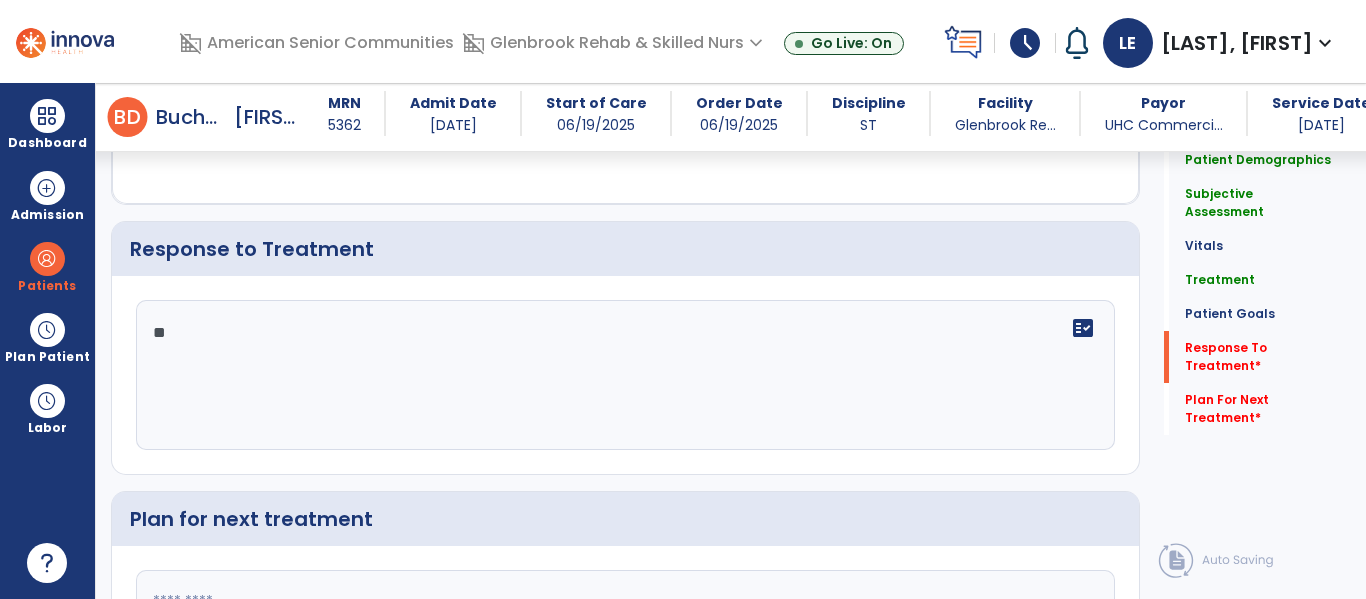type on "*" 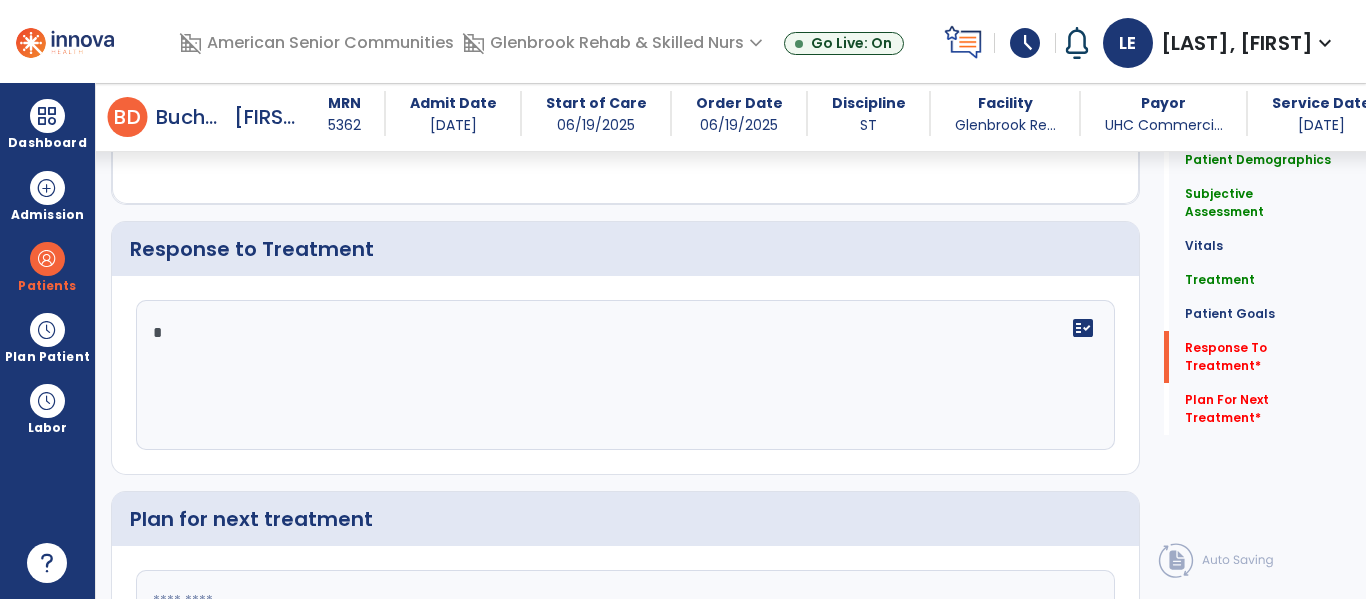type 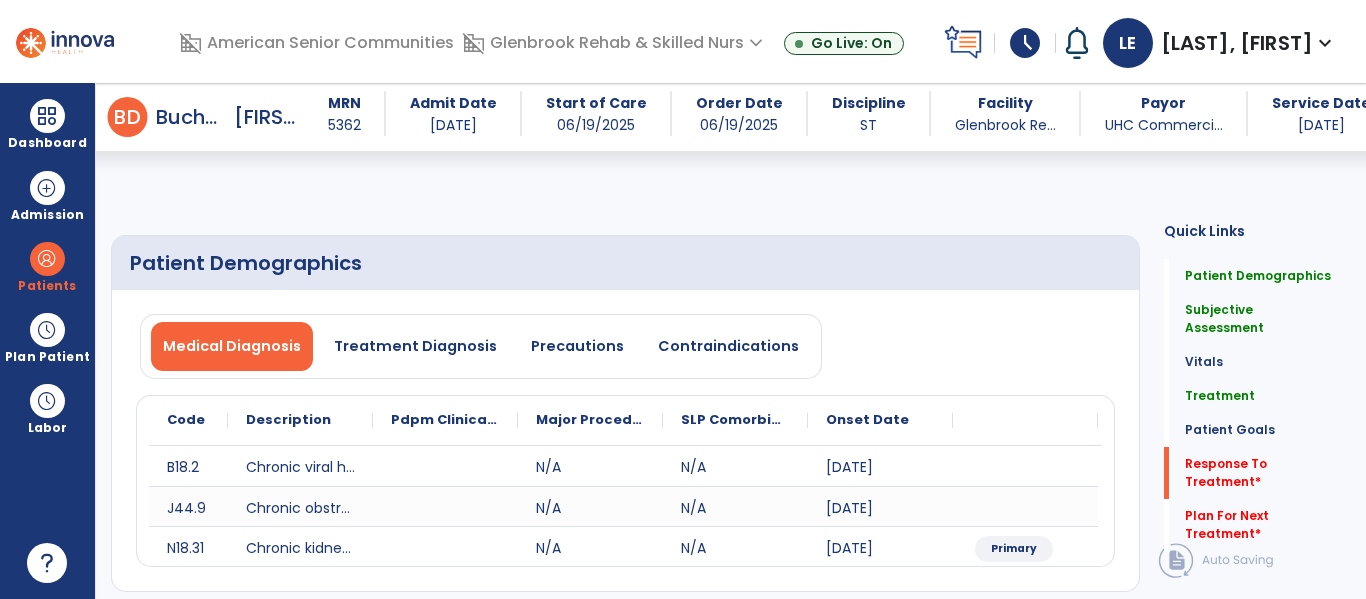 scroll, scrollTop: 2384, scrollLeft: 0, axis: vertical 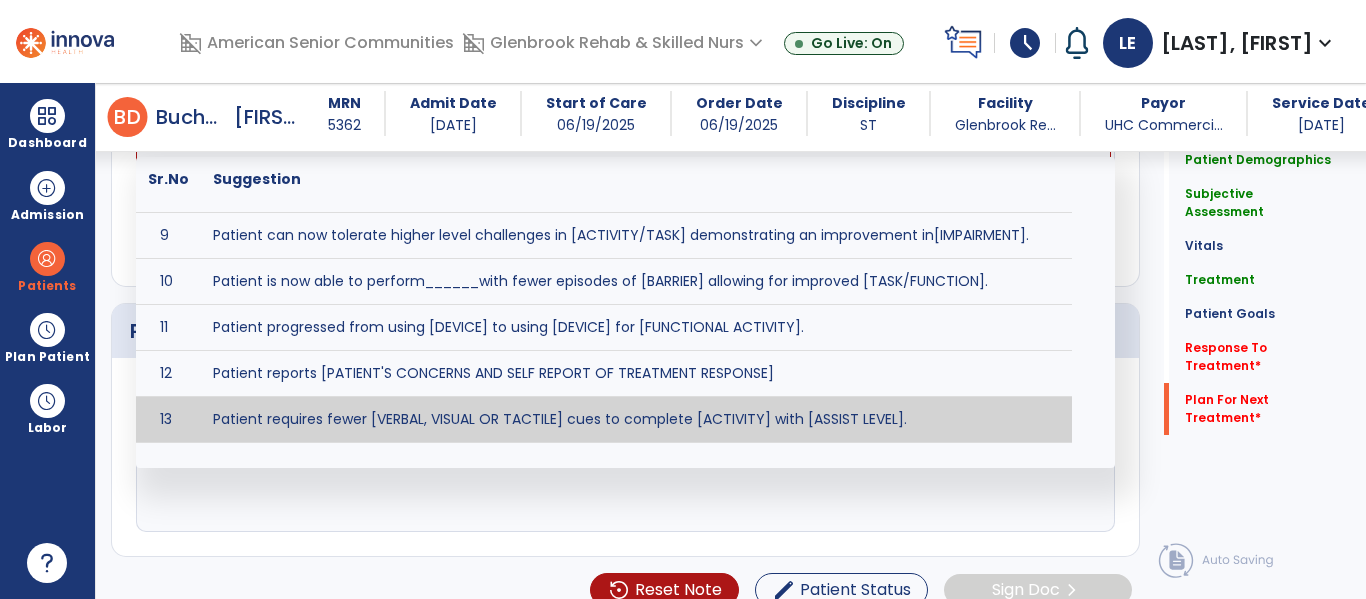 click 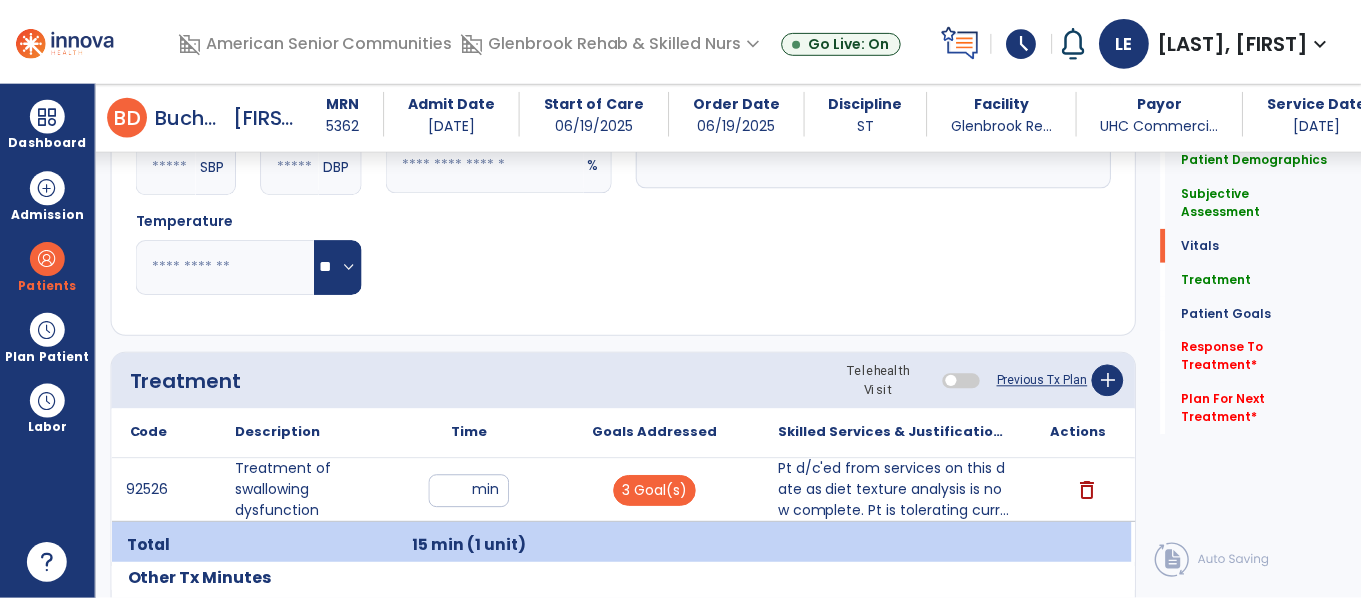 scroll, scrollTop: 975, scrollLeft: 0, axis: vertical 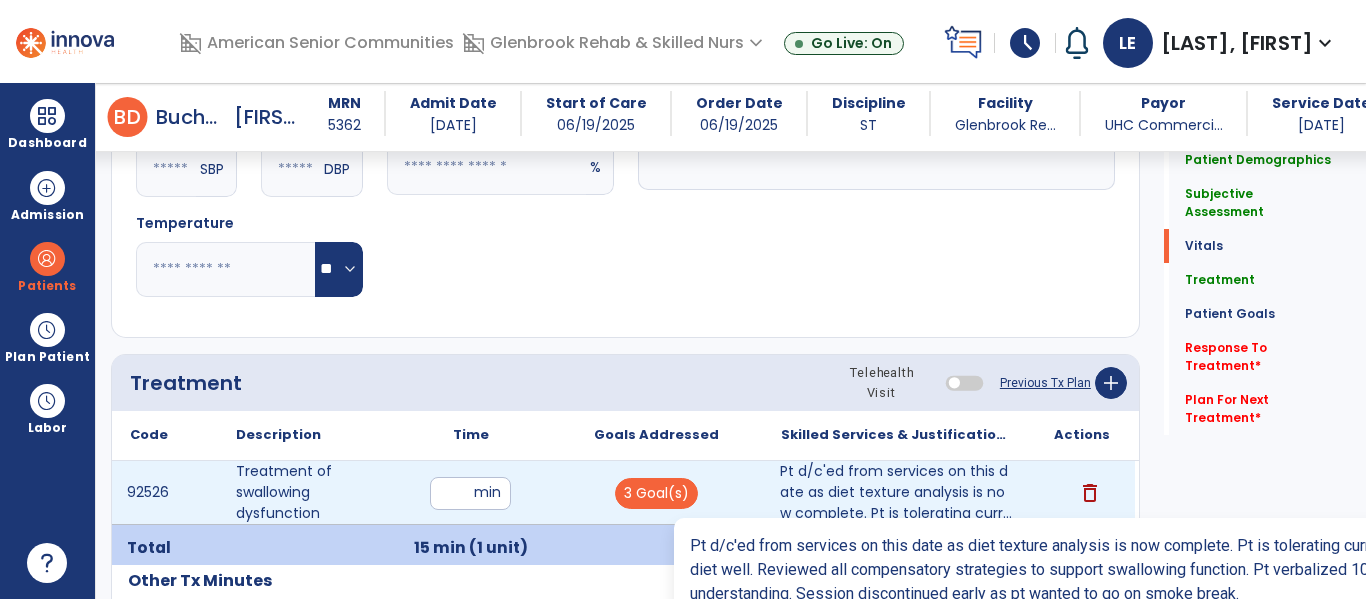 click on "Pt d/c'ed from services on this date as diet texture analysis is now complete. Pt is tolerating curr..." at bounding box center (896, 492) 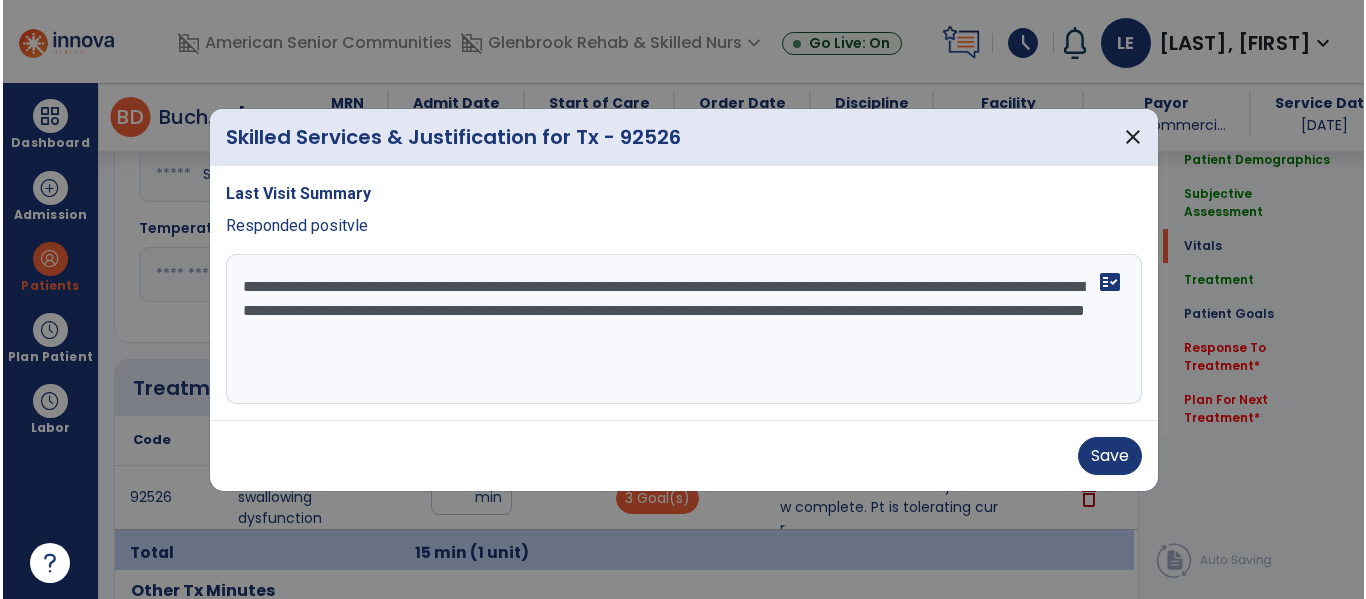 scroll, scrollTop: 975, scrollLeft: 0, axis: vertical 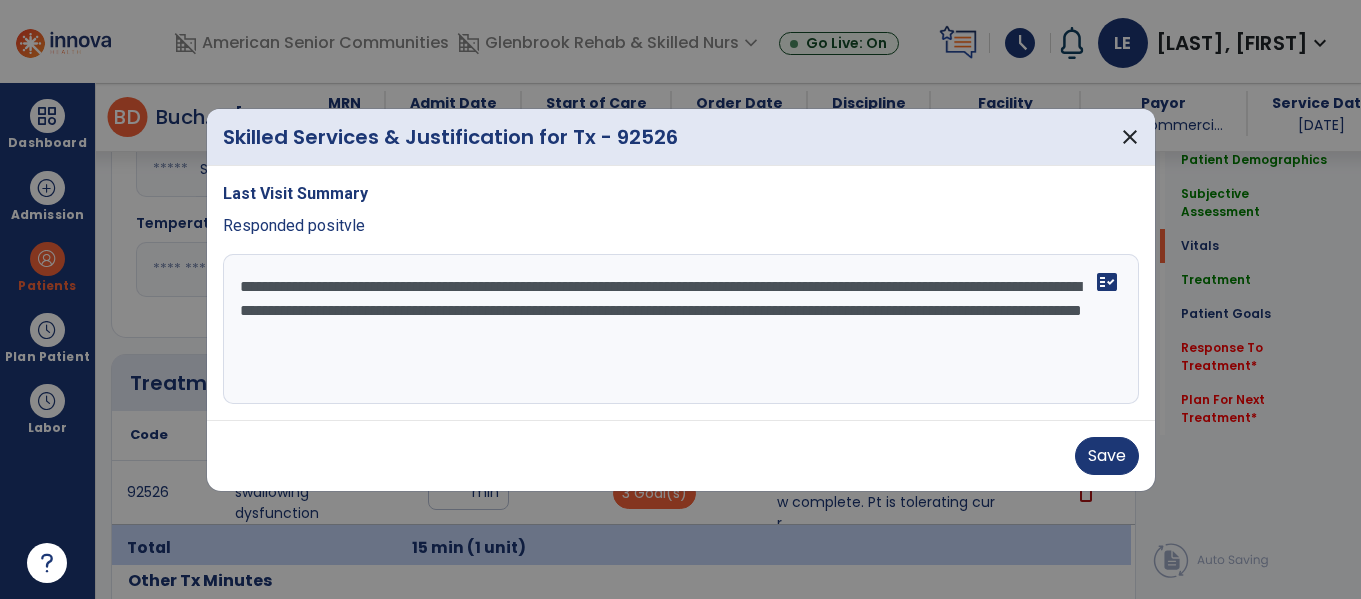 drag, startPoint x: 840, startPoint y: 330, endPoint x: 358, endPoint y: 364, distance: 483.1977 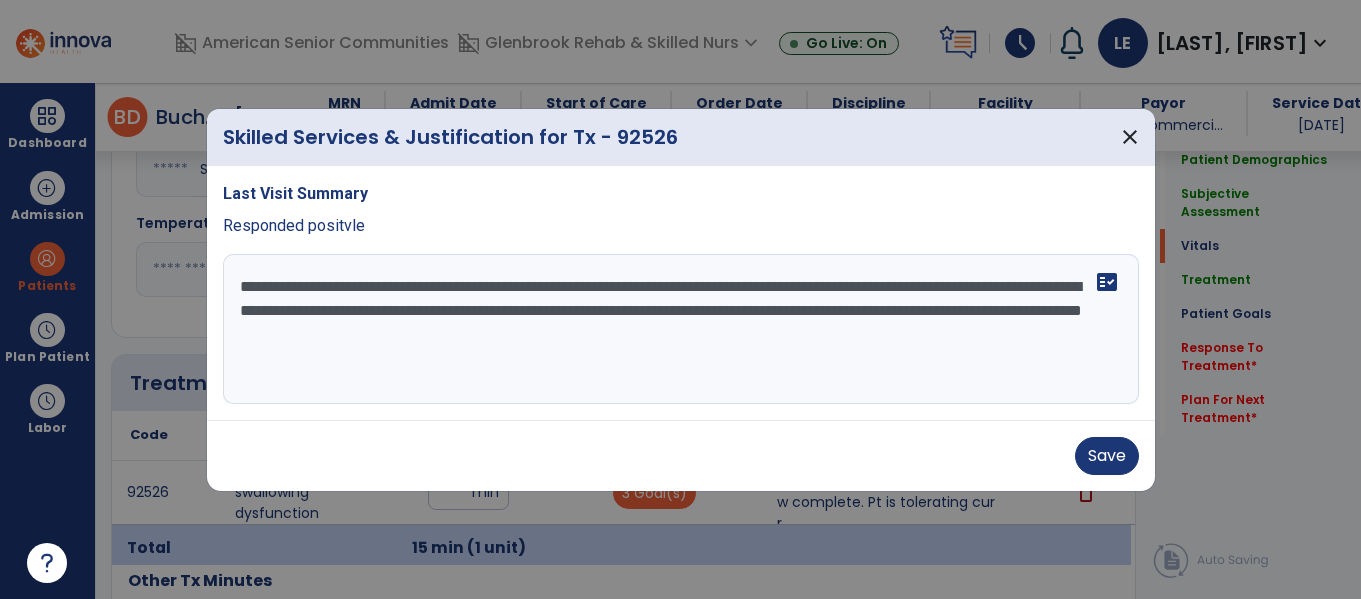 click on "**********" at bounding box center [681, 329] 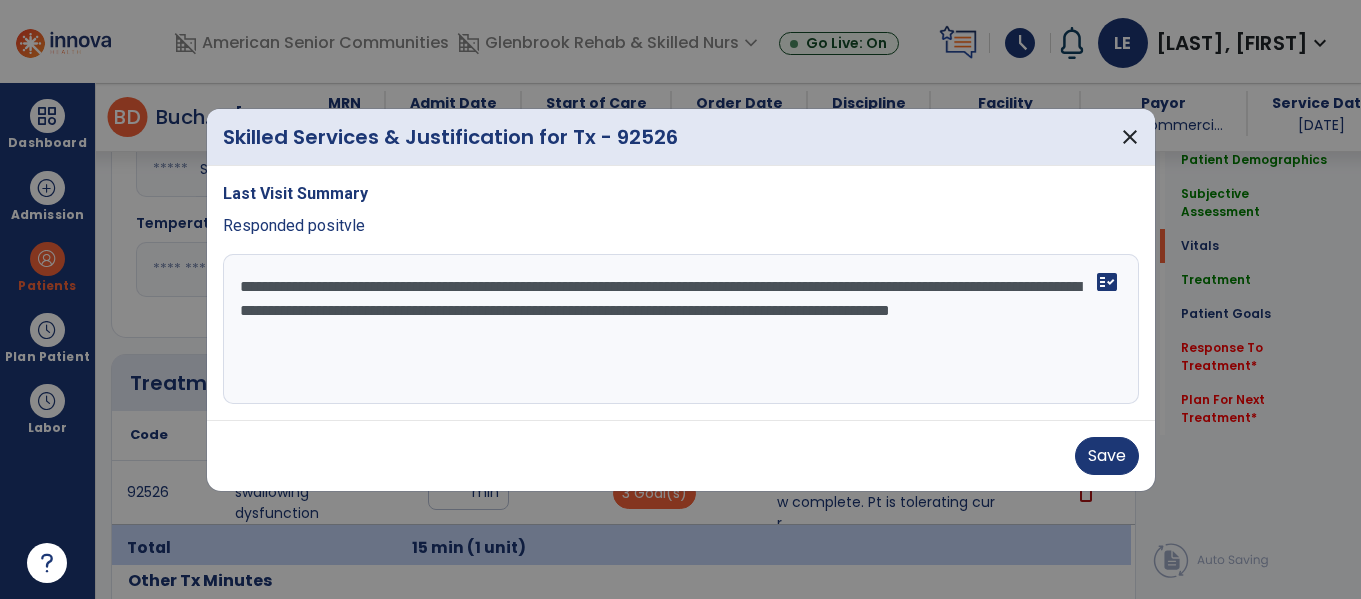 drag, startPoint x: 841, startPoint y: 333, endPoint x: 284, endPoint y: 339, distance: 557.0323 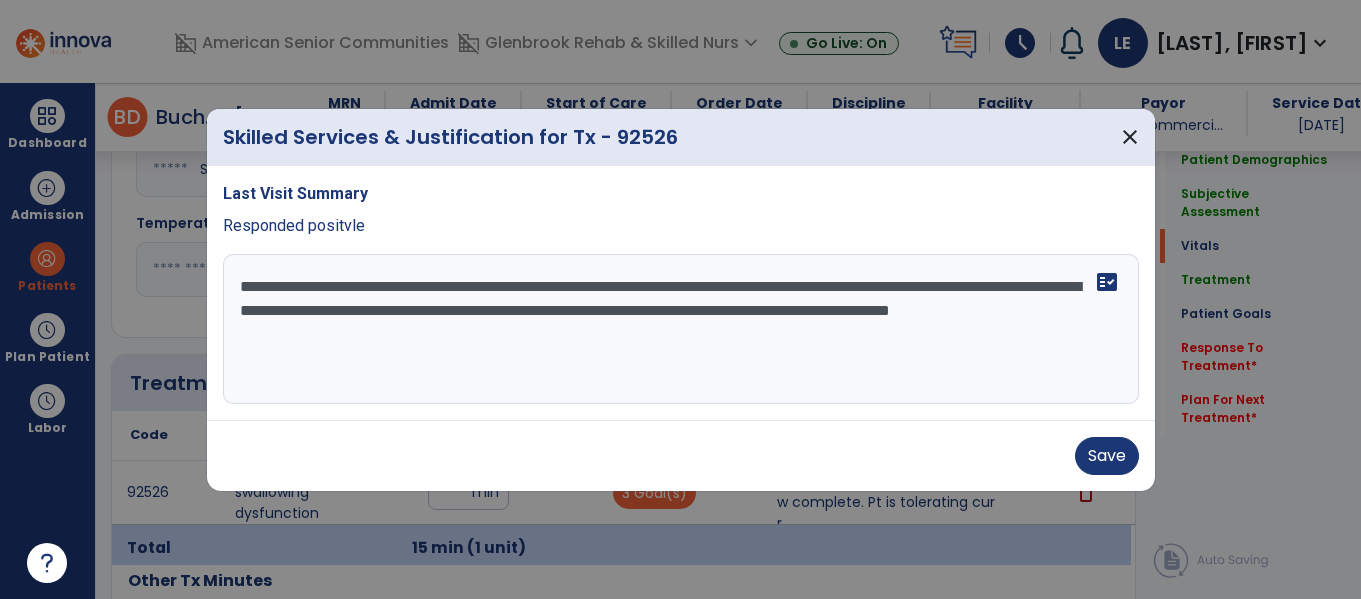 click on "**********" at bounding box center [681, 329] 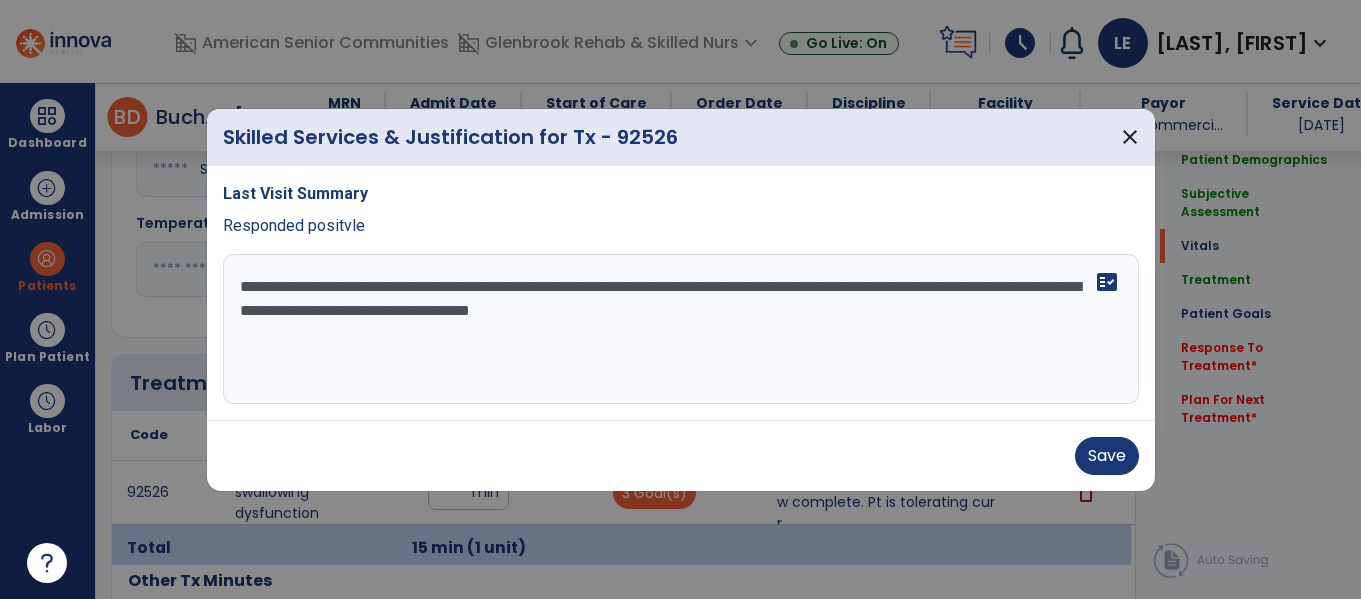 type on "**********" 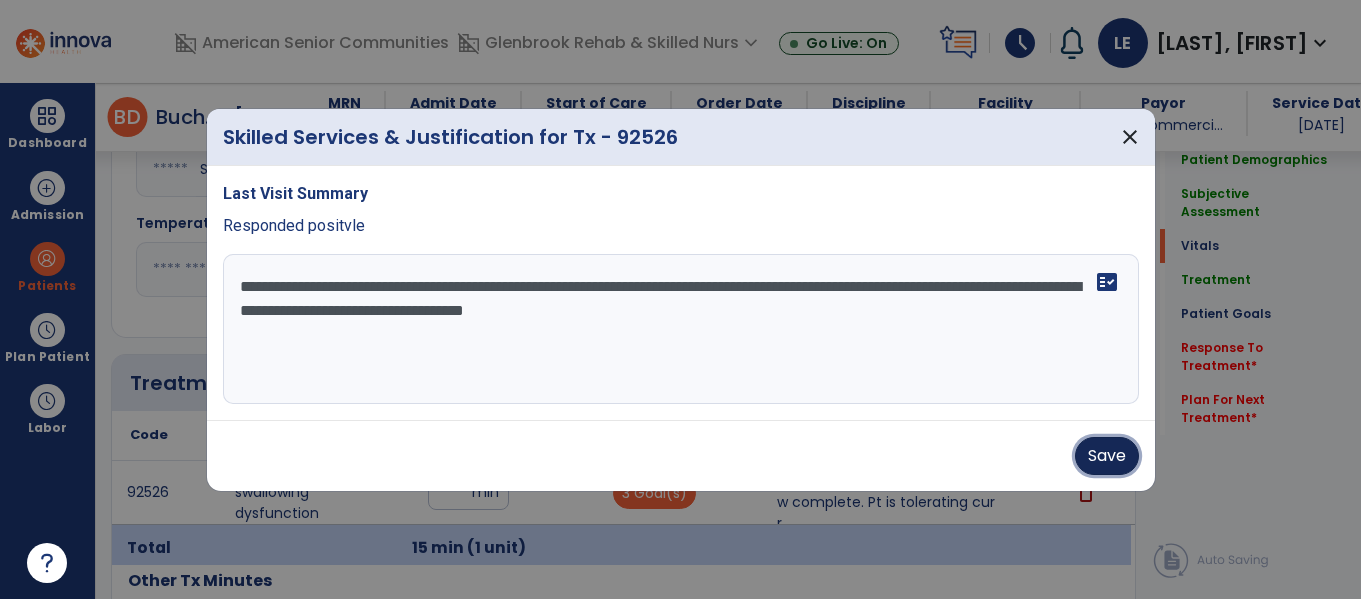 click on "Save" at bounding box center (1107, 456) 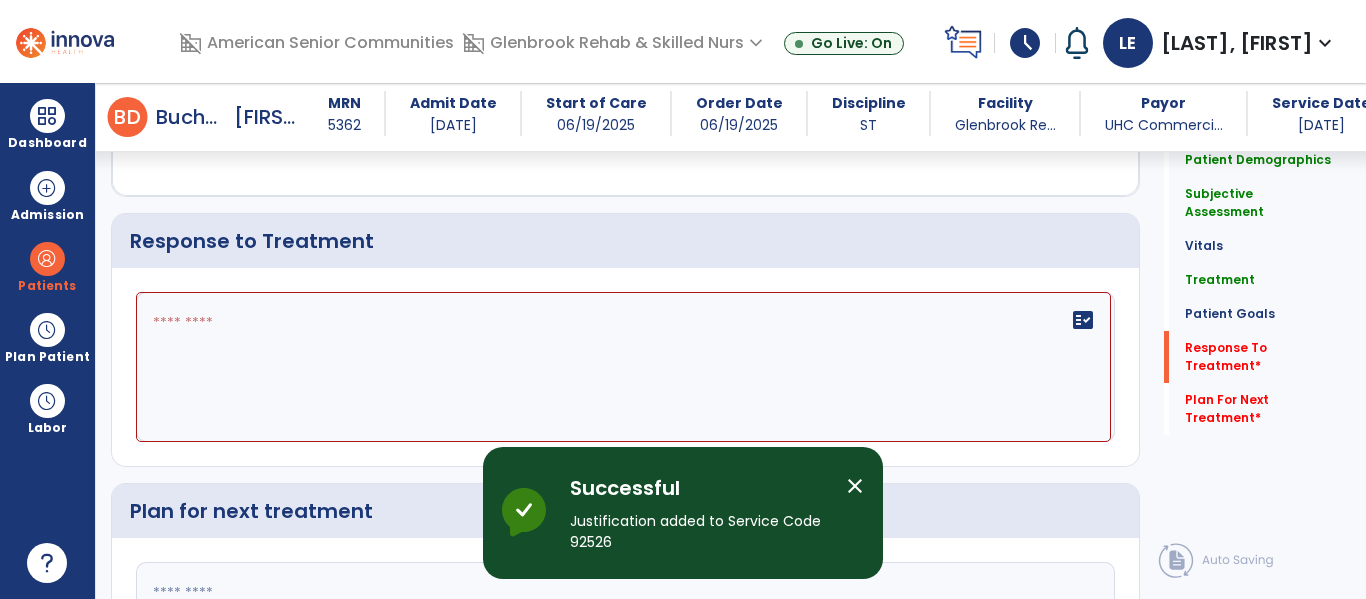 scroll, scrollTop: 2238, scrollLeft: 0, axis: vertical 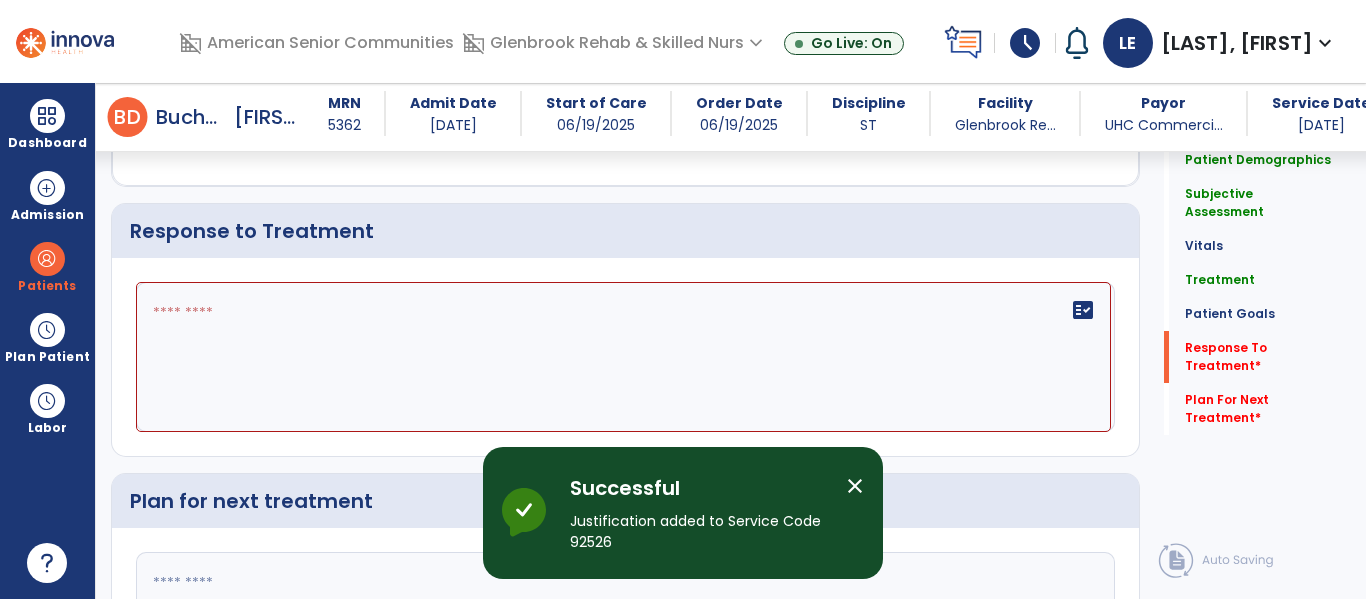 click on "fact_check" 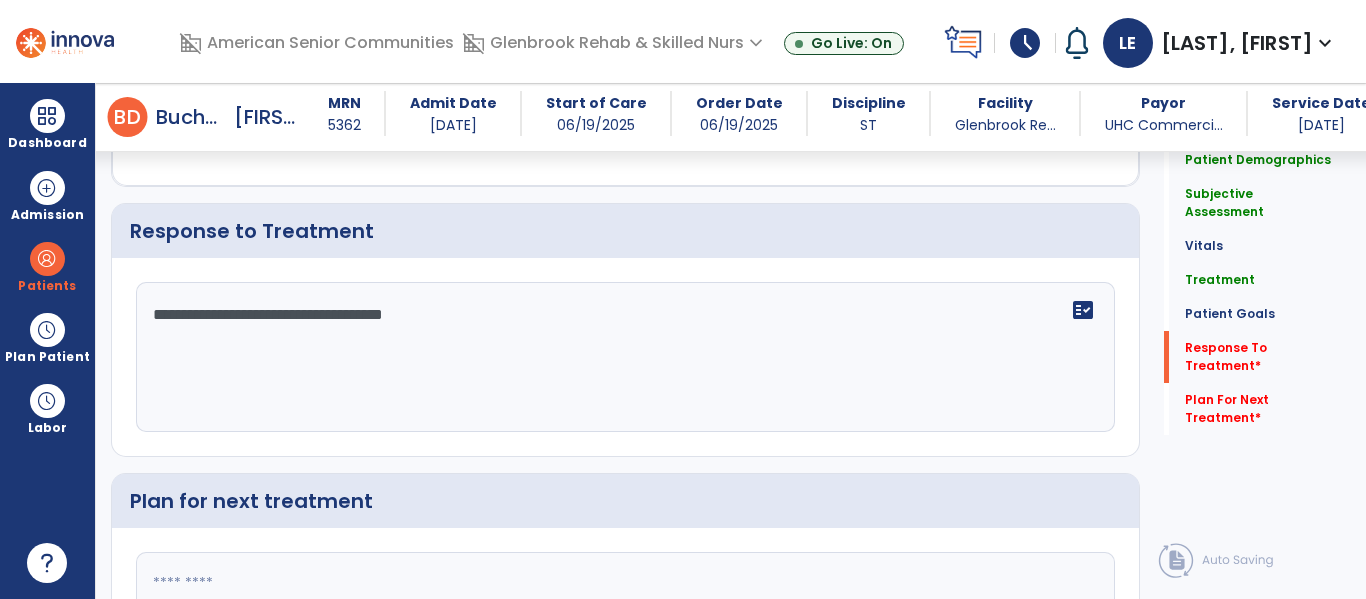 scroll, scrollTop: 2409, scrollLeft: 0, axis: vertical 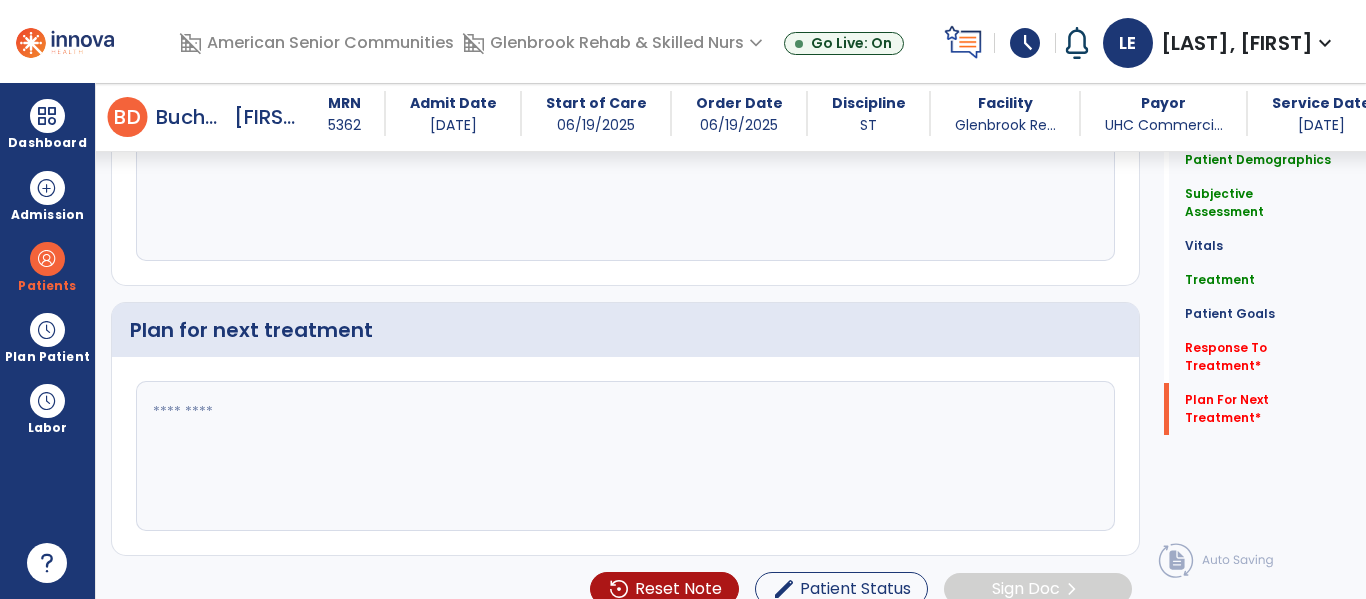 type on "**********" 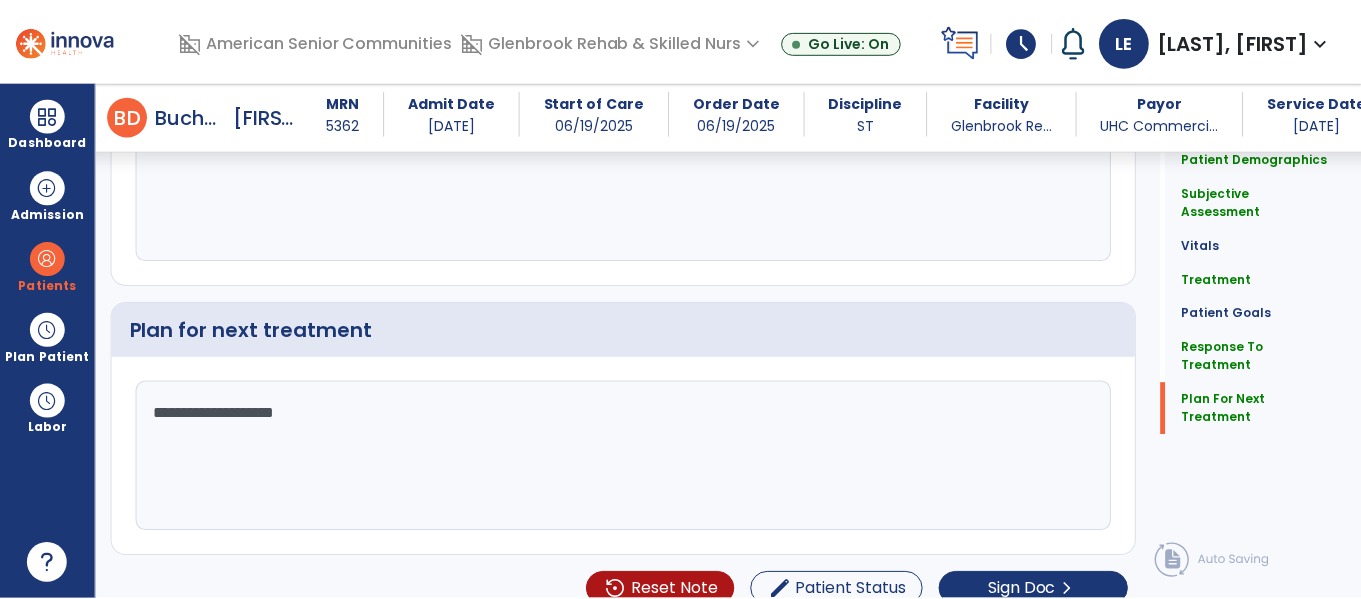 scroll, scrollTop: 2409, scrollLeft: 0, axis: vertical 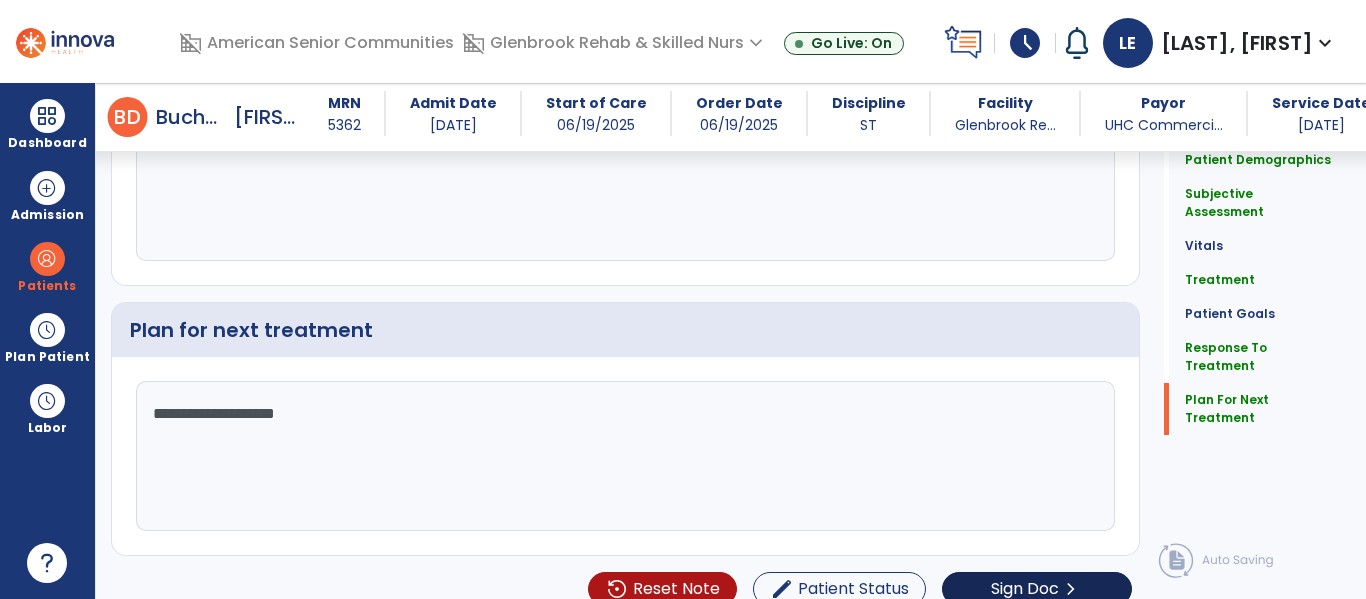 type on "**********" 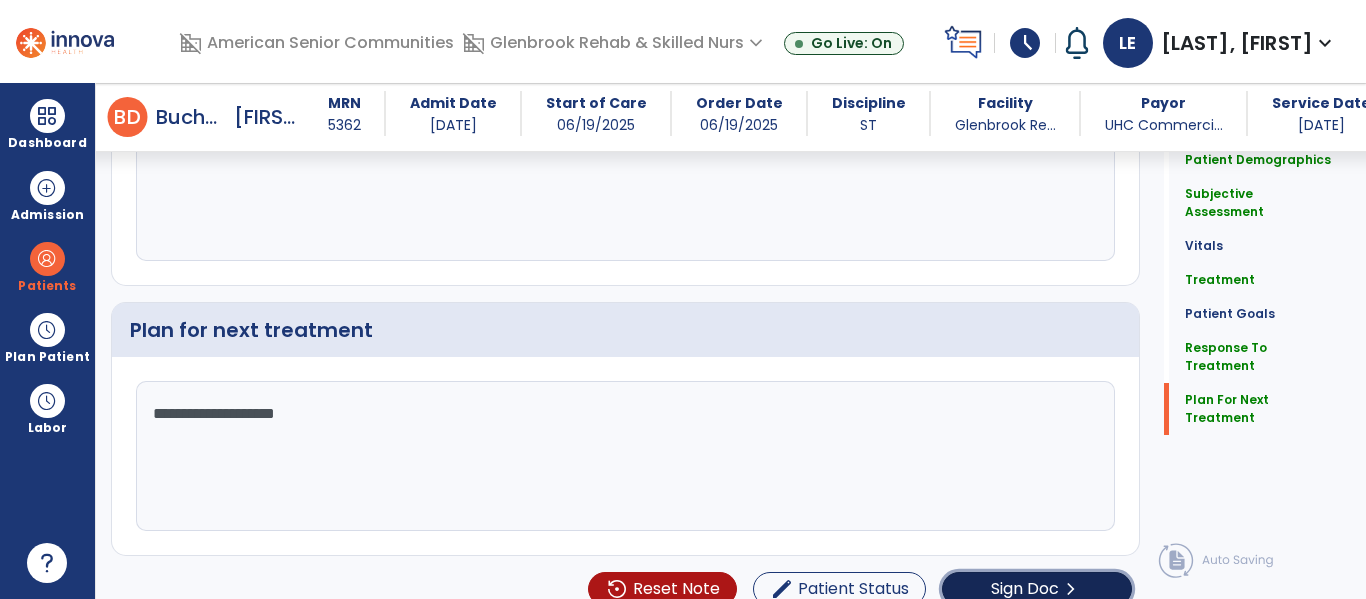 click on "Sign Doc" 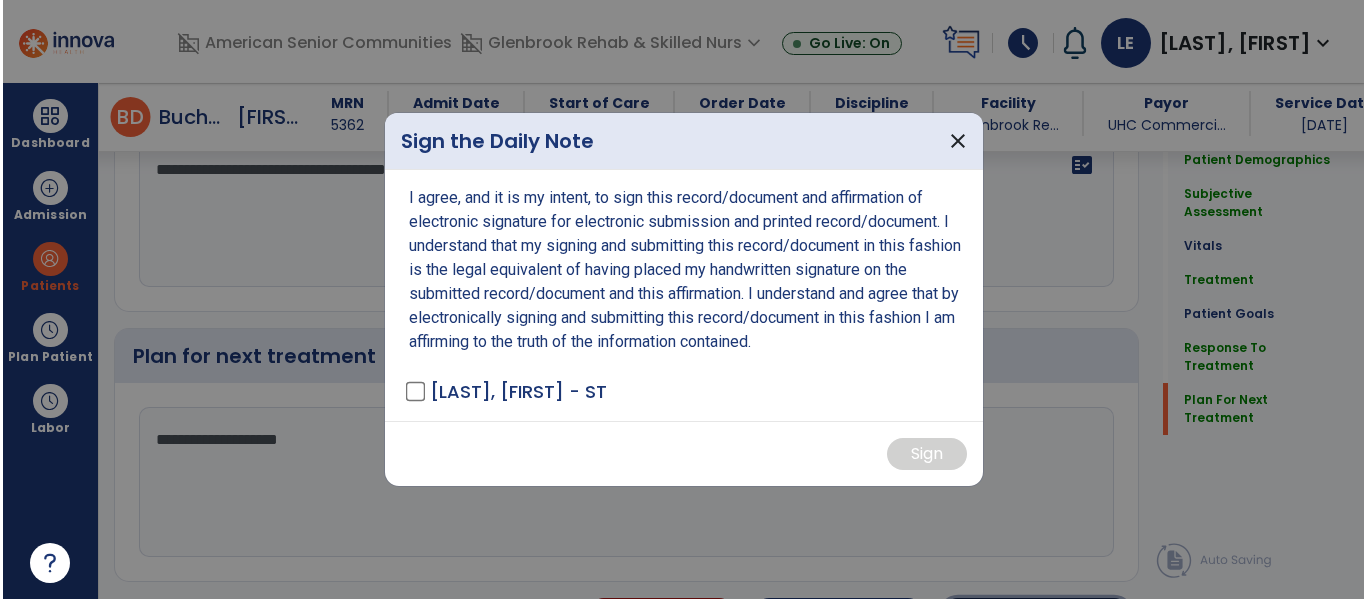 scroll, scrollTop: 2409, scrollLeft: 0, axis: vertical 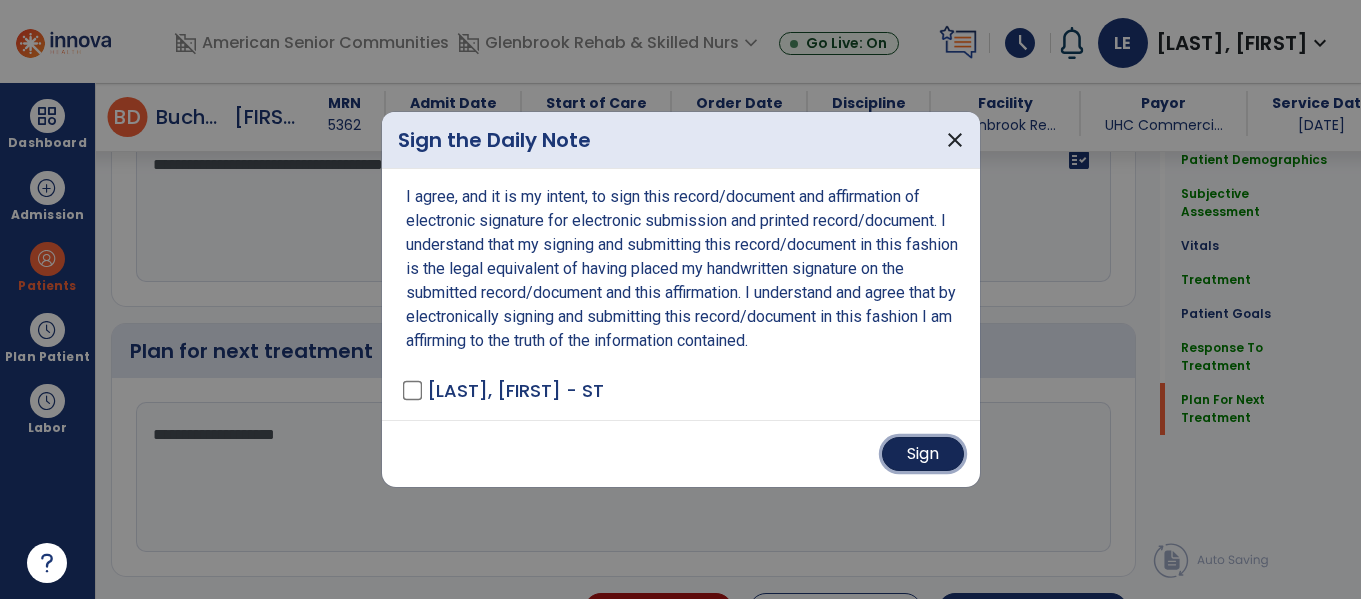 click on "Sign" at bounding box center (923, 454) 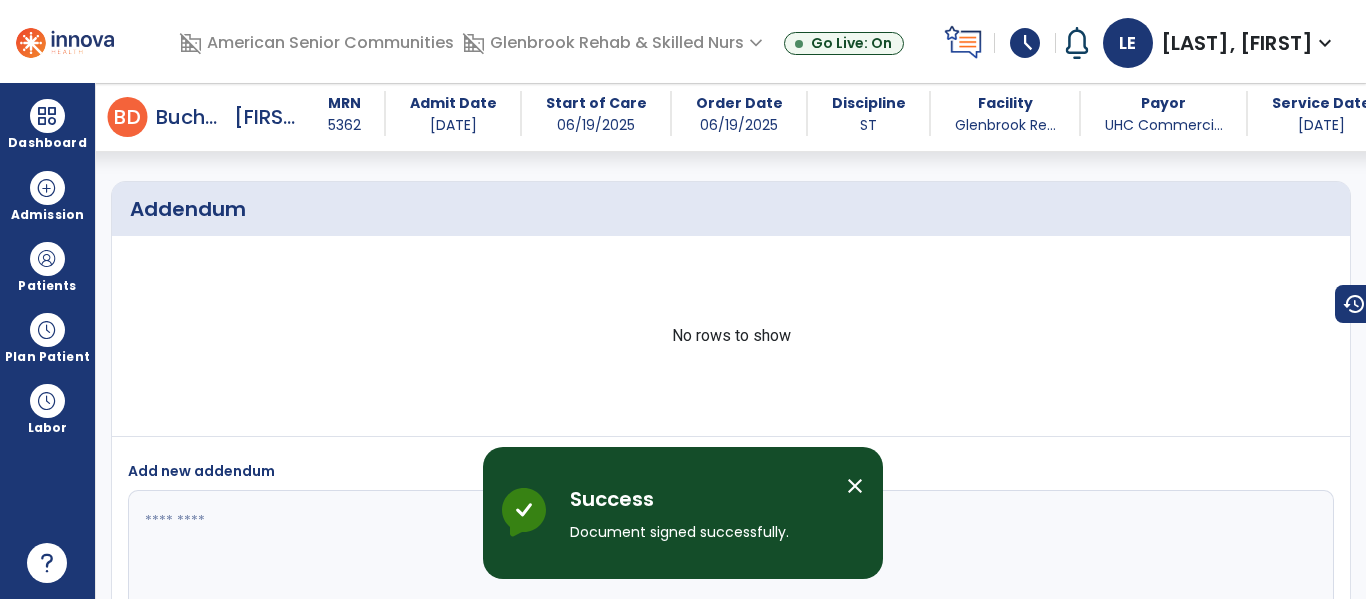 scroll, scrollTop: 3630, scrollLeft: 0, axis: vertical 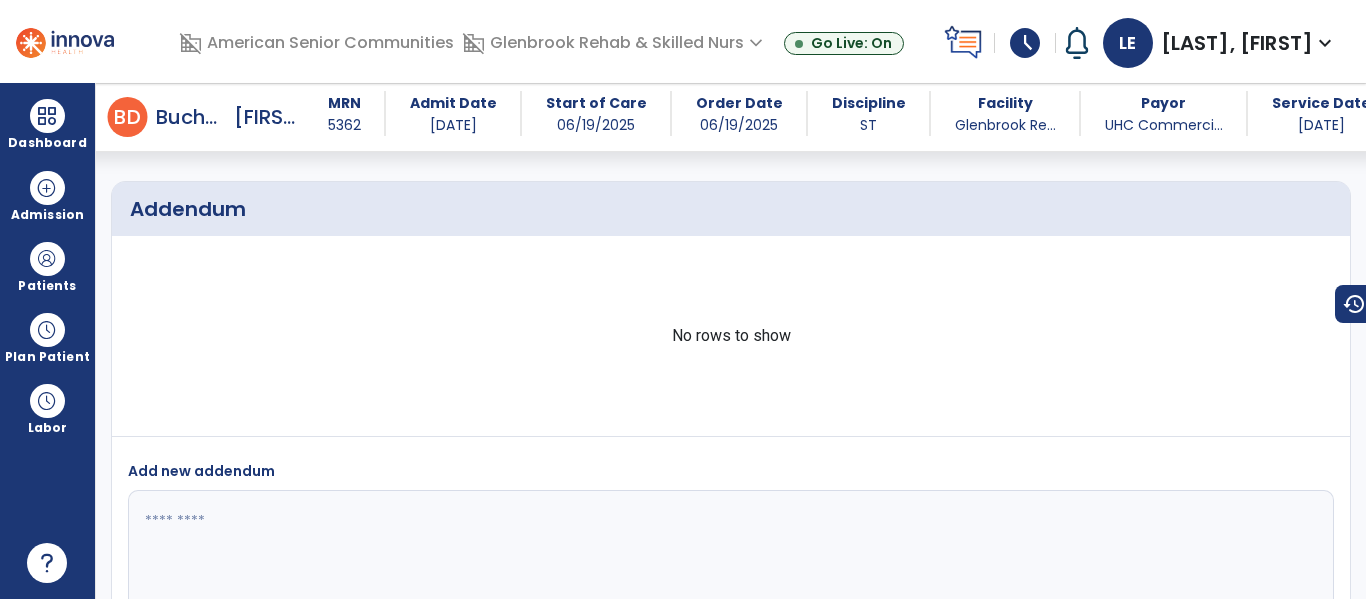 click on "[LAST], [FIRST]" at bounding box center [1237, 43] 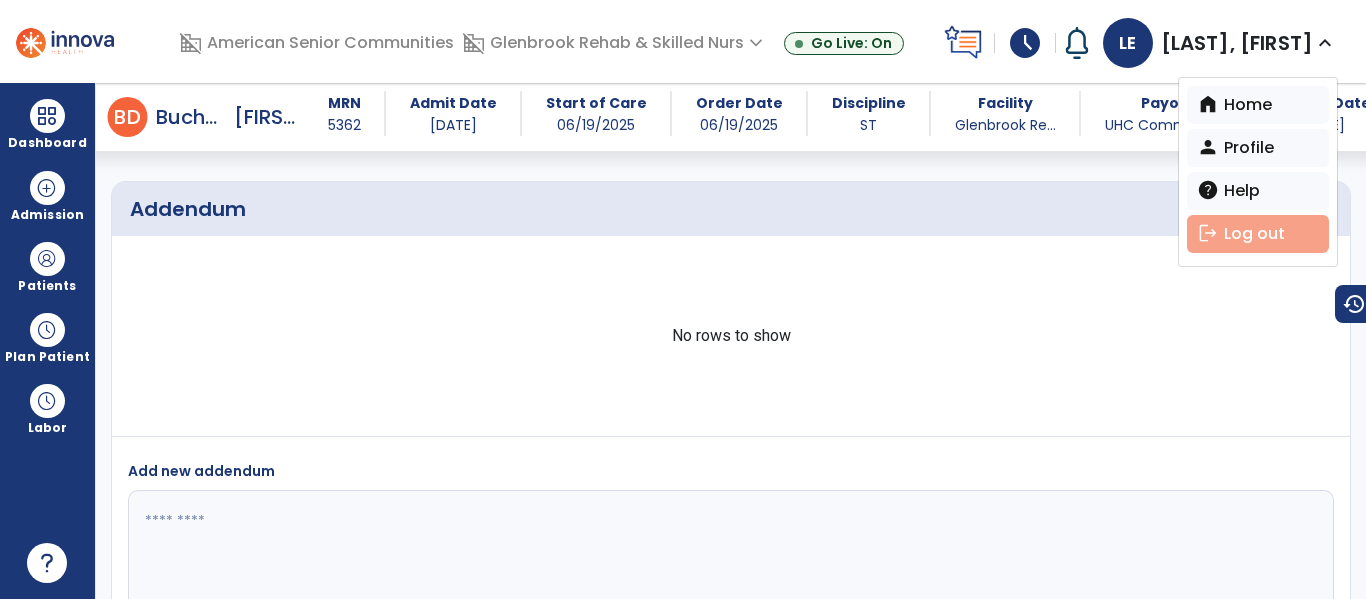 click on "logout   Log out" at bounding box center (1258, 234) 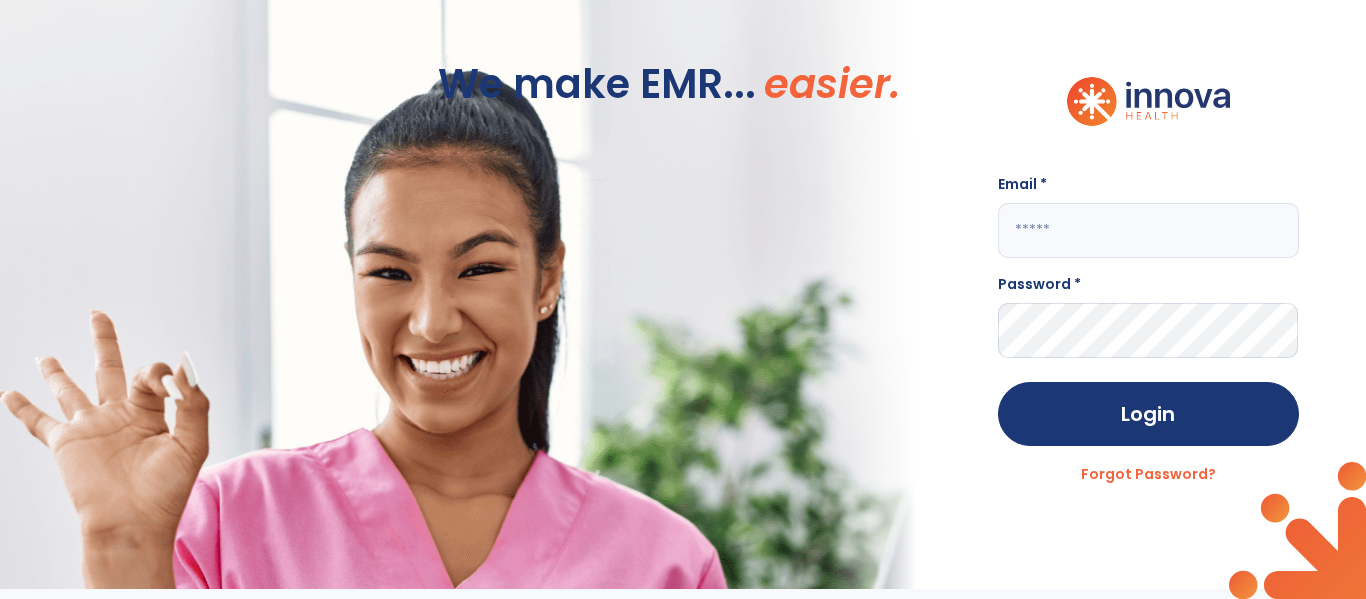 scroll, scrollTop: 0, scrollLeft: 0, axis: both 